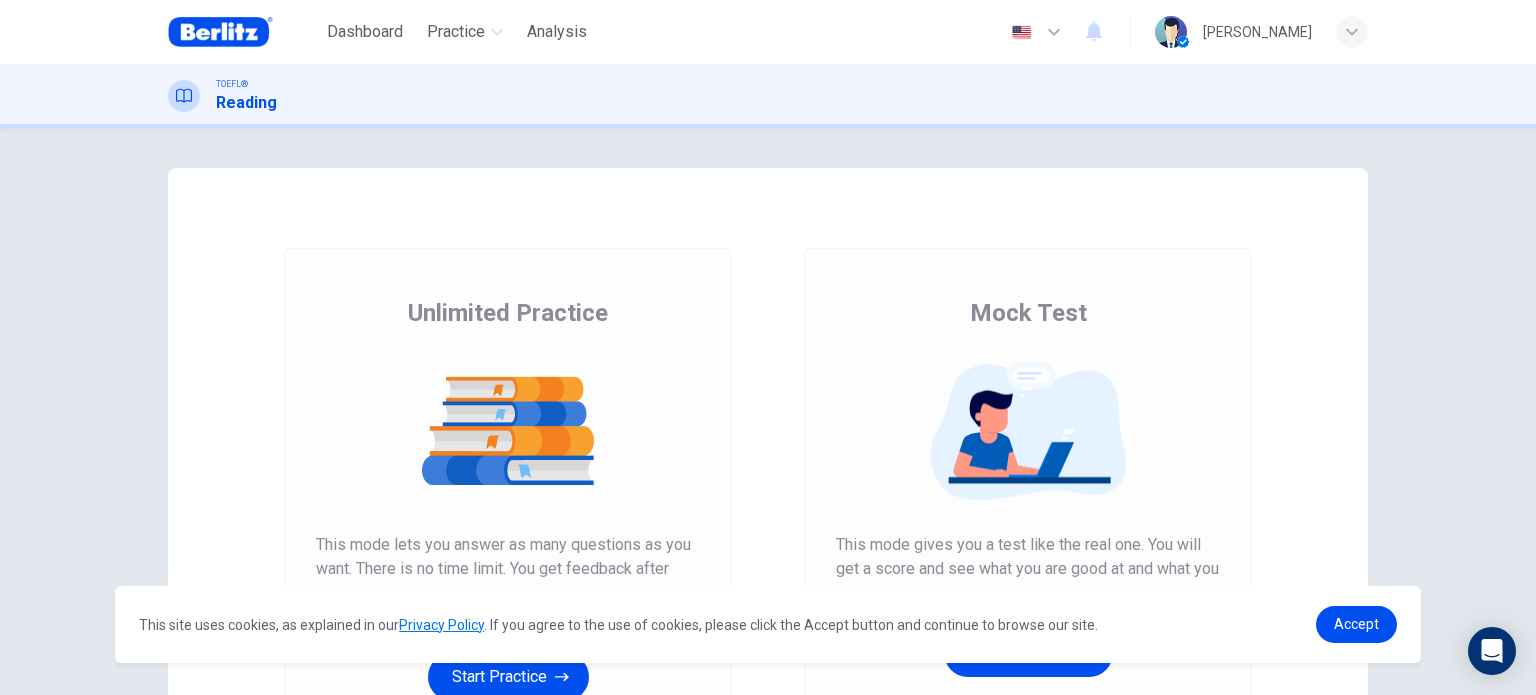 scroll, scrollTop: 0, scrollLeft: 0, axis: both 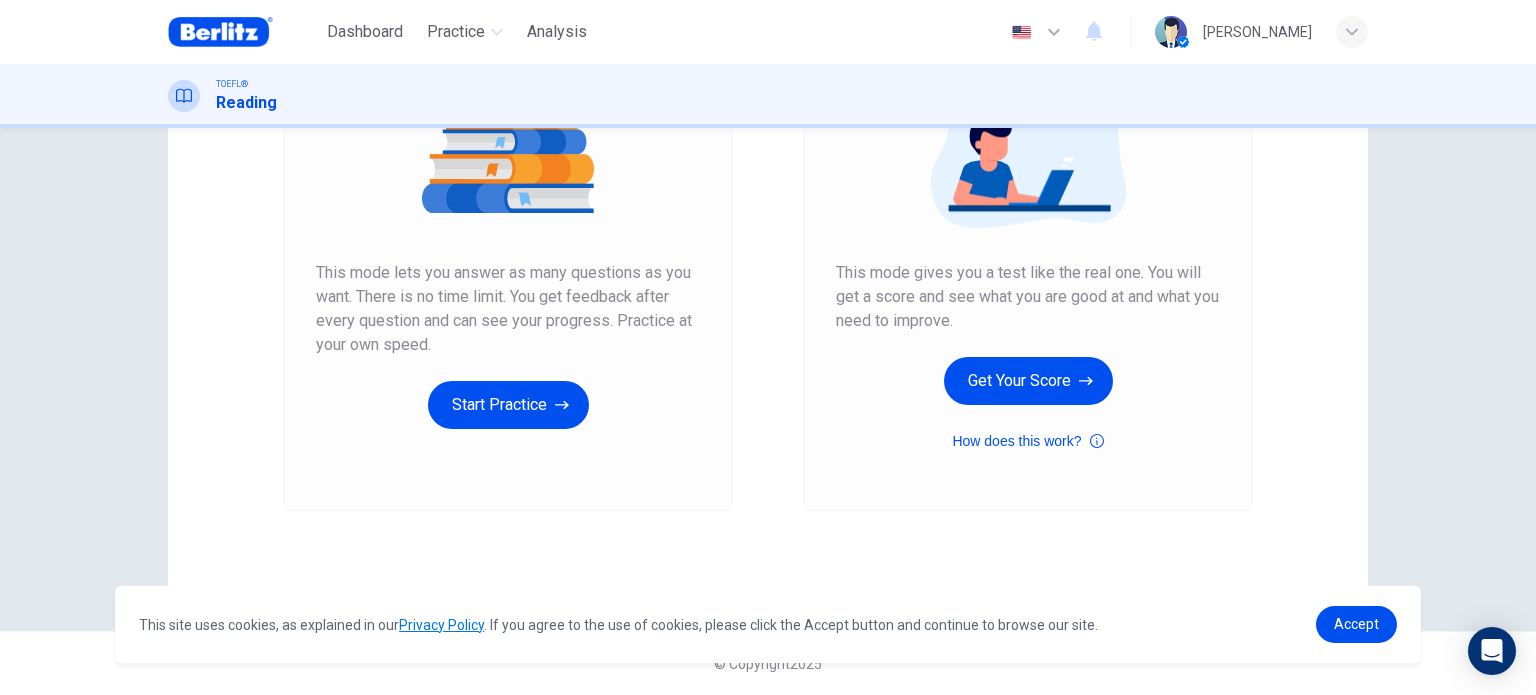drag, startPoint x: 986, startPoint y: 328, endPoint x: 832, endPoint y: 269, distance: 164.91513 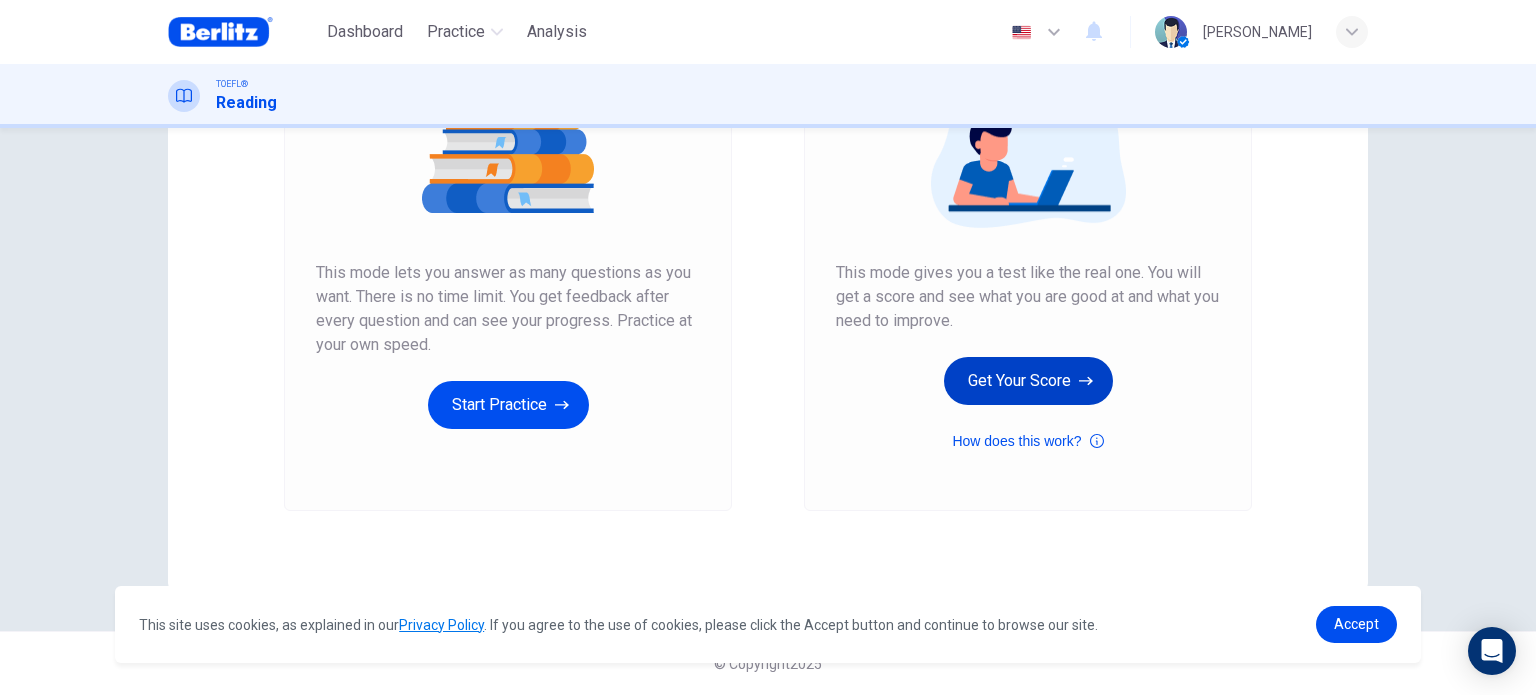 click on "Get Your Score" at bounding box center (1028, 381) 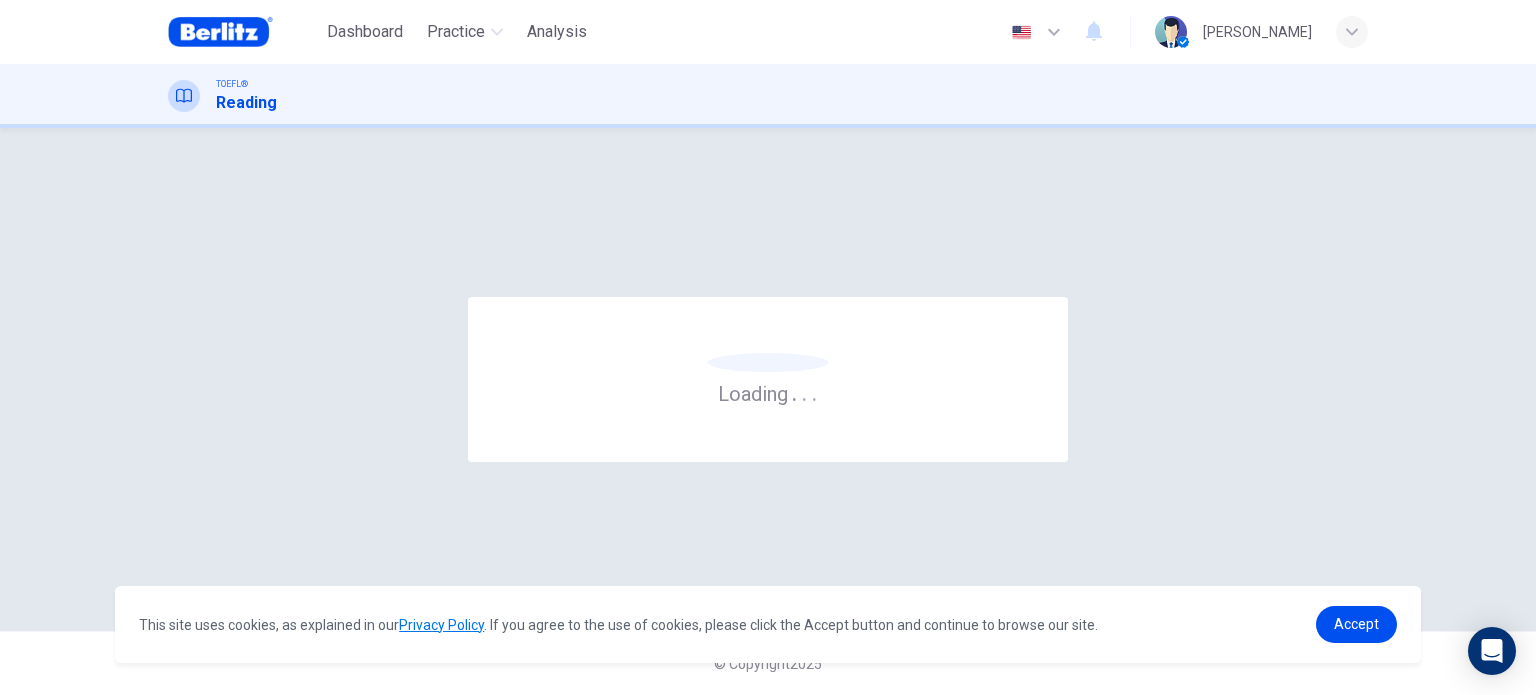 scroll, scrollTop: 0, scrollLeft: 0, axis: both 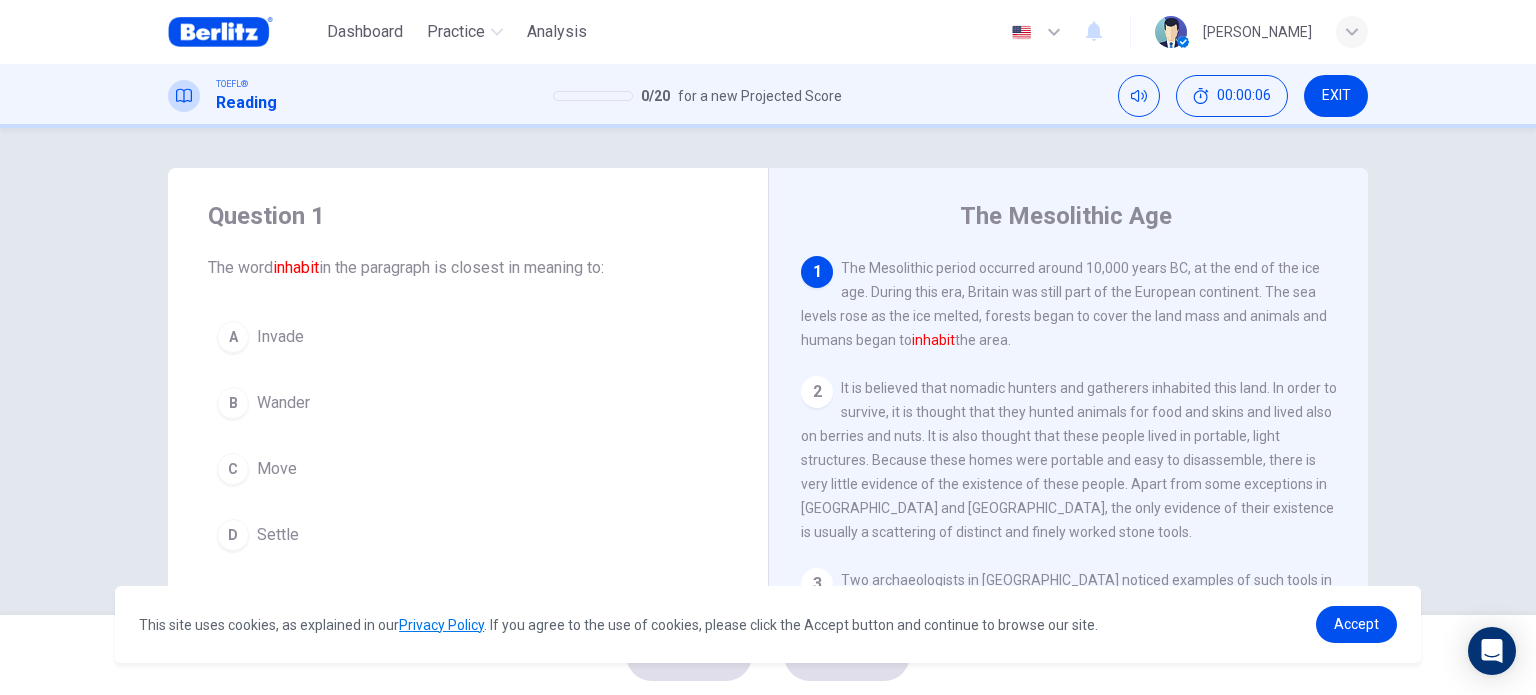 drag, startPoint x: 272, startPoint y: 270, endPoint x: 323, endPoint y: 271, distance: 51.009804 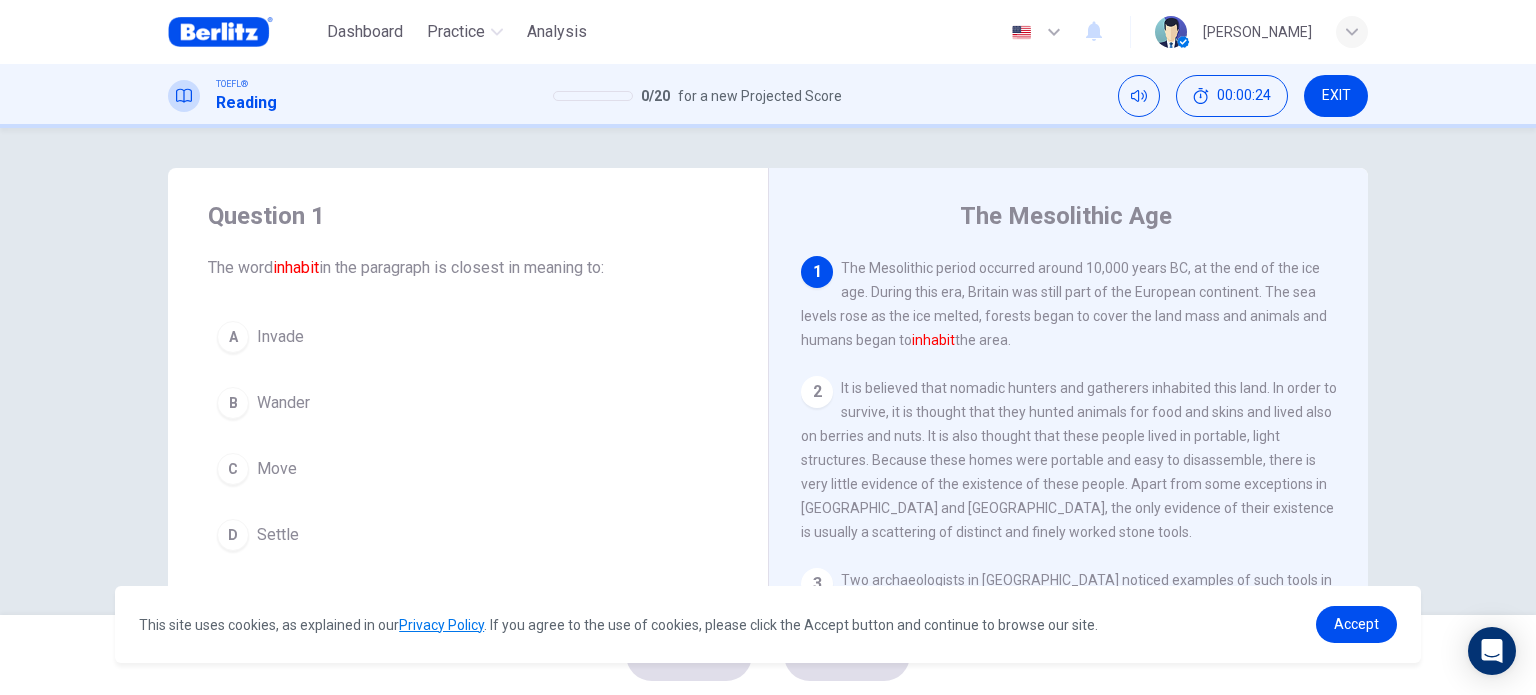 drag, startPoint x: 852, startPoint y: 267, endPoint x: 1068, endPoint y: 267, distance: 216 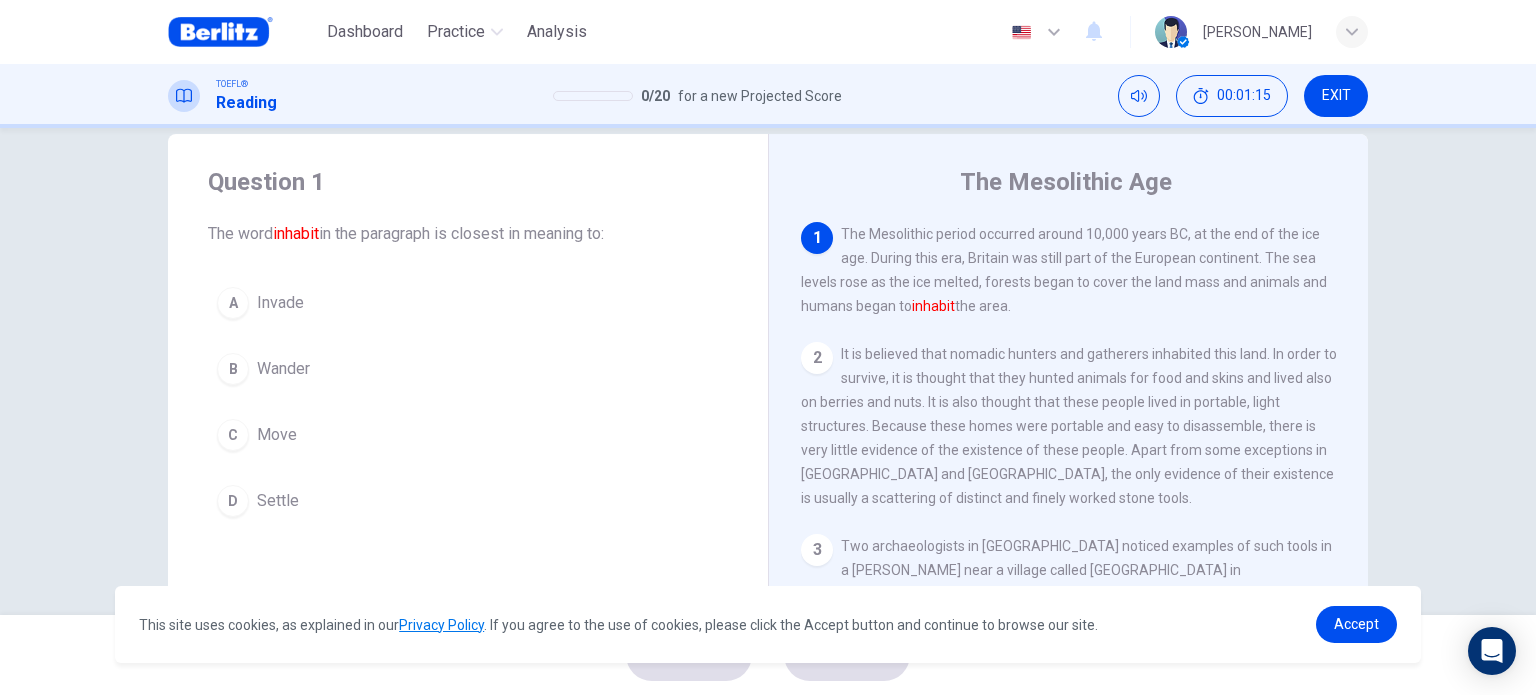 scroll, scrollTop: 0, scrollLeft: 0, axis: both 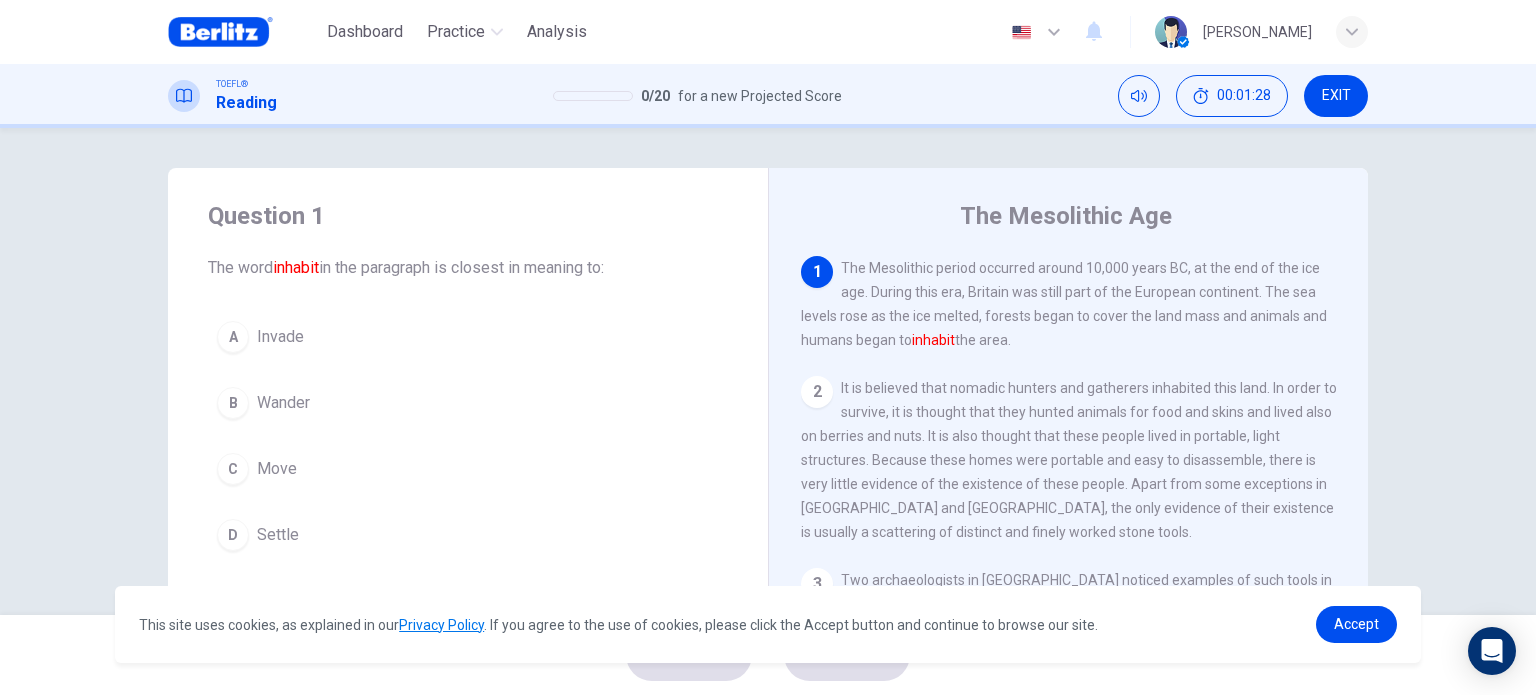 click on "Invade" at bounding box center (280, 337) 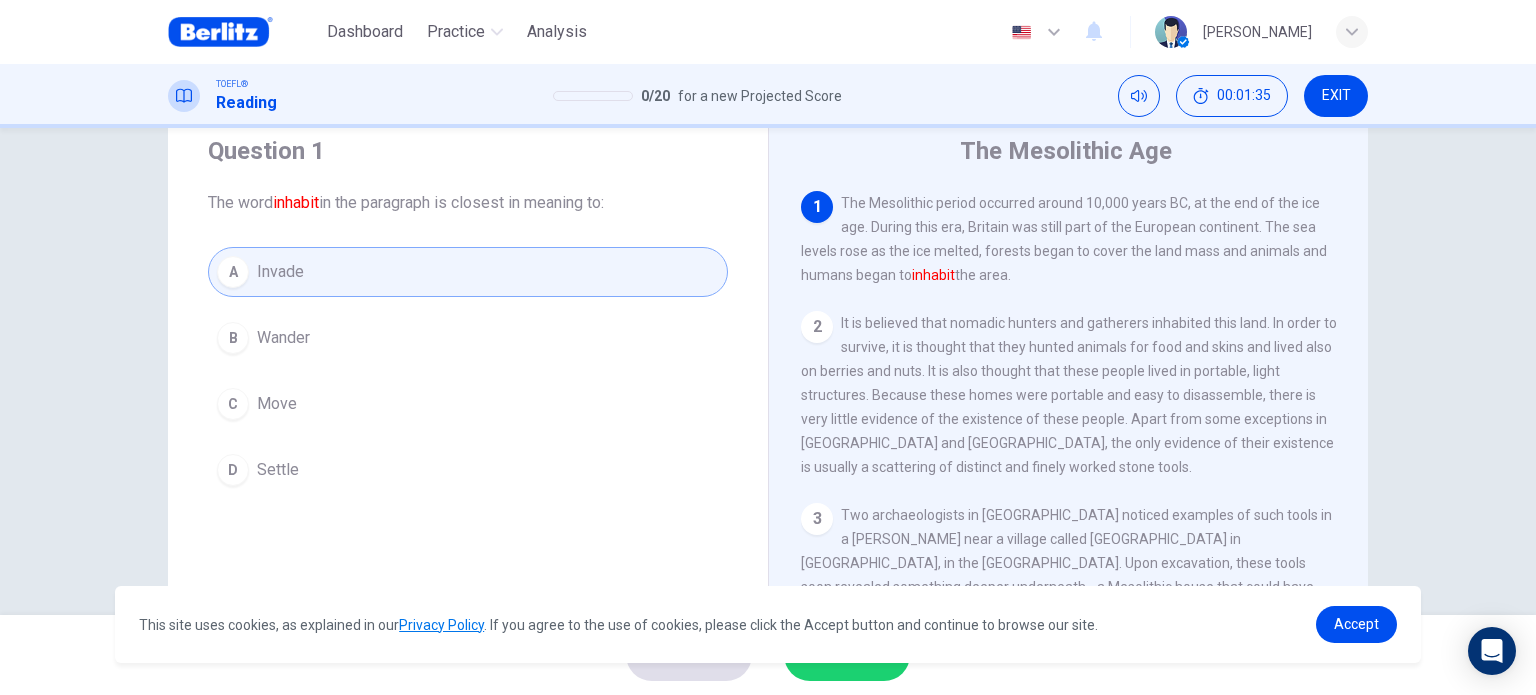 scroll, scrollTop: 100, scrollLeft: 0, axis: vertical 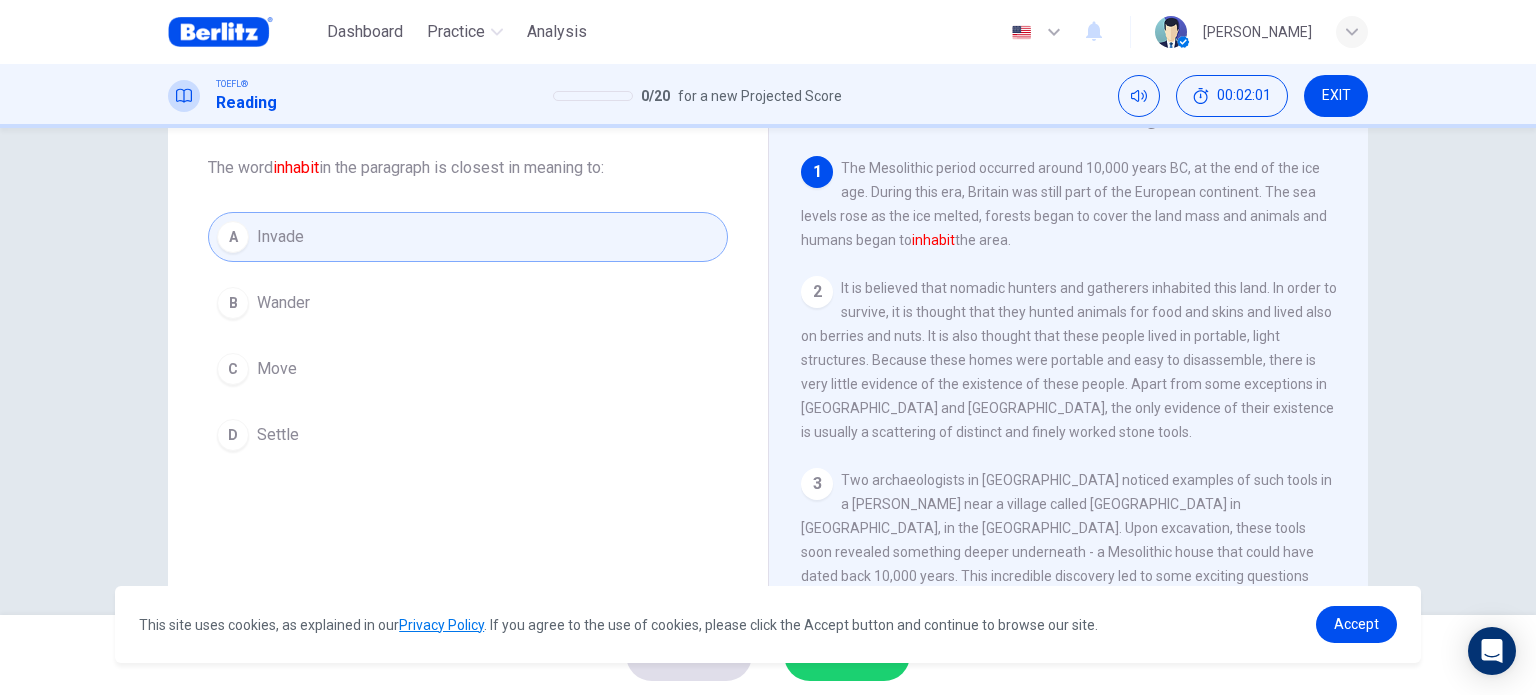 drag, startPoint x: 832, startPoint y: 215, endPoint x: 1022, endPoint y: 215, distance: 190 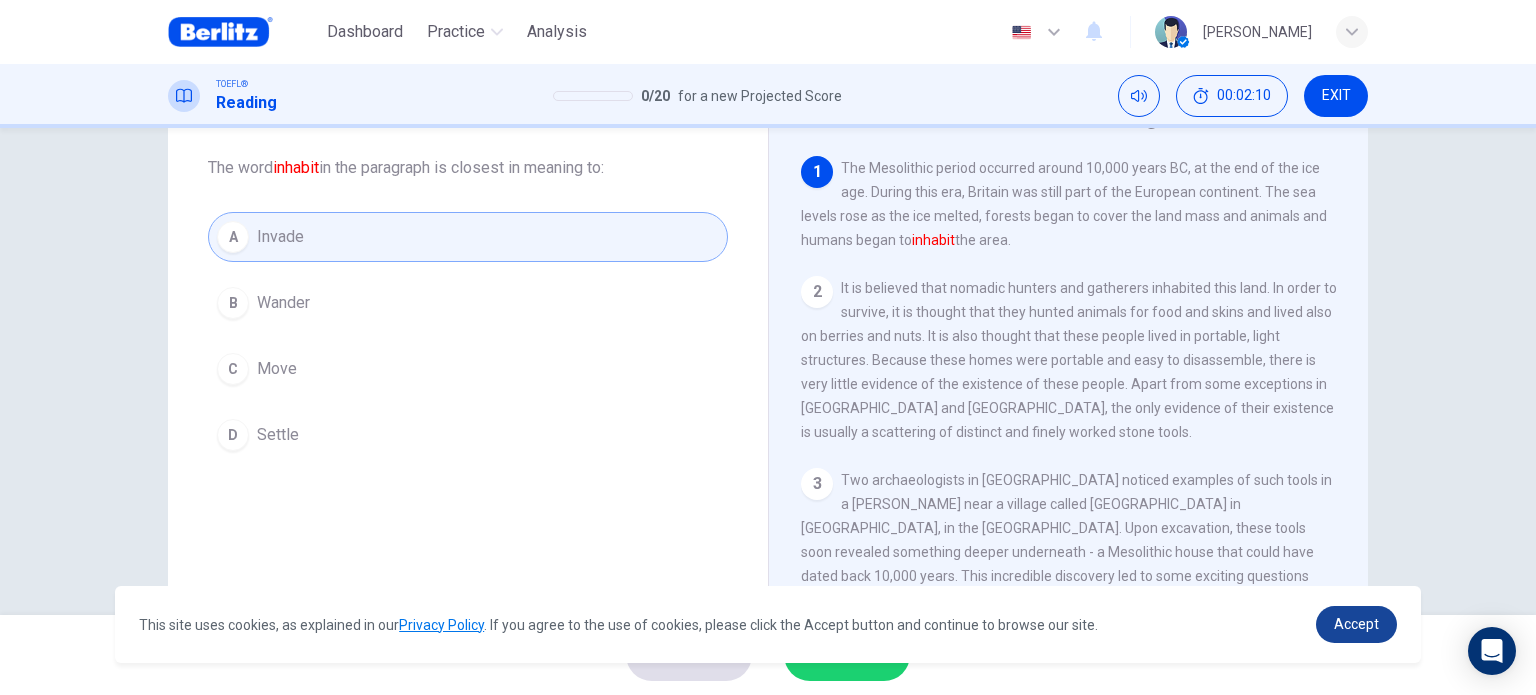 click on "Accept" at bounding box center [1356, 624] 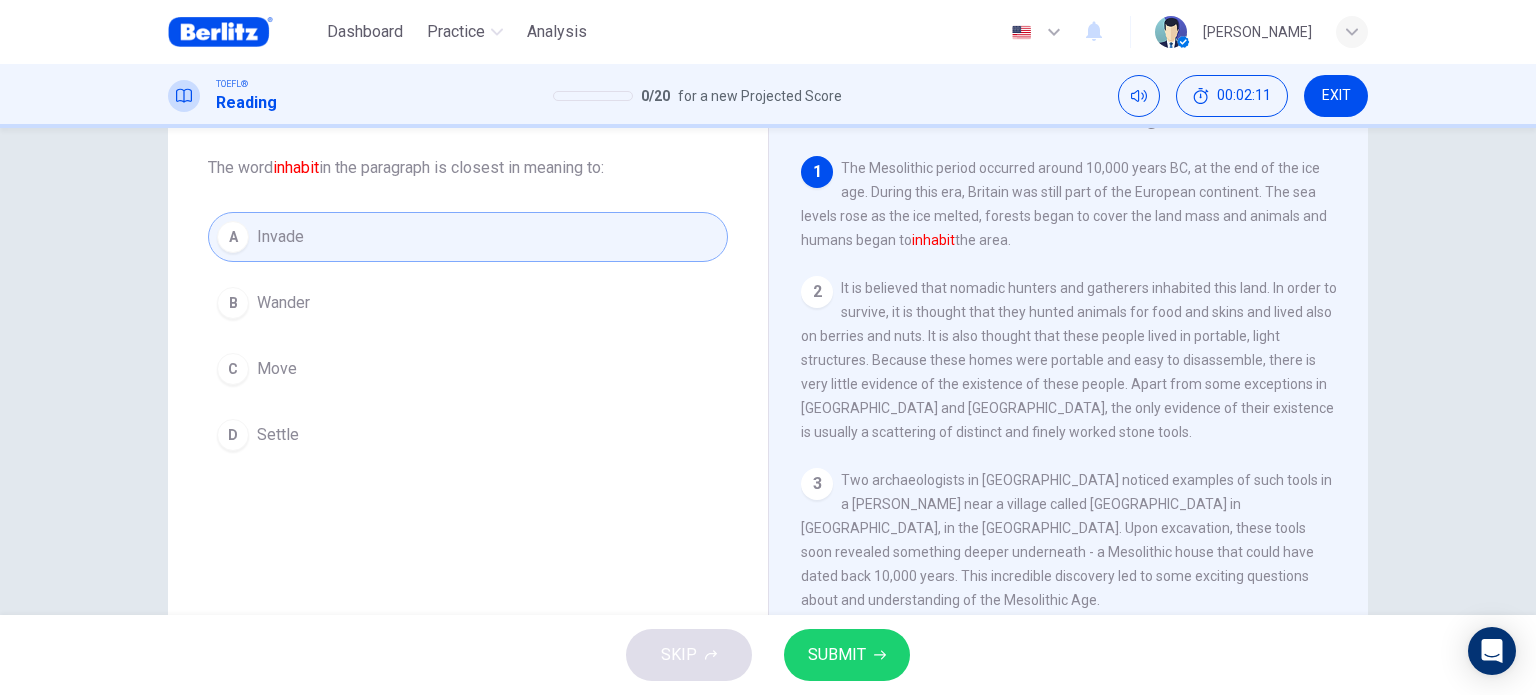 click on "SUBMIT" at bounding box center [837, 655] 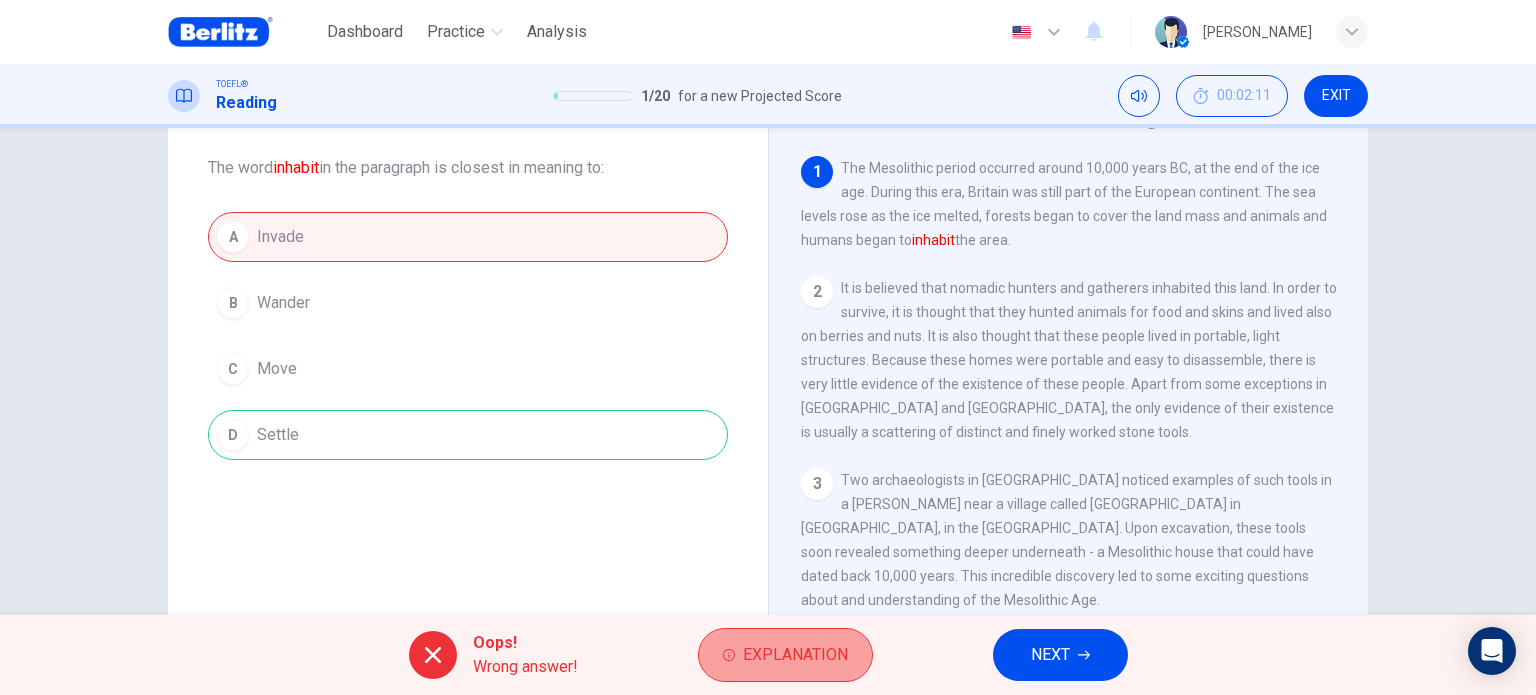 click on "Explanation" at bounding box center (795, 655) 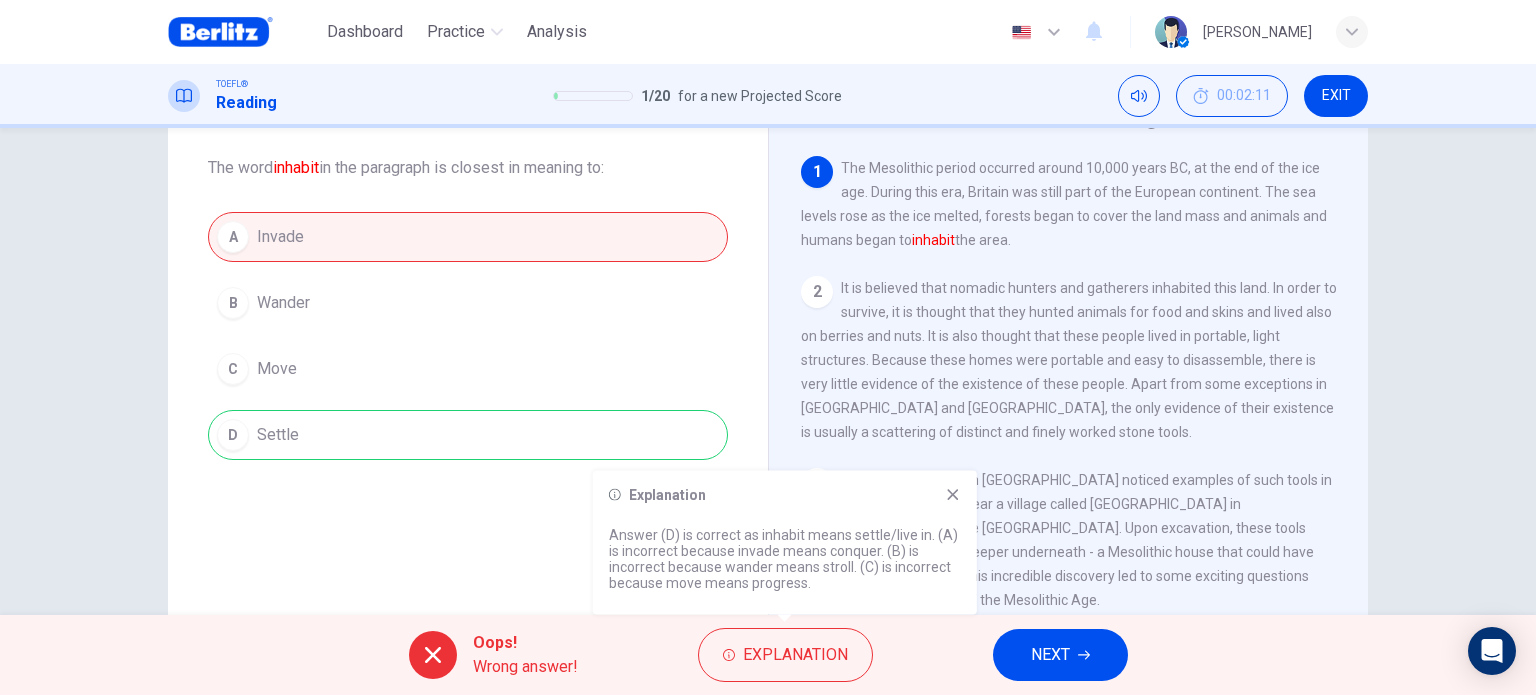 drag, startPoint x: 615, startPoint y: 554, endPoint x: 892, endPoint y: 549, distance: 277.04514 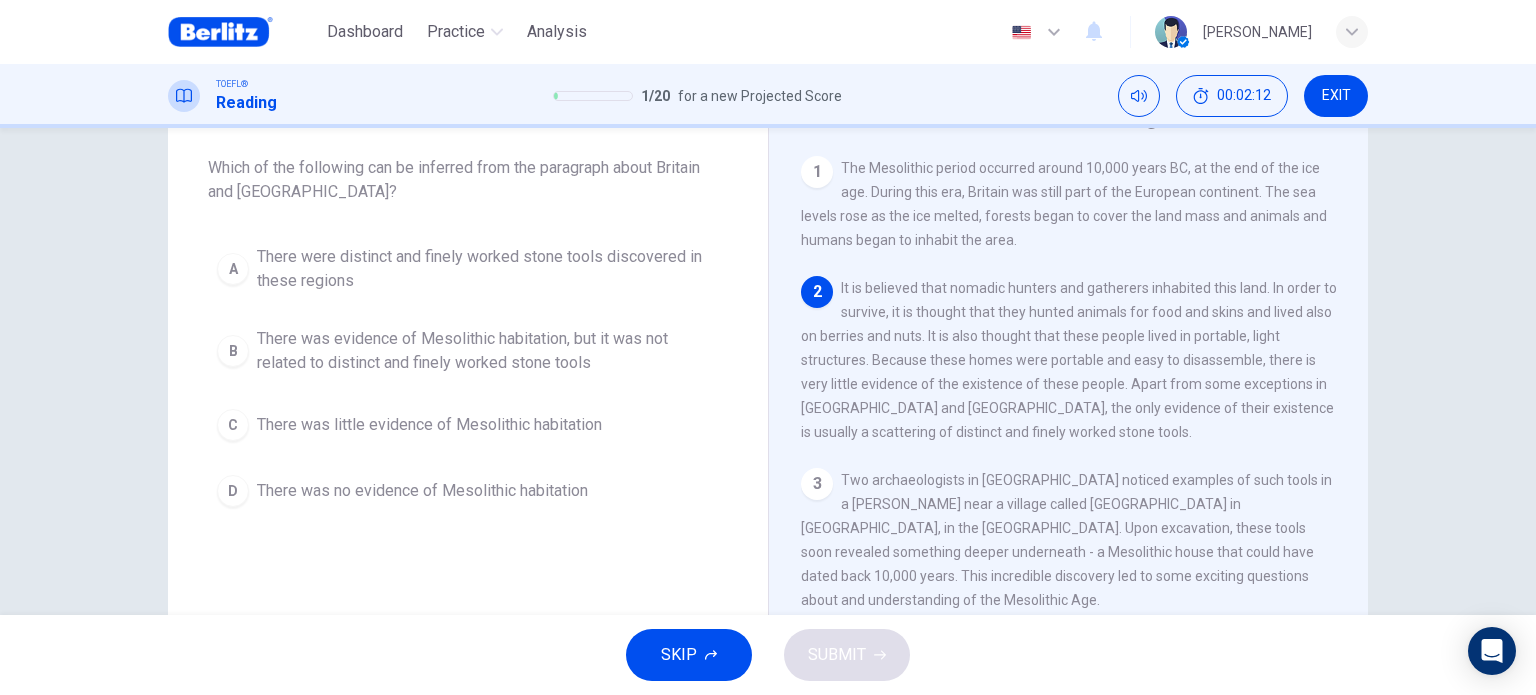scroll, scrollTop: 0, scrollLeft: 0, axis: both 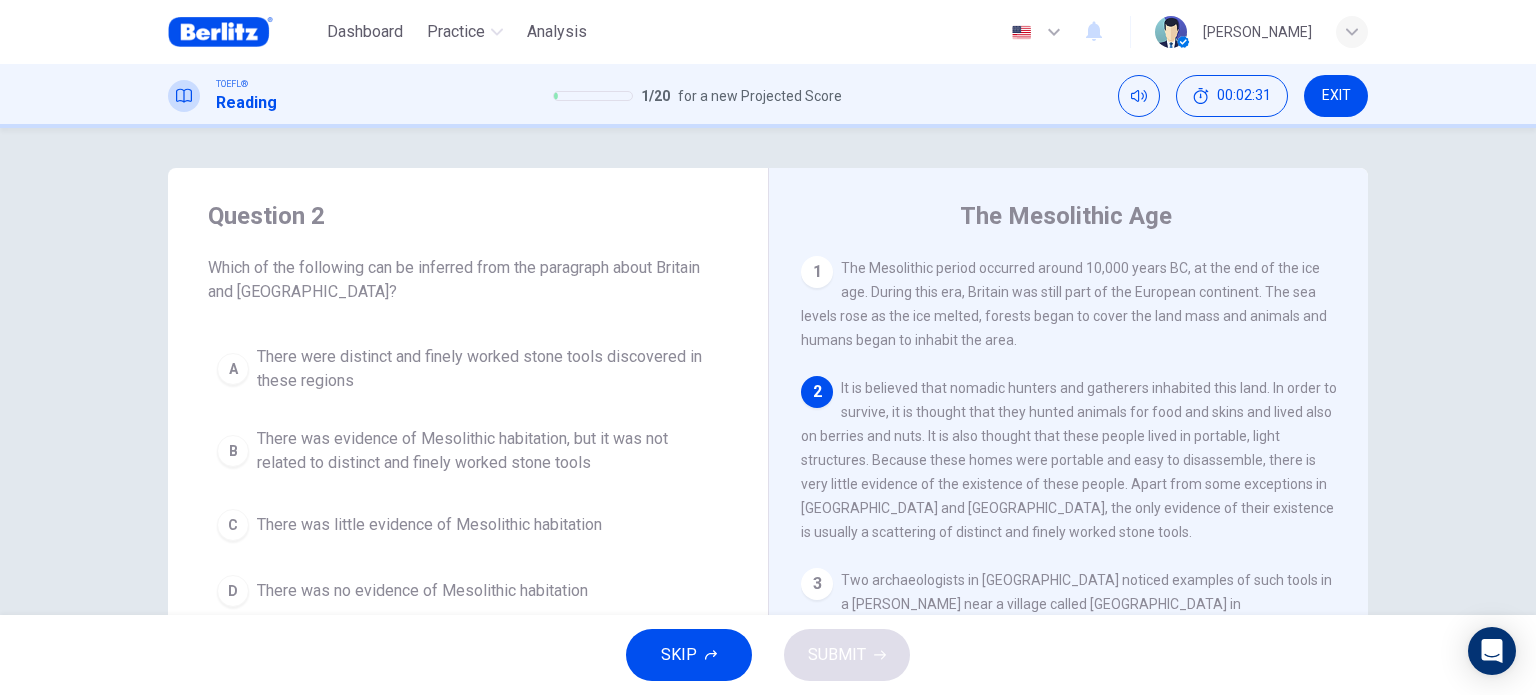 drag, startPoint x: 228, startPoint y: 265, endPoint x: 428, endPoint y: 274, distance: 200.2024 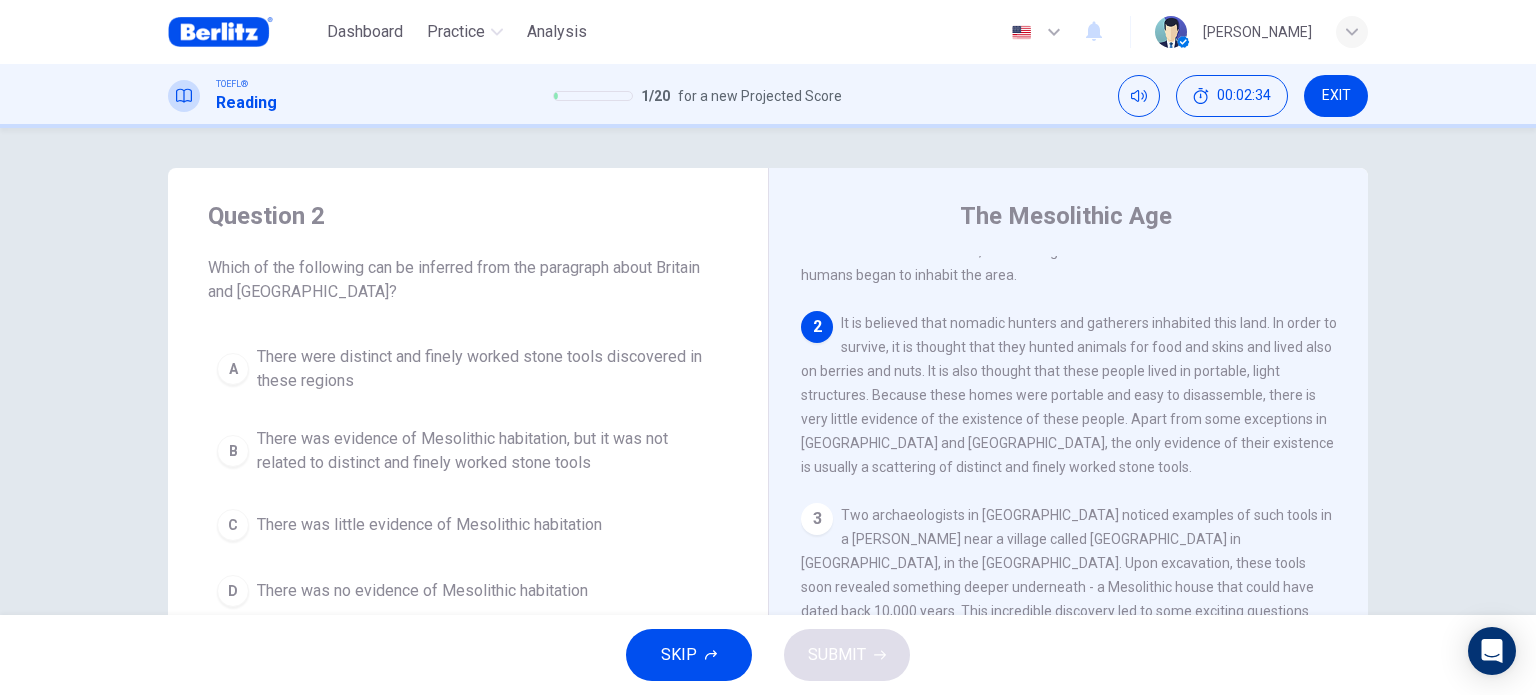 scroll, scrollTop: 100, scrollLeft: 0, axis: vertical 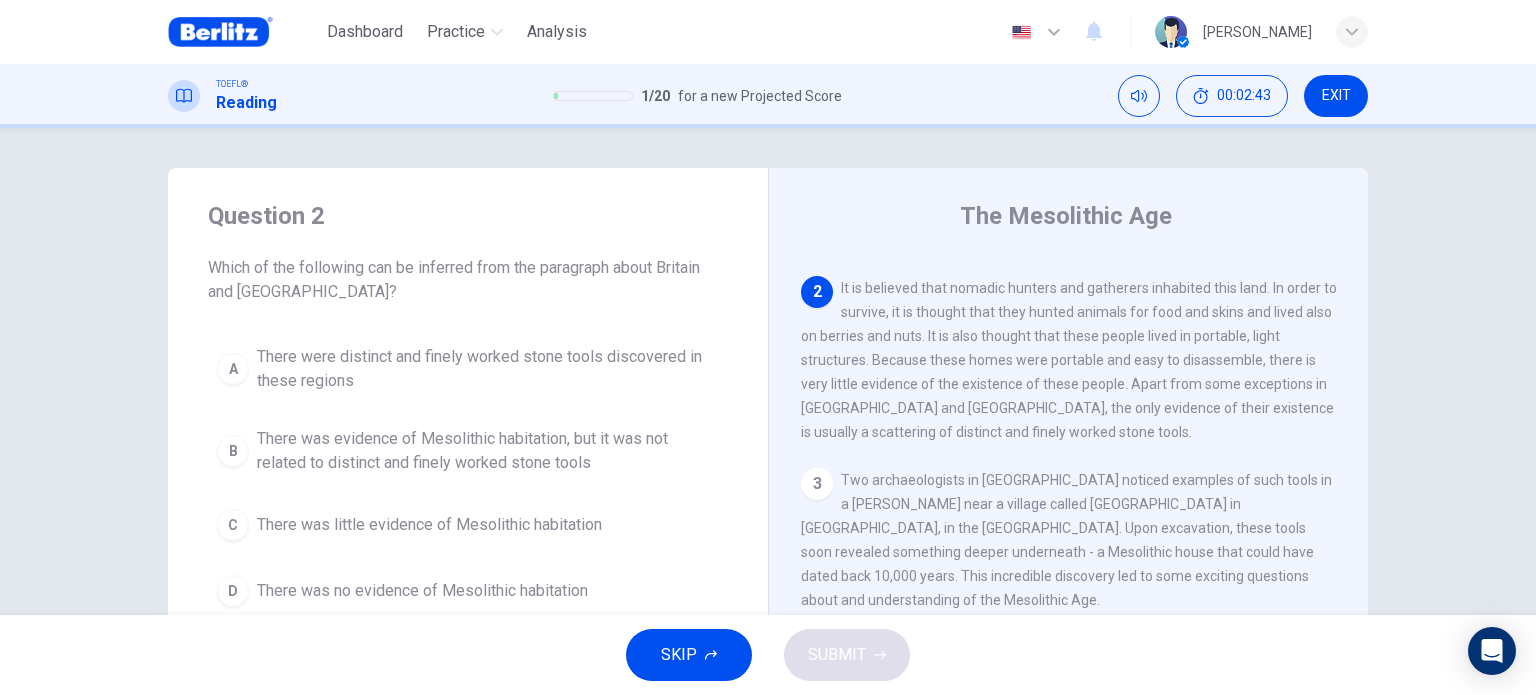 drag, startPoint x: 1180, startPoint y: 291, endPoint x: 1256, endPoint y: 289, distance: 76.02631 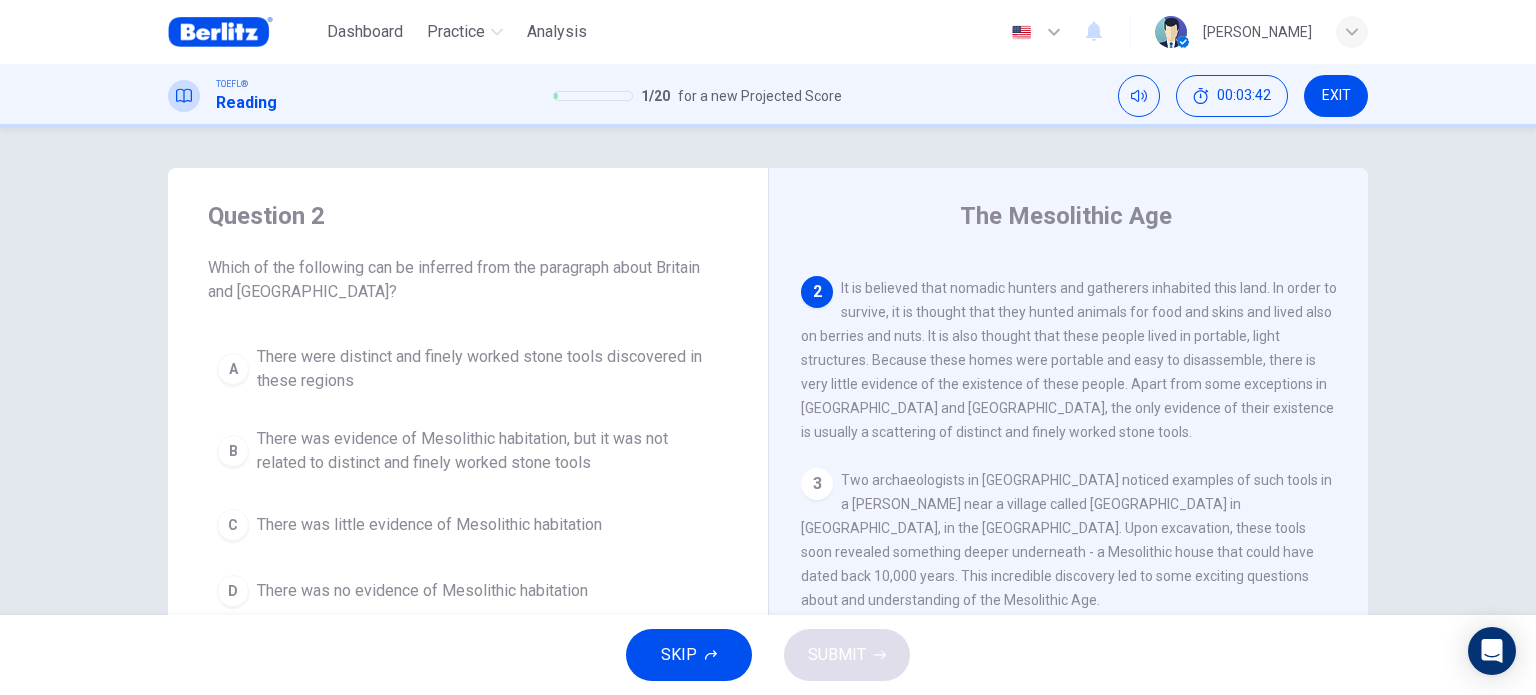 drag, startPoint x: 1224, startPoint y: 414, endPoint x: 1317, endPoint y: 416, distance: 93.0215 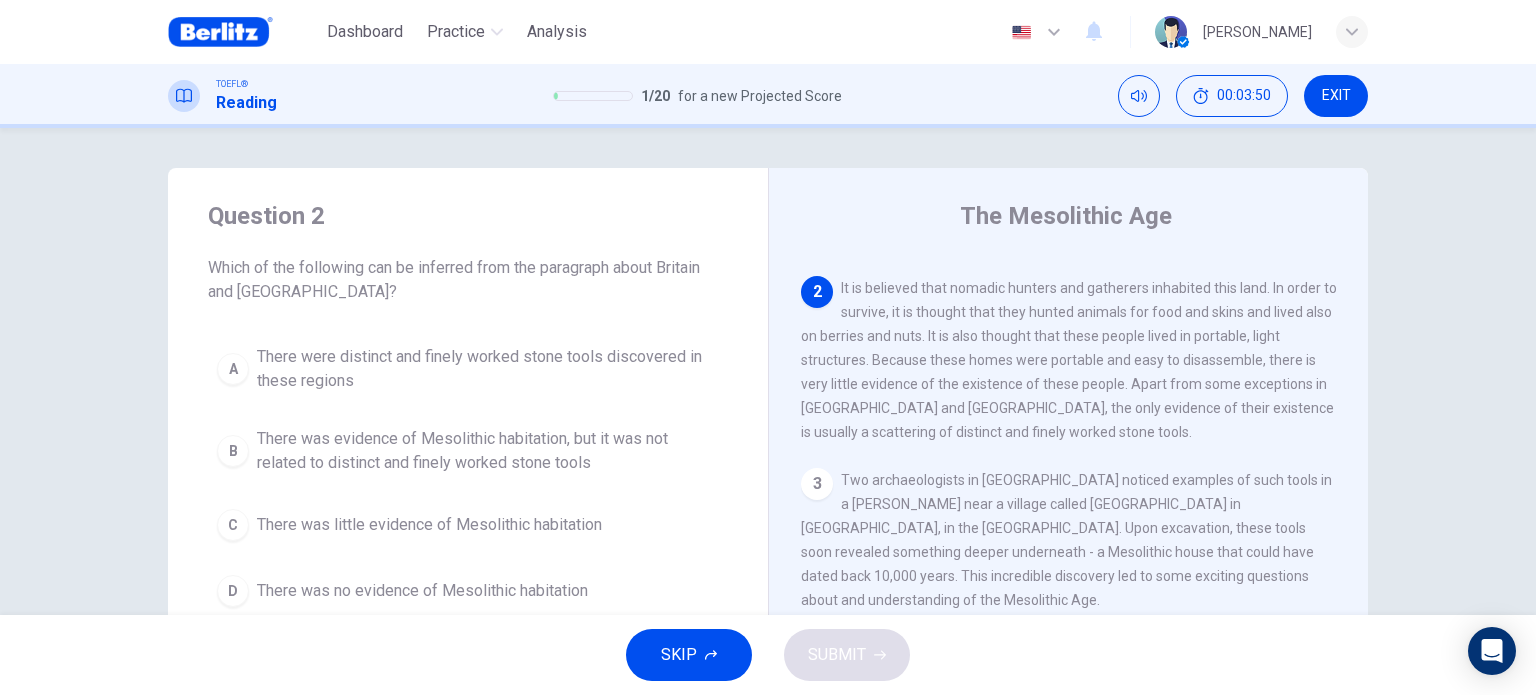 drag, startPoint x: 403, startPoint y: 264, endPoint x: 757, endPoint y: 269, distance: 354.0353 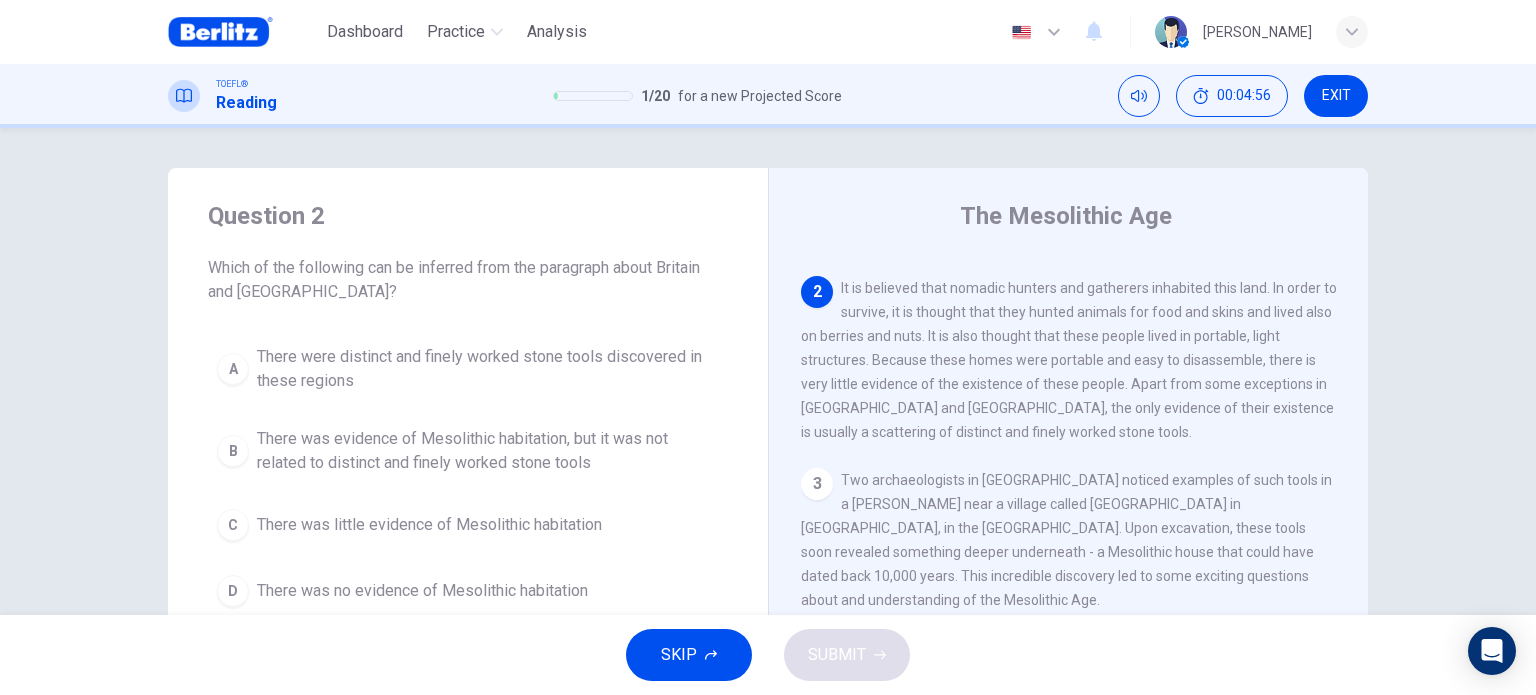 drag, startPoint x: 846, startPoint y: 341, endPoint x: 904, endPoint y: 343, distance: 58.034473 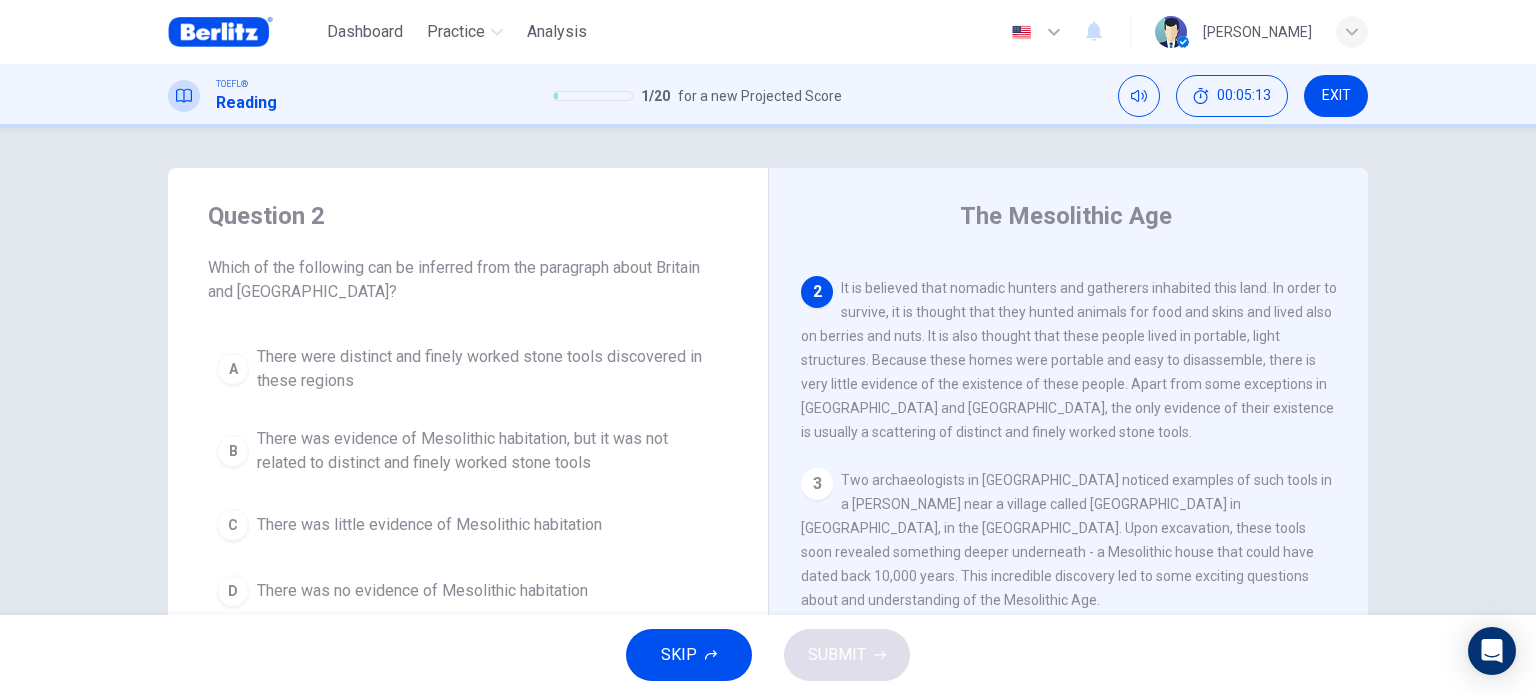 drag, startPoint x: 1239, startPoint y: 390, endPoint x: 1319, endPoint y: 390, distance: 80 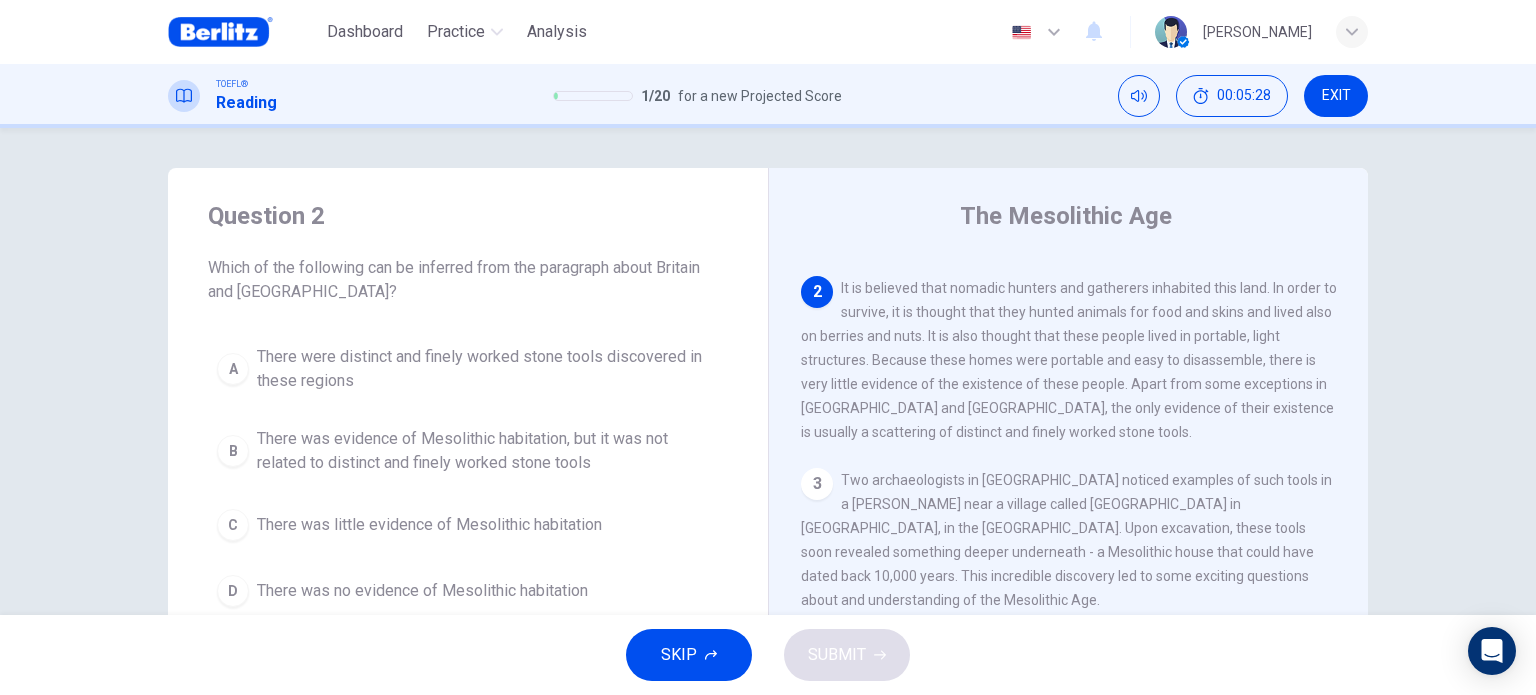 scroll, scrollTop: 100, scrollLeft: 0, axis: vertical 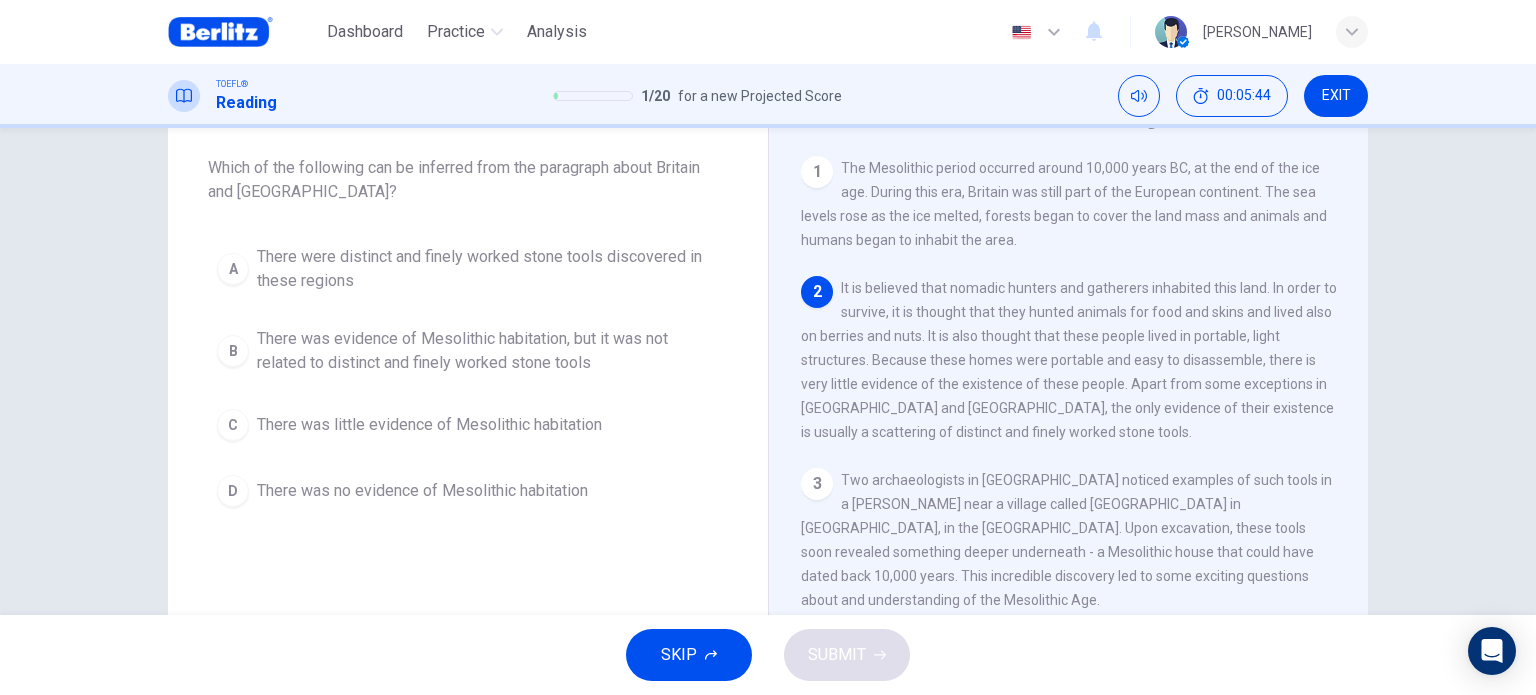 click on "There was little evidence of Mesolithic habitation" at bounding box center [429, 425] 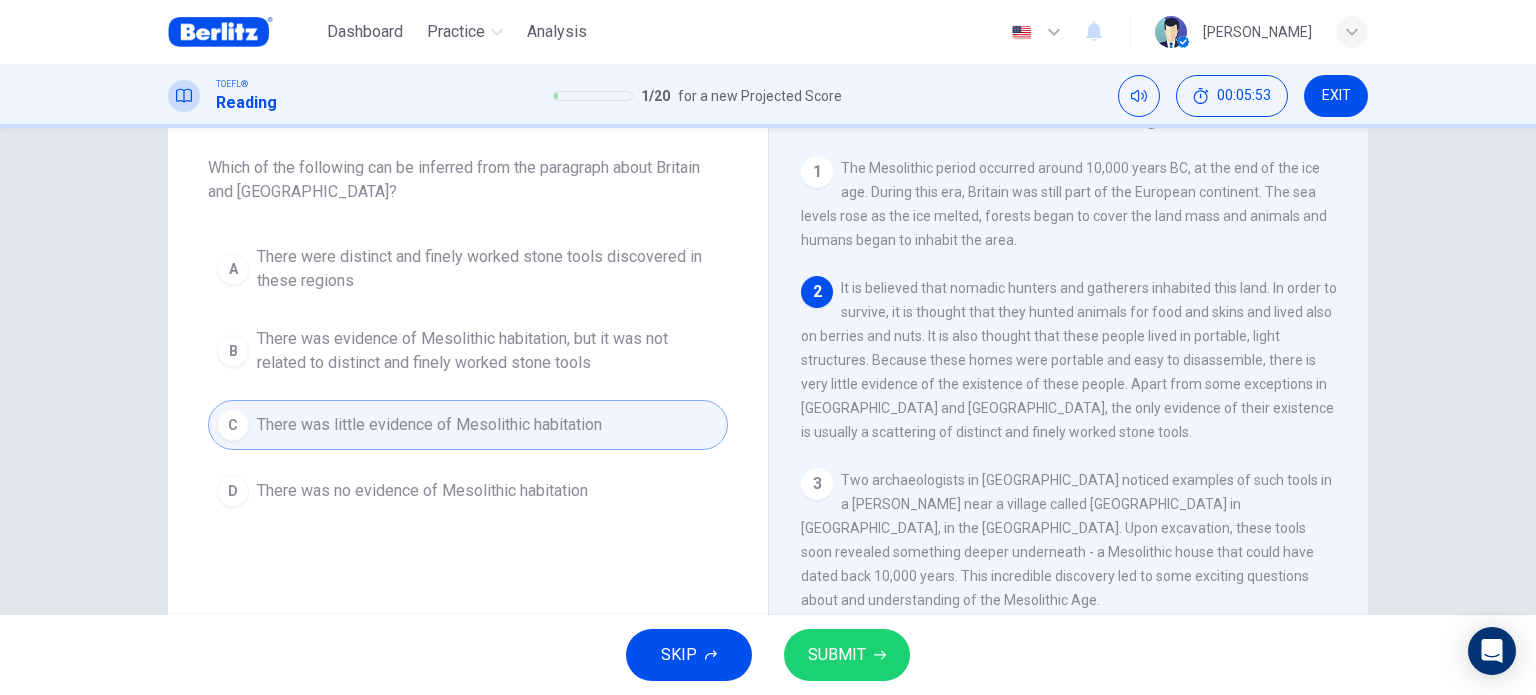 click on "SUBMIT" at bounding box center (837, 655) 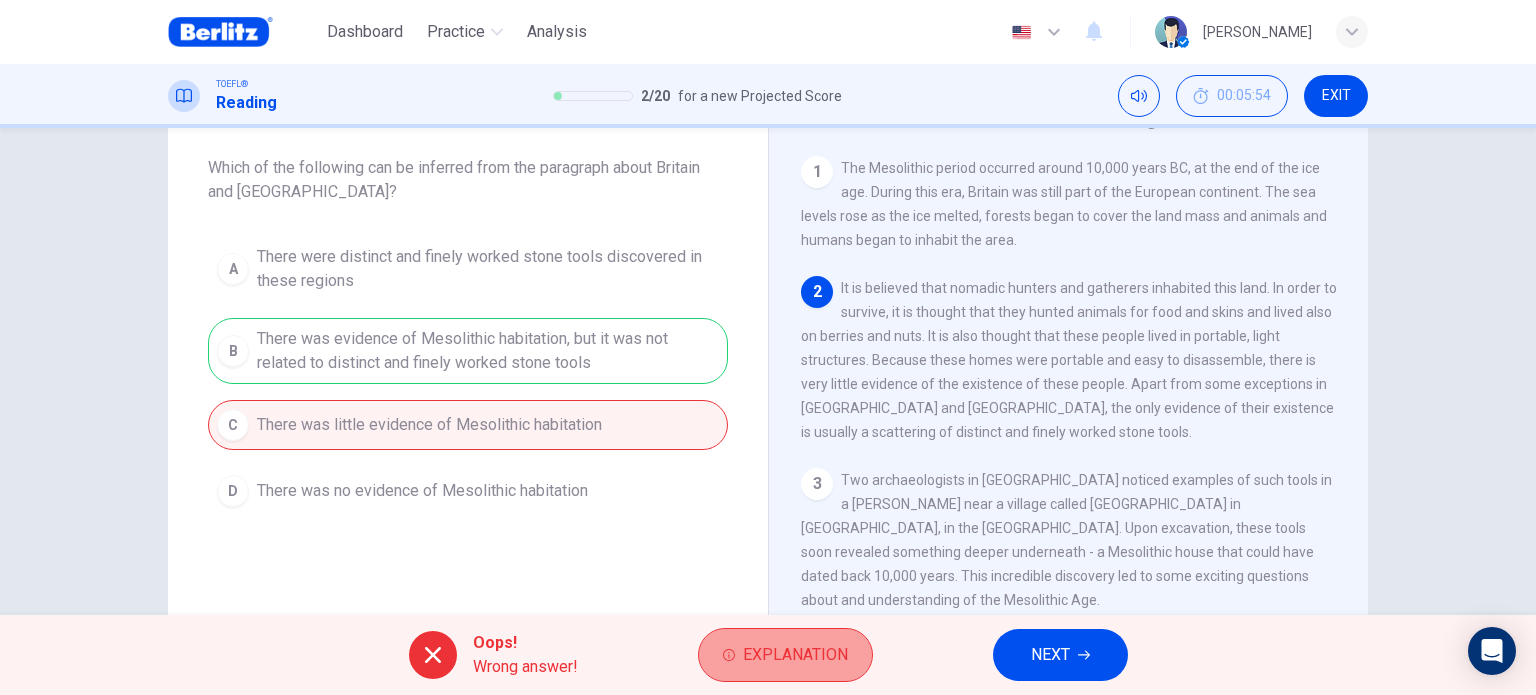 click on "Explanation" at bounding box center [795, 655] 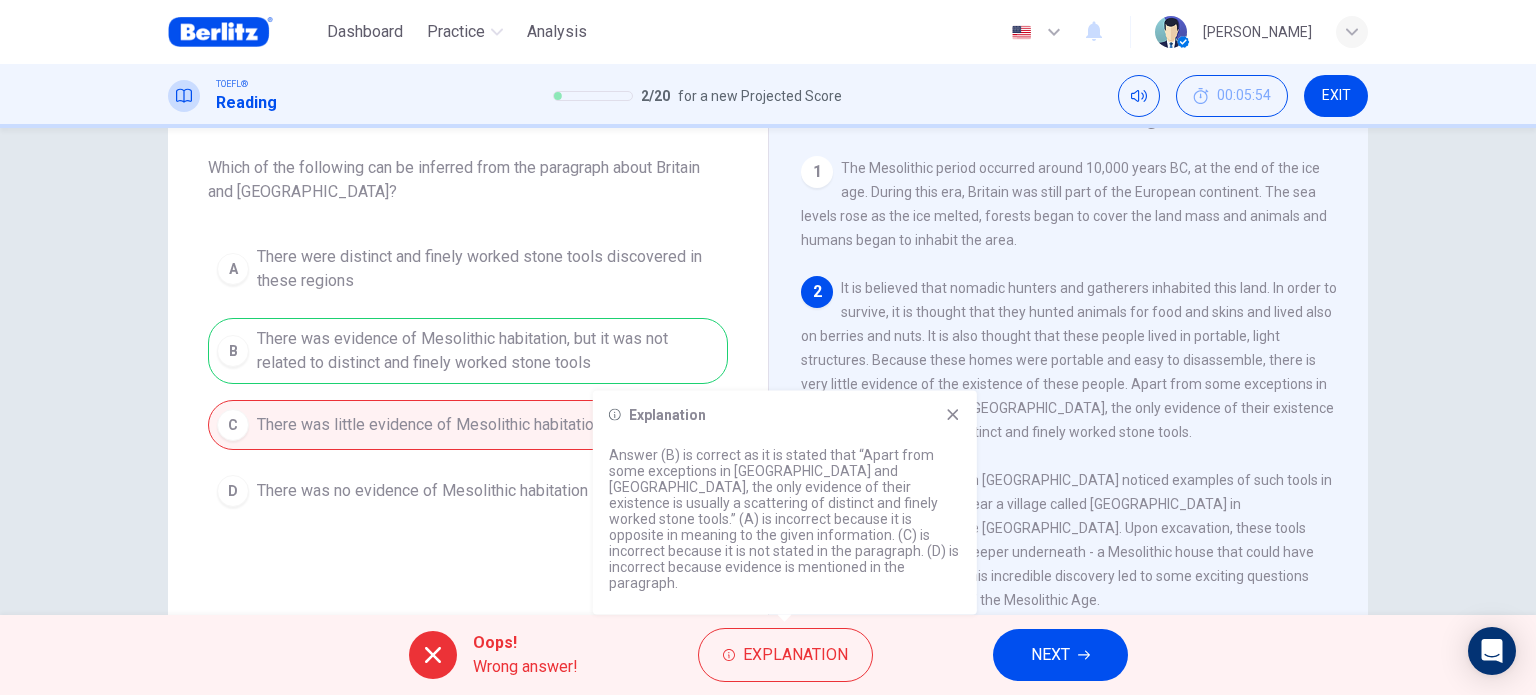 drag, startPoint x: 615, startPoint y: 487, endPoint x: 910, endPoint y: 477, distance: 295.16943 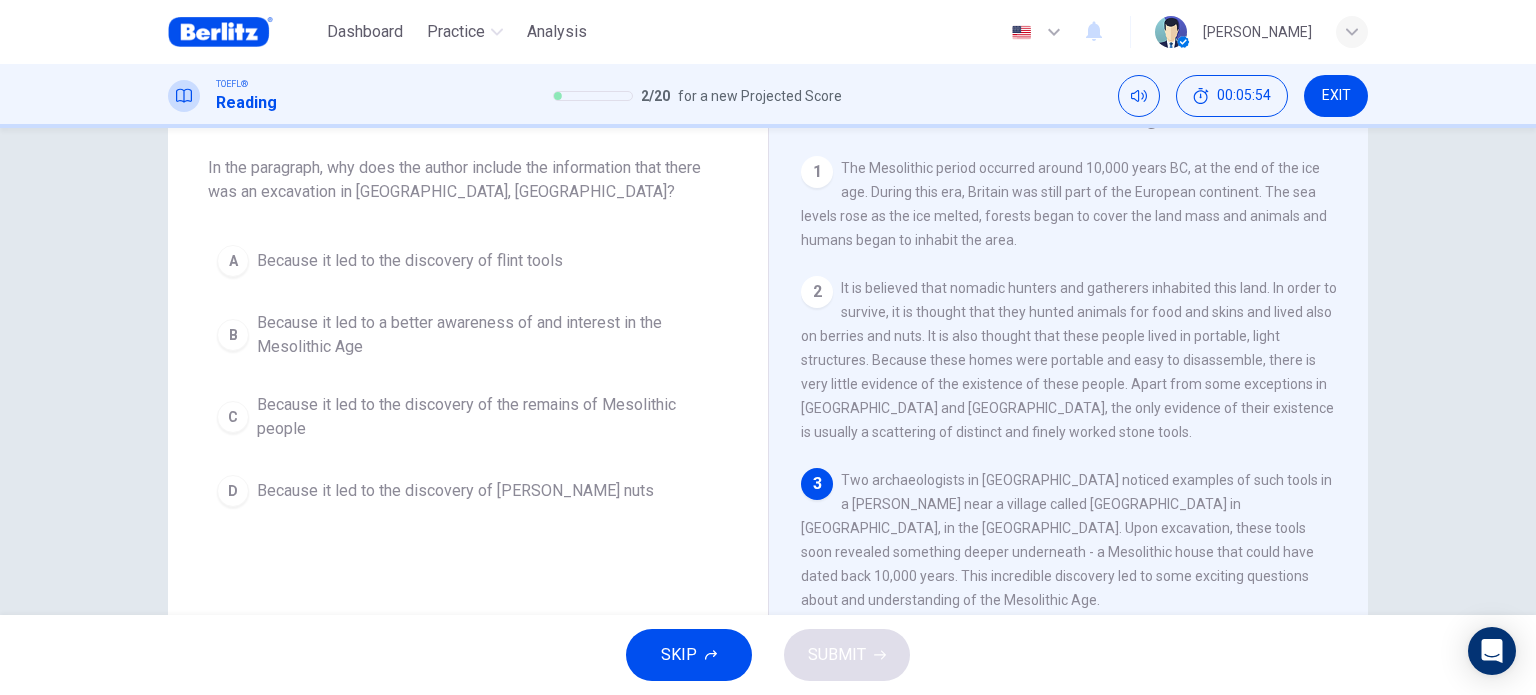scroll, scrollTop: 69, scrollLeft: 0, axis: vertical 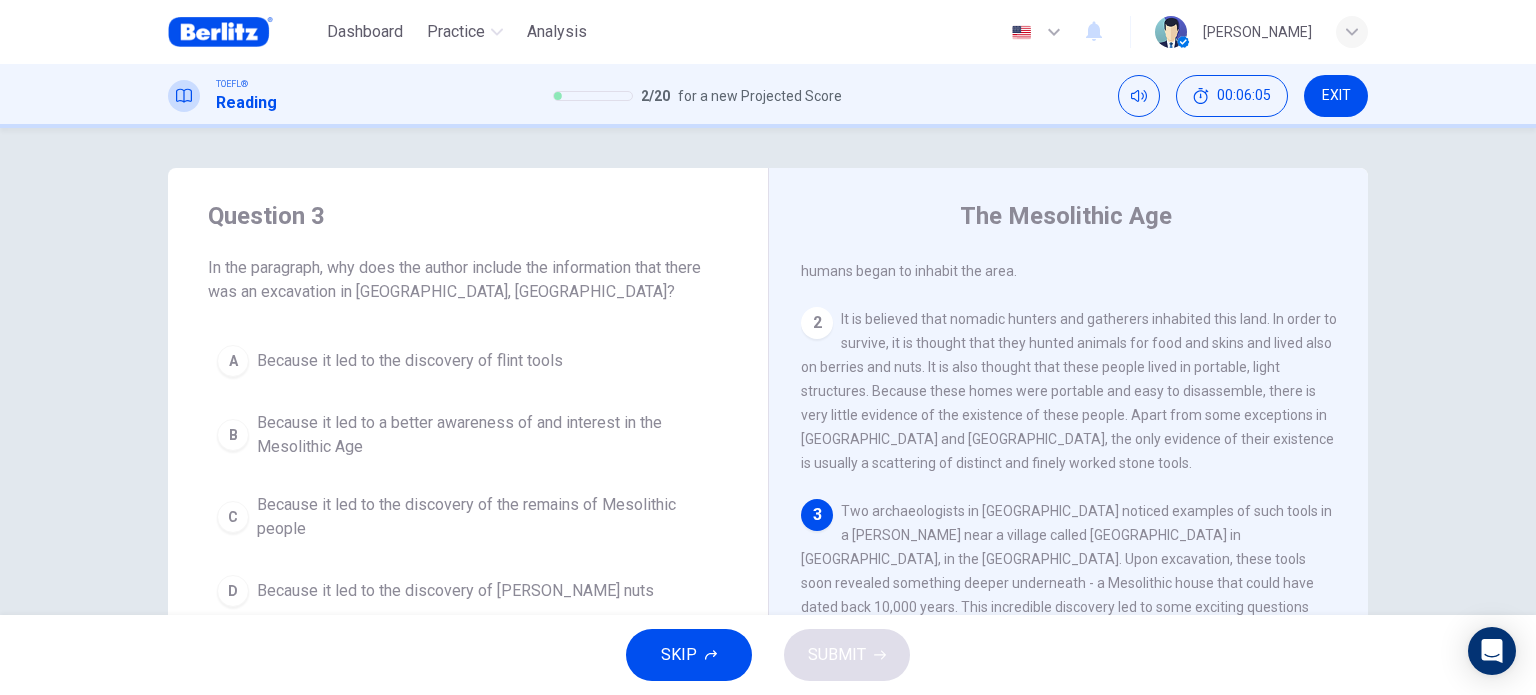 drag, startPoint x: 256, startPoint y: 291, endPoint x: 288, endPoint y: 293, distance: 32.06244 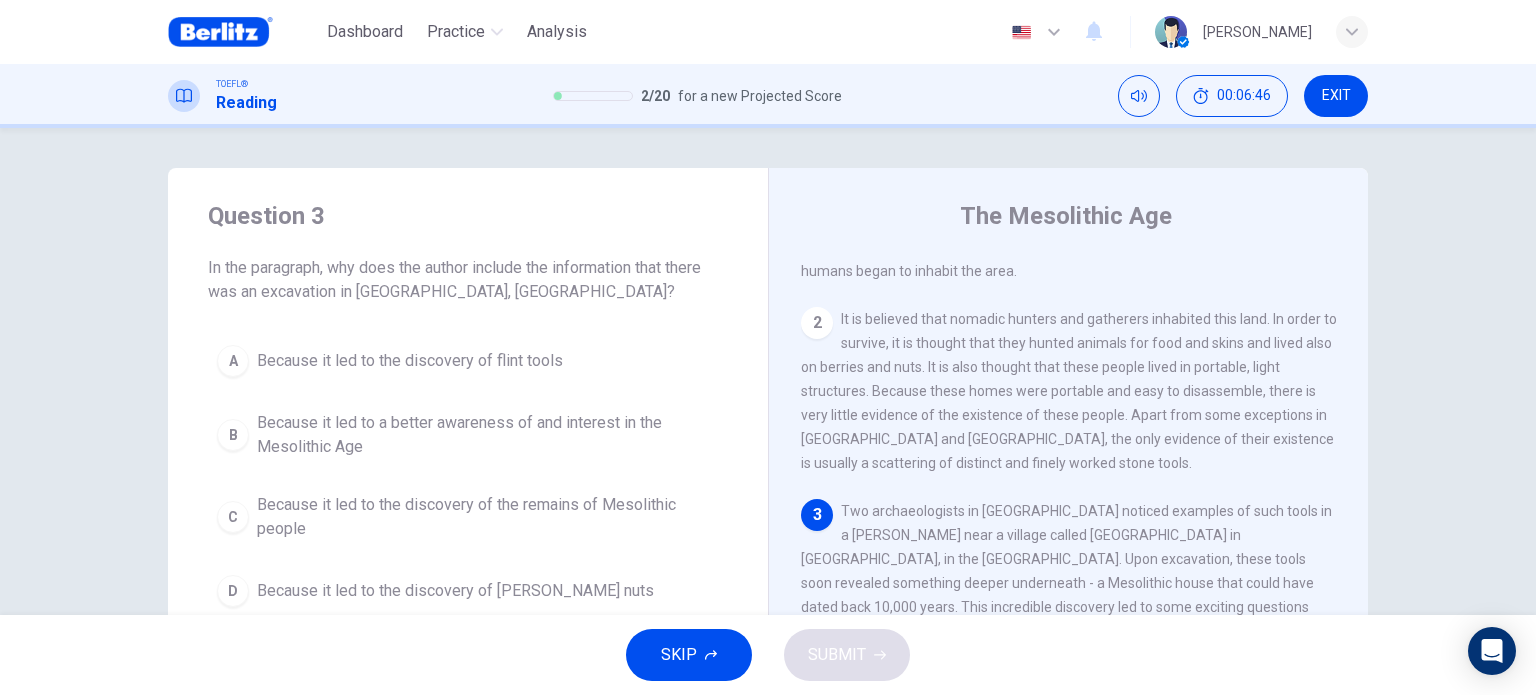 scroll, scrollTop: 269, scrollLeft: 0, axis: vertical 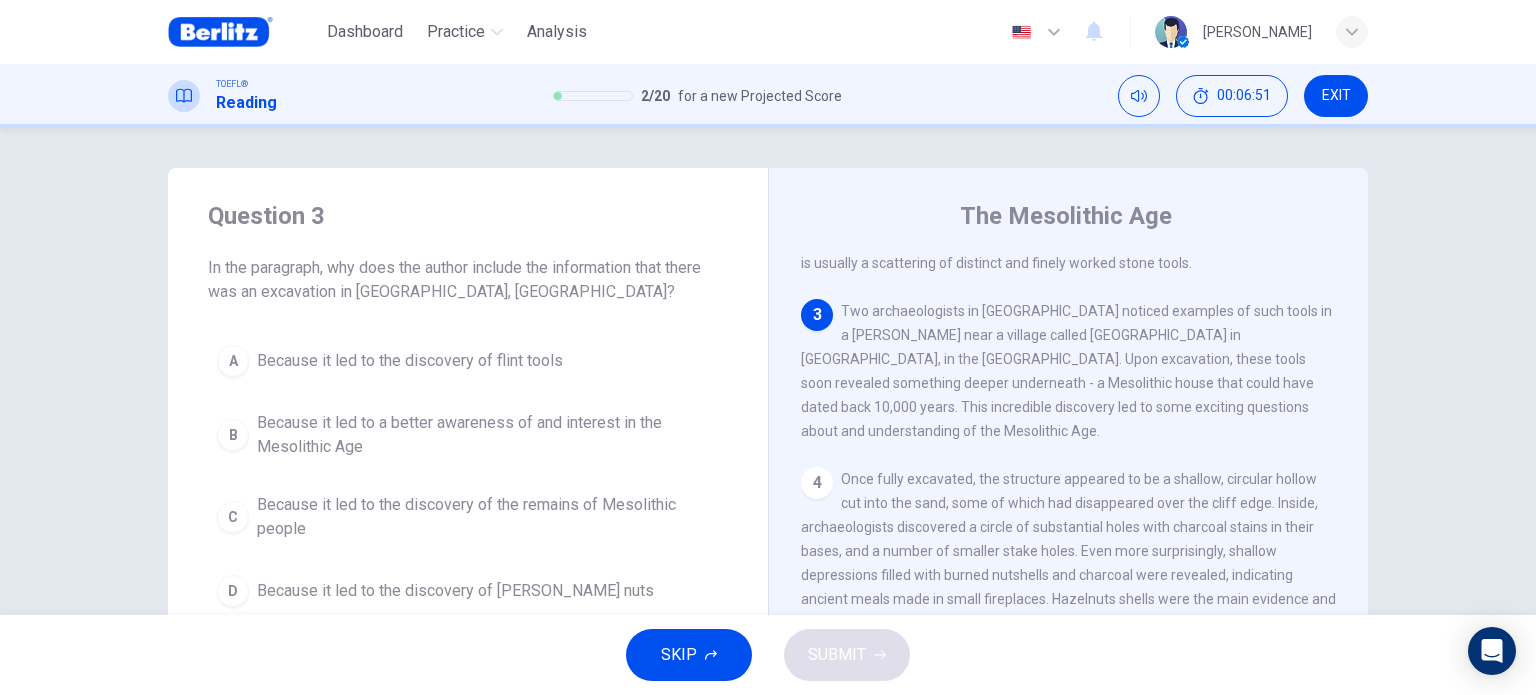 drag, startPoint x: 851, startPoint y: 321, endPoint x: 960, endPoint y: 322, distance: 109.004585 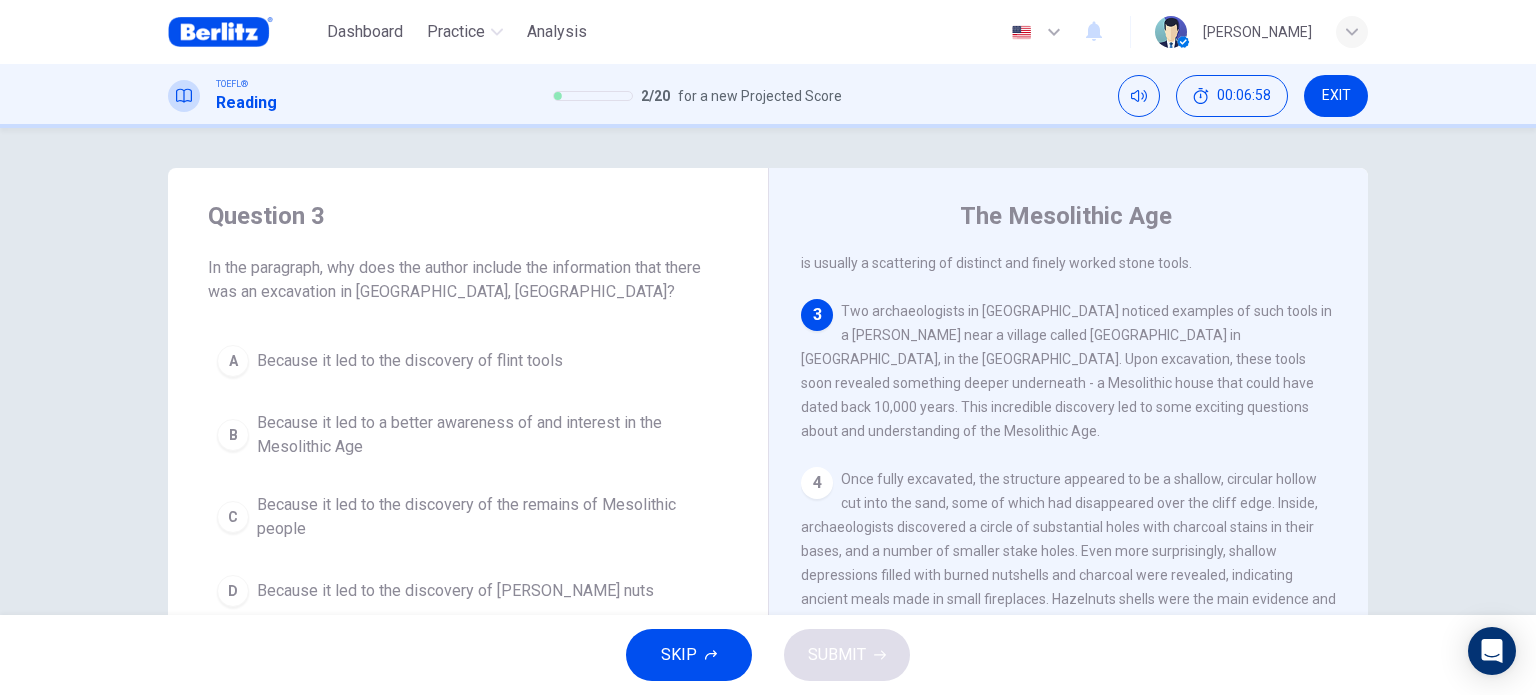 drag, startPoint x: 1136, startPoint y: 316, endPoint x: 1239, endPoint y: 324, distance: 103.31021 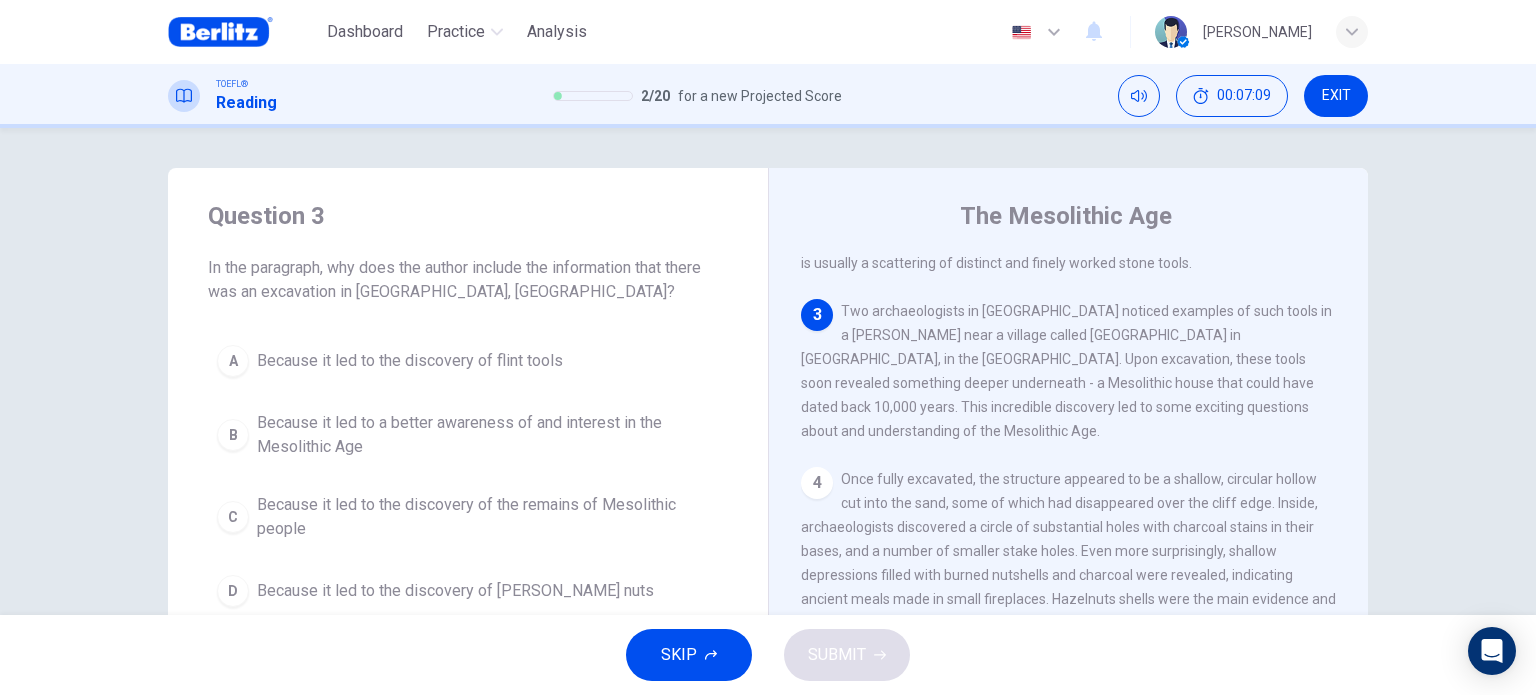 drag, startPoint x: 1184, startPoint y: 316, endPoint x: 1240, endPoint y: 316, distance: 56 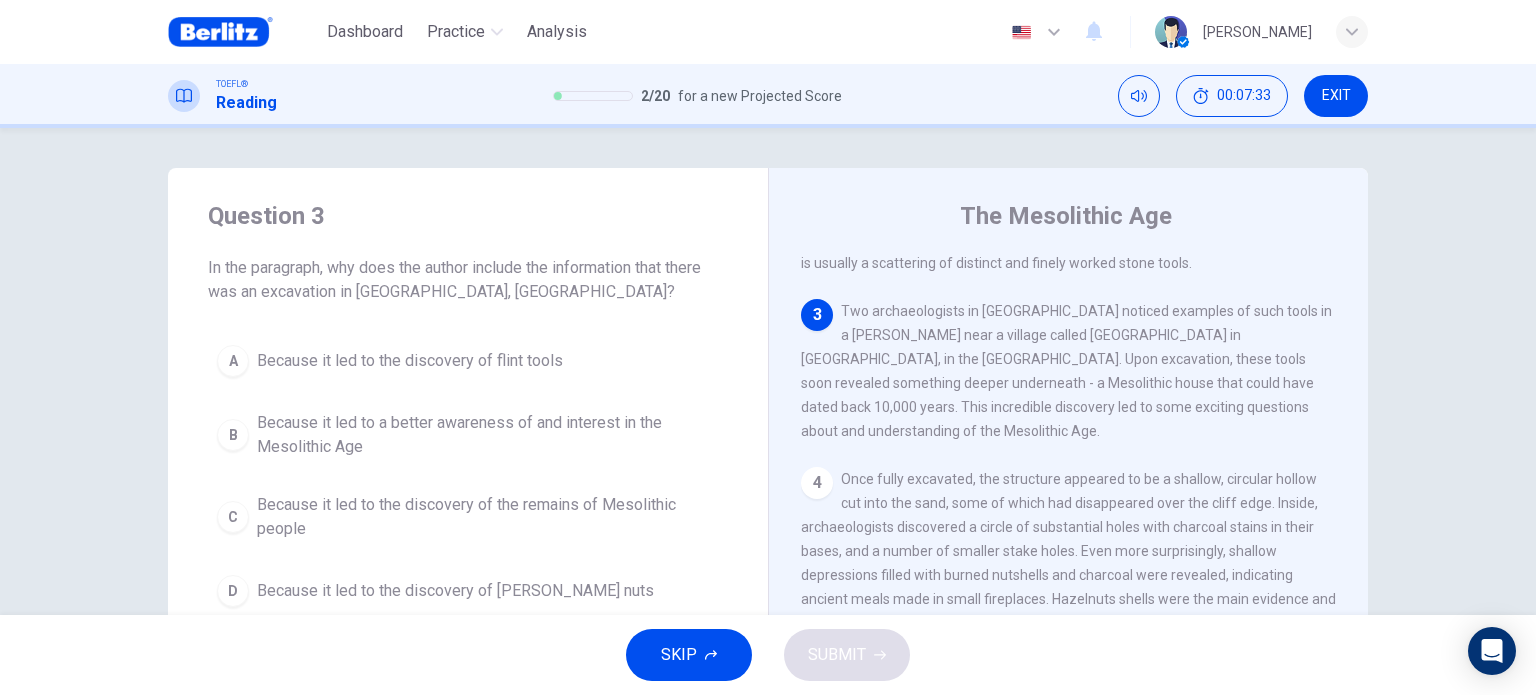 drag, startPoint x: 824, startPoint y: 419, endPoint x: 987, endPoint y: 420, distance: 163.00307 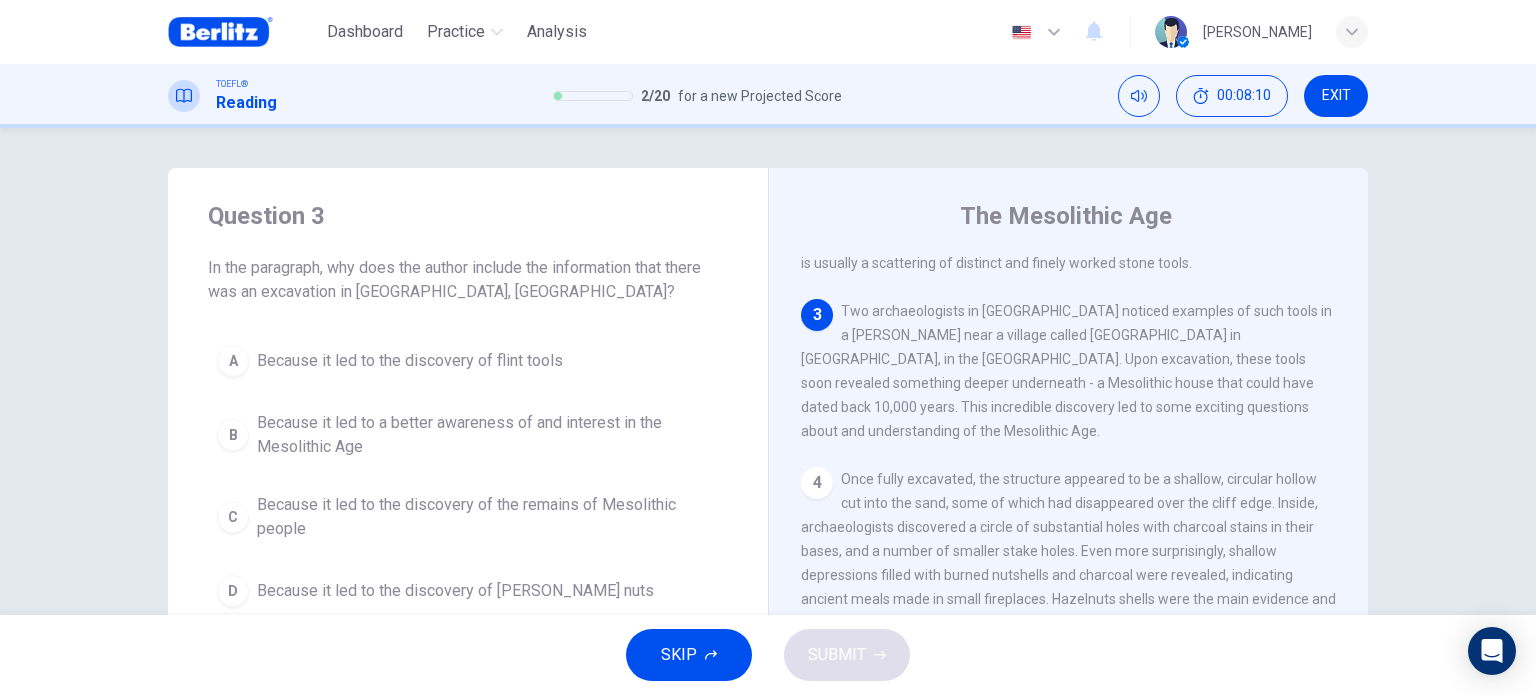 drag, startPoint x: 1160, startPoint y: 320, endPoint x: 1213, endPoint y: 318, distance: 53.037724 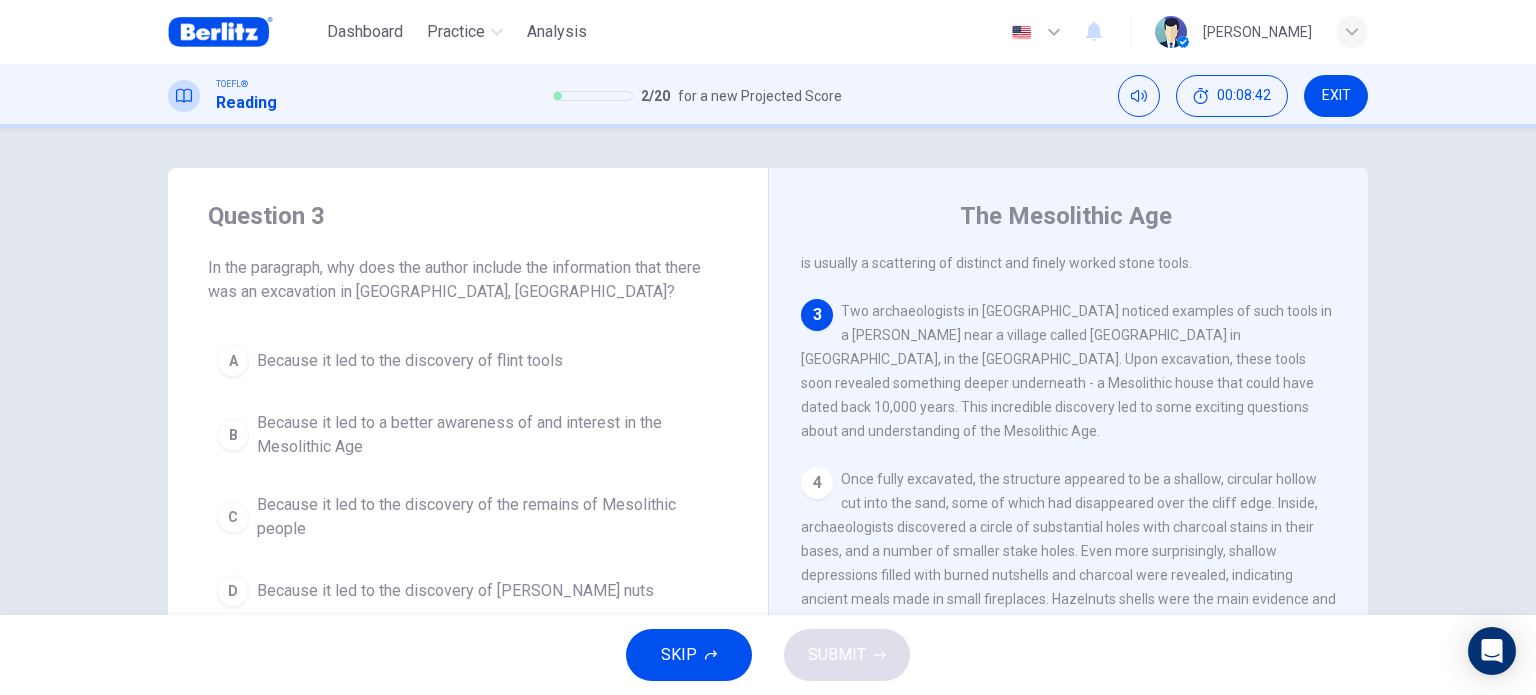 click on "Because it led to the discovery of flint tools" at bounding box center (410, 361) 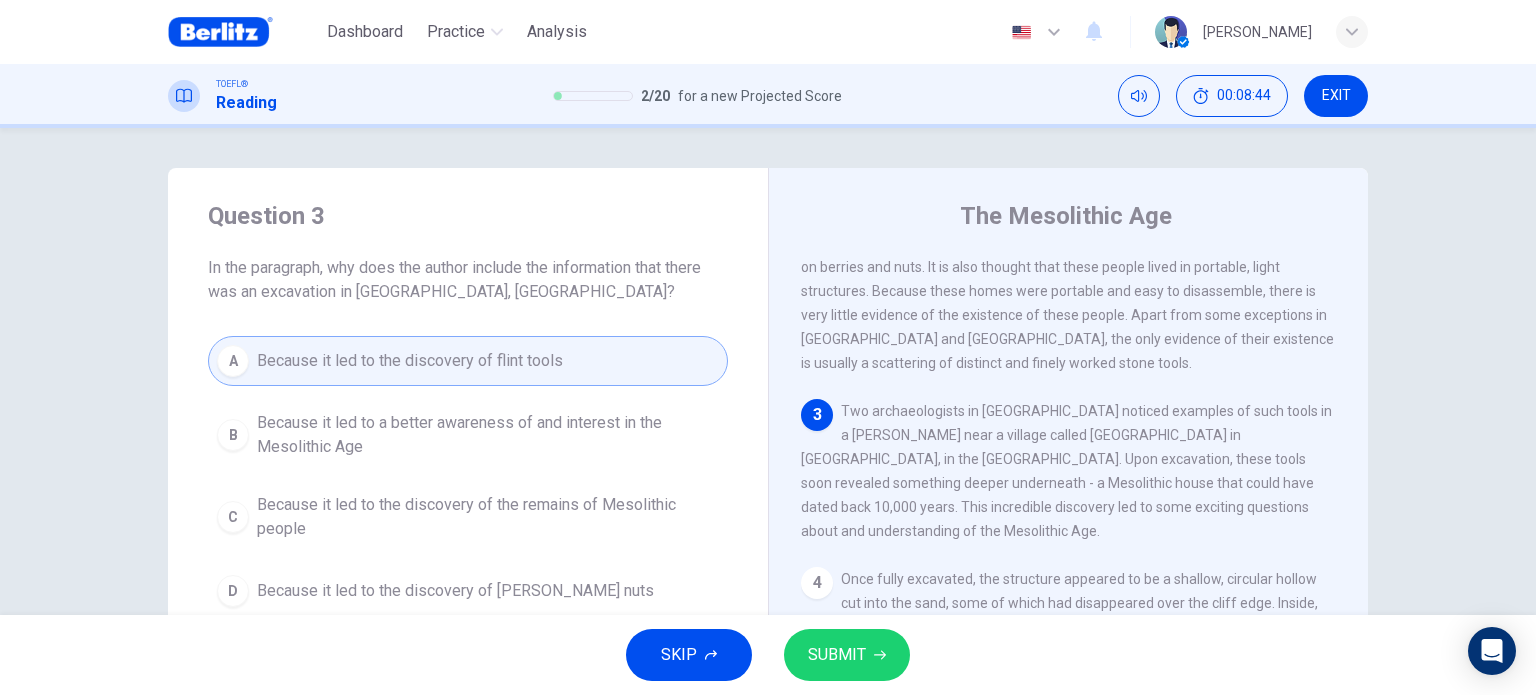 scroll, scrollTop: 269, scrollLeft: 0, axis: vertical 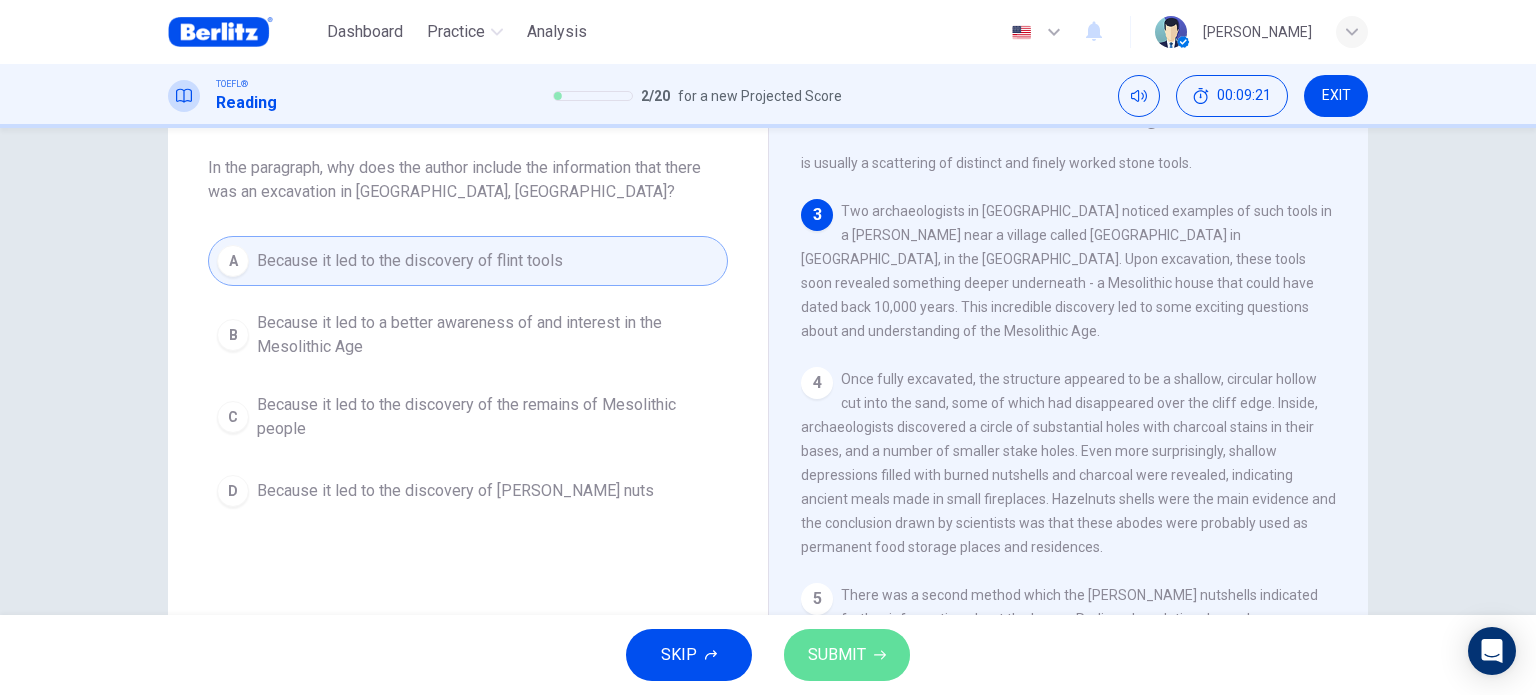 click on "SUBMIT" at bounding box center (847, 655) 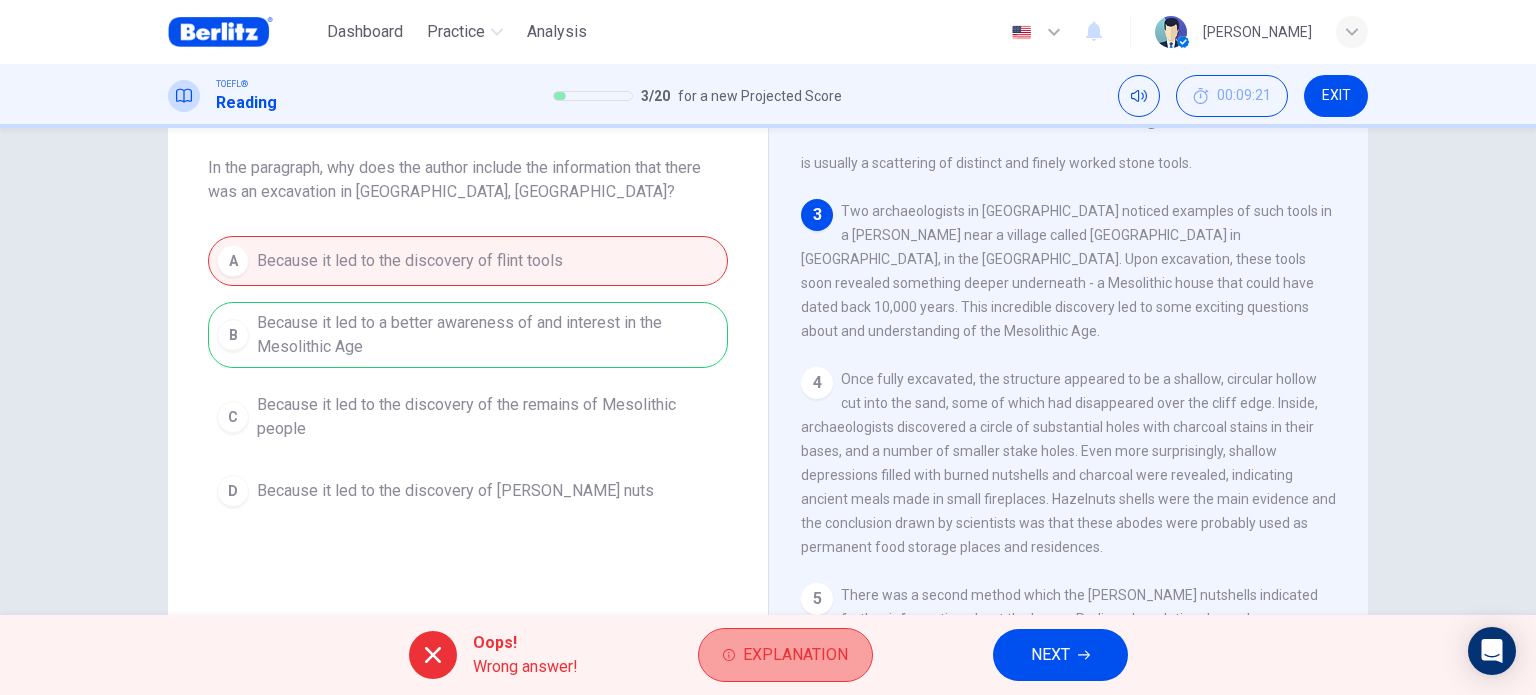 click on "Explanation" at bounding box center [795, 655] 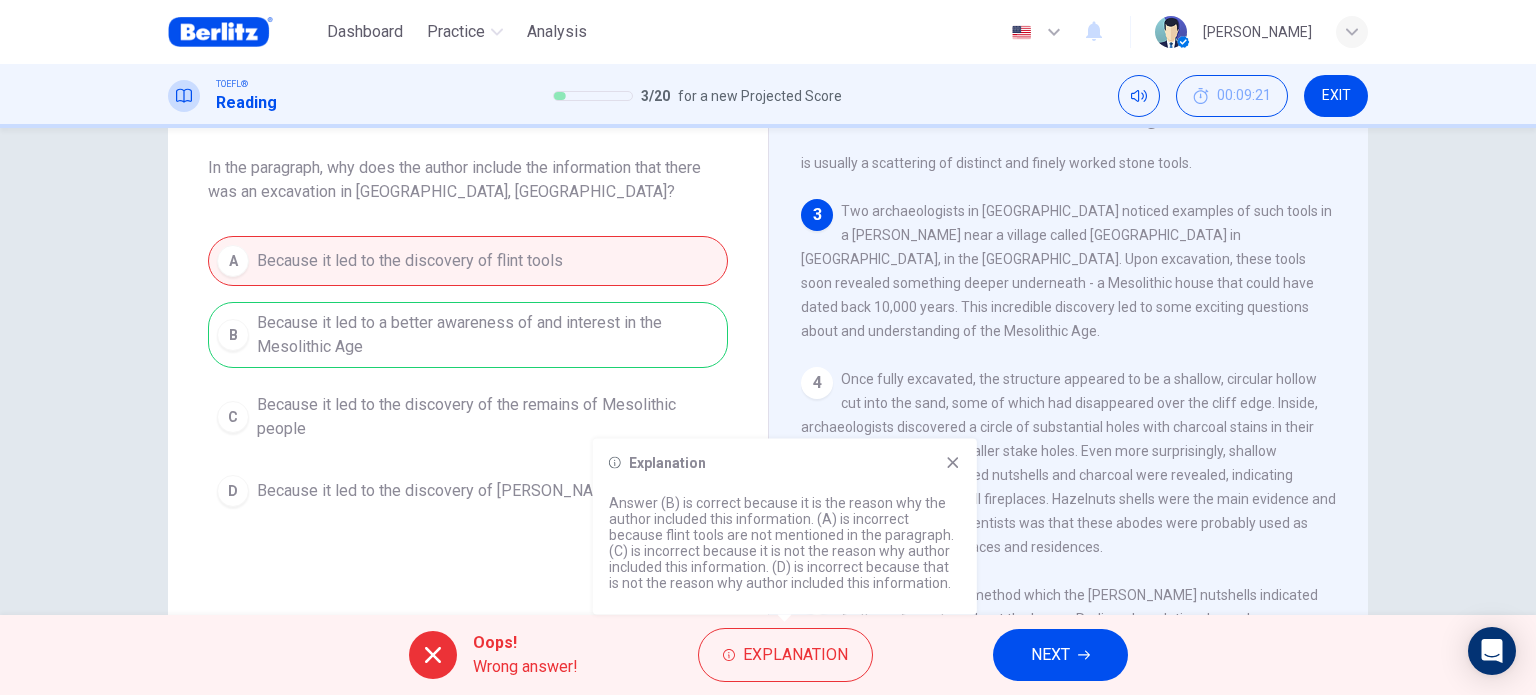 click on "NEXT" at bounding box center (1060, 655) 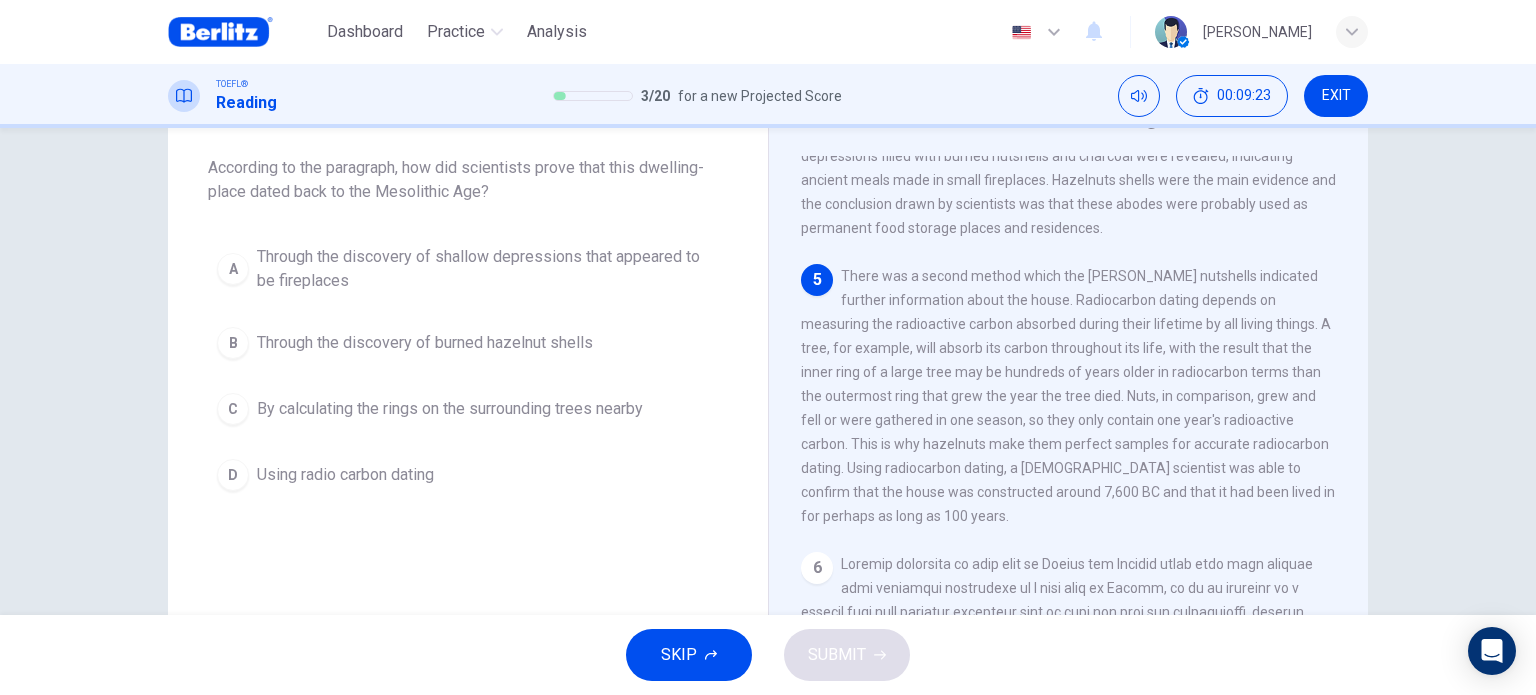 scroll, scrollTop: 488, scrollLeft: 0, axis: vertical 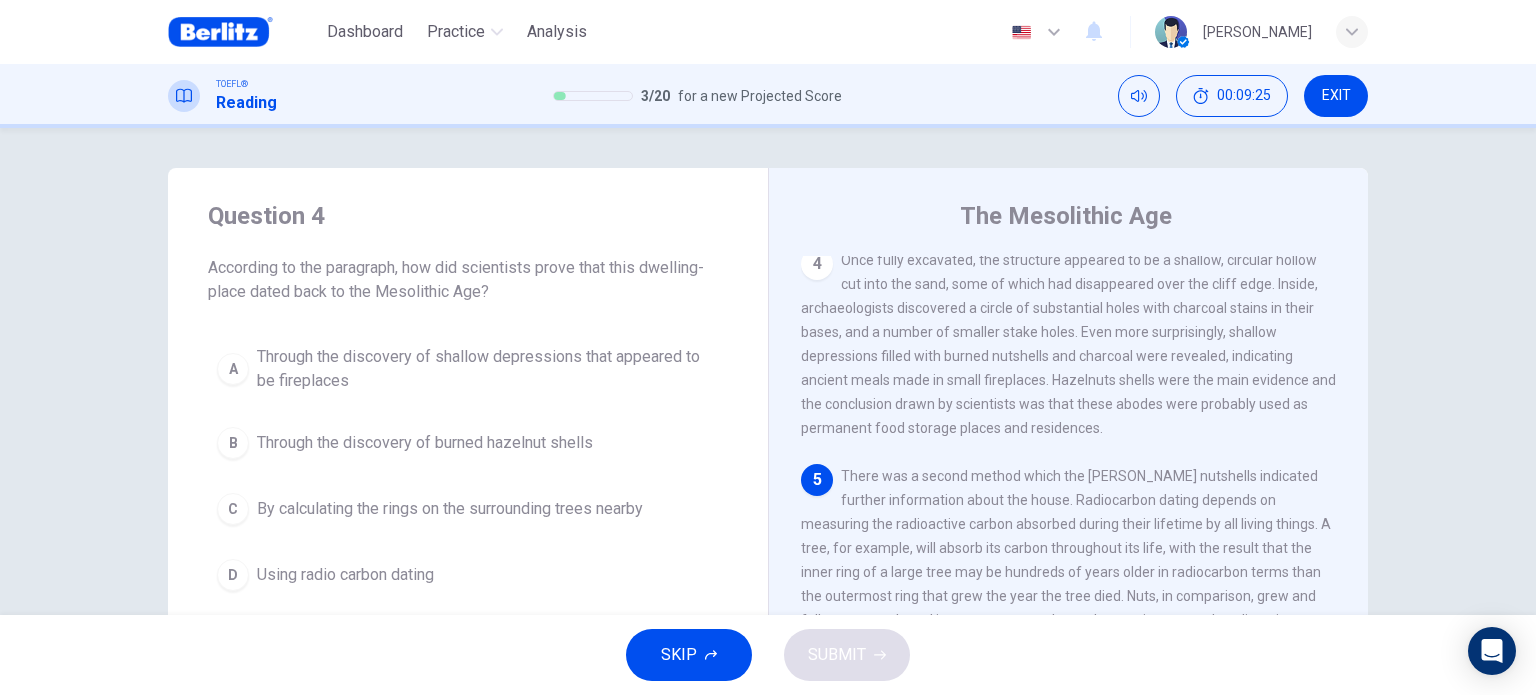 drag, startPoint x: 232, startPoint y: 257, endPoint x: 572, endPoint y: 265, distance: 340.09412 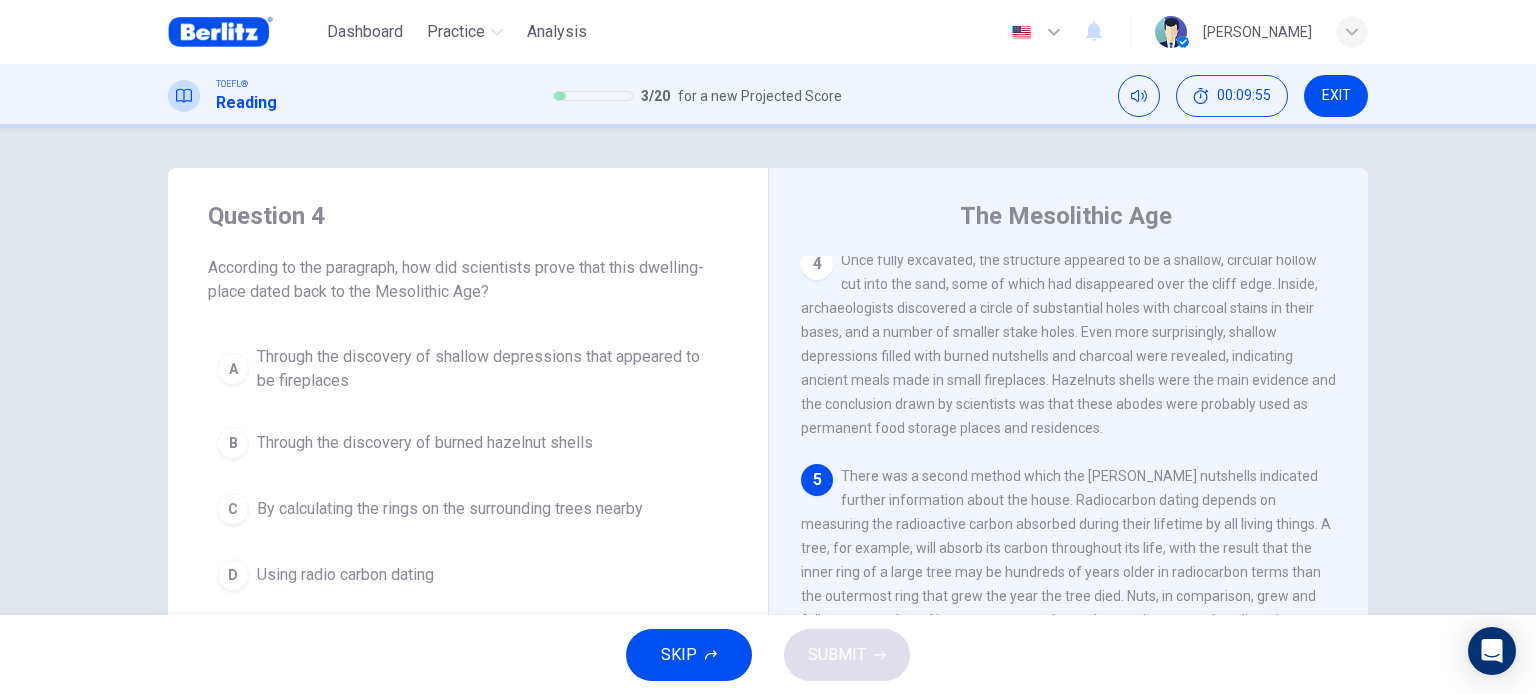 drag, startPoint x: 249, startPoint y: 290, endPoint x: 520, endPoint y: 297, distance: 271.0904 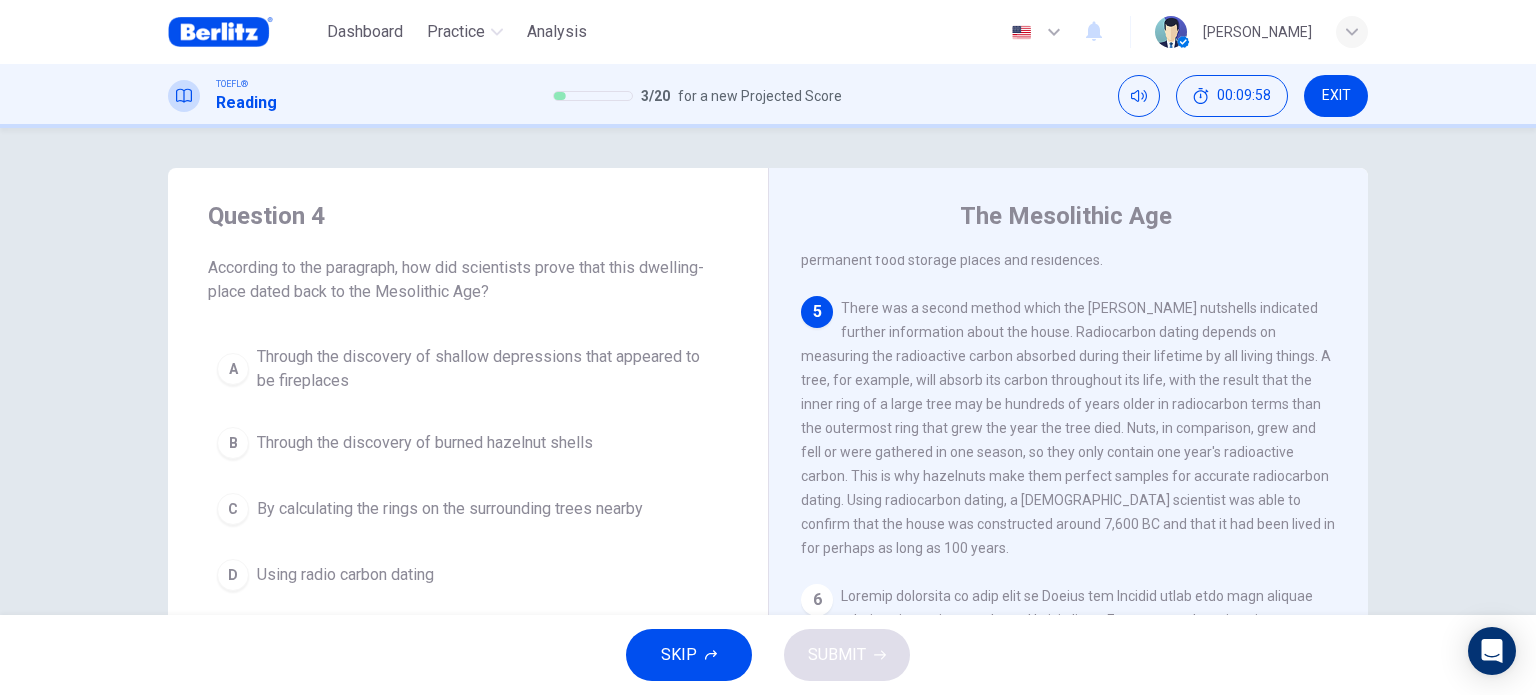 scroll, scrollTop: 688, scrollLeft: 0, axis: vertical 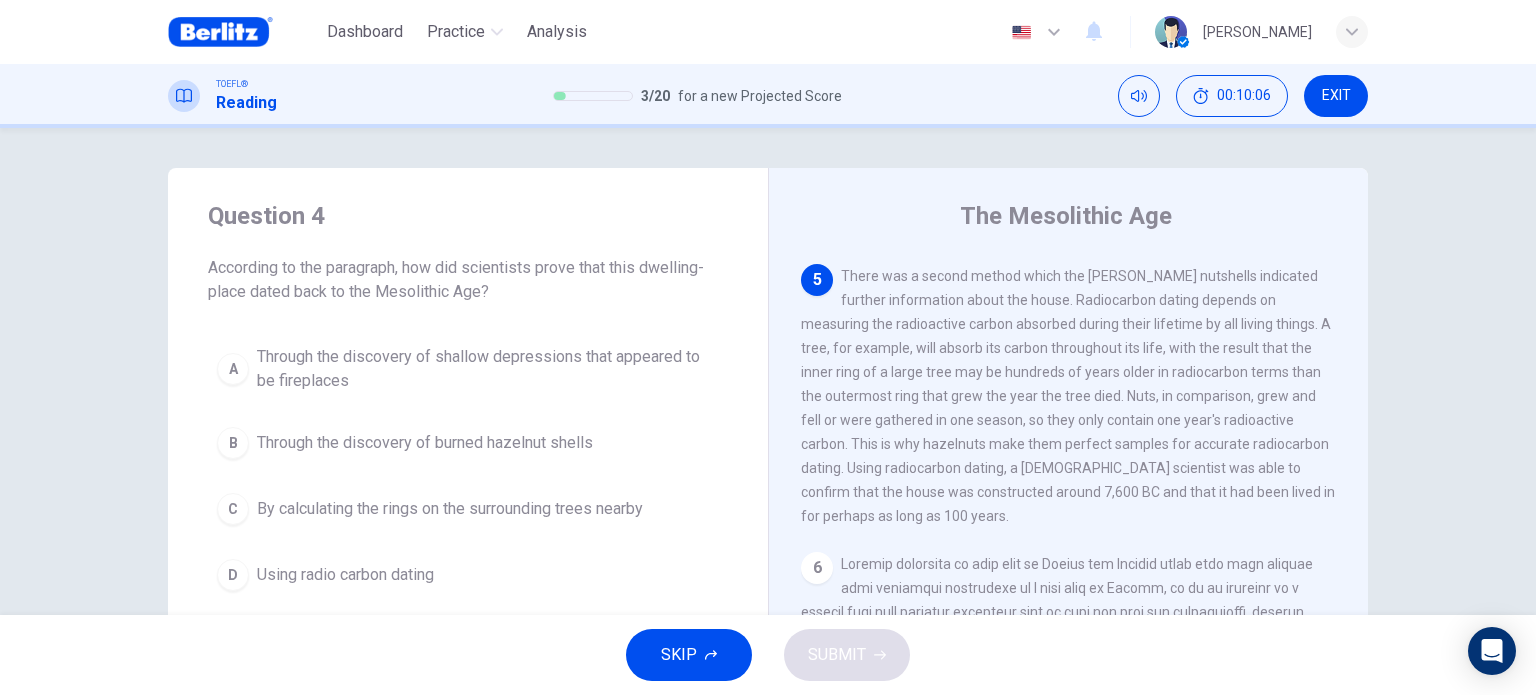 drag, startPoint x: 262, startPoint y: 291, endPoint x: 285, endPoint y: 294, distance: 23.194826 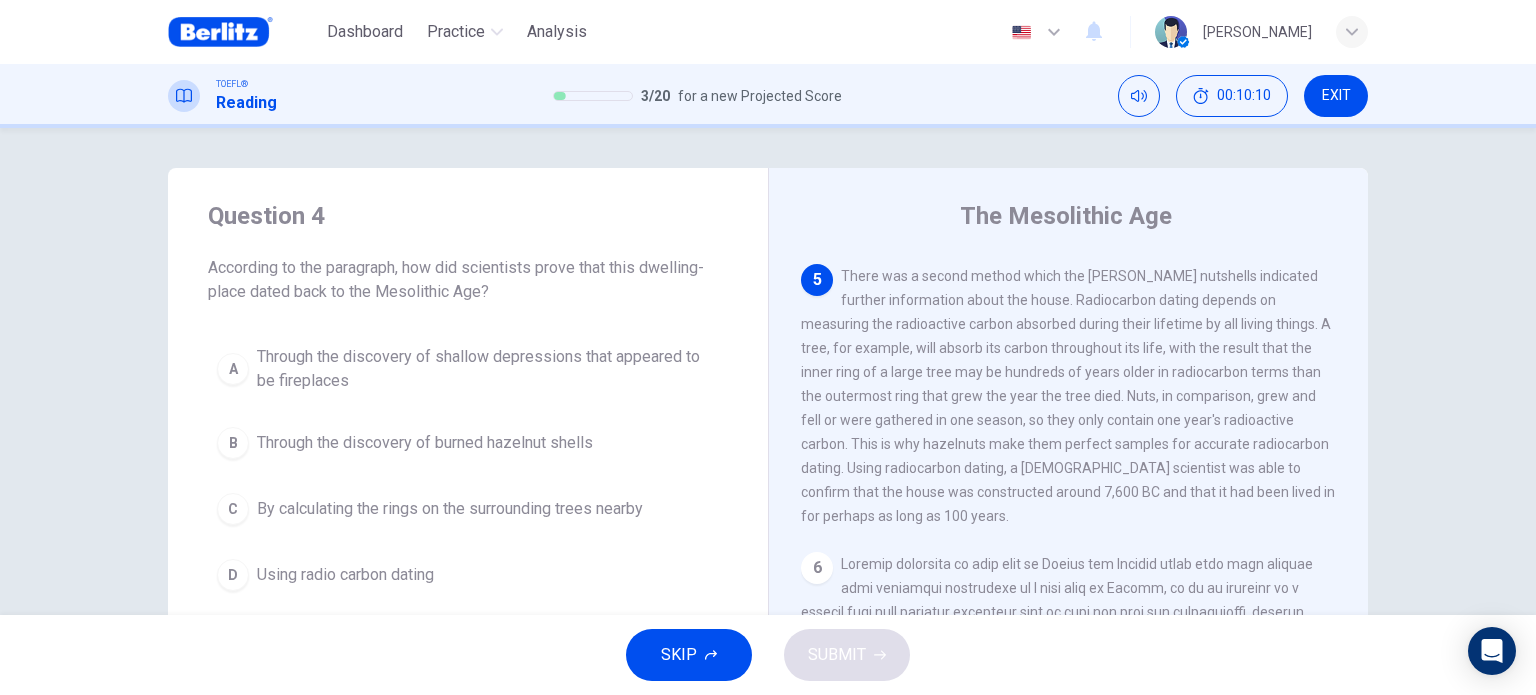 drag, startPoint x: 855, startPoint y: 273, endPoint x: 905, endPoint y: 267, distance: 50.358715 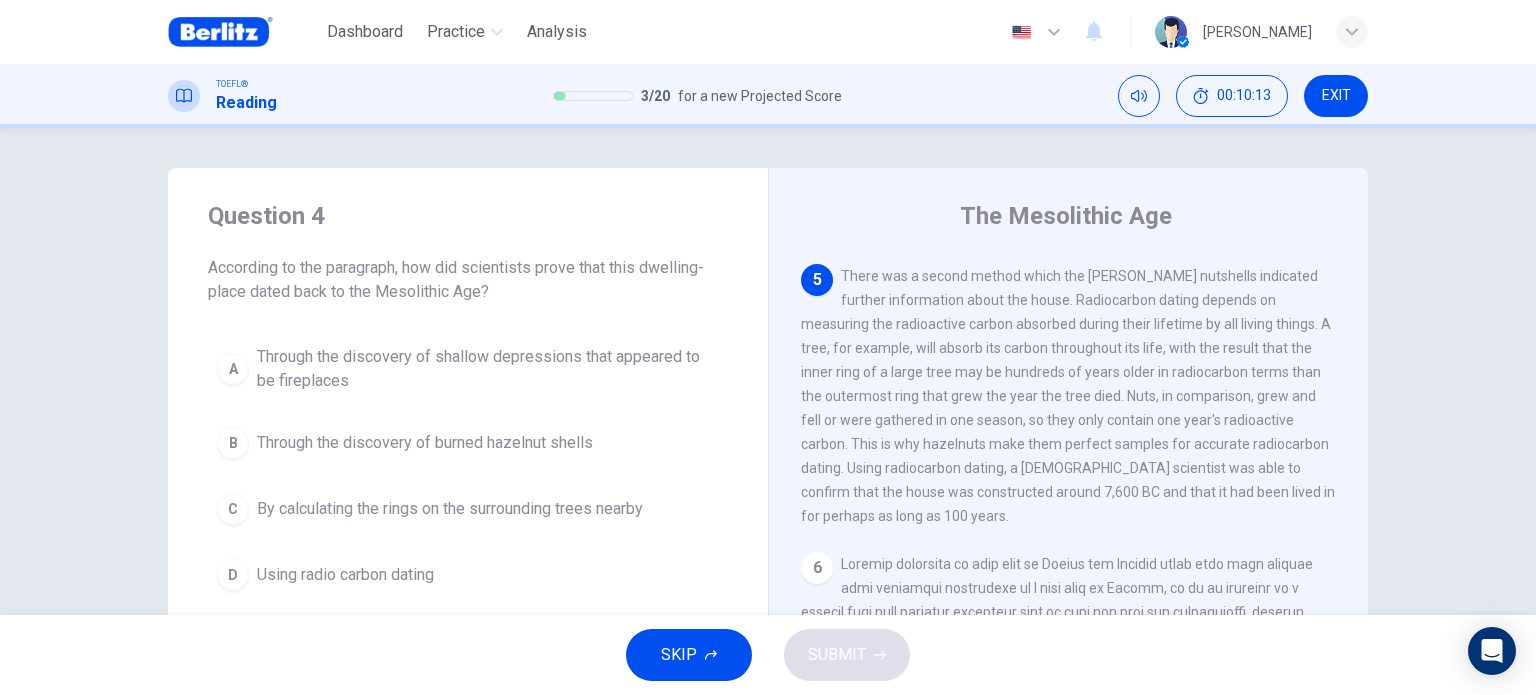 click on "There was a second method which the hazel nutshells indicated further information about the house. Radiocarbon dating depends on measuring the radioactive carbon absorbed during their lifetime by all living things. A tree, for example, will absorb its carbon throughout its life, with the result that the inner ring of a large tree may be hundreds of years older in radiocarbon terms than the outermost ring that grew the year the tree died. Nuts, in comparison, grew and fell or were gathered in one season, so they only contain one year's radioactive carbon. This is why hazelnuts make them perfect samples for accurate radiocarbon dating. Using radiocarbon dating, a British scientist was able to confirm that the house was constructed around 7,600 BC and that it had been lived in for perhaps as long as 100 years." at bounding box center [1068, 396] 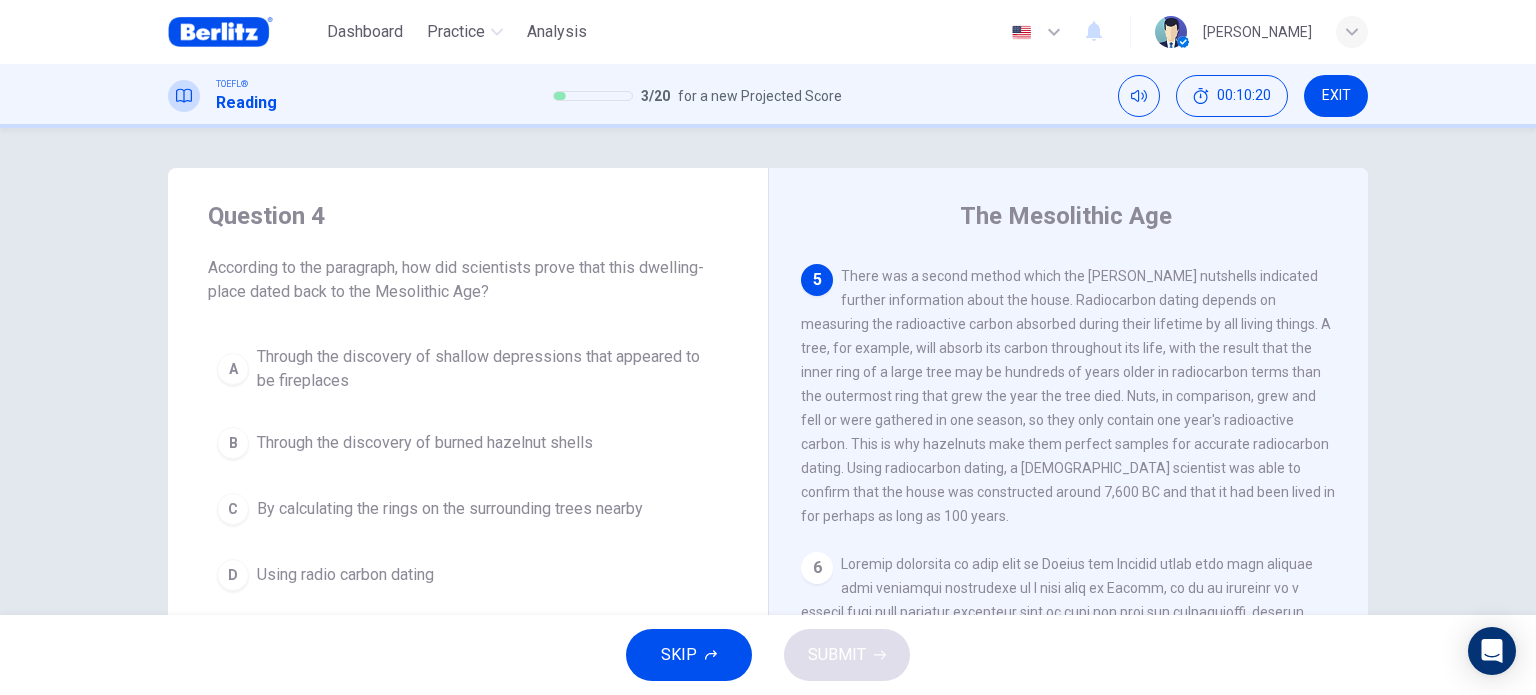 drag, startPoint x: 808, startPoint y: 320, endPoint x: 968, endPoint y: 323, distance: 160.02812 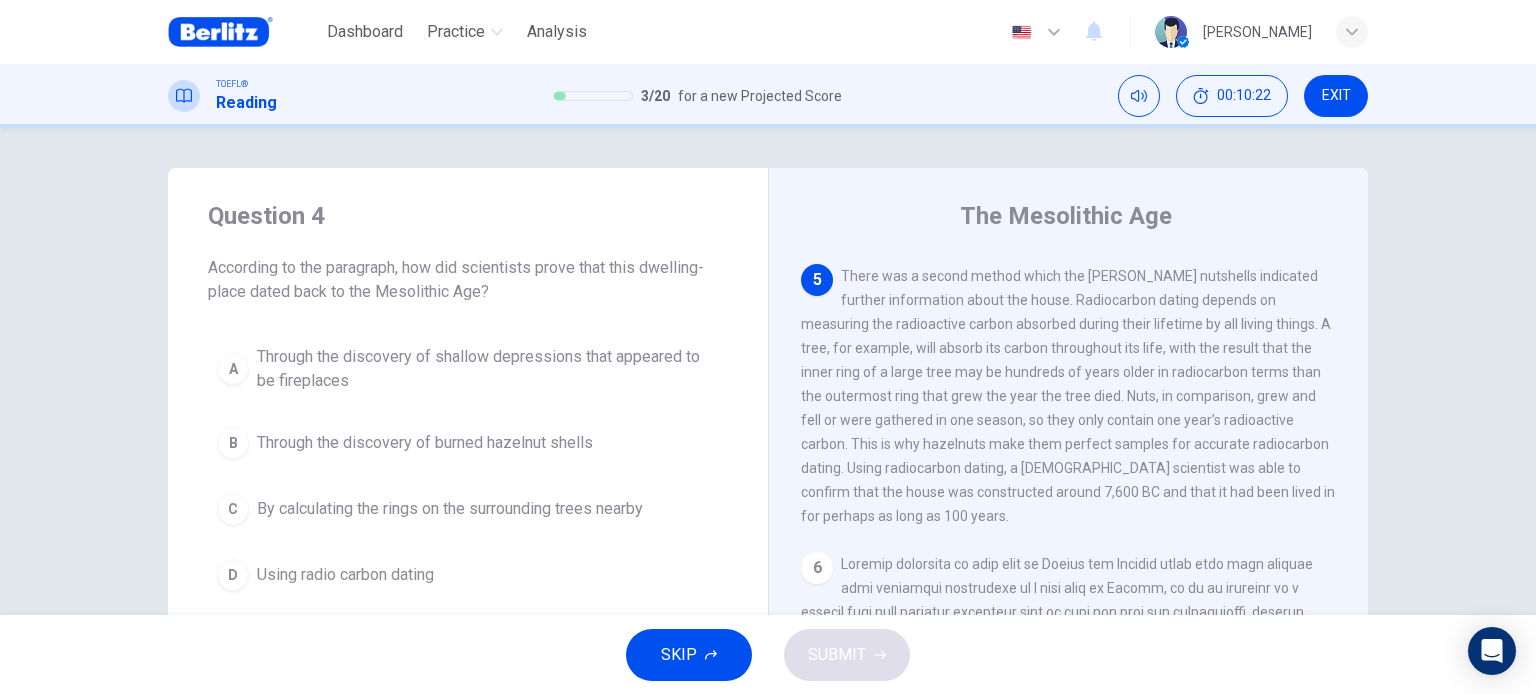 drag, startPoint x: 1070, startPoint y: 319, endPoint x: 1096, endPoint y: 319, distance: 26 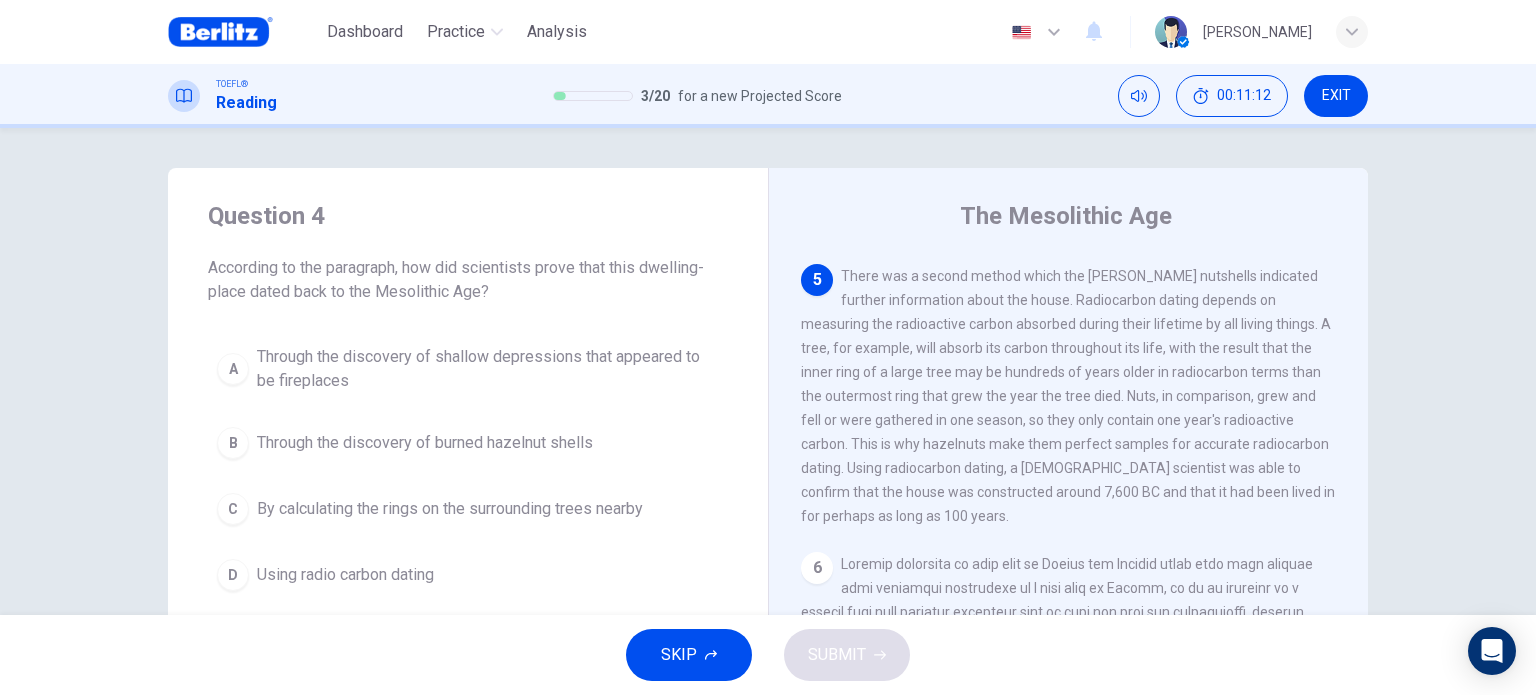 drag, startPoint x: 808, startPoint y: 499, endPoint x: 1025, endPoint y: 494, distance: 217.0576 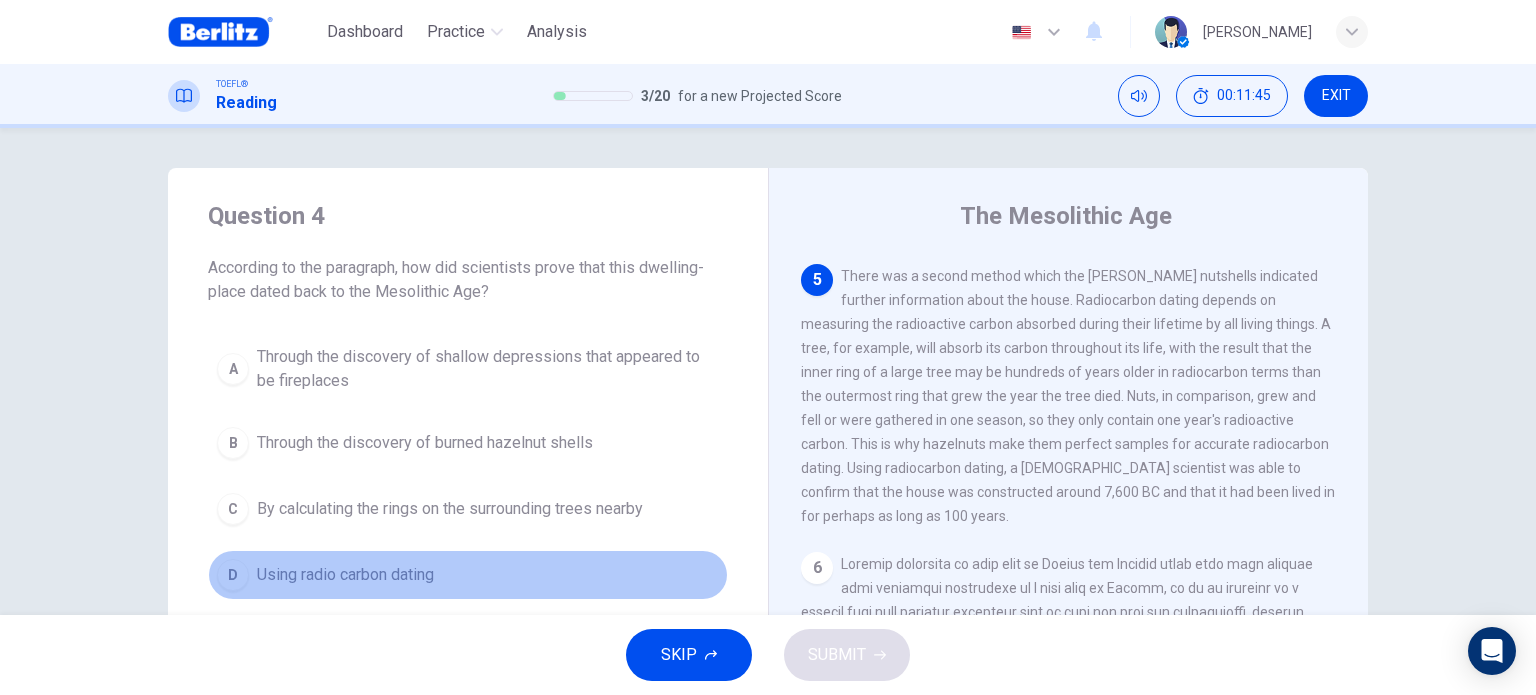 click on "D Using radio carbon dating" at bounding box center (468, 575) 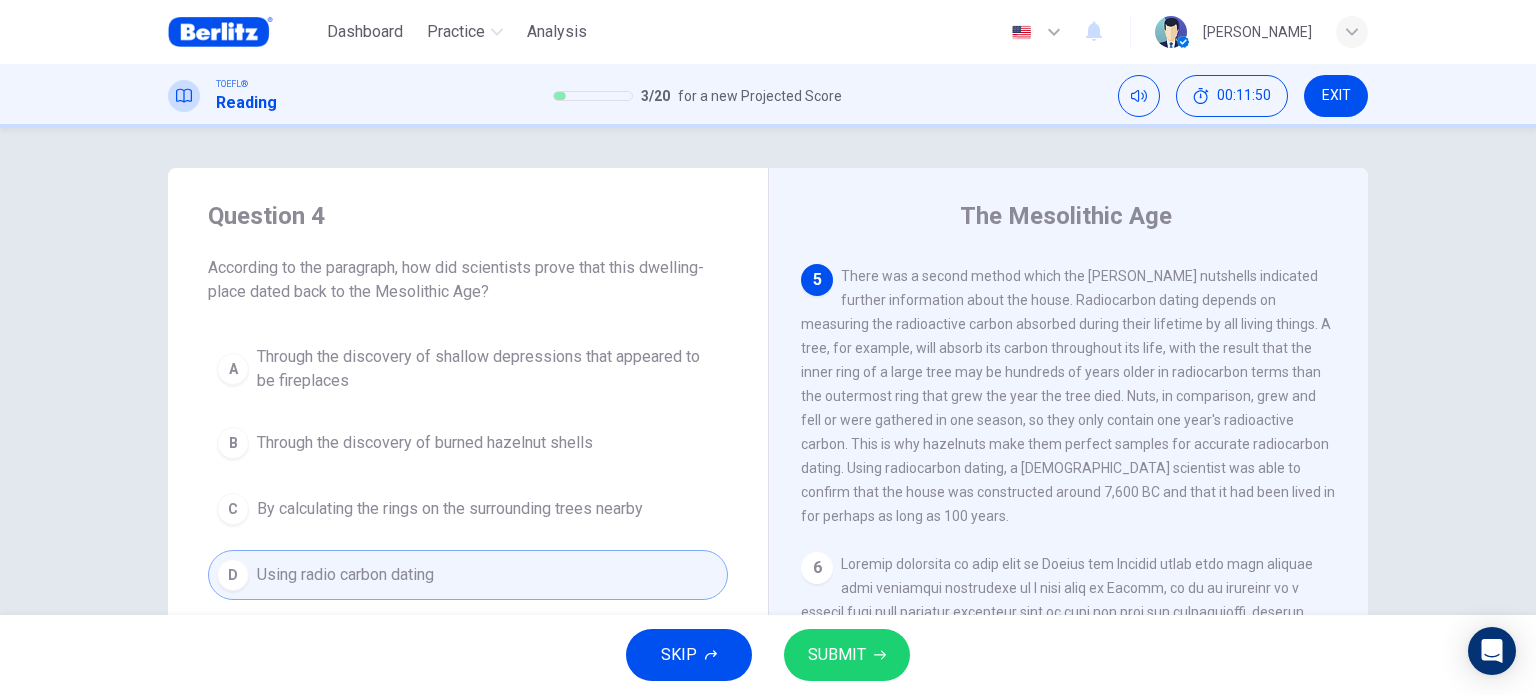 drag, startPoint x: 800, startPoint y: 474, endPoint x: 948, endPoint y: 472, distance: 148.01352 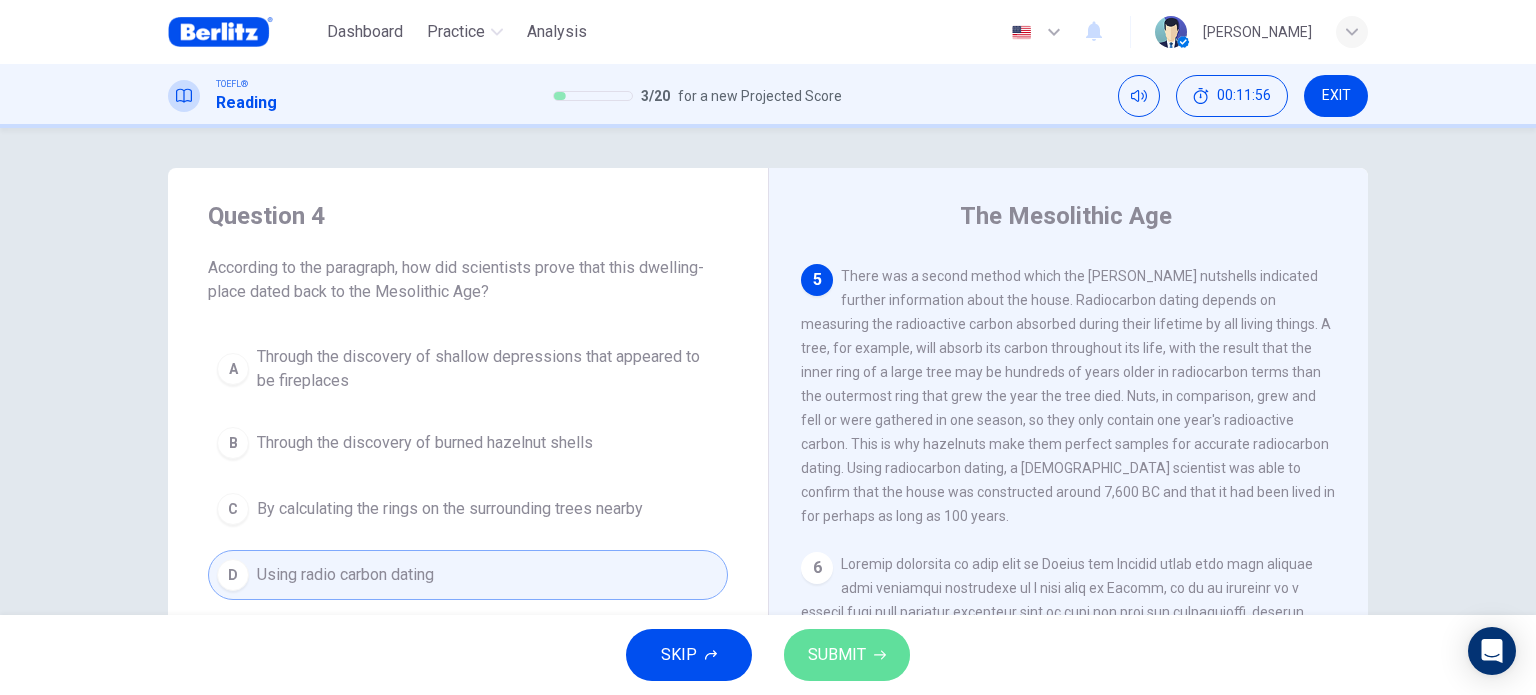 click on "SUBMIT" at bounding box center (837, 655) 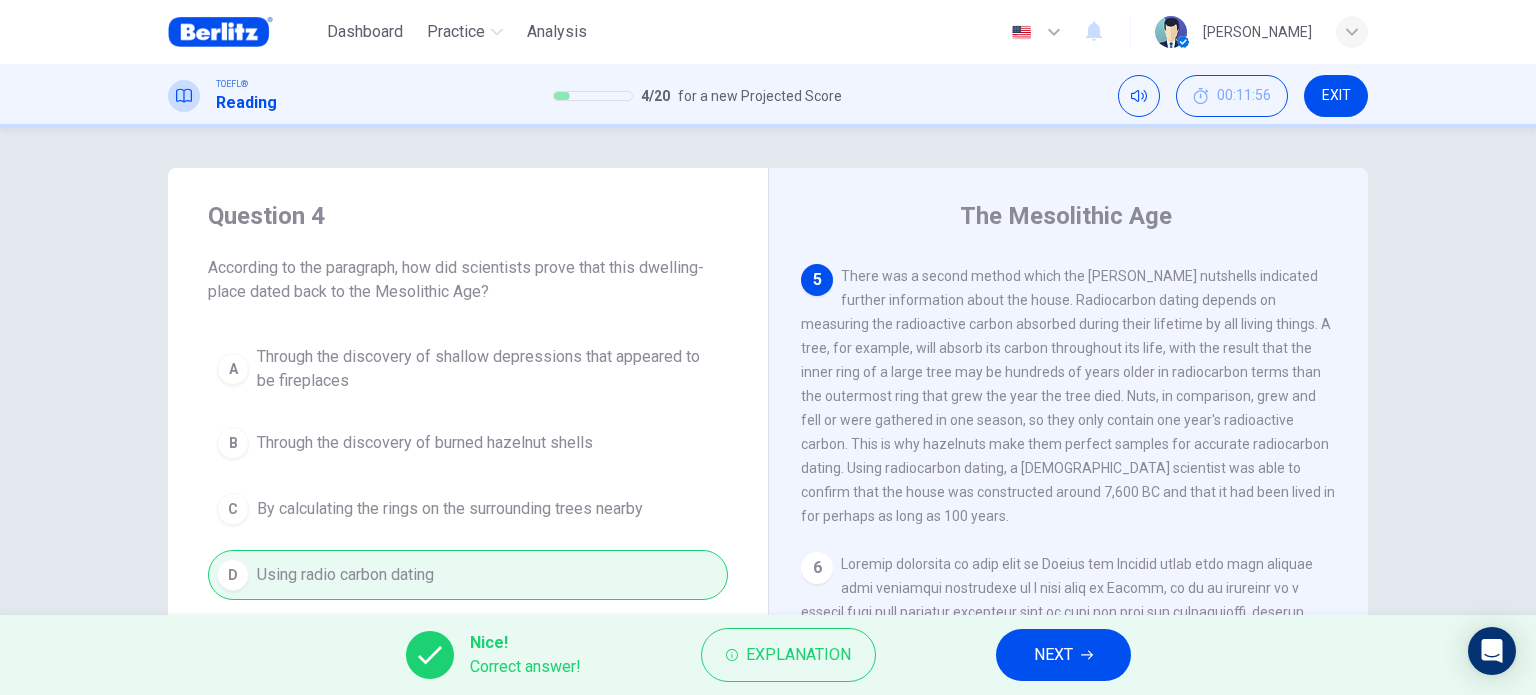 click 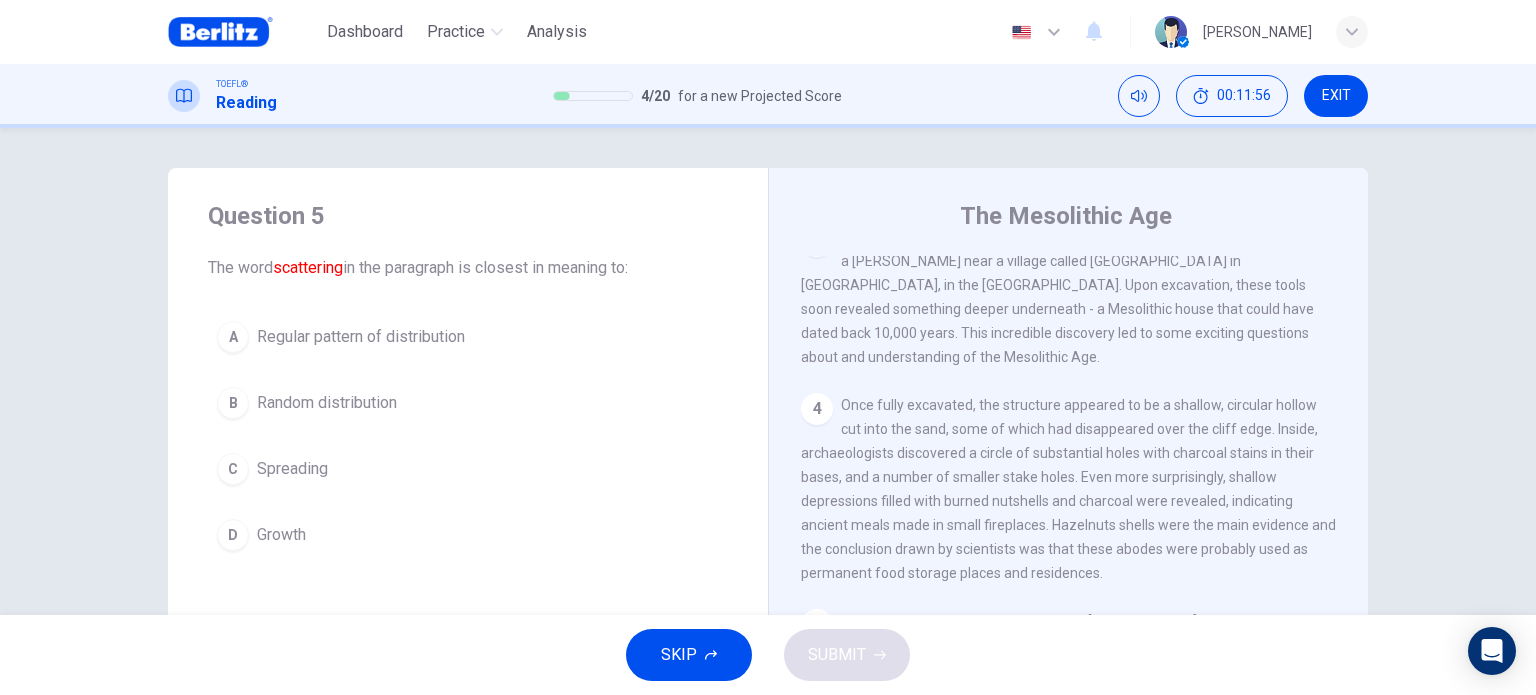 scroll, scrollTop: 122, scrollLeft: 0, axis: vertical 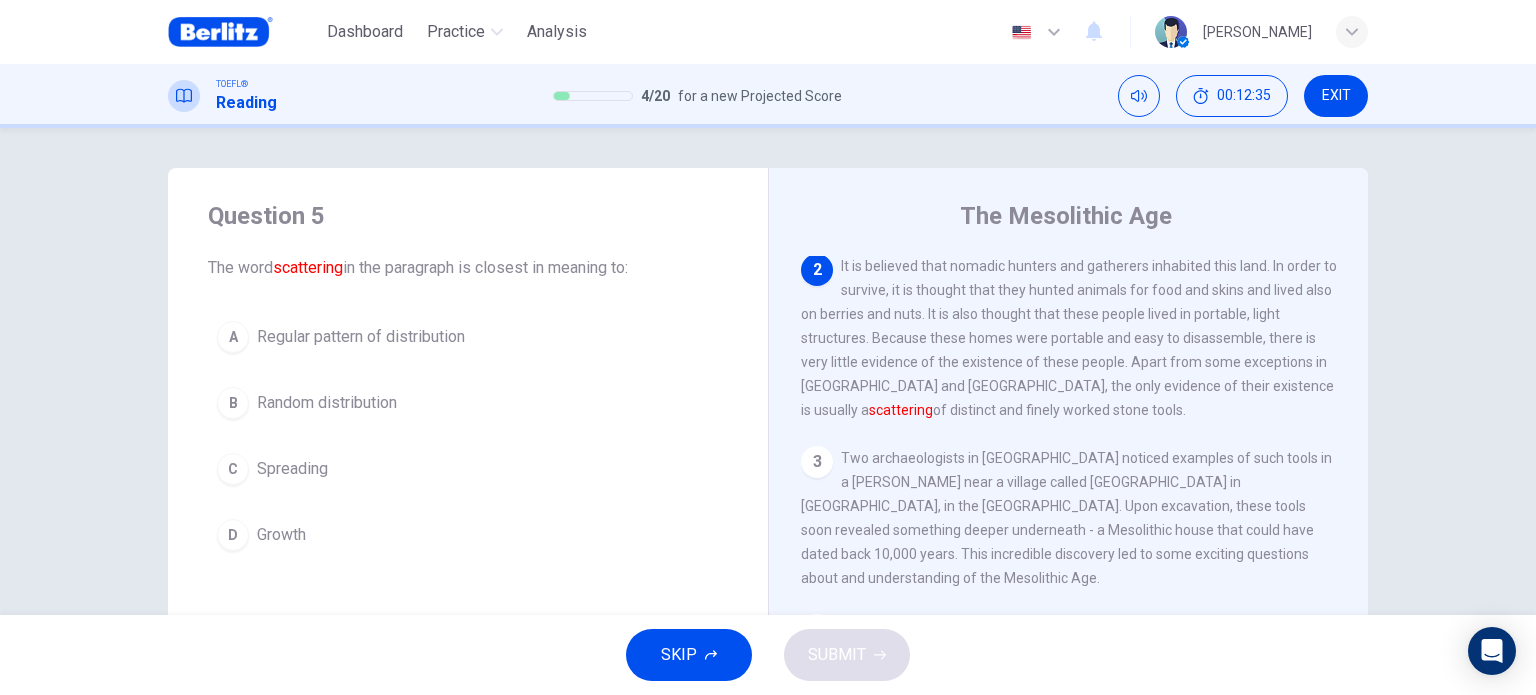 drag, startPoint x: 847, startPoint y: 419, endPoint x: 1040, endPoint y: 414, distance: 193.06476 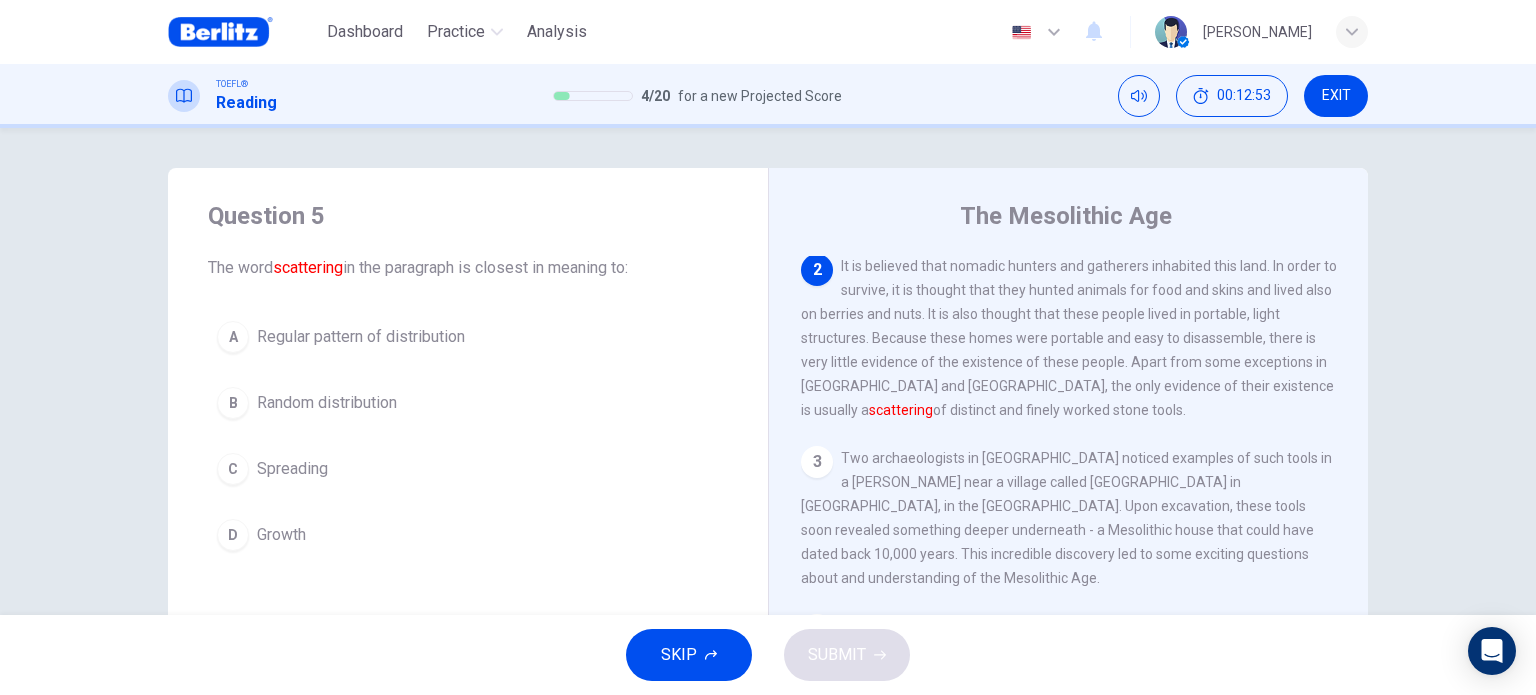 click on "Random distribution" at bounding box center (327, 403) 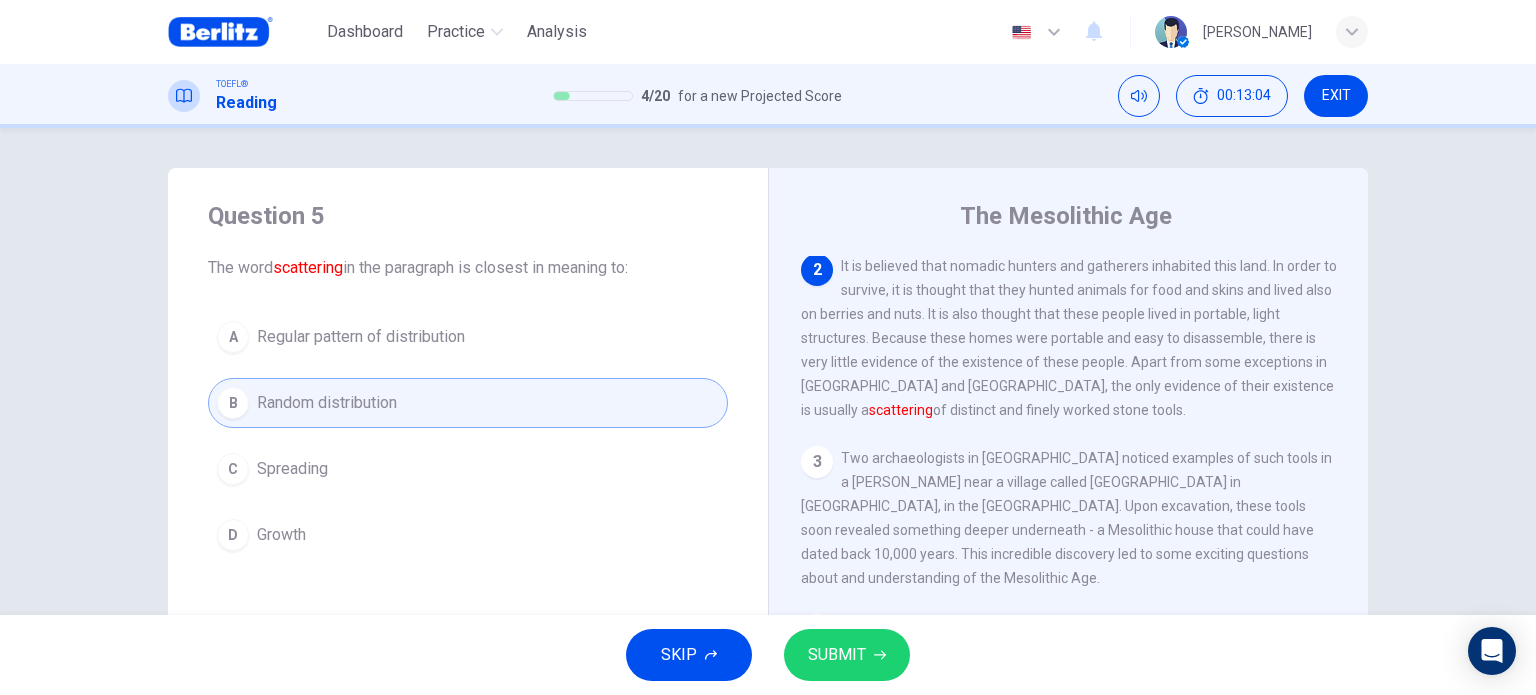 click on "C" at bounding box center (233, 469) 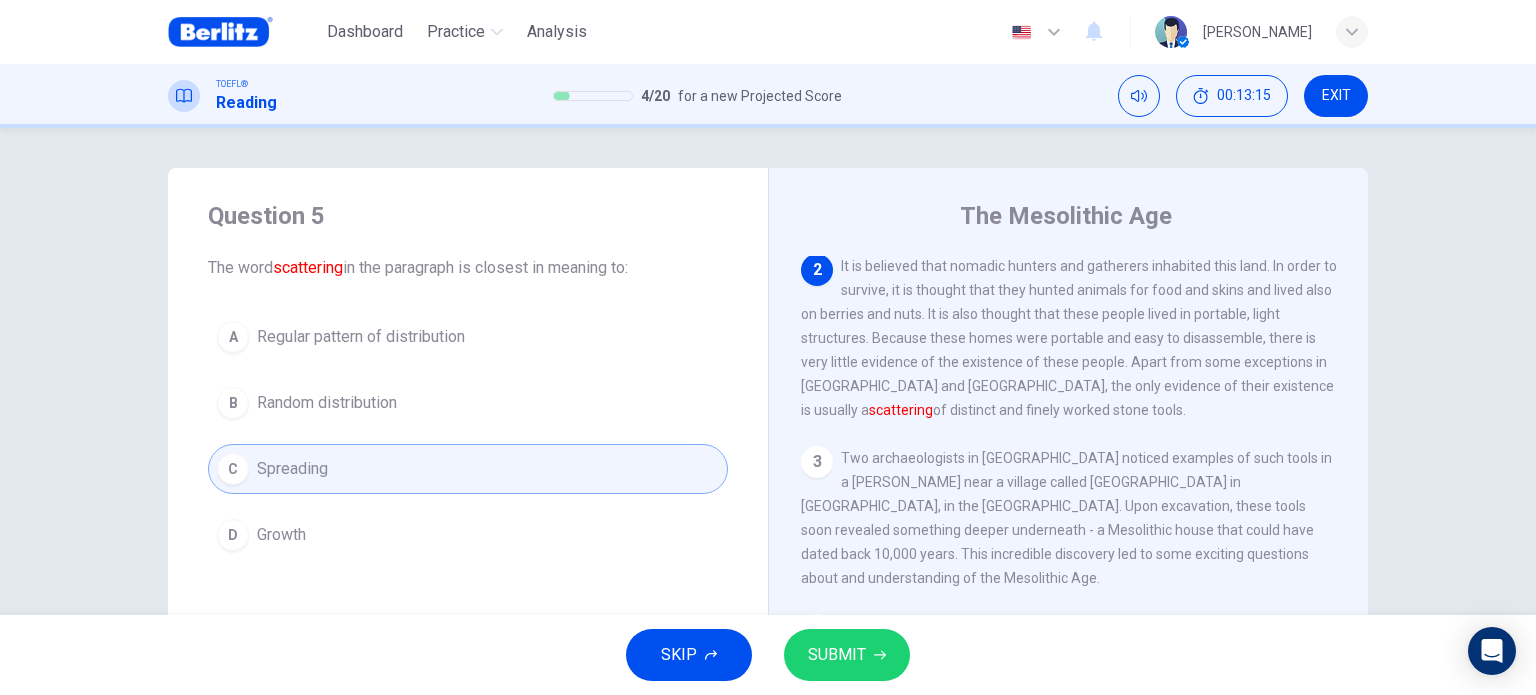 click on "SUBMIT" at bounding box center (837, 655) 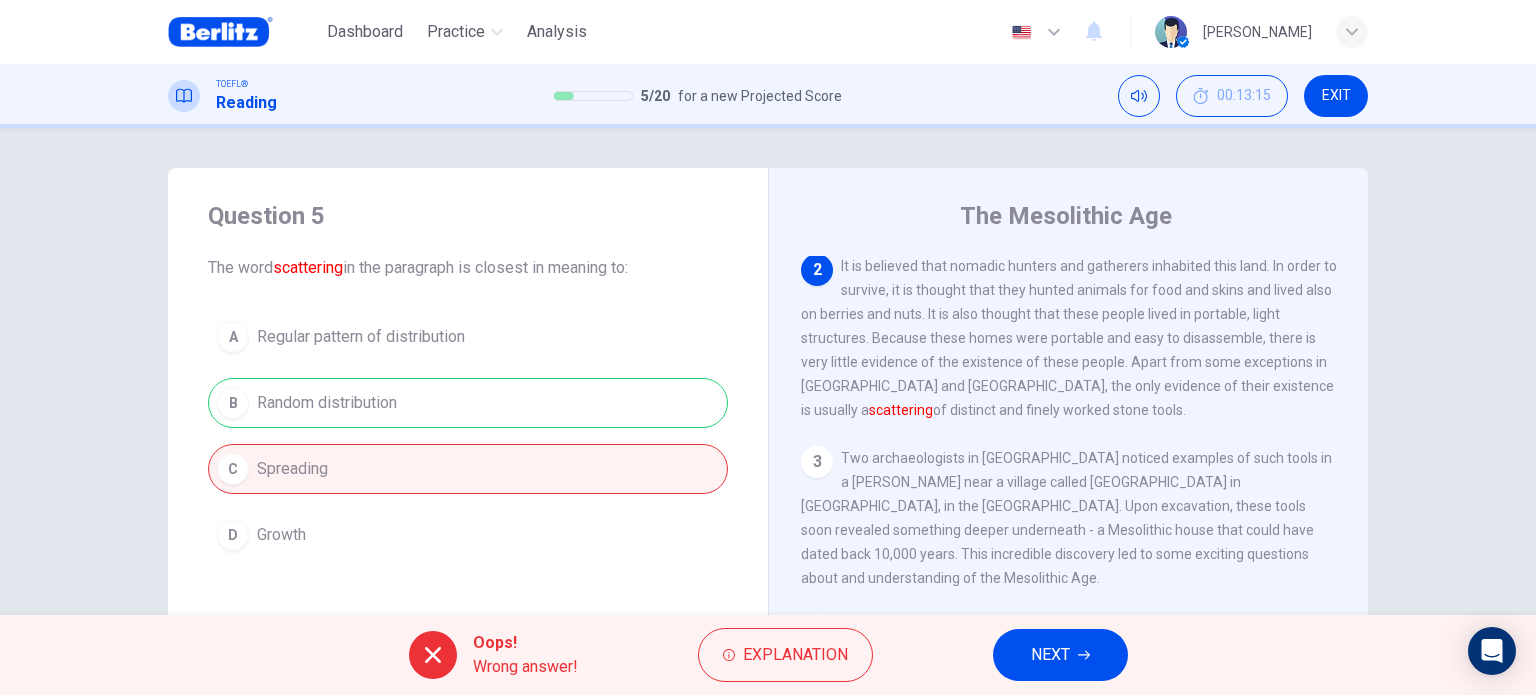 click on "A Regular pattern of distribution B Random distribution C Spreading D Growth" at bounding box center [468, 436] 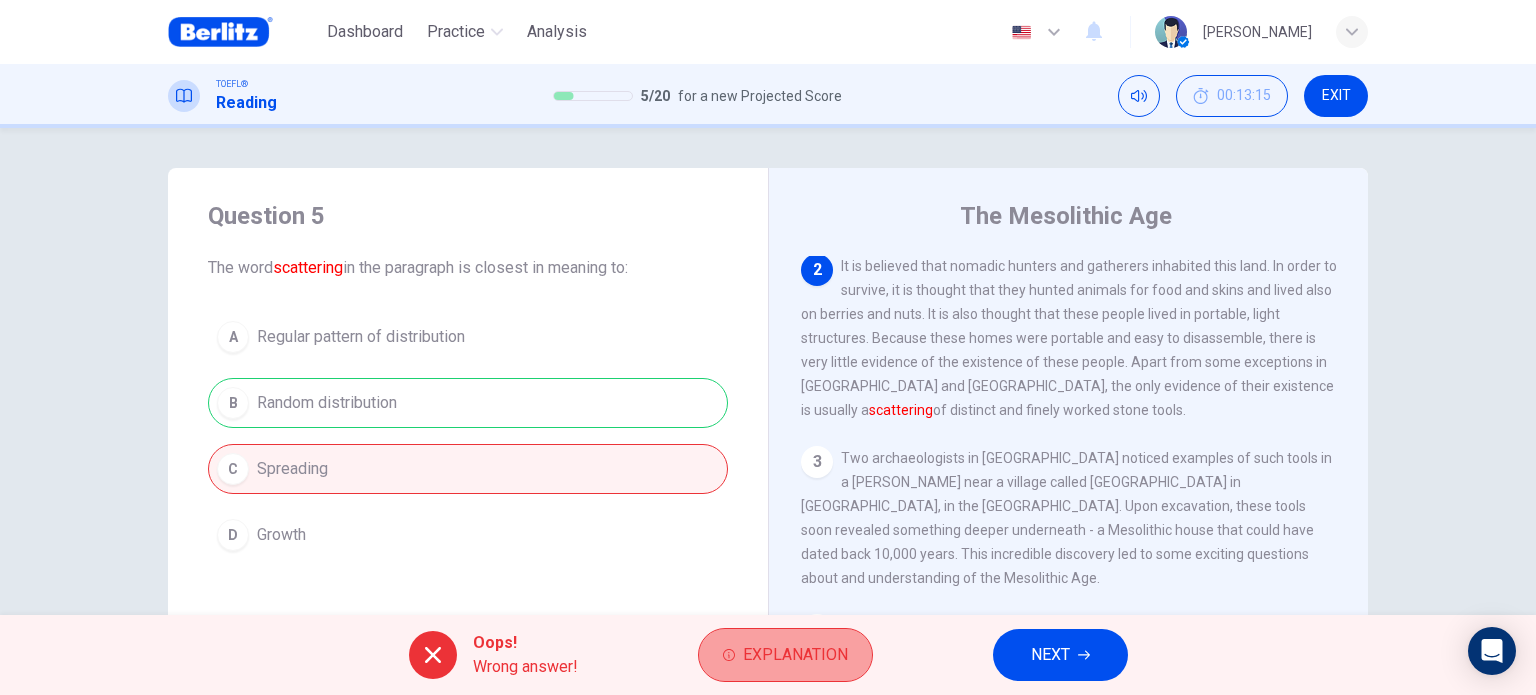 click on "Explanation" at bounding box center [795, 655] 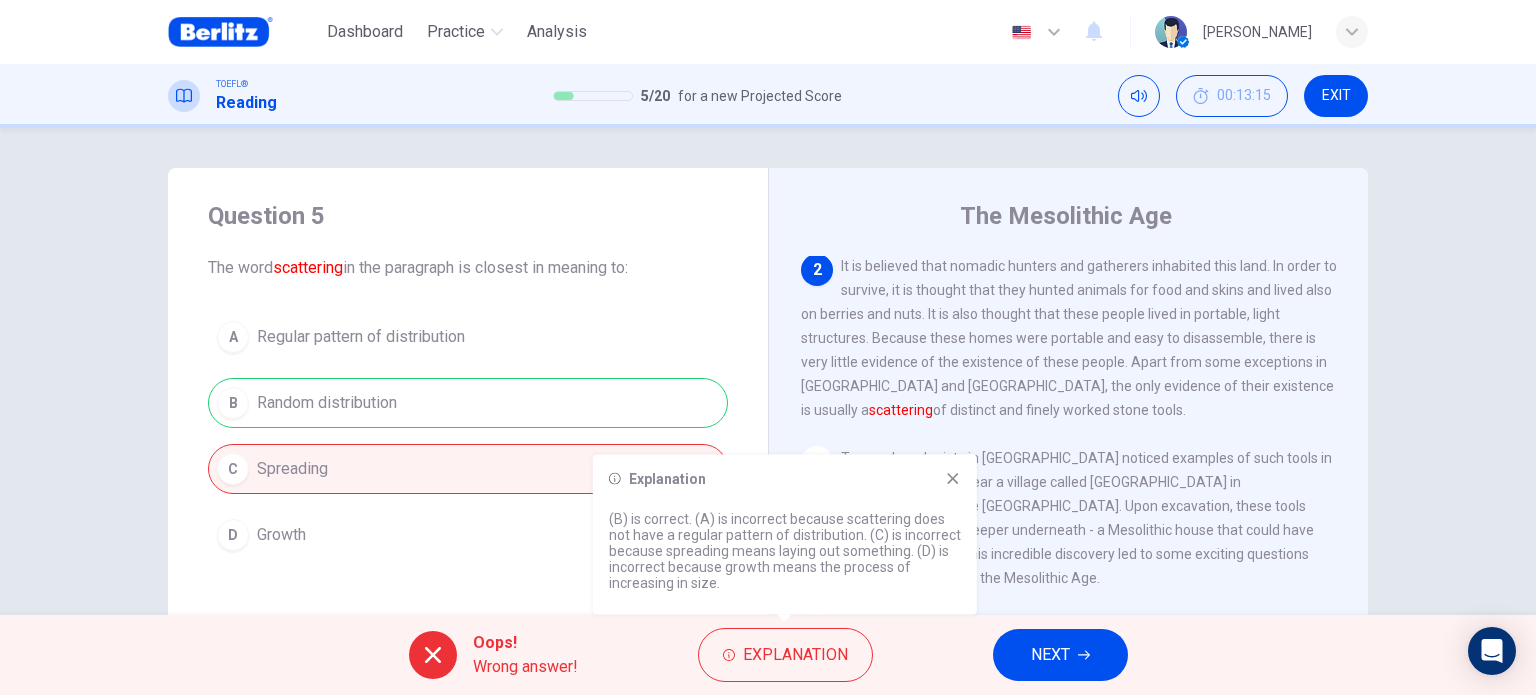 drag, startPoint x: 648, startPoint y: 548, endPoint x: 970, endPoint y: 574, distance: 323.04797 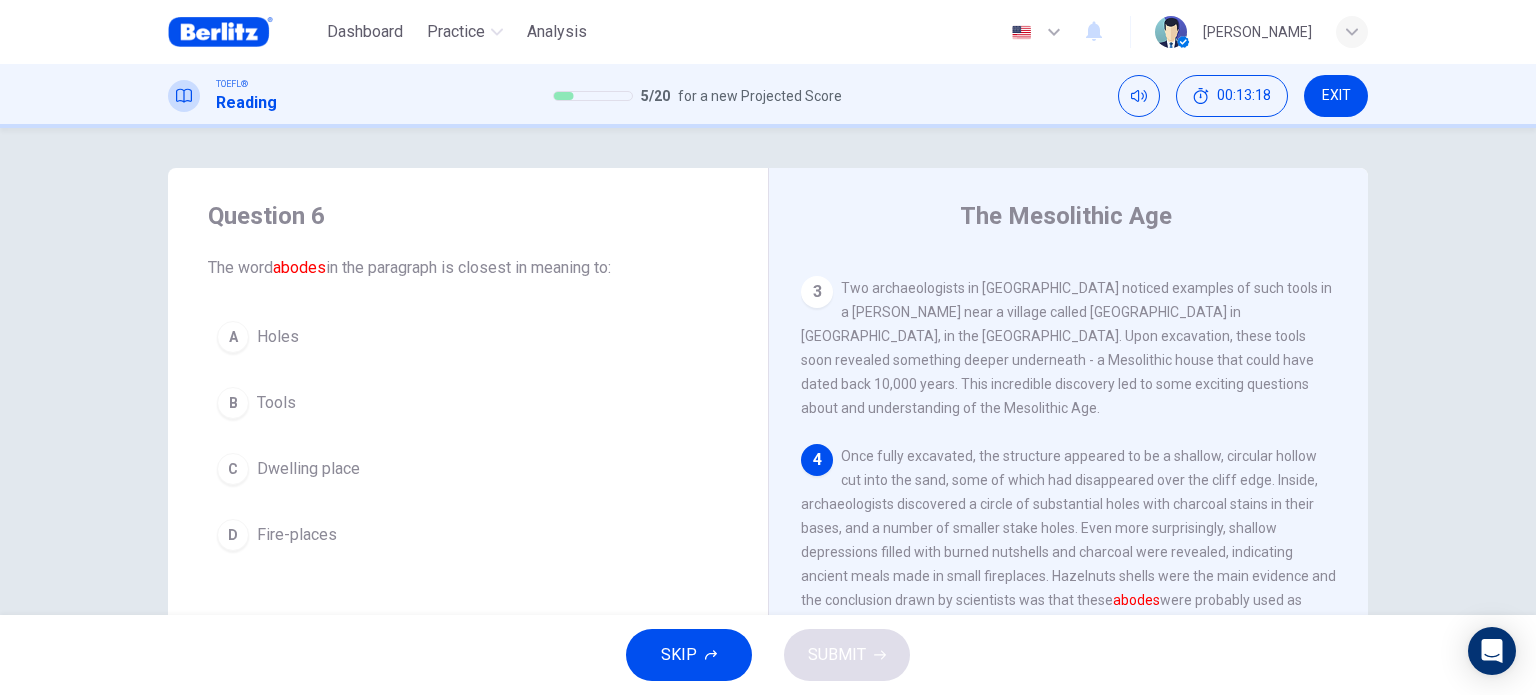 scroll, scrollTop: 392, scrollLeft: 0, axis: vertical 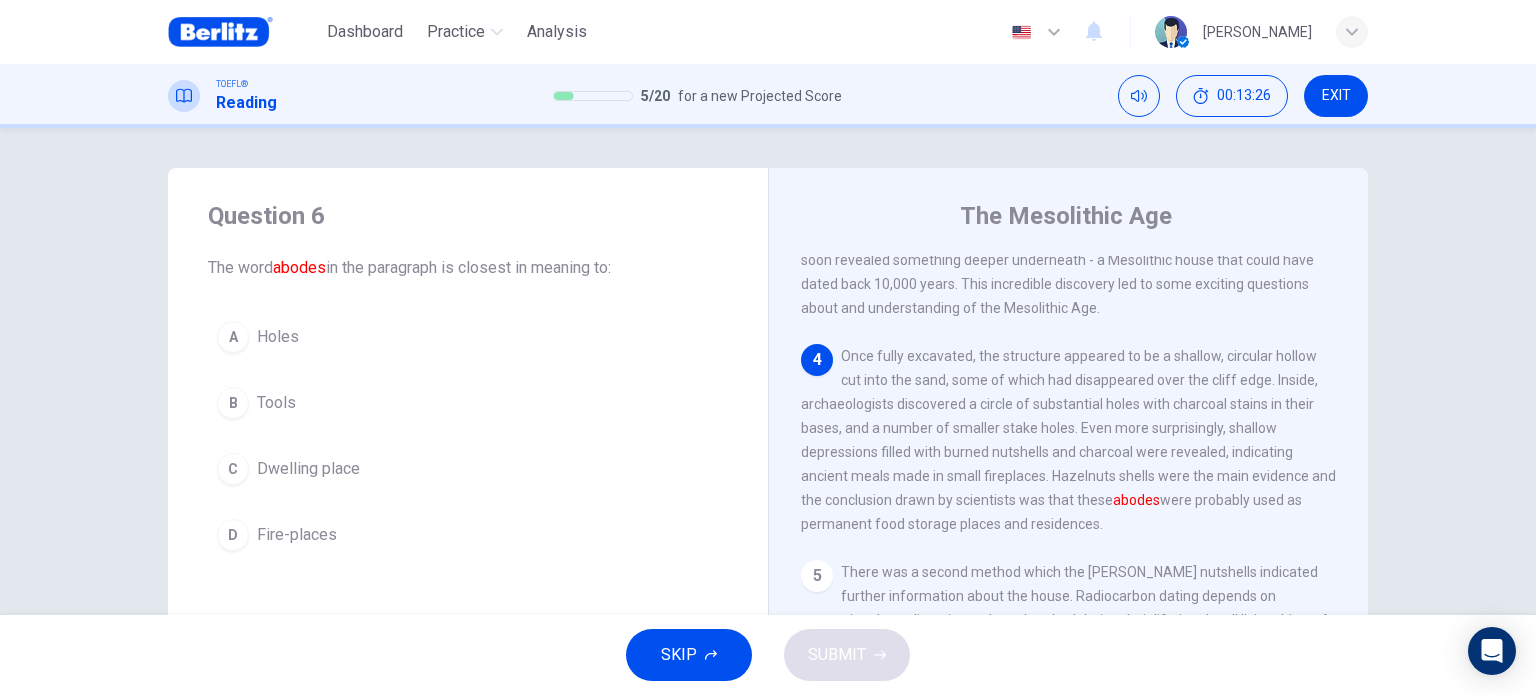 drag, startPoint x: 1063, startPoint y: 466, endPoint x: 1275, endPoint y: 473, distance: 212.11554 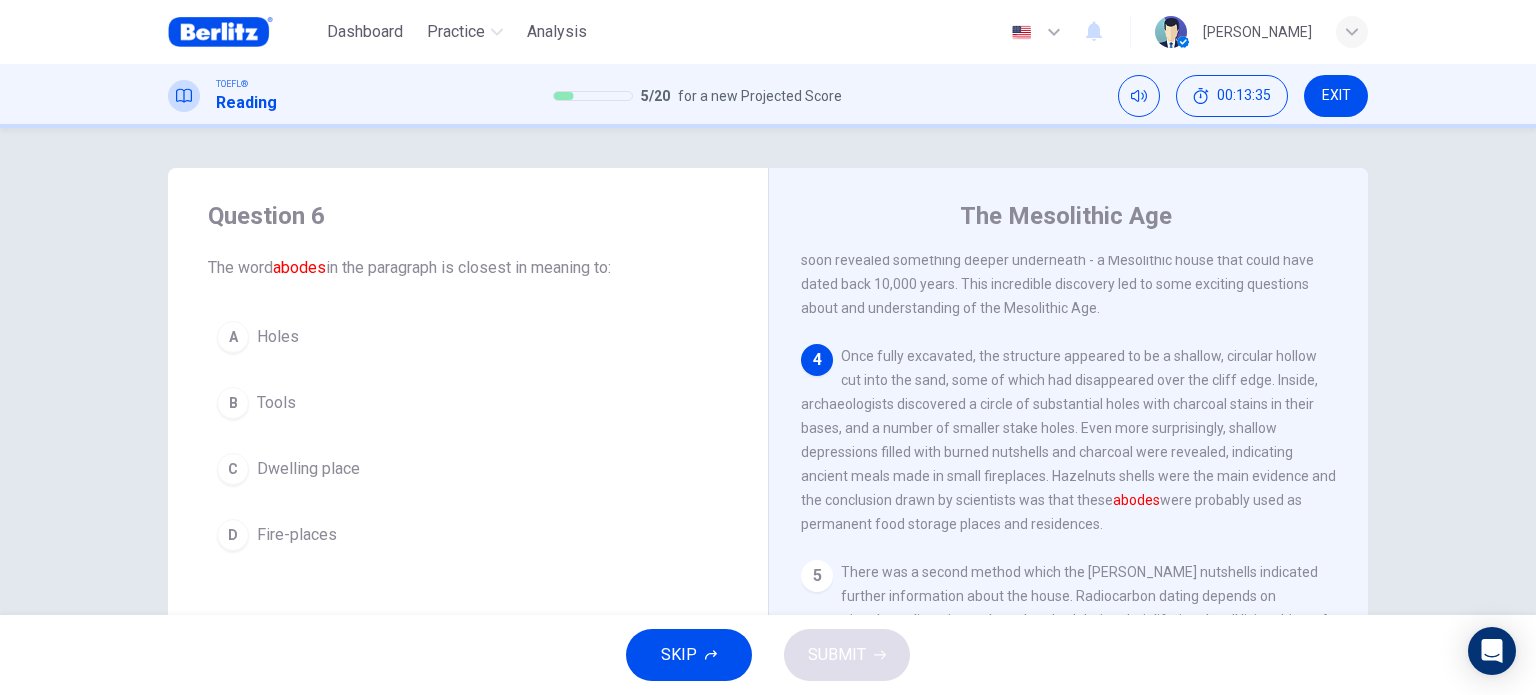 drag, startPoint x: 892, startPoint y: 519, endPoint x: 1117, endPoint y: 528, distance: 225.17993 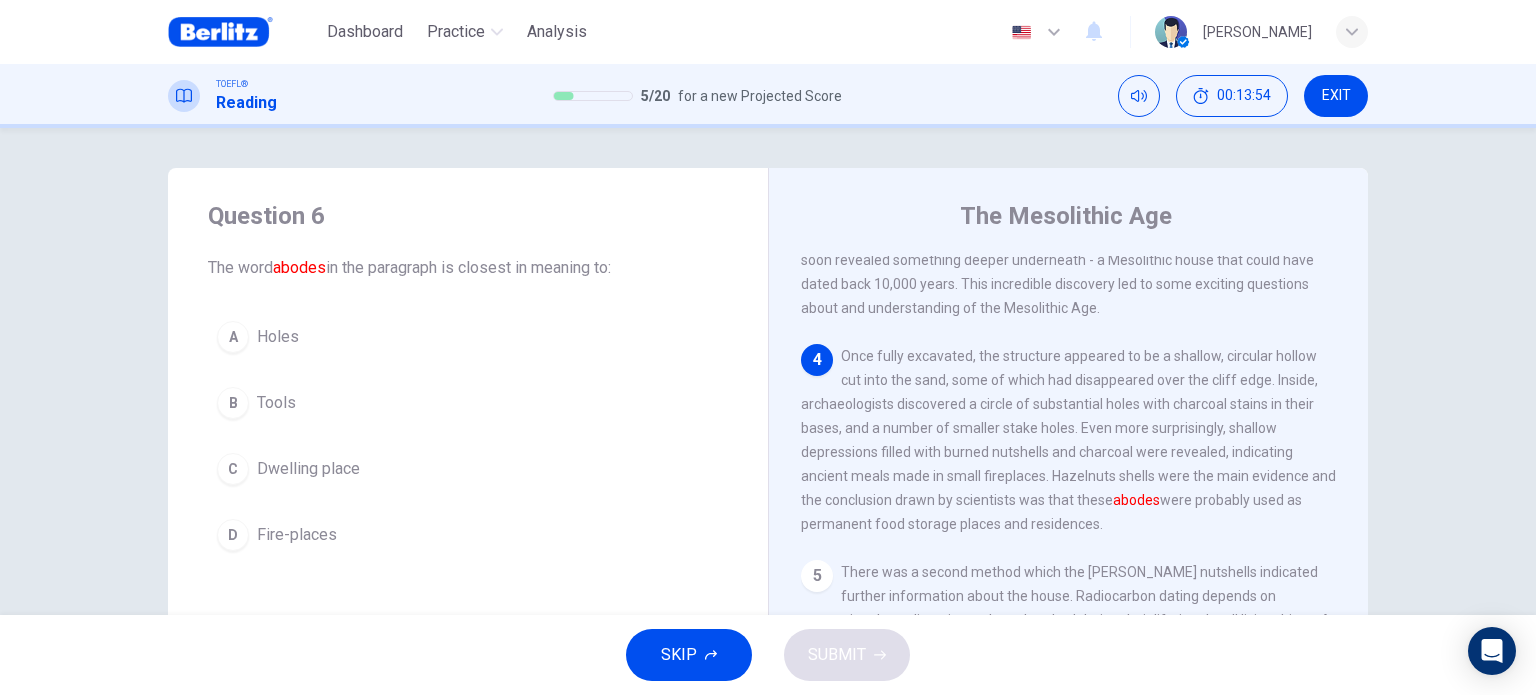 click on "C Dwelling place" at bounding box center (468, 469) 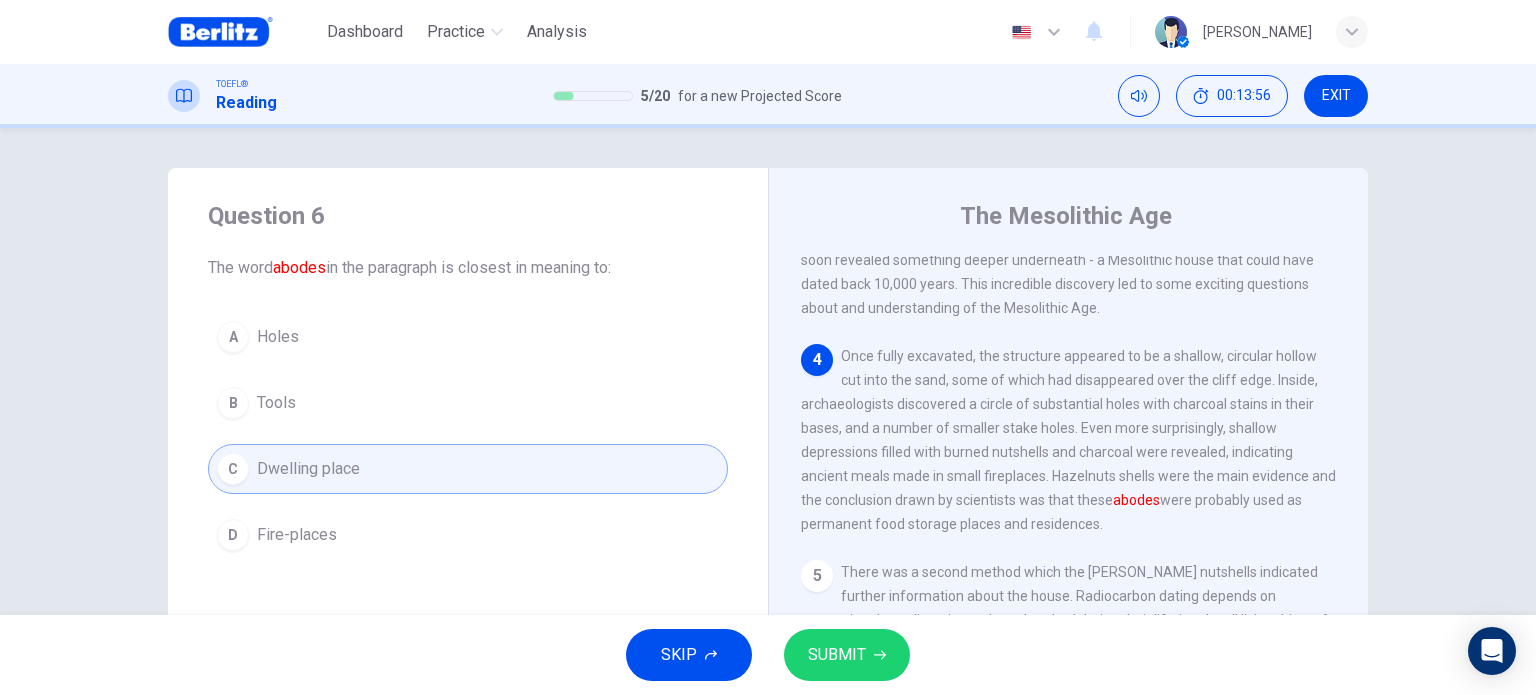 click 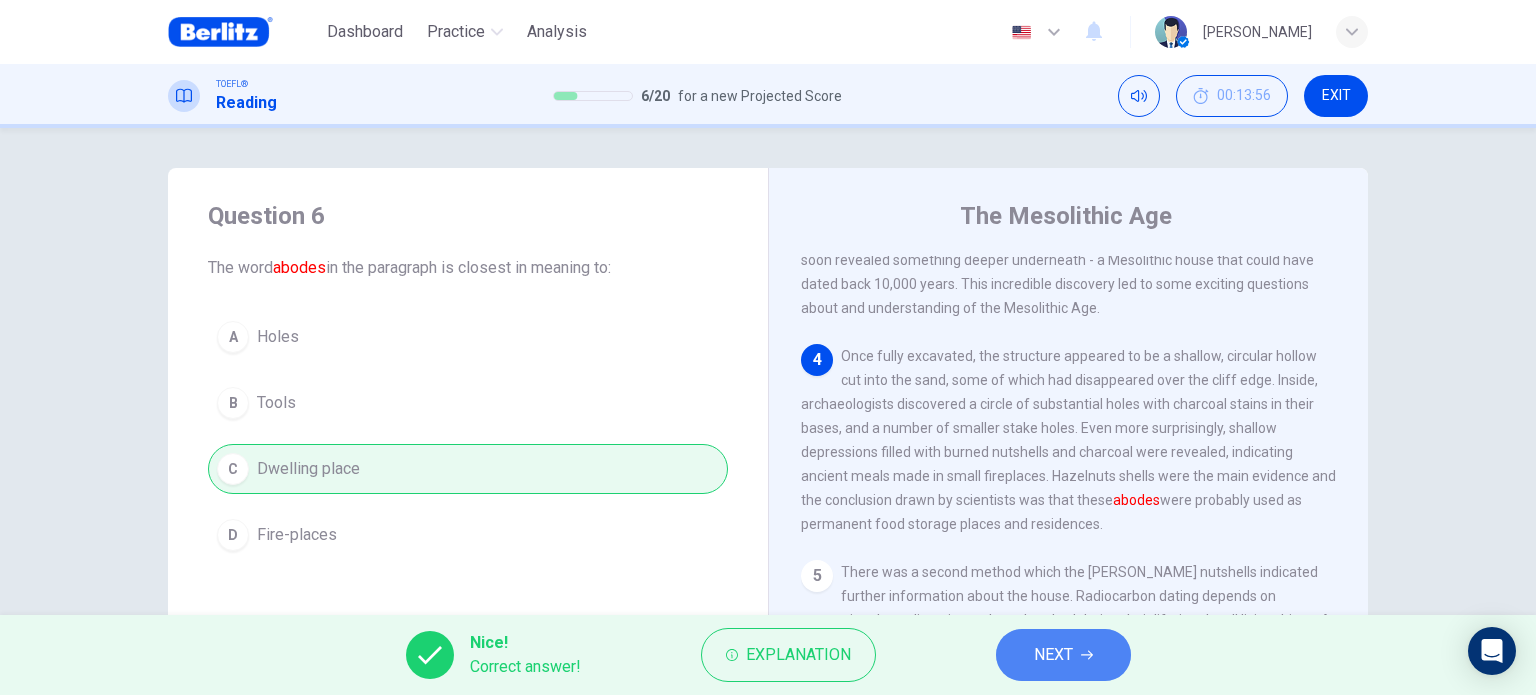 click on "NEXT" at bounding box center [1053, 655] 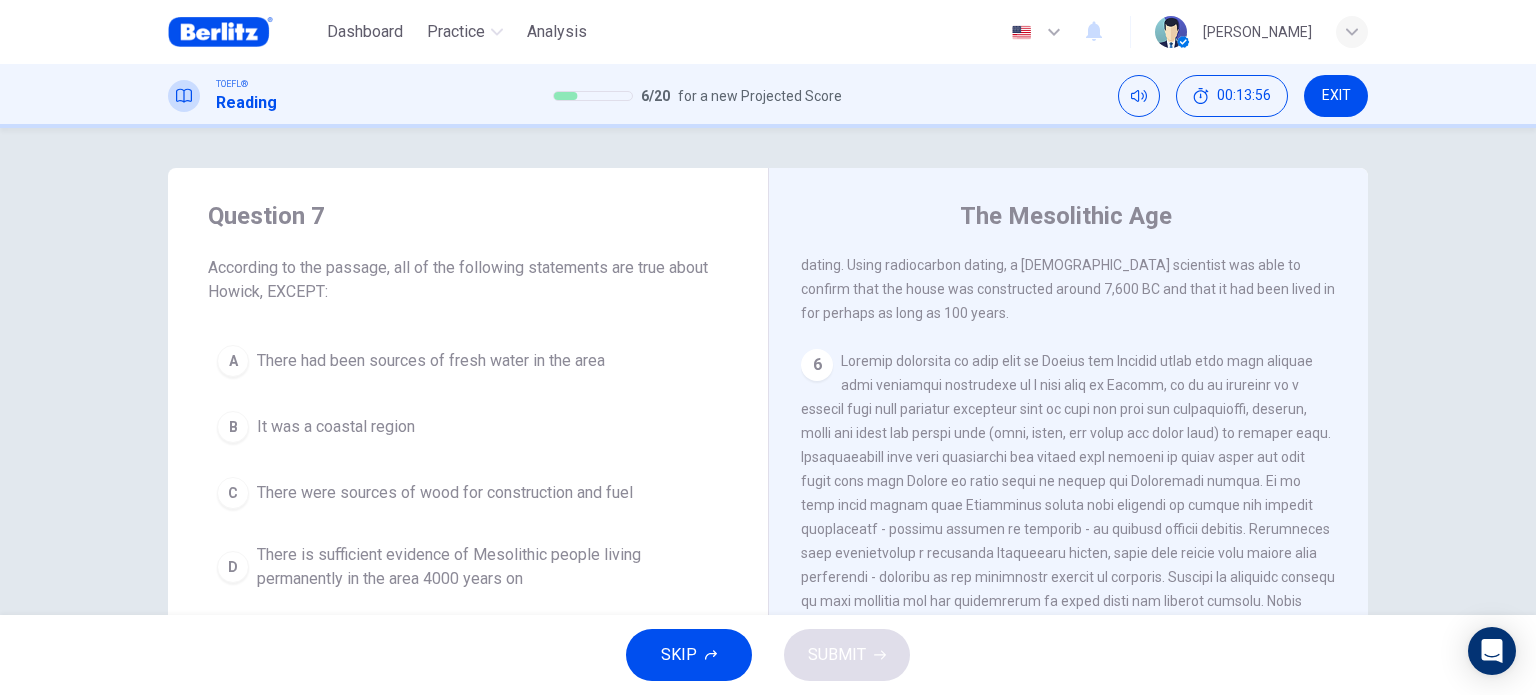 scroll, scrollTop: 932, scrollLeft: 0, axis: vertical 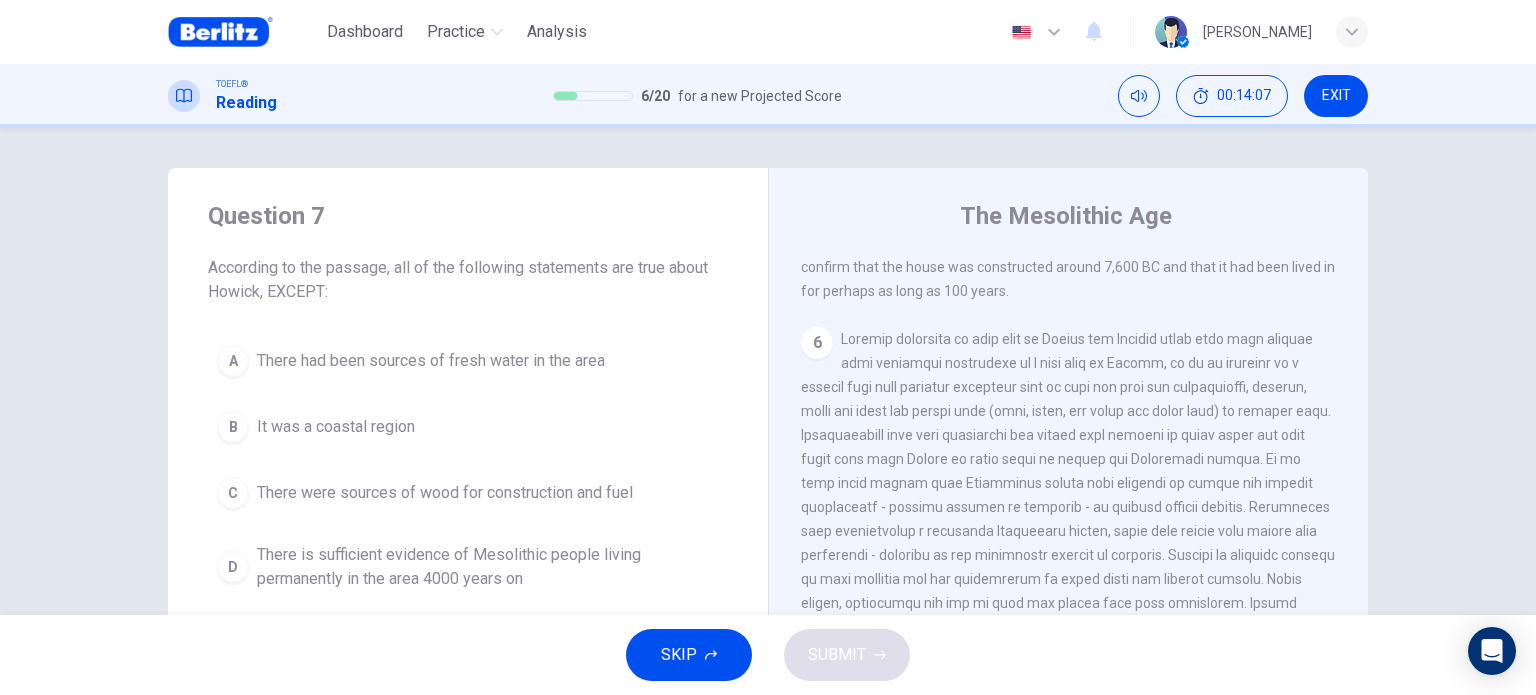 drag, startPoint x: 269, startPoint y: 271, endPoint x: 730, endPoint y: 283, distance: 461.15616 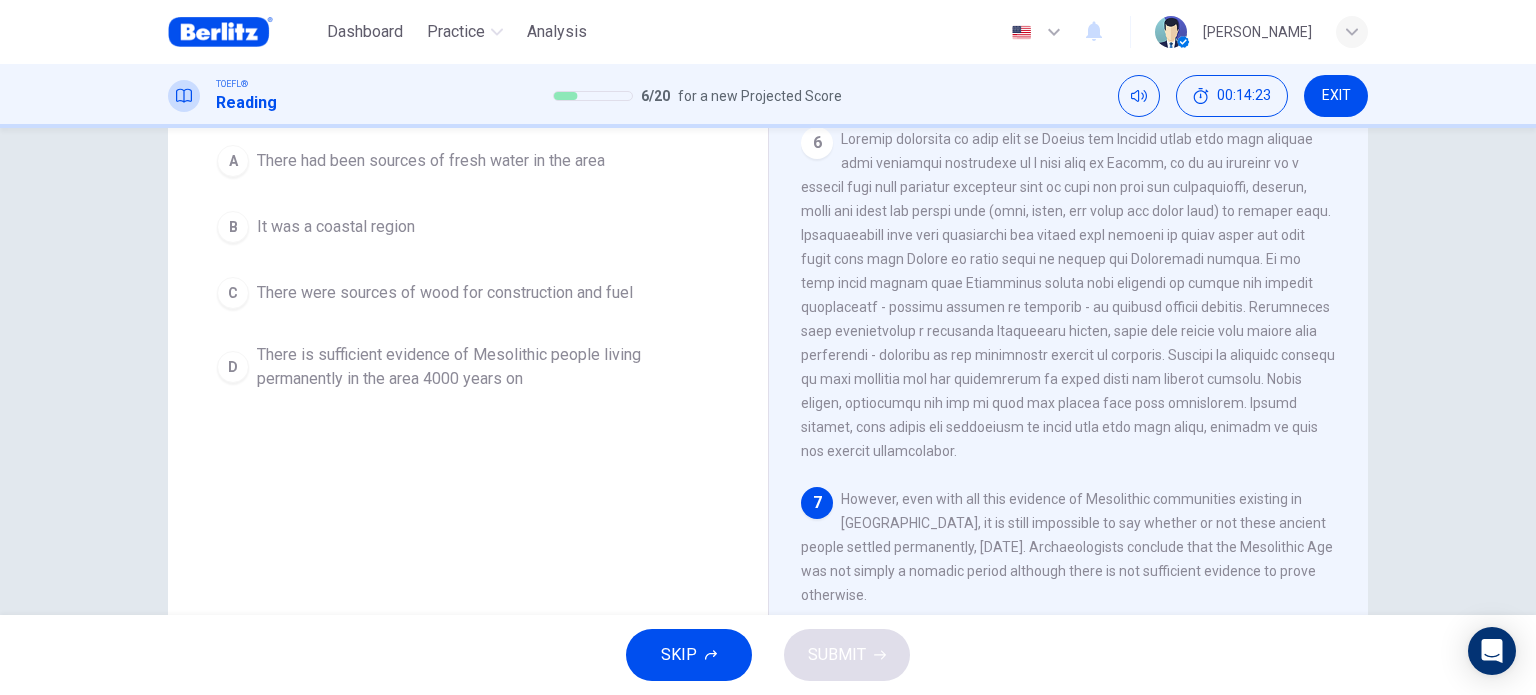 scroll, scrollTop: 288, scrollLeft: 0, axis: vertical 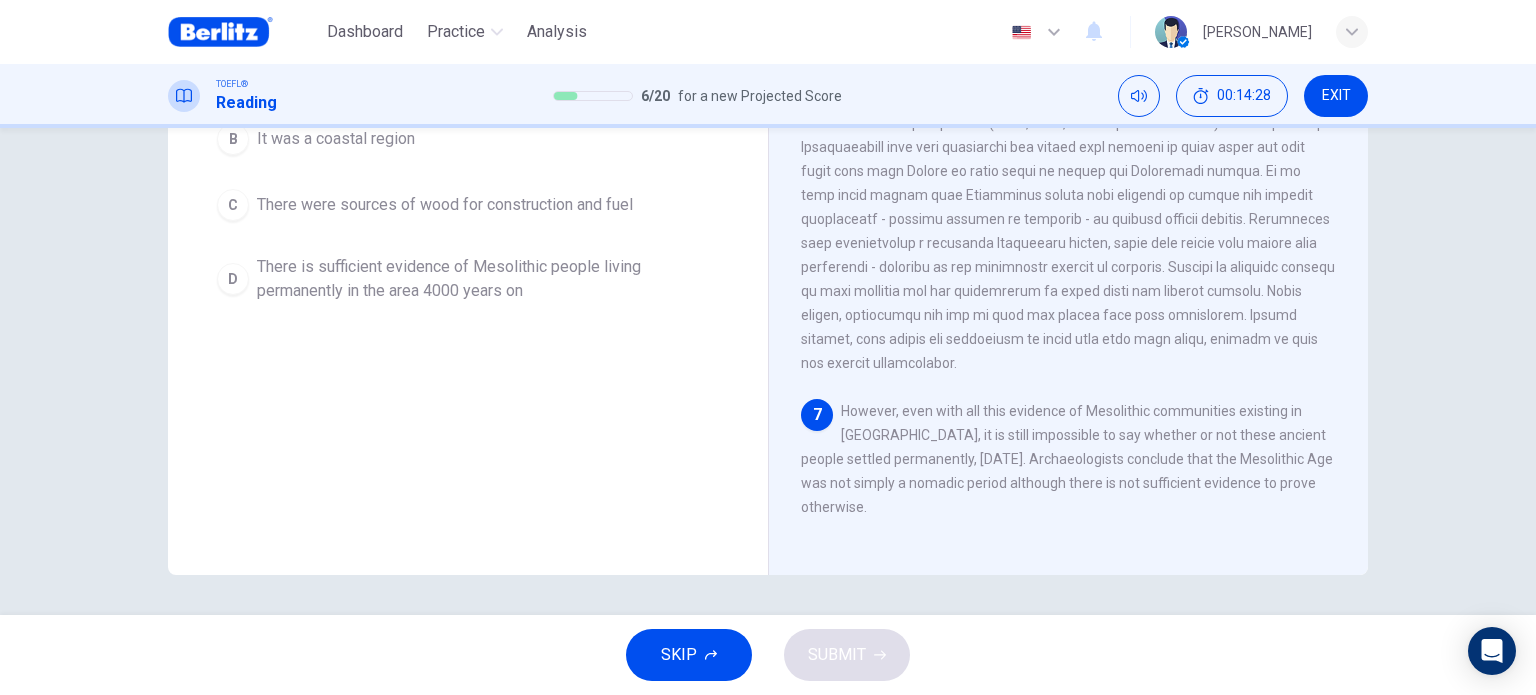 drag, startPoint x: 844, startPoint y: 436, endPoint x: 902, endPoint y: 436, distance: 58 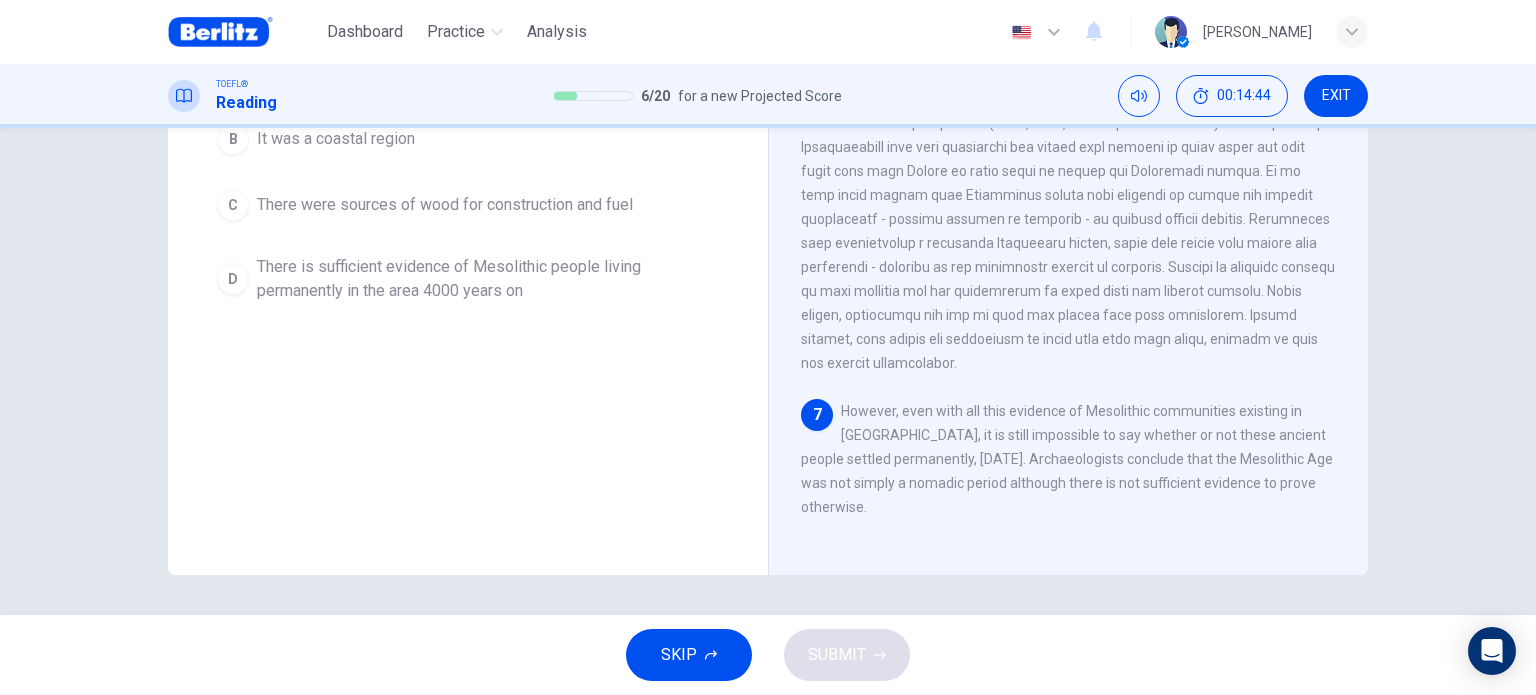 drag, startPoint x: 1117, startPoint y: 432, endPoint x: 1167, endPoint y: 435, distance: 50.08992 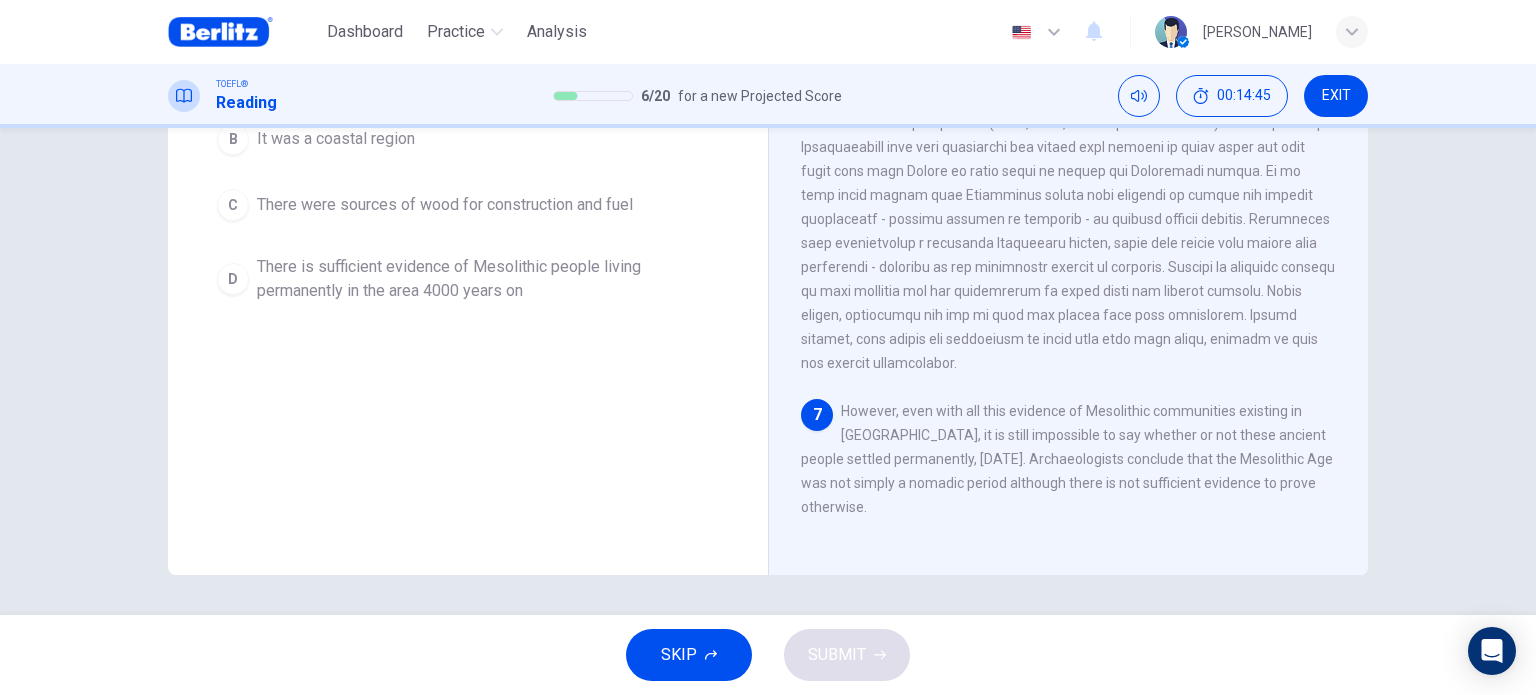 drag, startPoint x: 938, startPoint y: 435, endPoint x: 1312, endPoint y: 441, distance: 374.04813 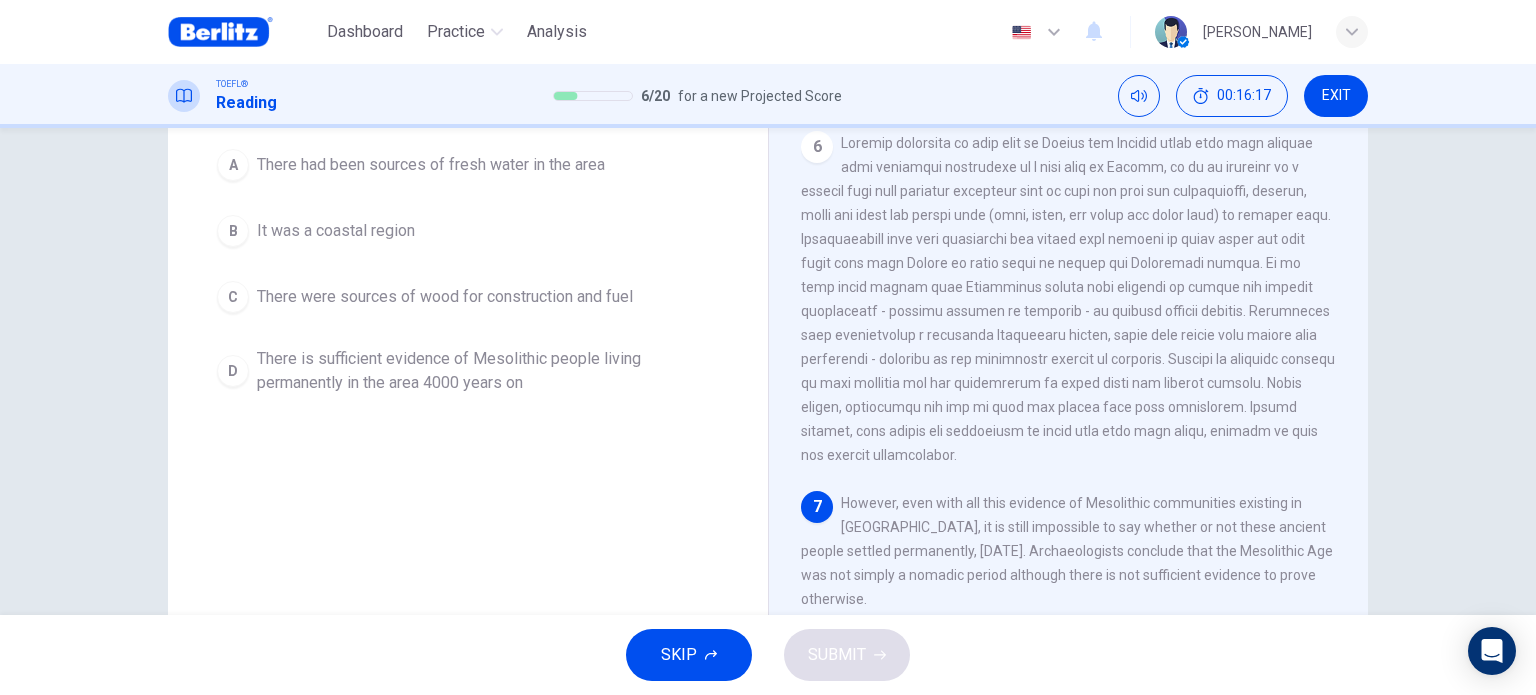 scroll, scrollTop: 288, scrollLeft: 0, axis: vertical 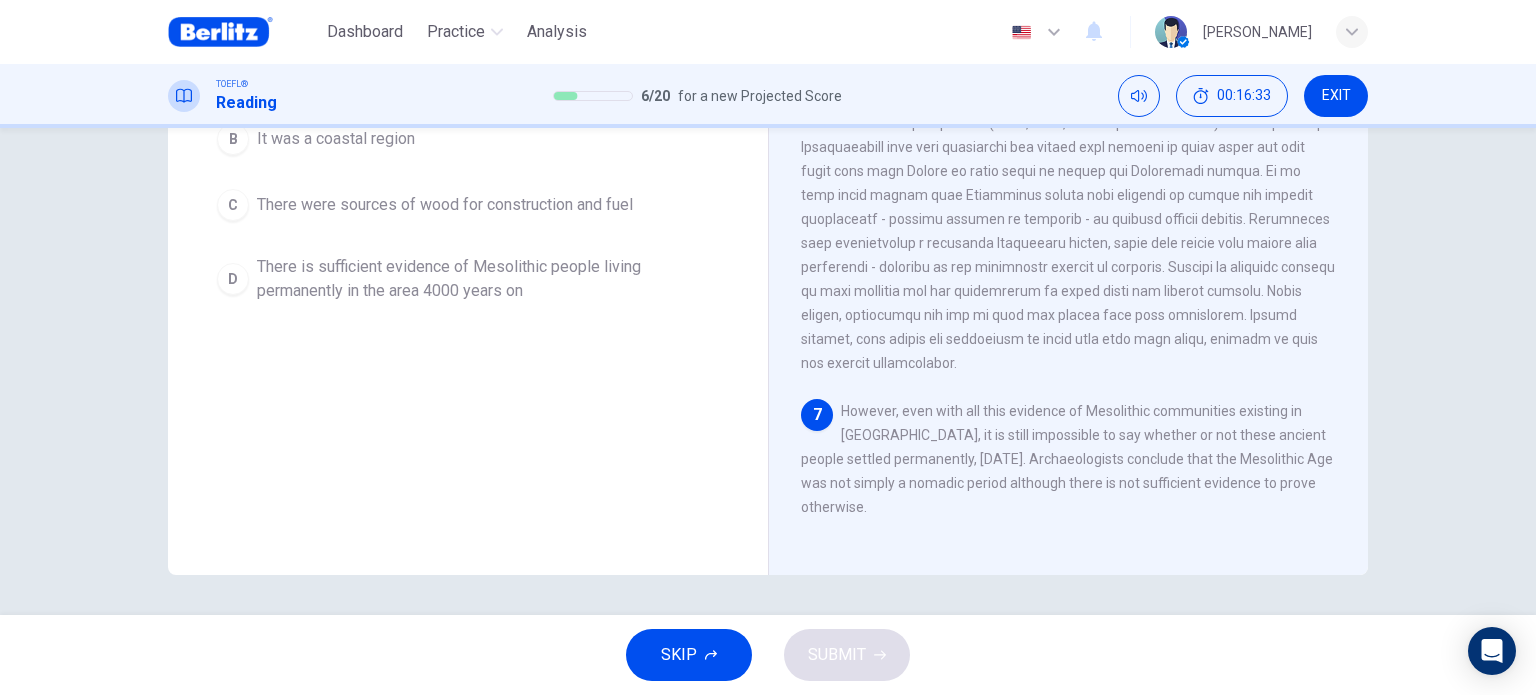 click on "There is sufficient evidence of Mesolithic people living permanently in the area 4000 years on" at bounding box center [488, 279] 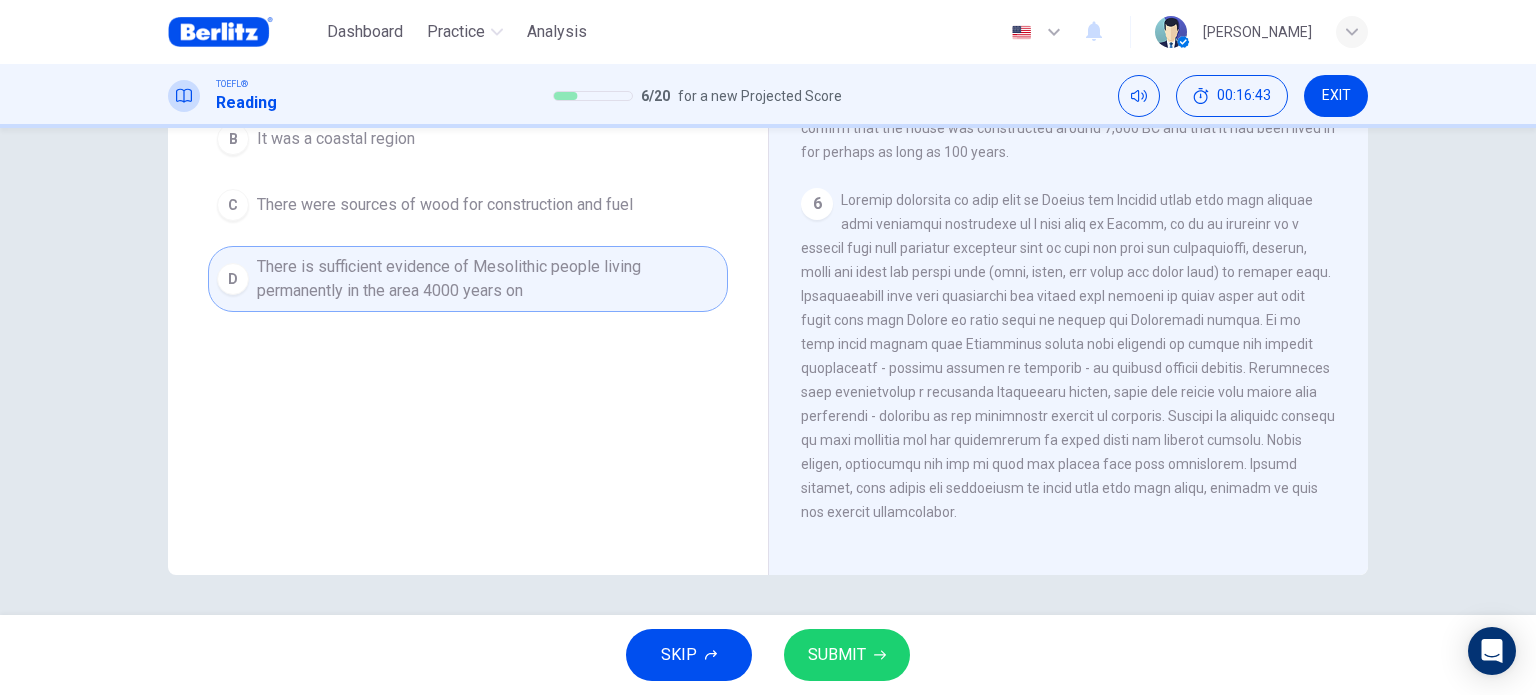 scroll, scrollTop: 732, scrollLeft: 0, axis: vertical 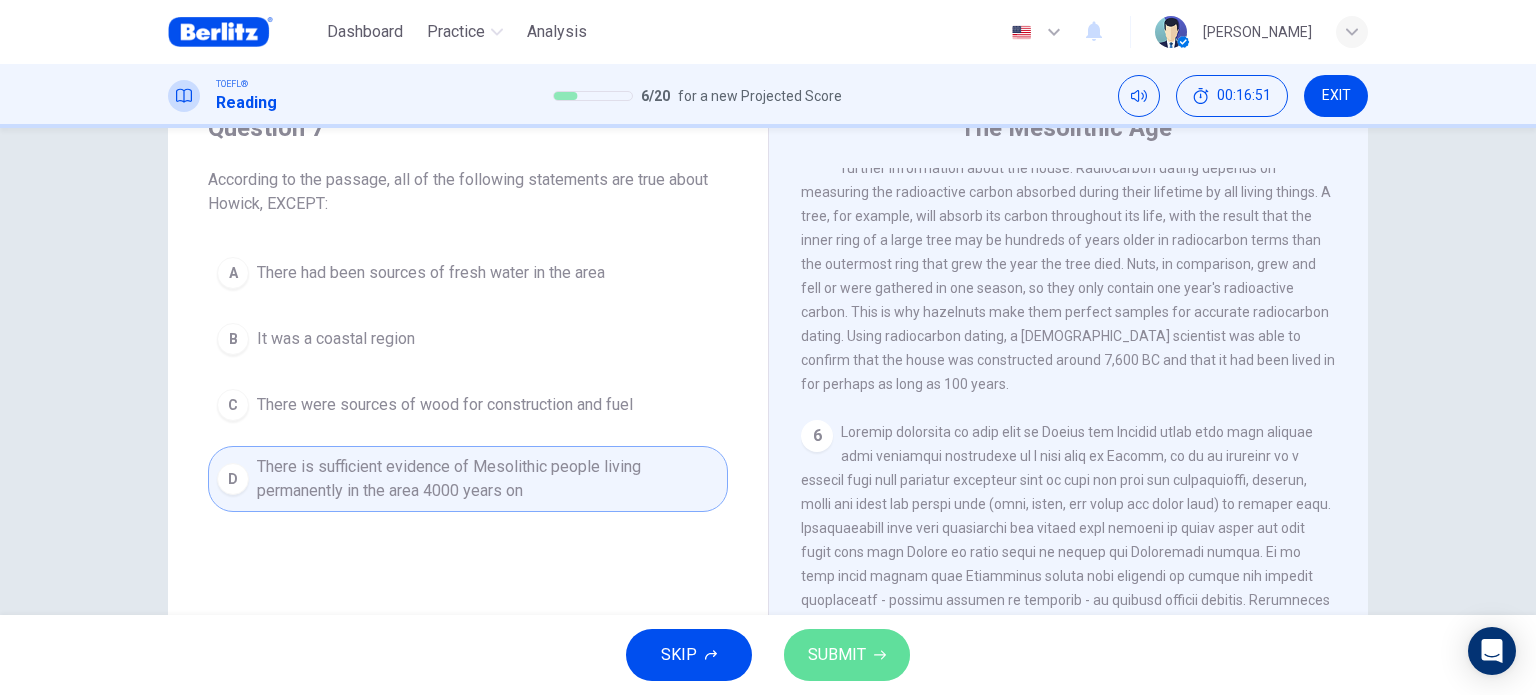 click on "SUBMIT" at bounding box center [837, 655] 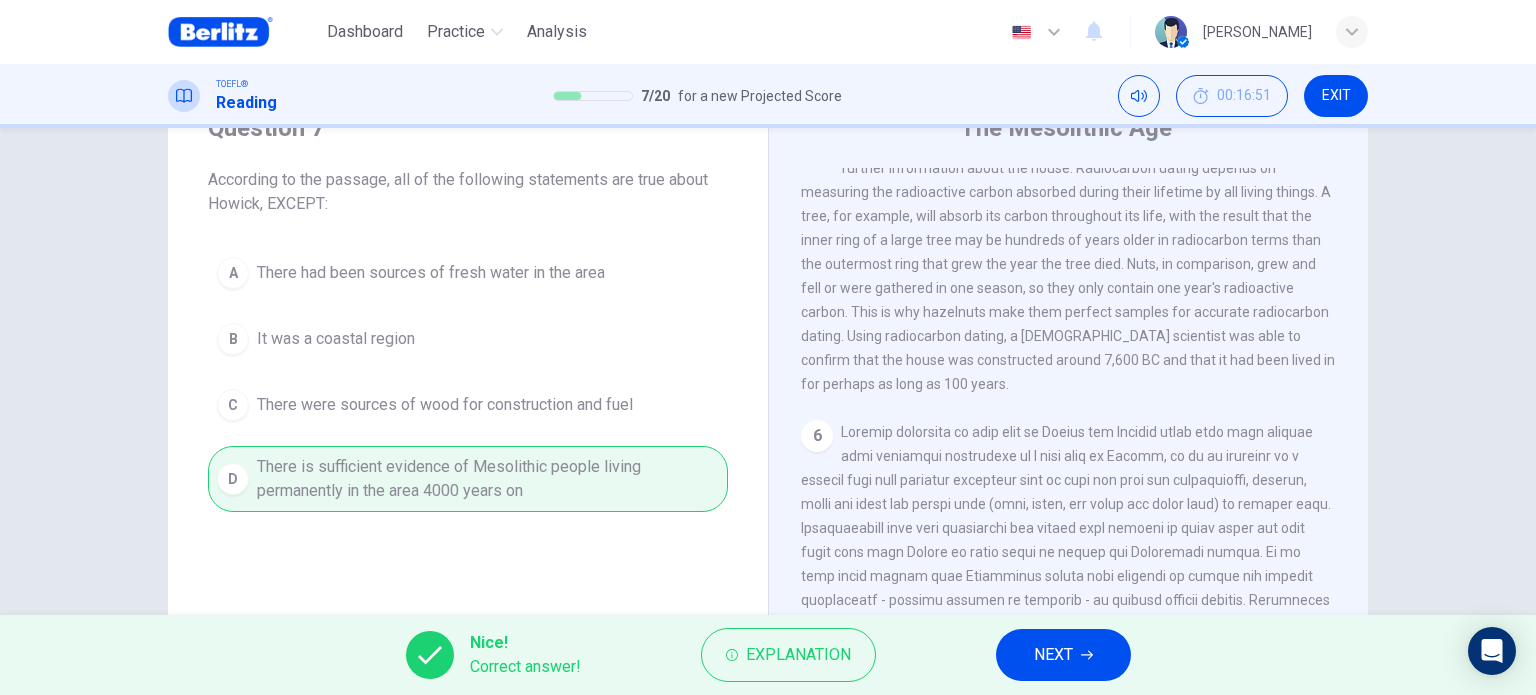 click on "NEXT" at bounding box center (1053, 655) 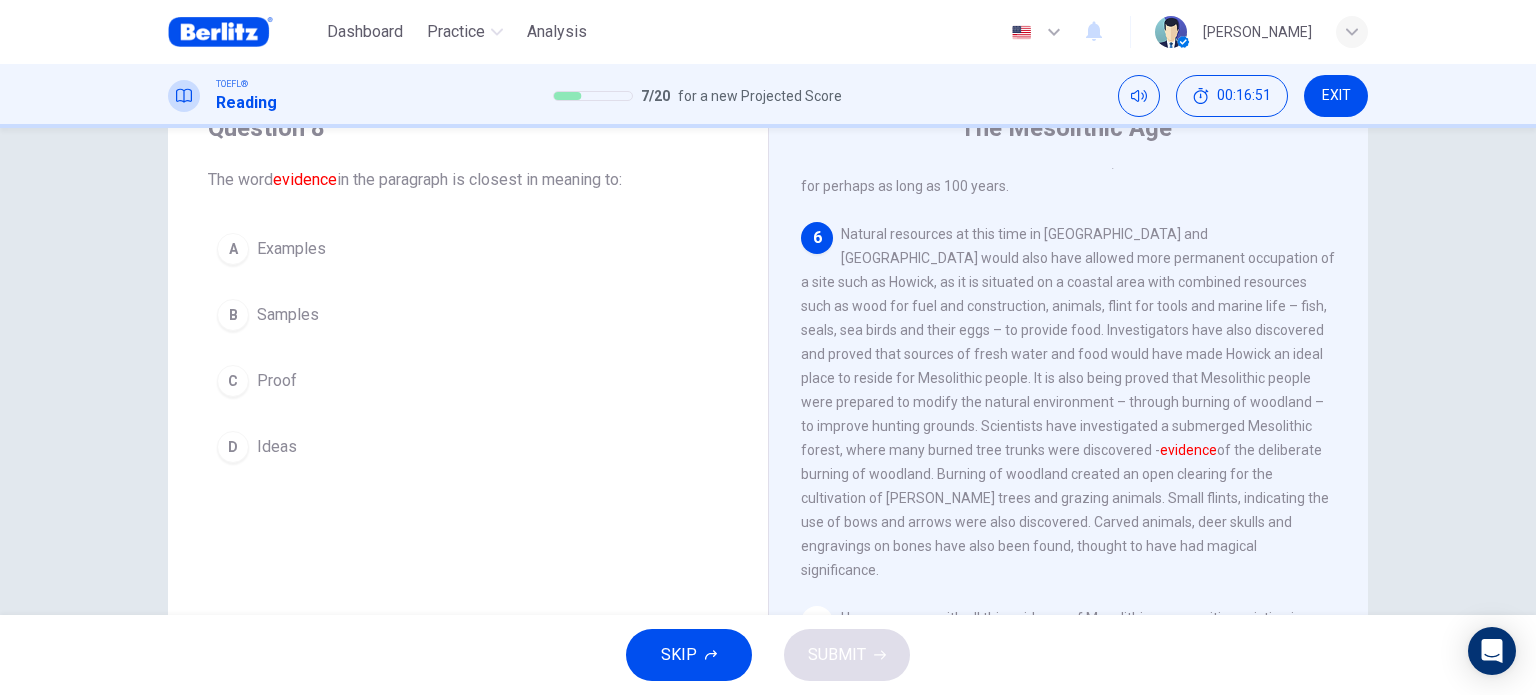 scroll, scrollTop: 932, scrollLeft: 0, axis: vertical 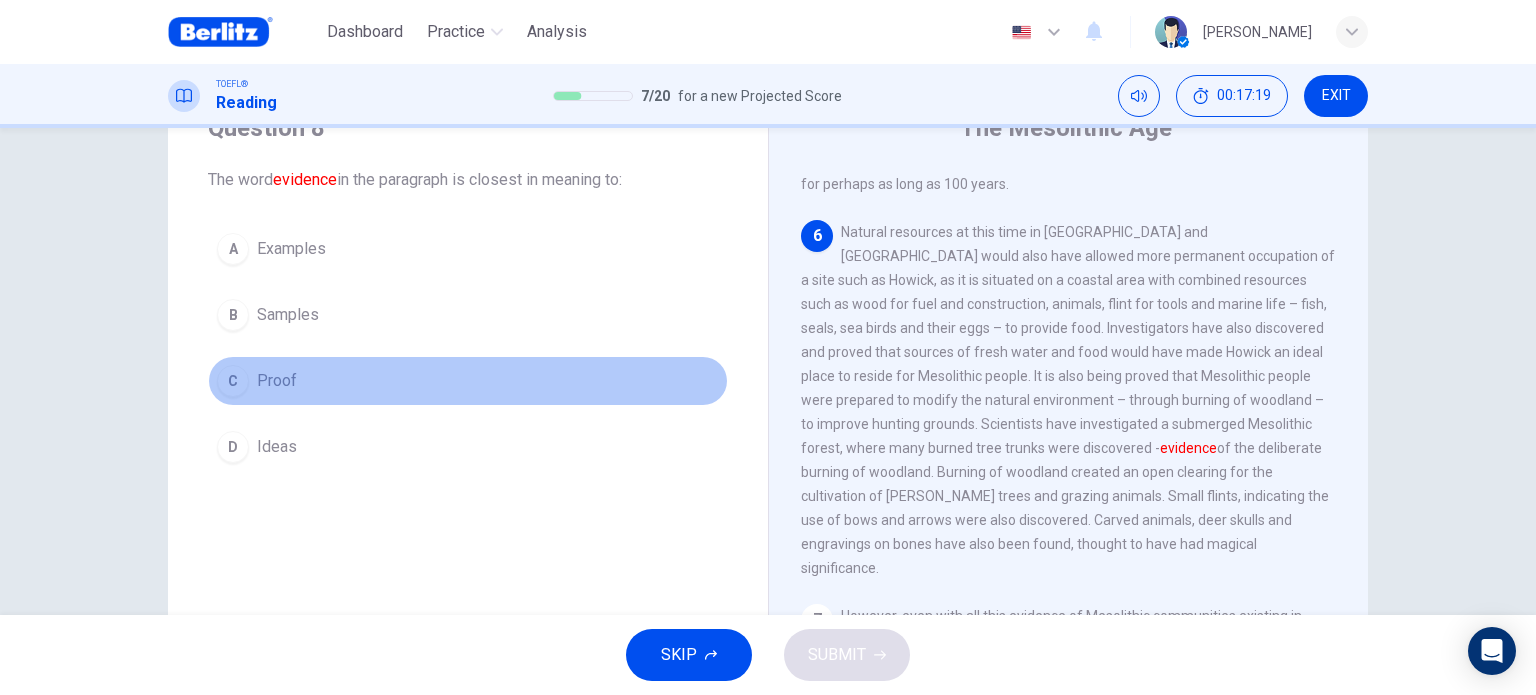 click on "C Proof" at bounding box center (468, 381) 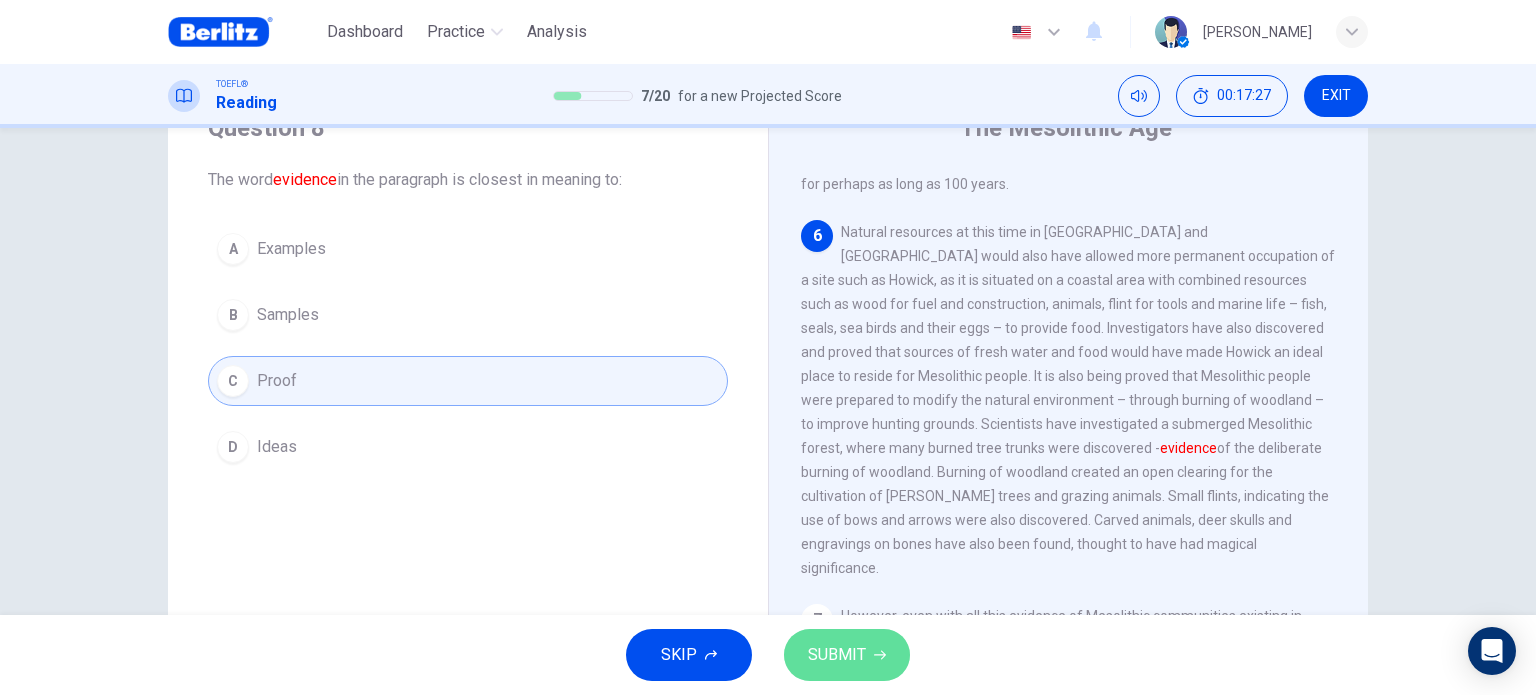 click on "SUBMIT" at bounding box center [837, 655] 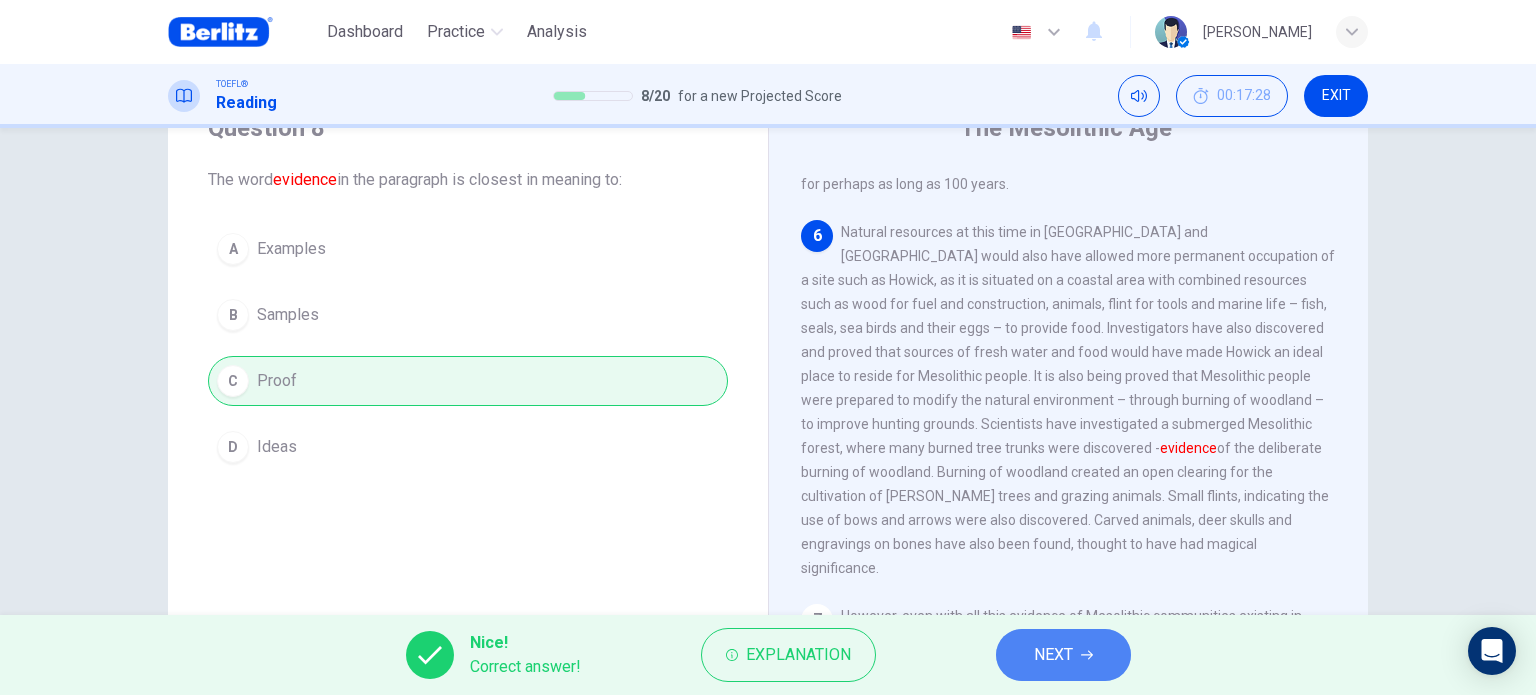 click 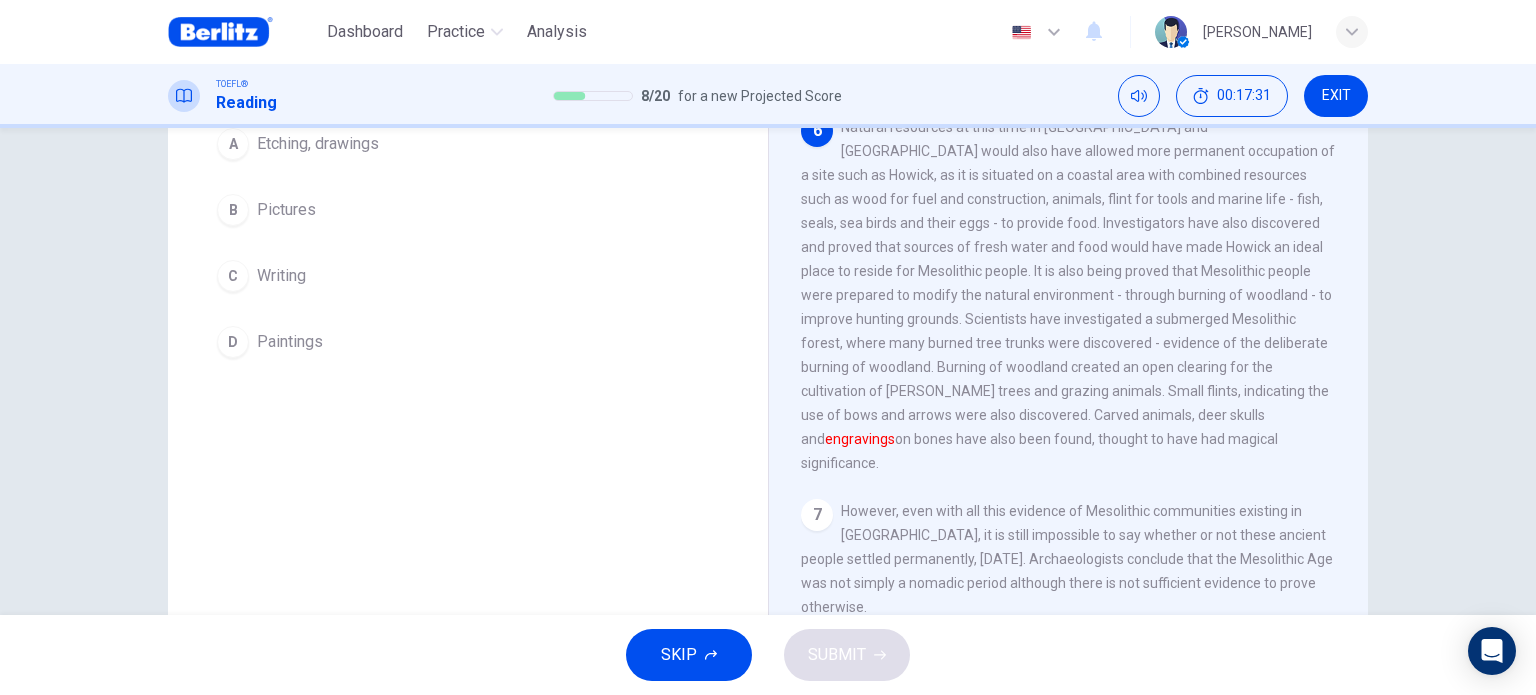 scroll, scrollTop: 288, scrollLeft: 0, axis: vertical 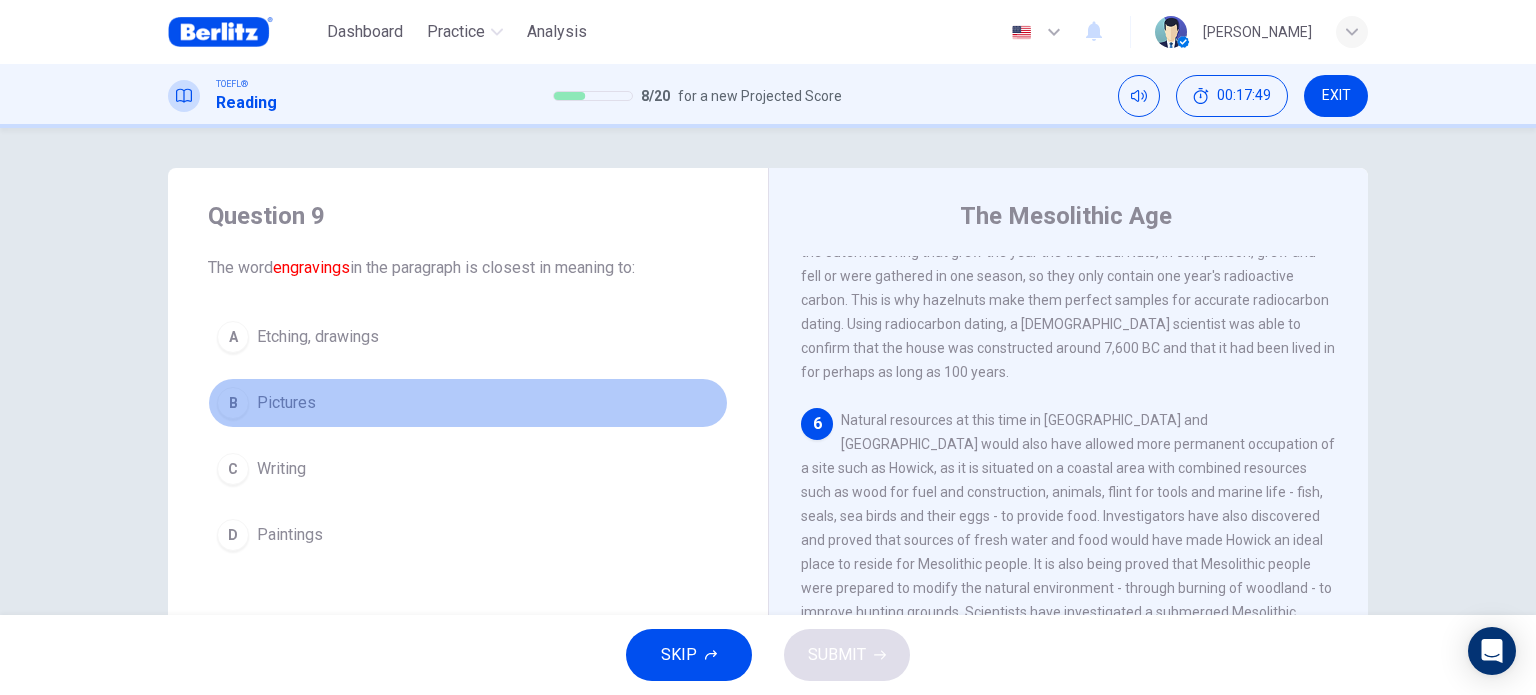 click on "Pictures" at bounding box center (286, 403) 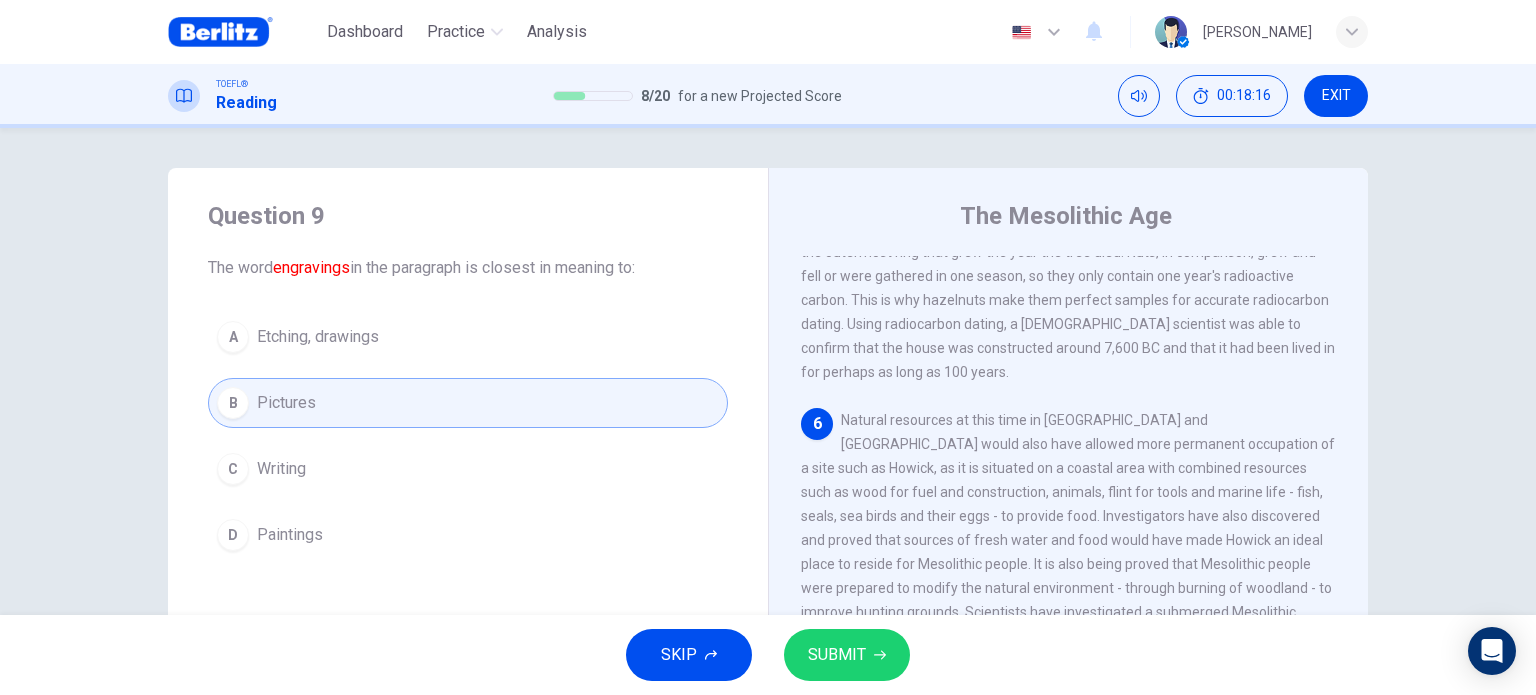 click on "A Etching, drawings" at bounding box center (468, 337) 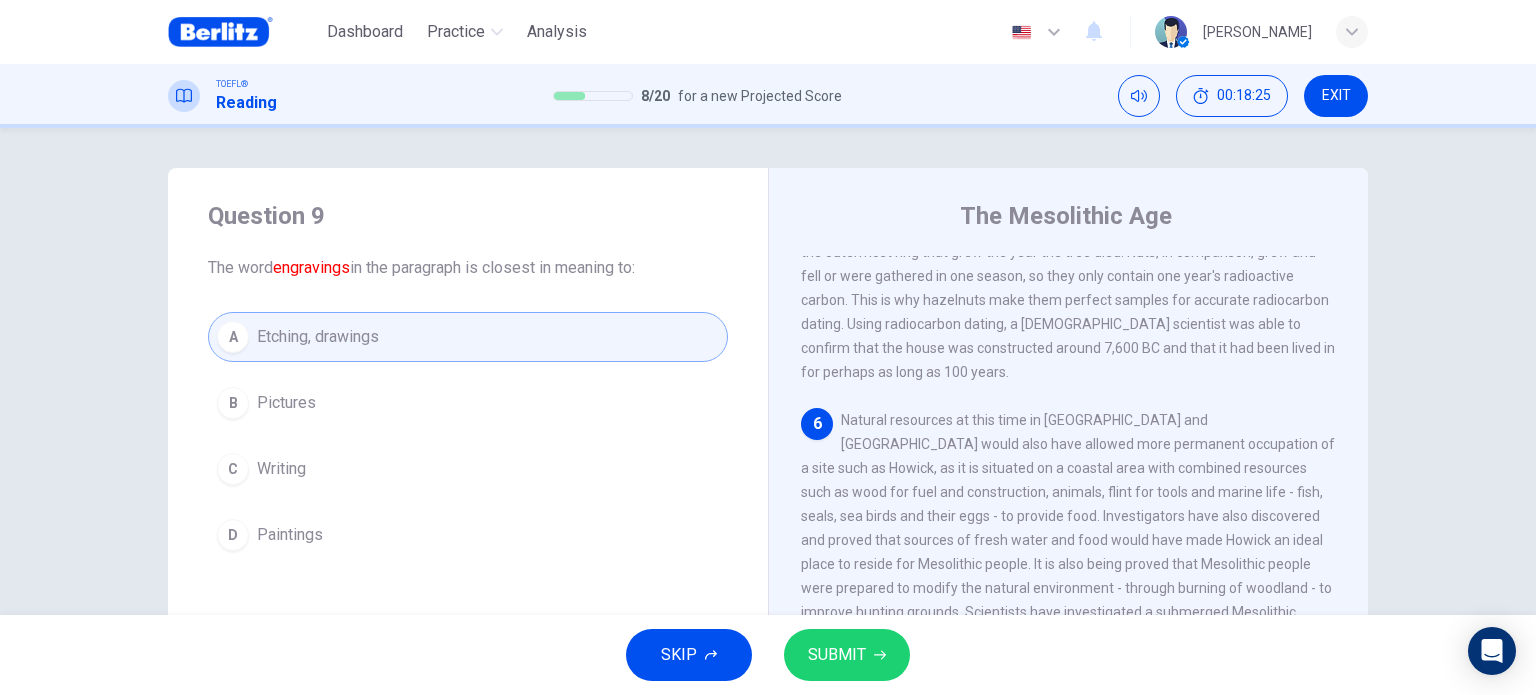scroll, scrollTop: 932, scrollLeft: 0, axis: vertical 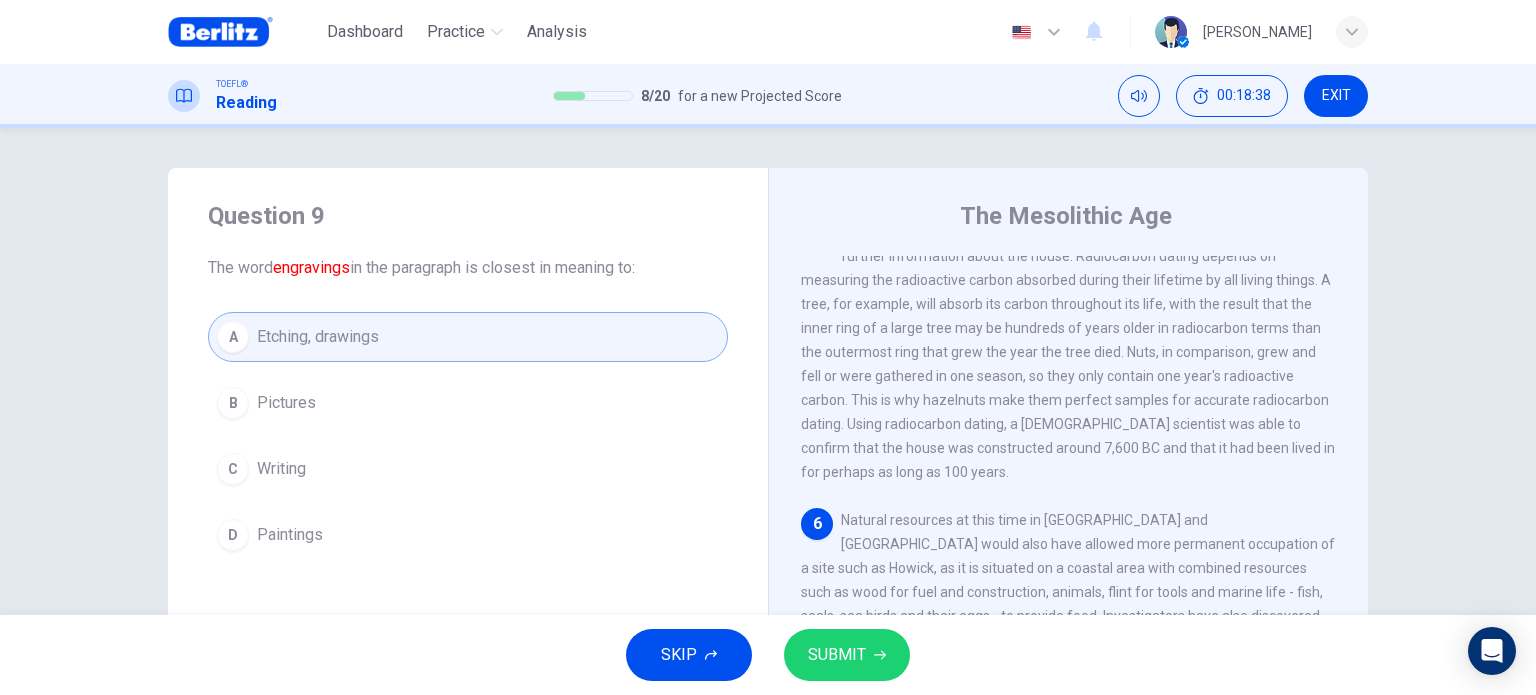 click on "SUBMIT" at bounding box center [847, 655] 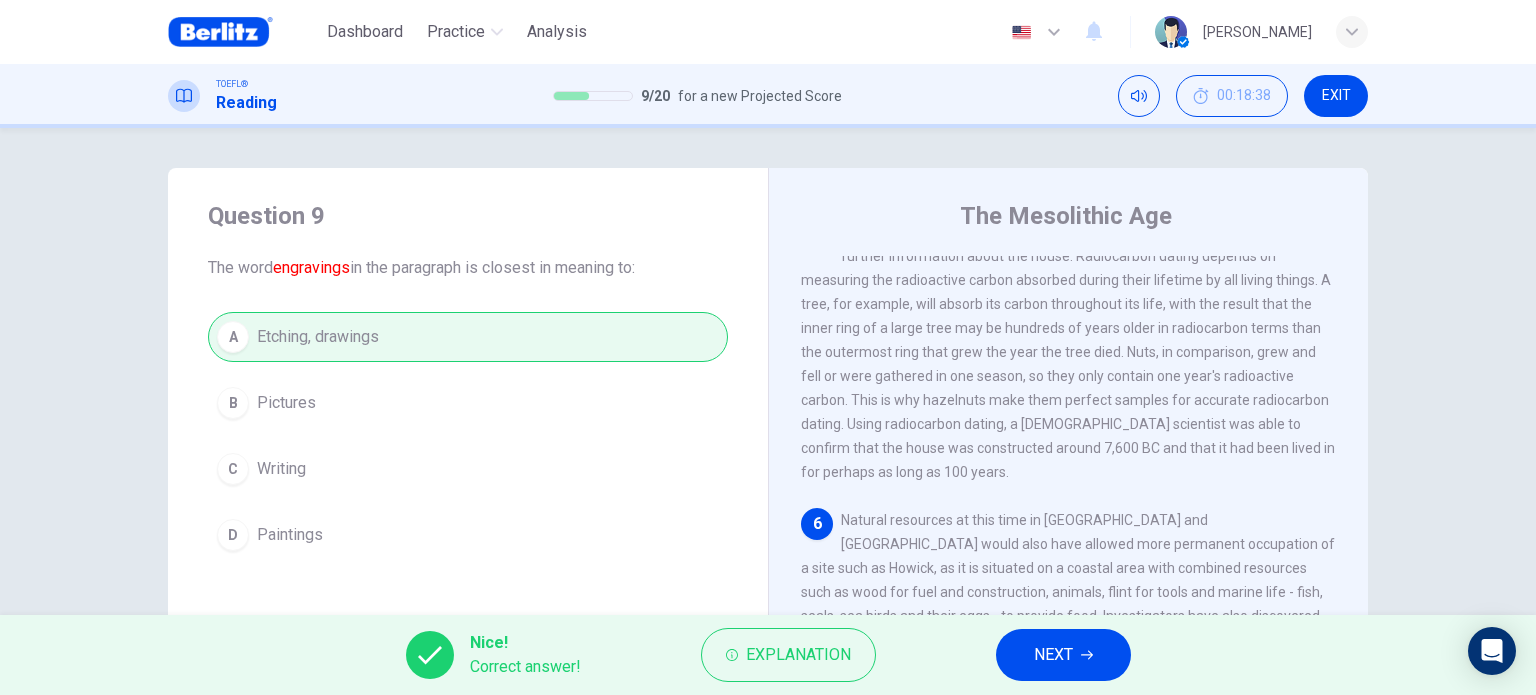 click on "NEXT" at bounding box center (1053, 655) 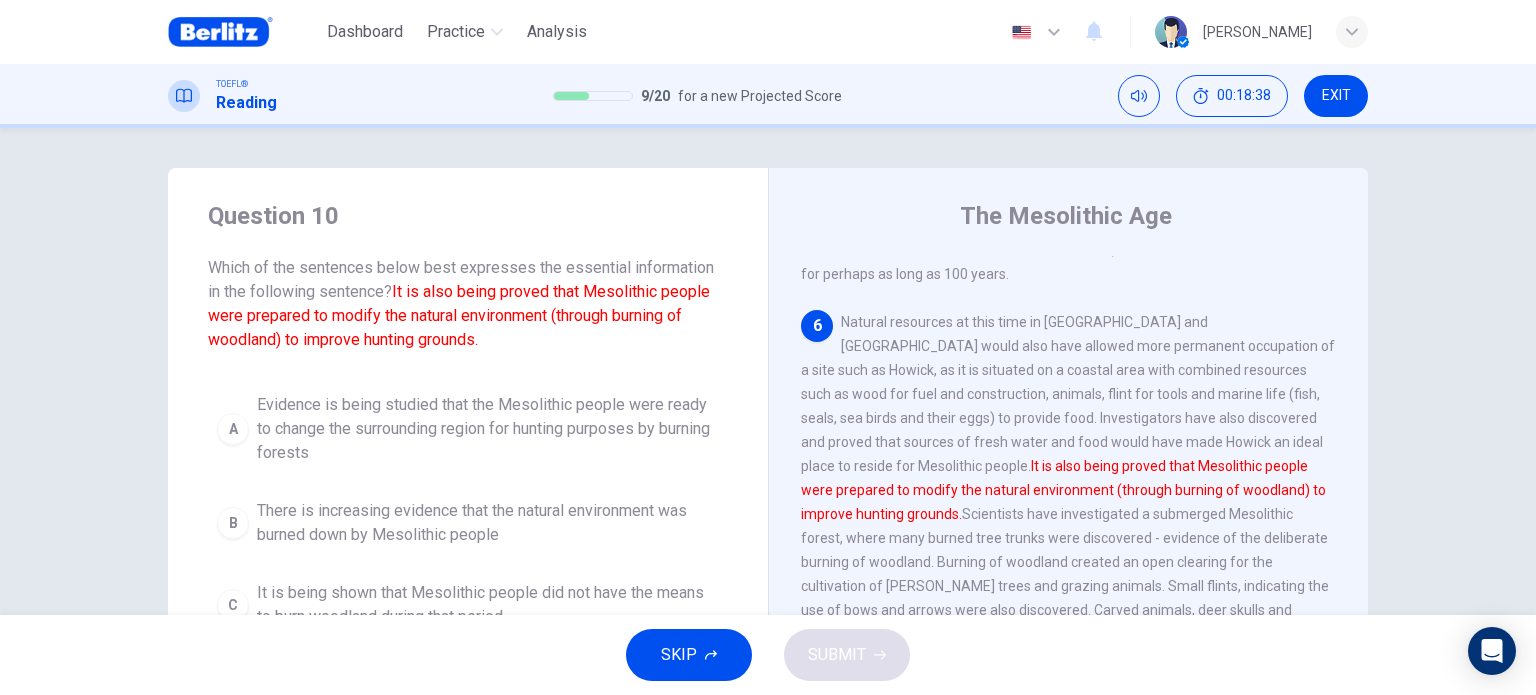 scroll, scrollTop: 932, scrollLeft: 0, axis: vertical 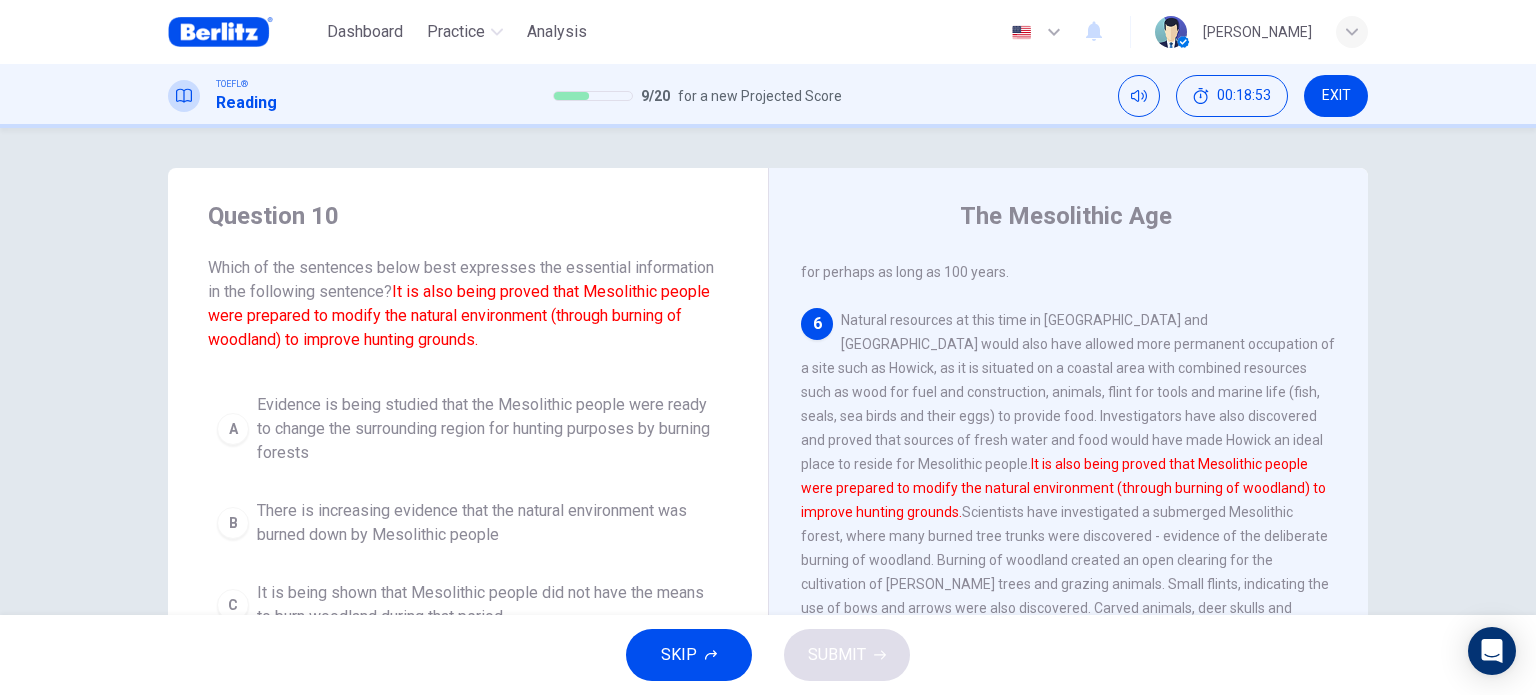 click on "It is also being proved that Mesolithic people were prepared to modify the natural environment (through burning of woodland) to improve hunting grounds." at bounding box center [1063, 488] 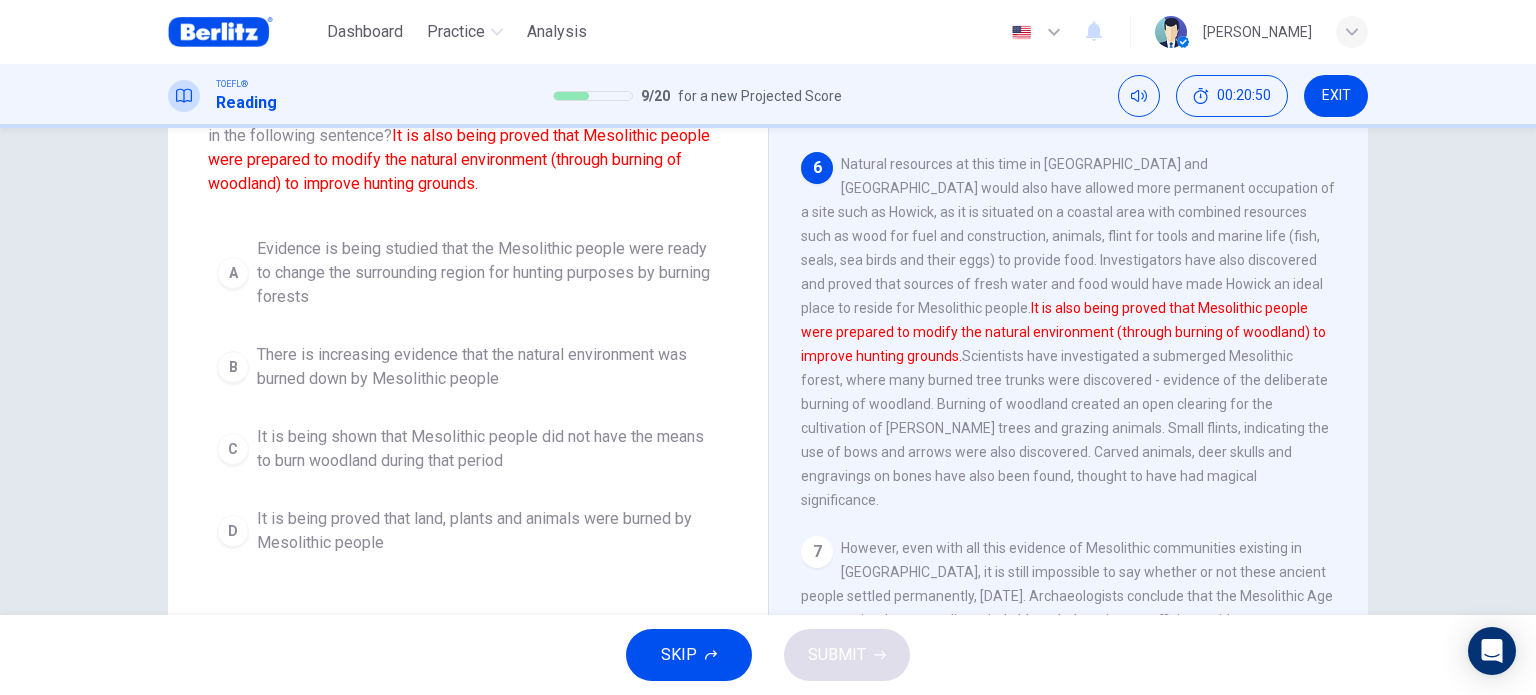 scroll, scrollTop: 200, scrollLeft: 0, axis: vertical 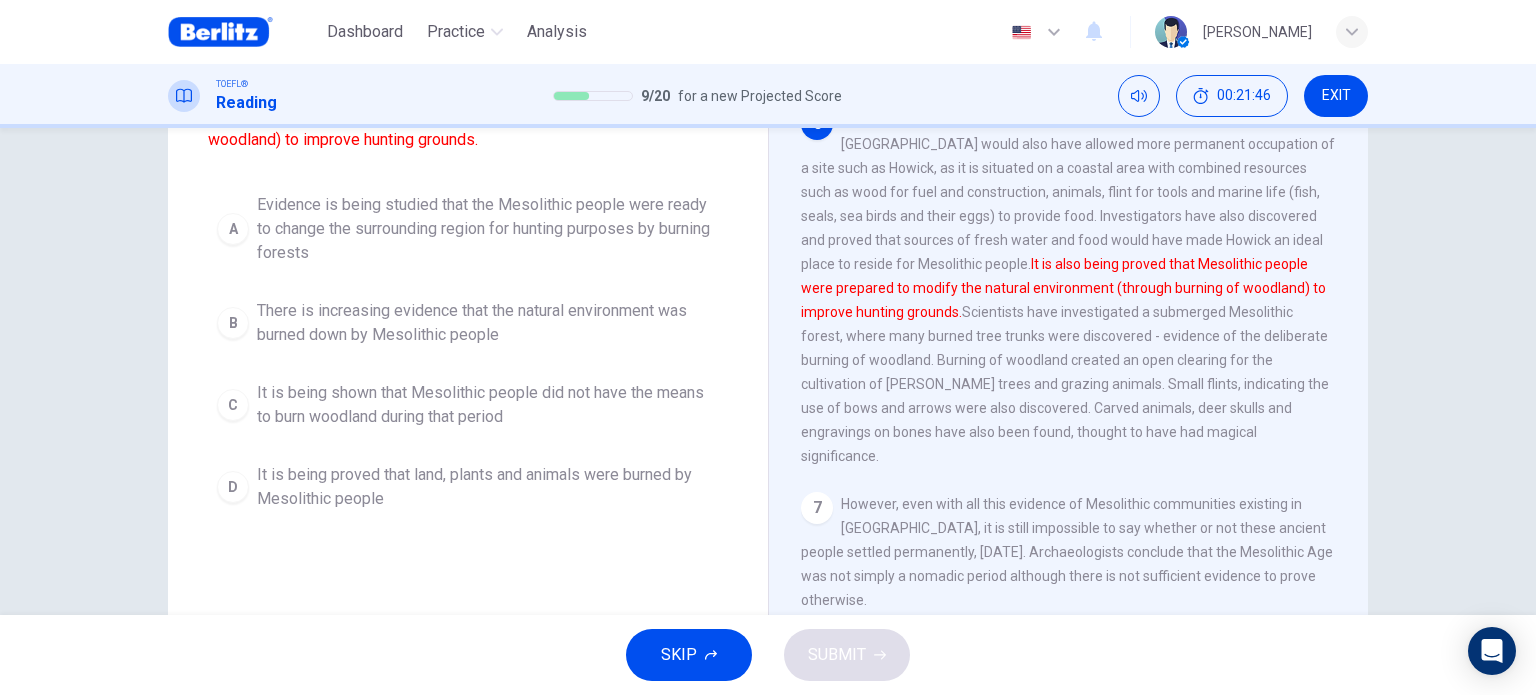 click on "Evidence is being studied that the Mesolithic people were ready to change the surrounding region for hunting purposes by burning forests" at bounding box center [488, 229] 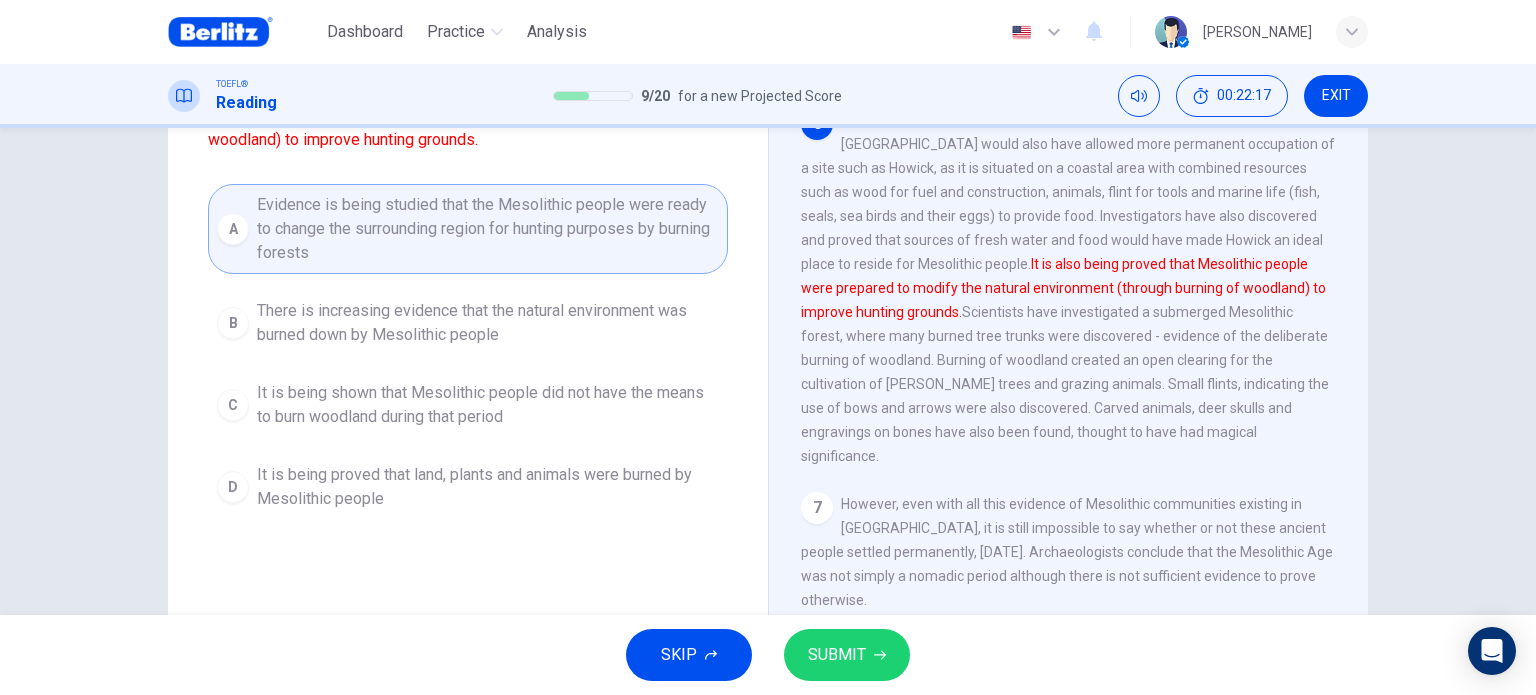 click on "SUBMIT" at bounding box center (847, 655) 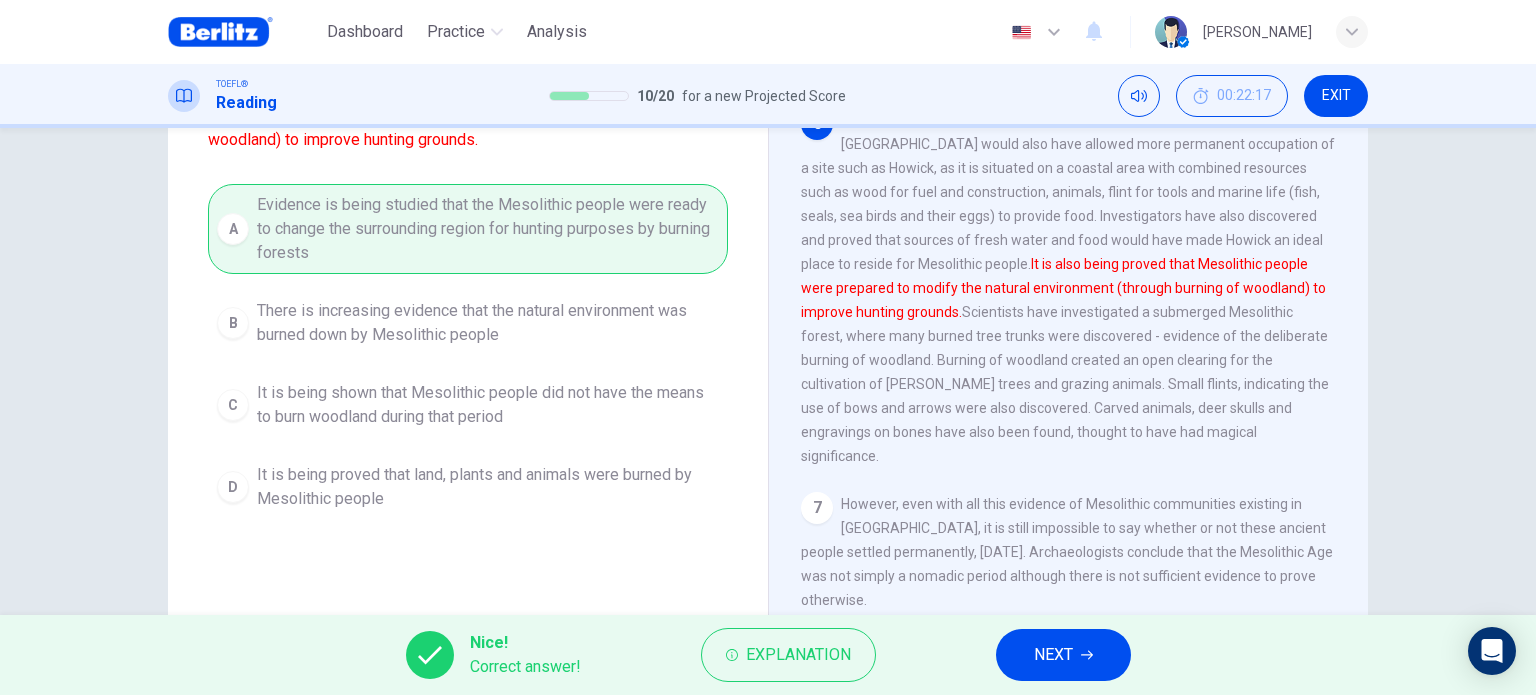 click on "NEXT" at bounding box center [1063, 655] 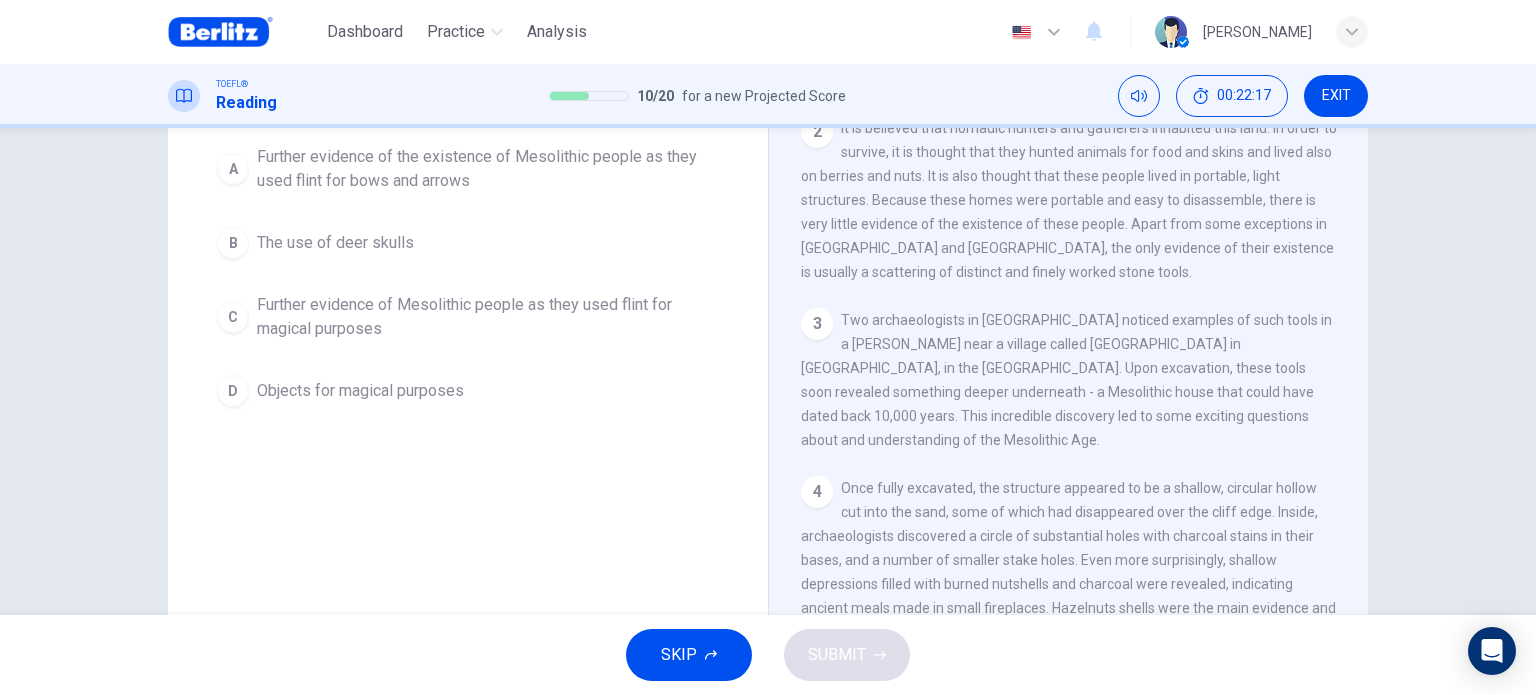 scroll, scrollTop: 0, scrollLeft: 0, axis: both 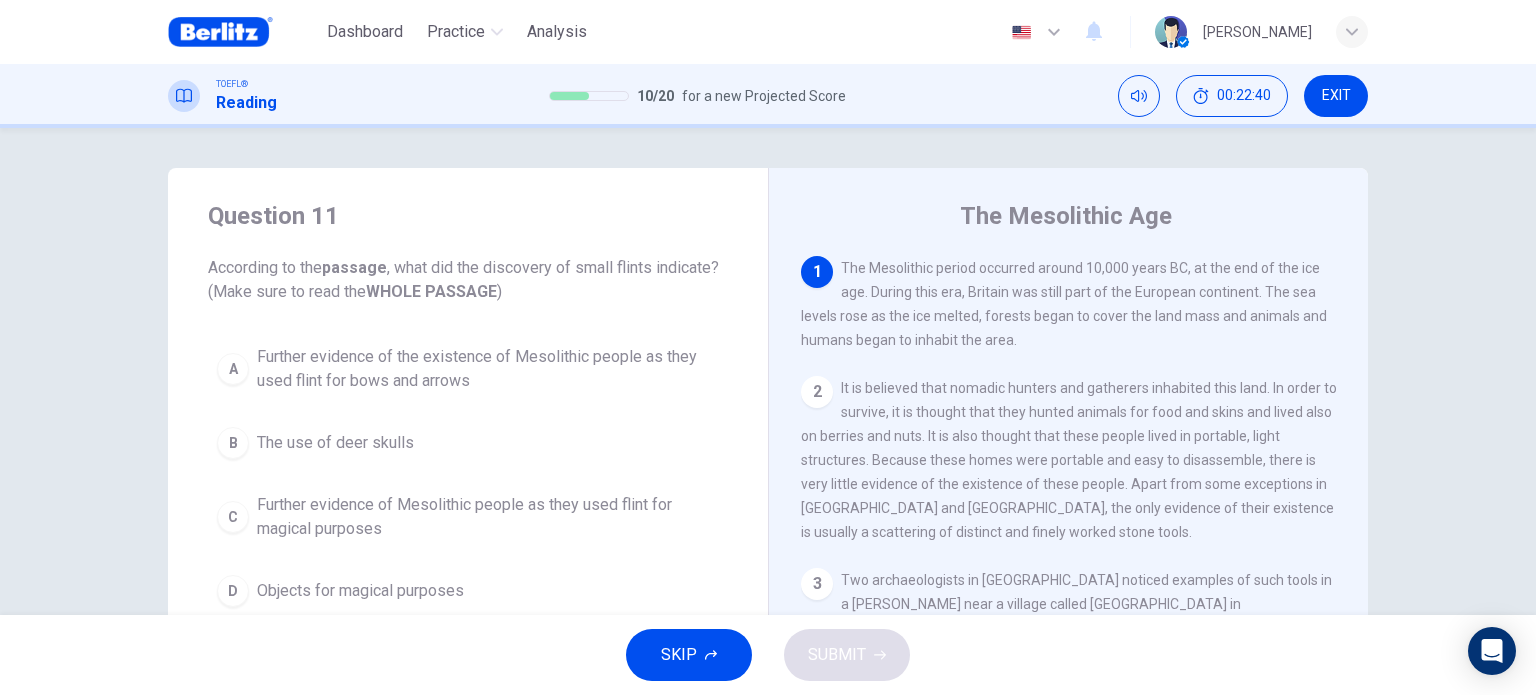drag, startPoint x: 244, startPoint y: 298, endPoint x: 511, endPoint y: 282, distance: 267.47897 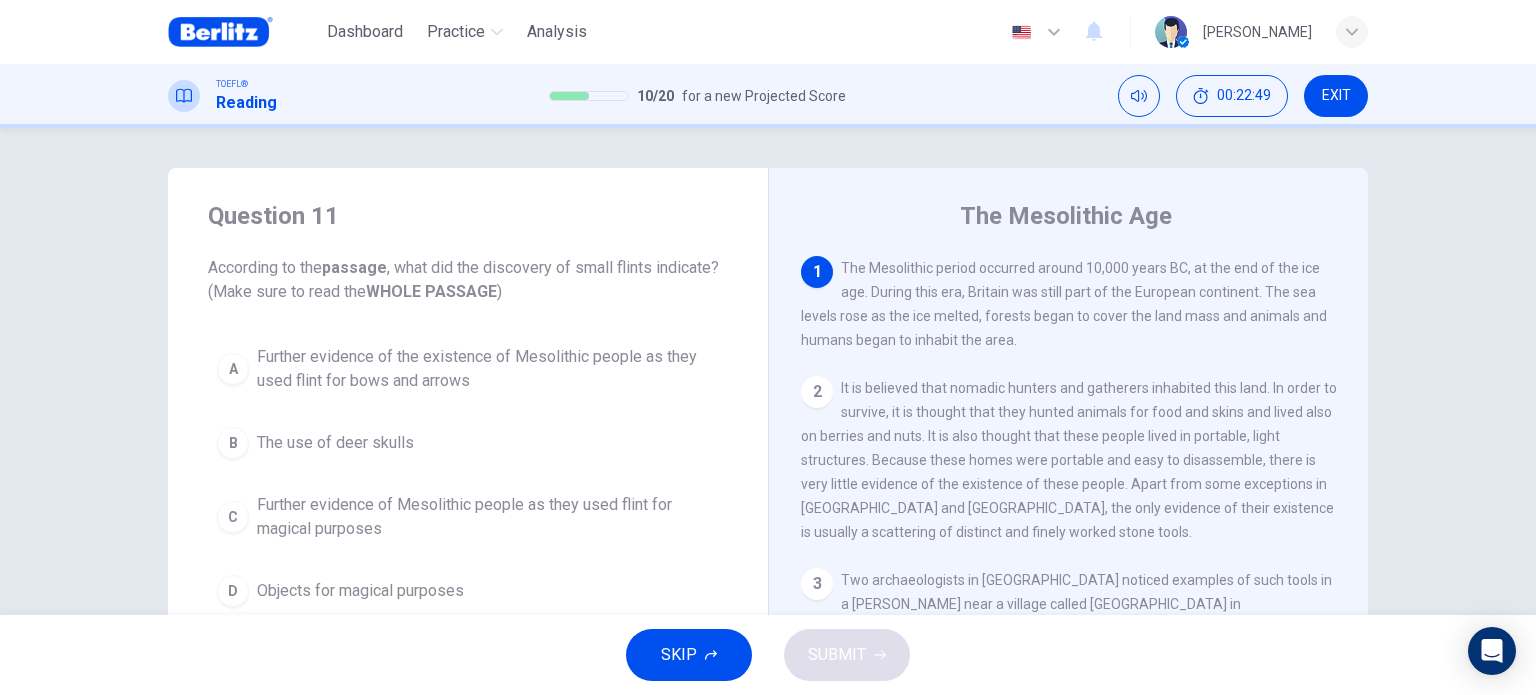 drag, startPoint x: 428, startPoint y: 264, endPoint x: 592, endPoint y: 255, distance: 164.24677 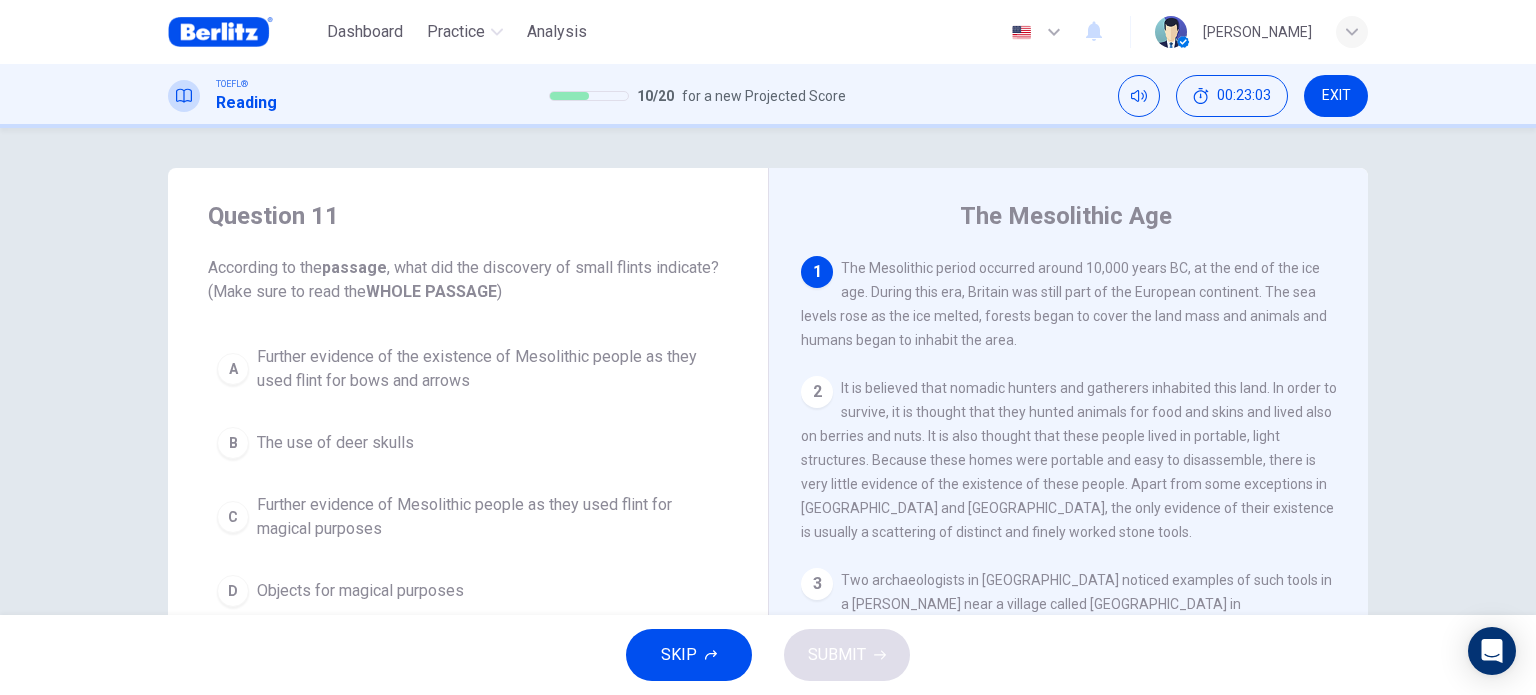drag, startPoint x: 1161, startPoint y: 263, endPoint x: 1206, endPoint y: 263, distance: 45 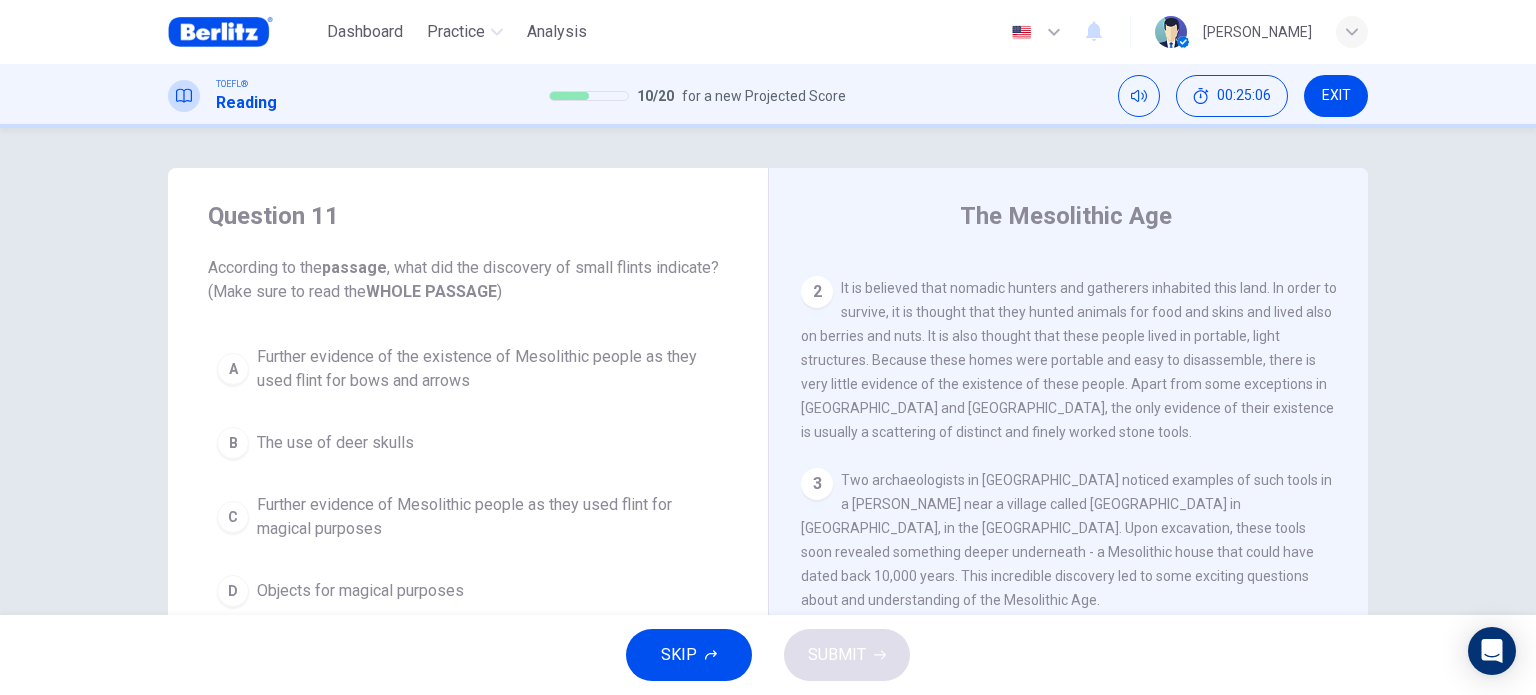 scroll, scrollTop: 200, scrollLeft: 0, axis: vertical 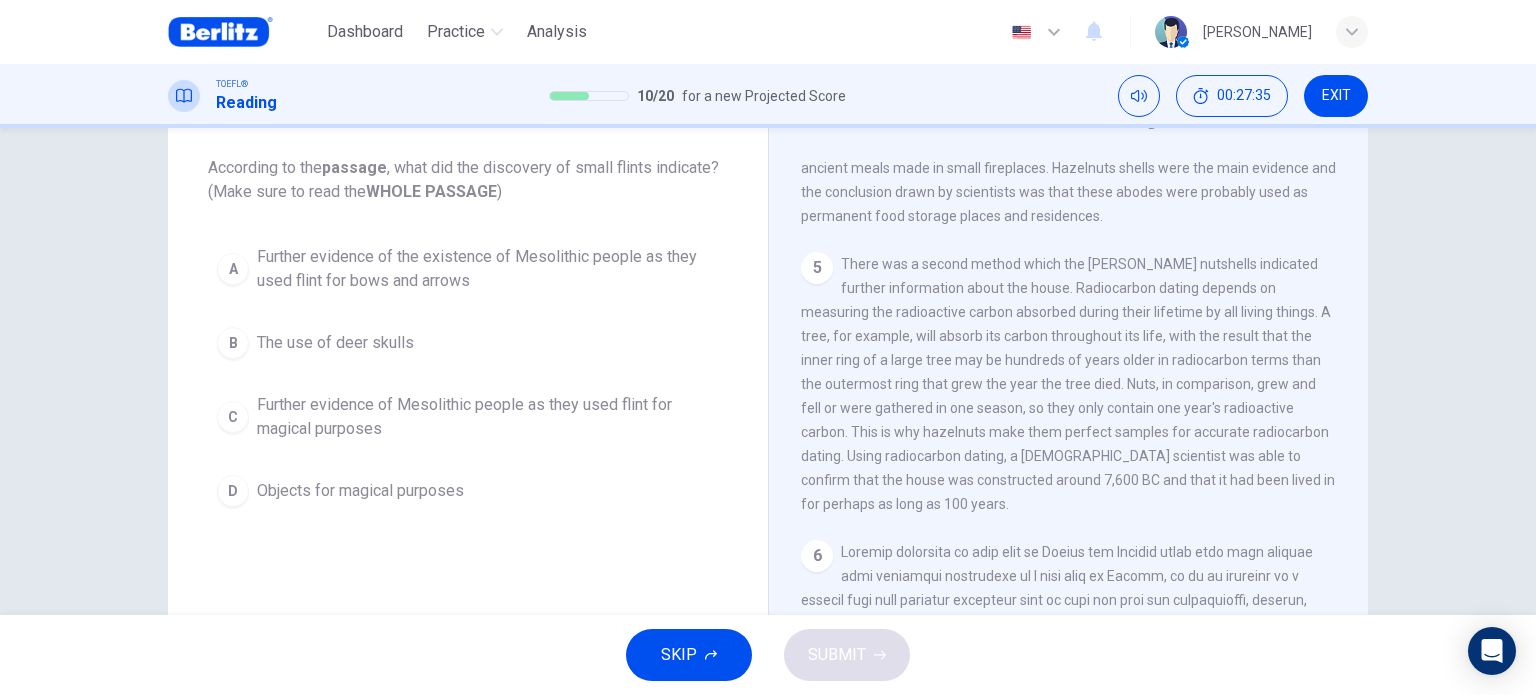 click on "Further evidence of Mesolithic people as they used flint for magical purposes" at bounding box center (488, 417) 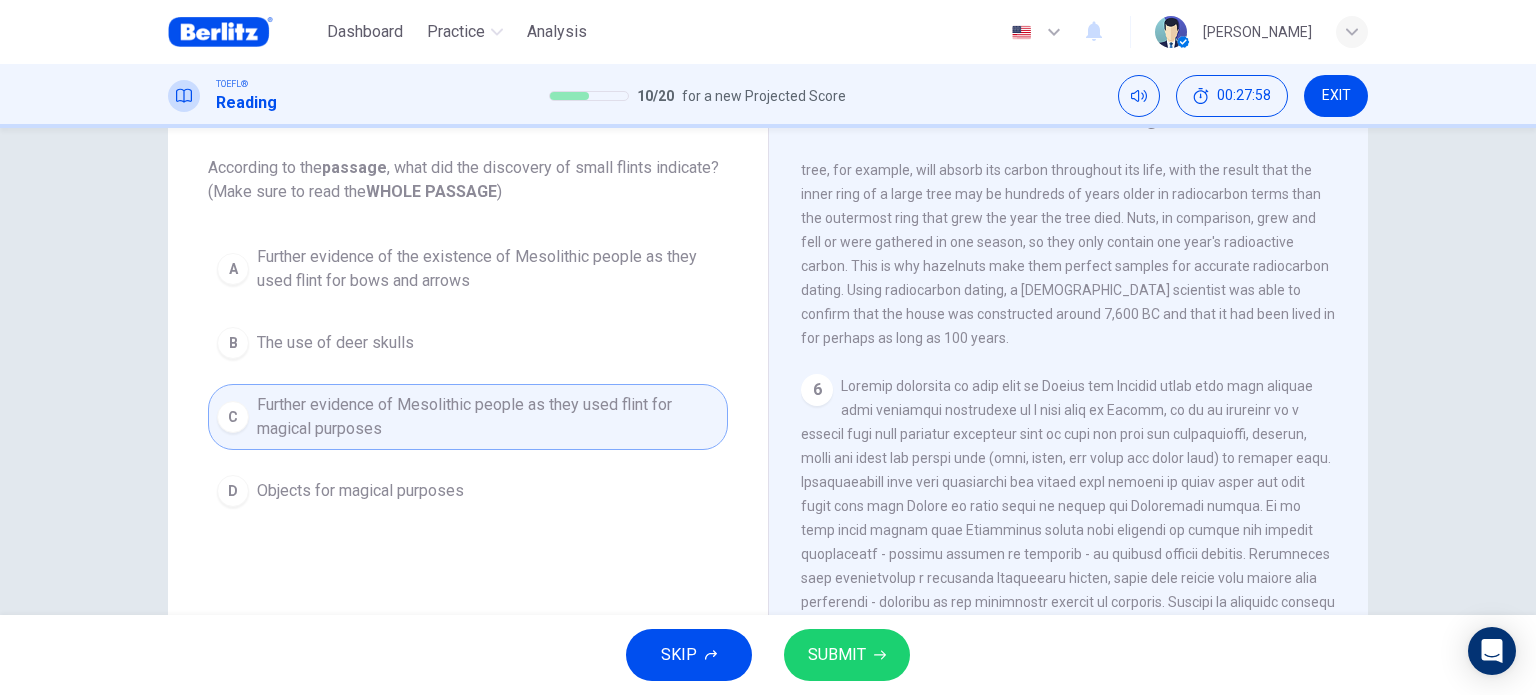 scroll, scrollTop: 800, scrollLeft: 0, axis: vertical 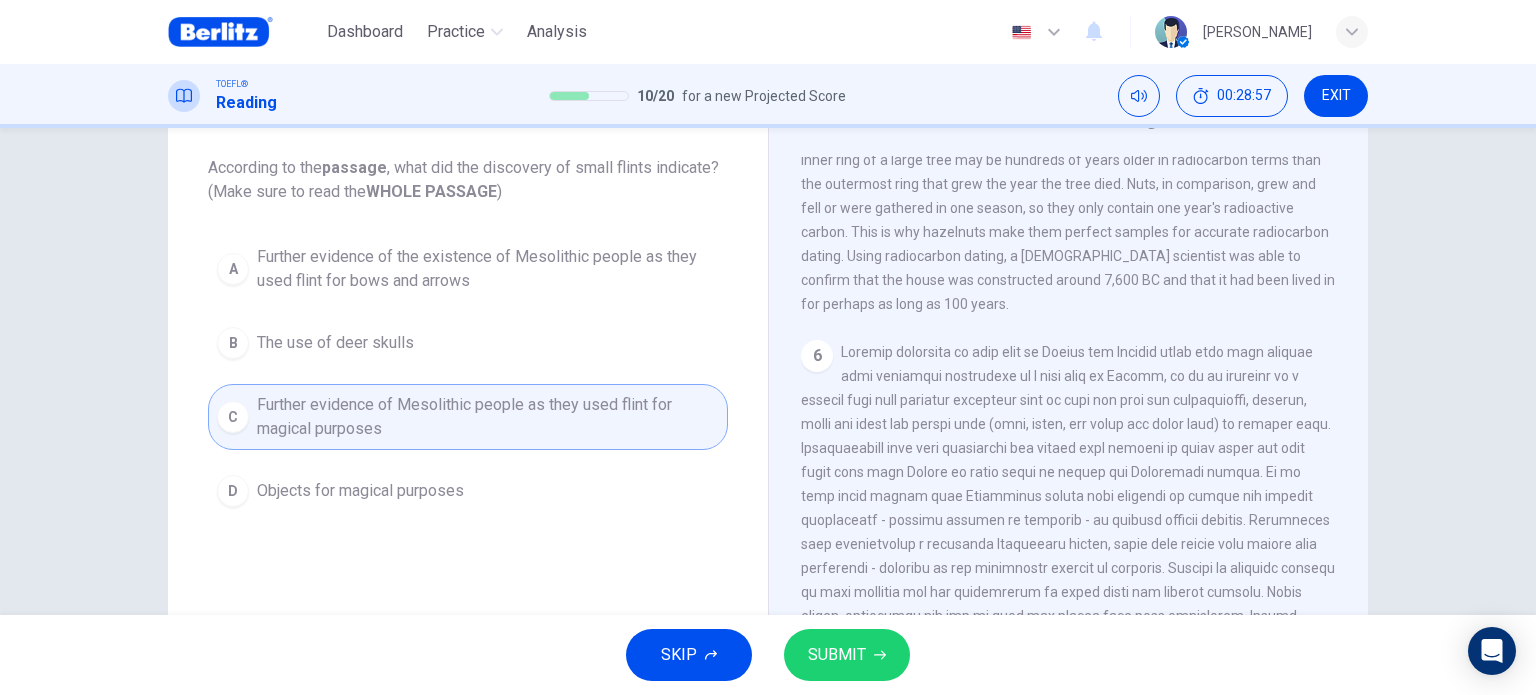 click on "Further evidence of the existence of Mesolithic people as they used flint for bows and arrows" at bounding box center [488, 269] 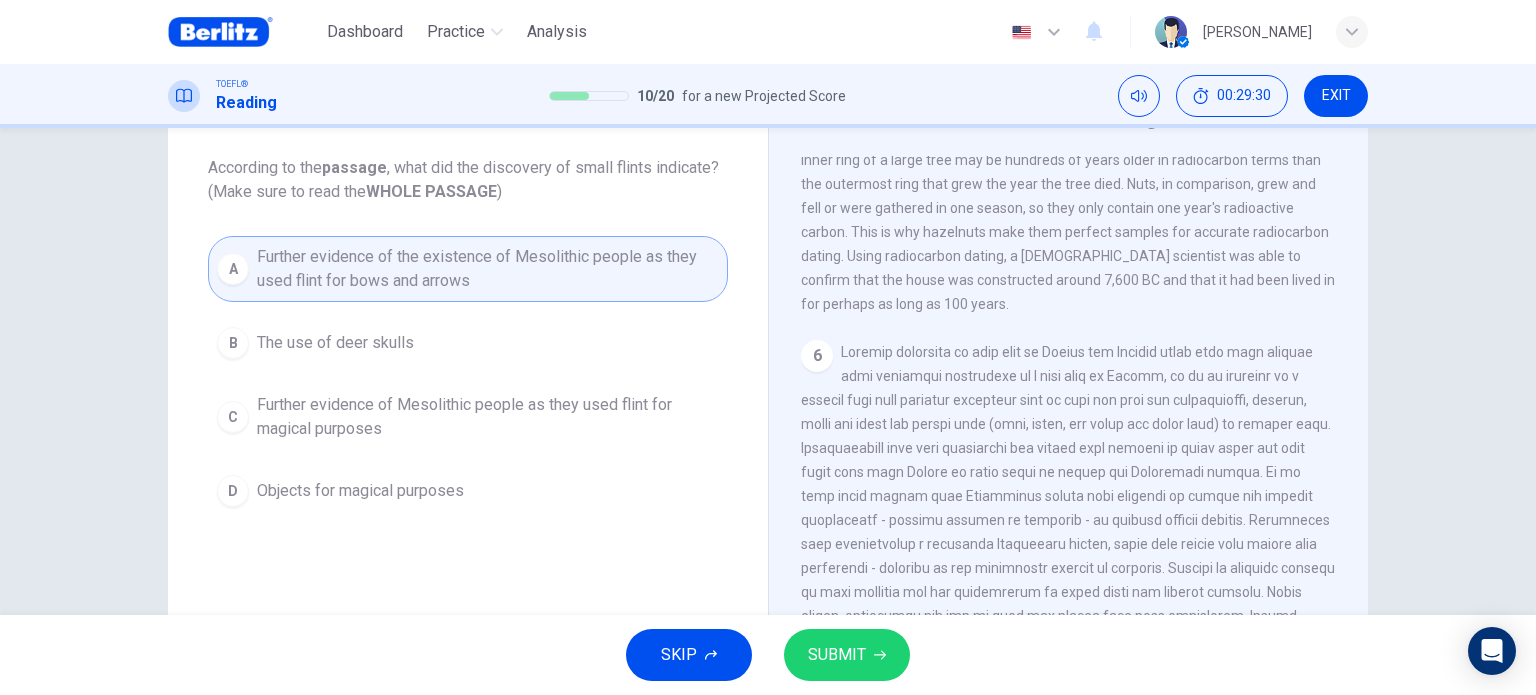 click on "SUBMIT" at bounding box center [837, 655] 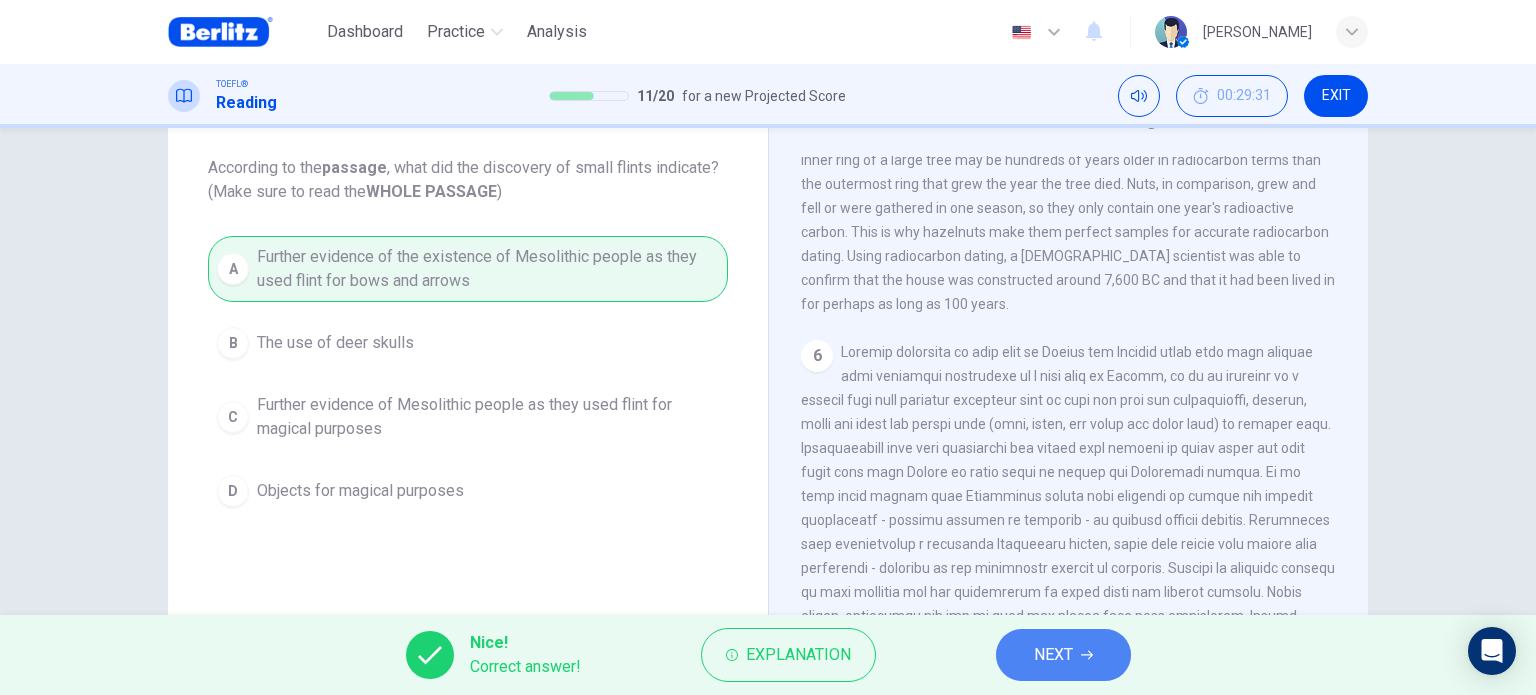 click on "NEXT" at bounding box center (1053, 655) 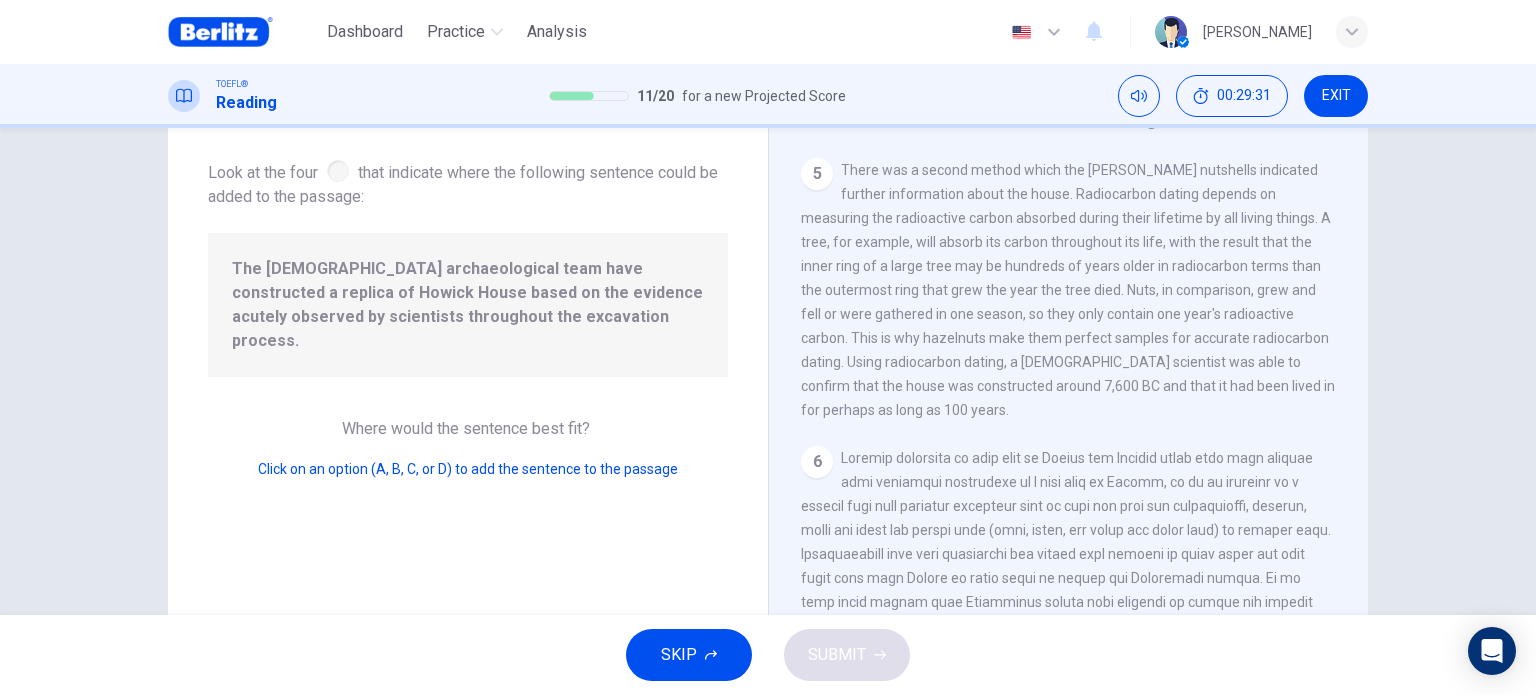 scroll, scrollTop: 960, scrollLeft: 0, axis: vertical 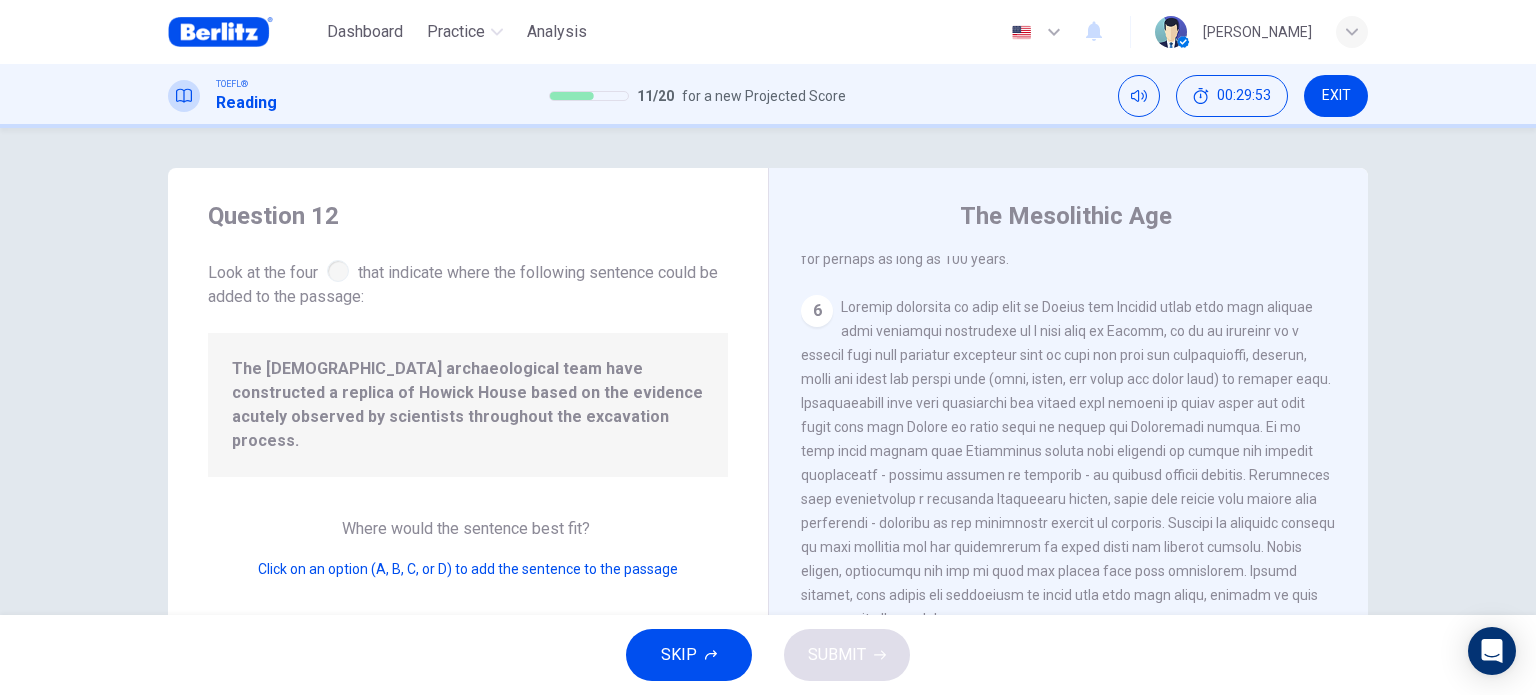 drag, startPoint x: 505, startPoint y: 394, endPoint x: 548, endPoint y: 394, distance: 43 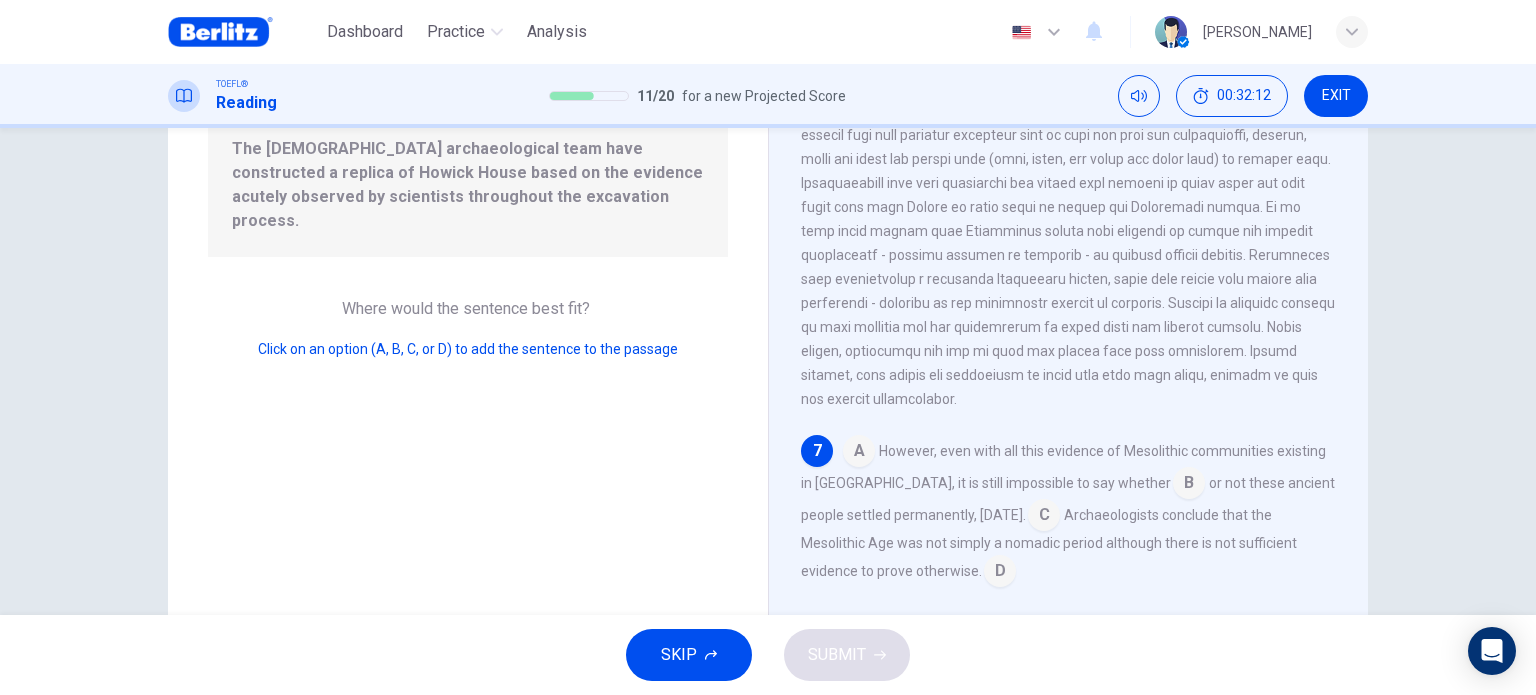 scroll, scrollTop: 188, scrollLeft: 0, axis: vertical 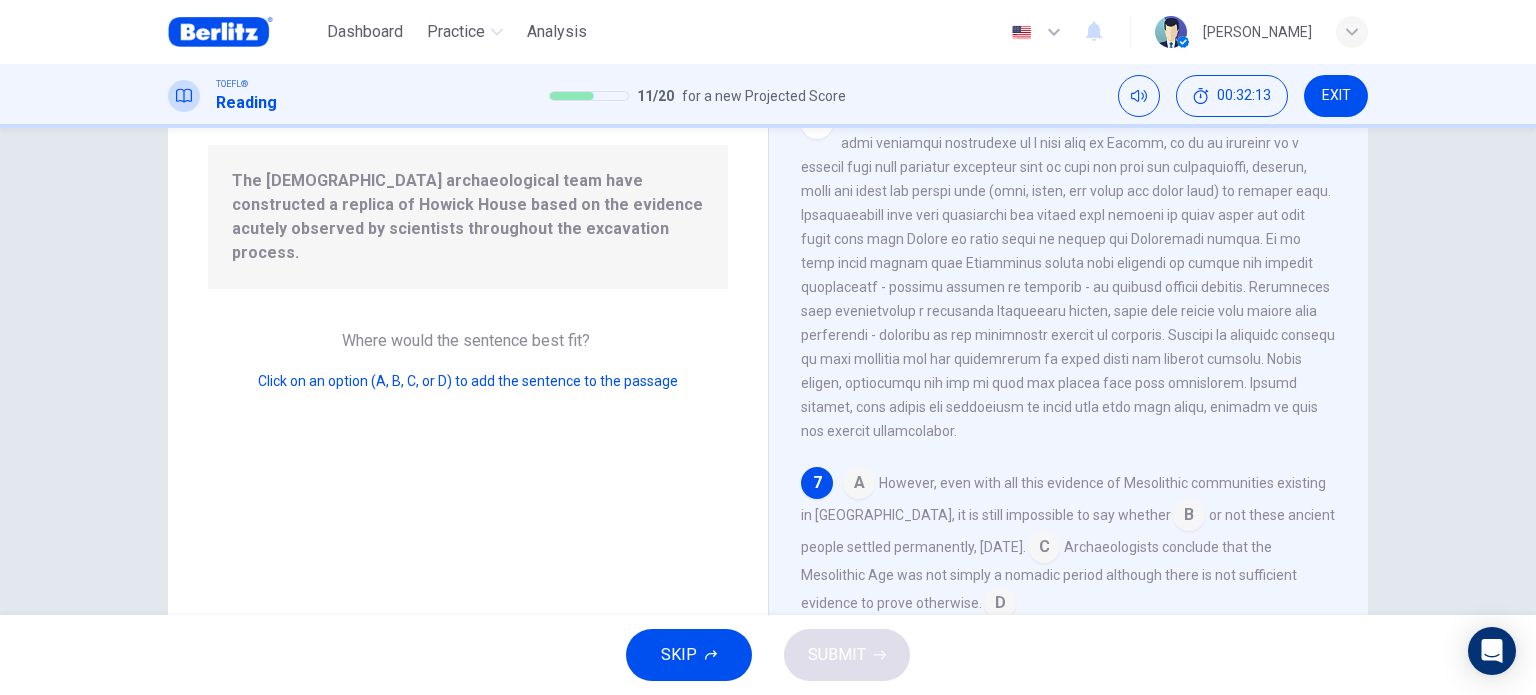 click at bounding box center [859, 485] 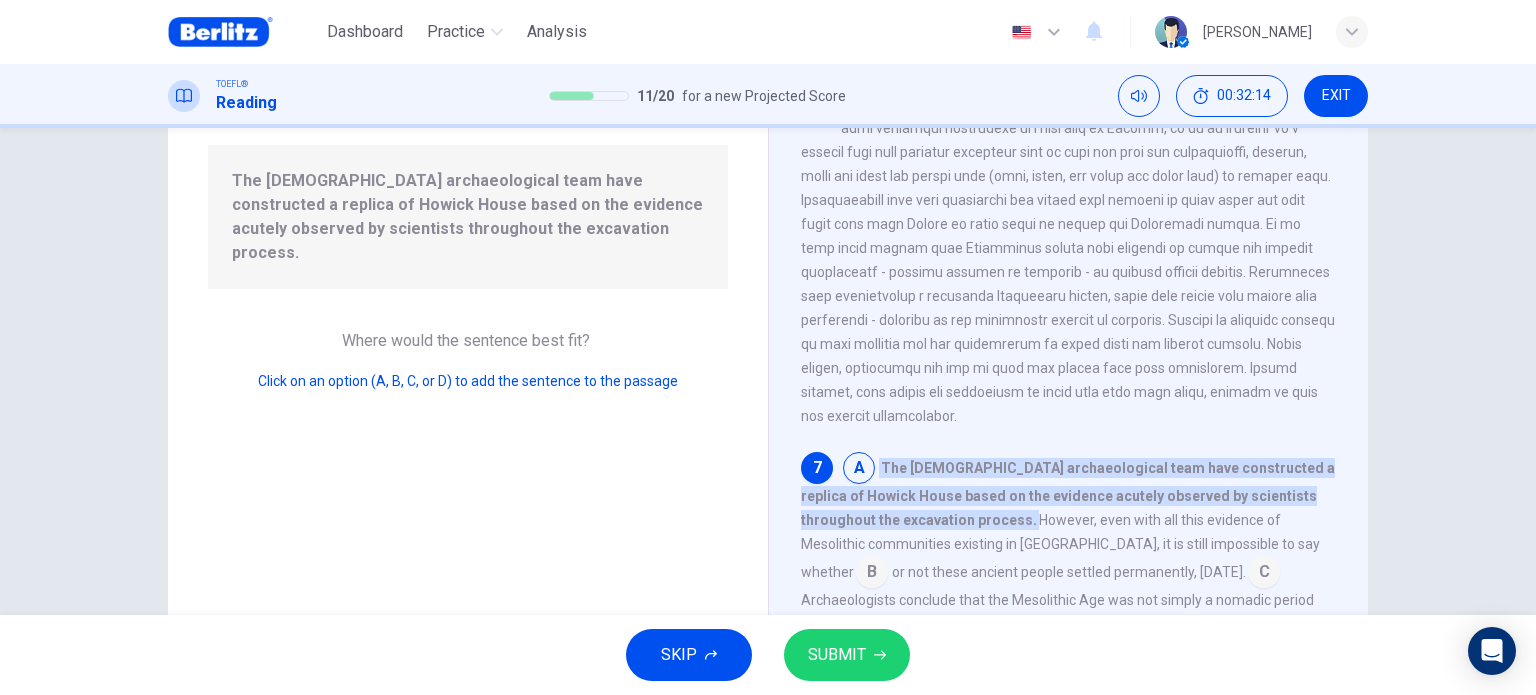 scroll, scrollTop: 1008, scrollLeft: 0, axis: vertical 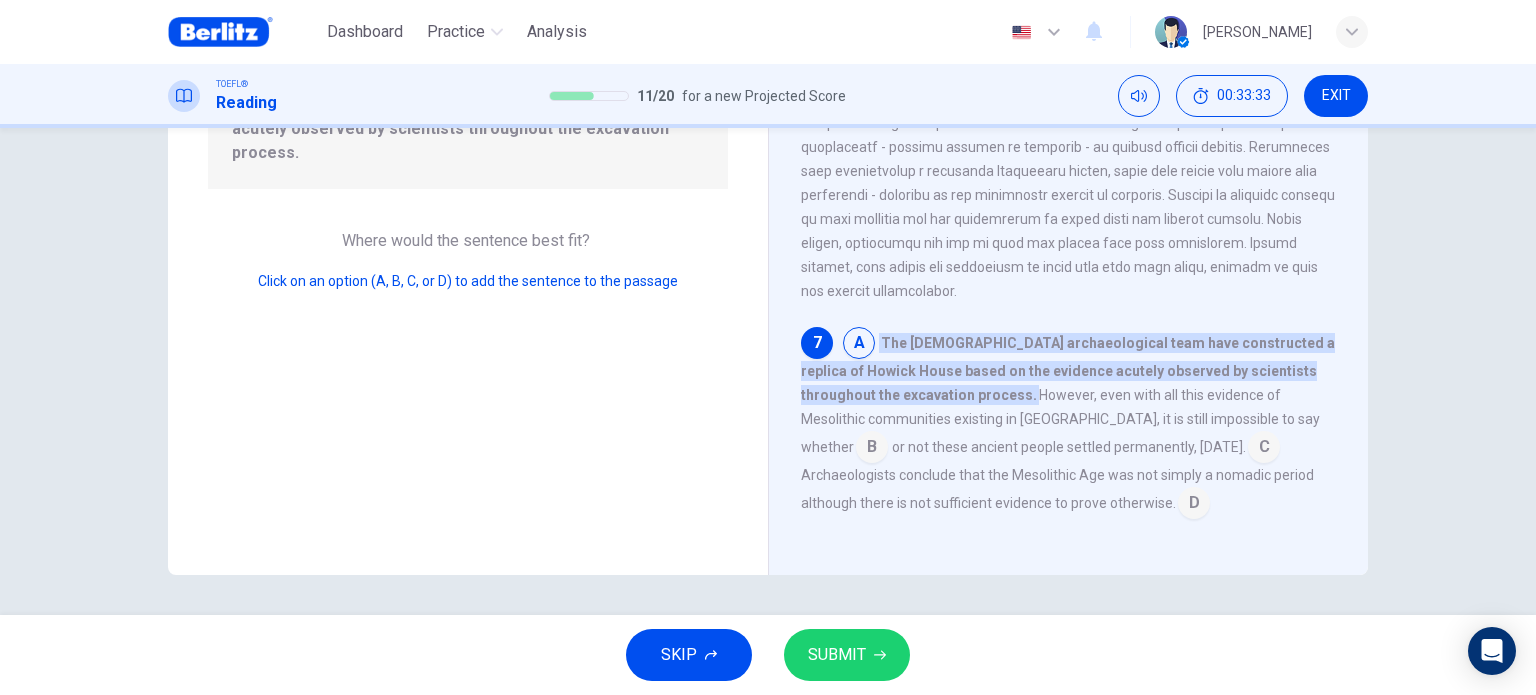 click on "SUBMIT" at bounding box center [837, 655] 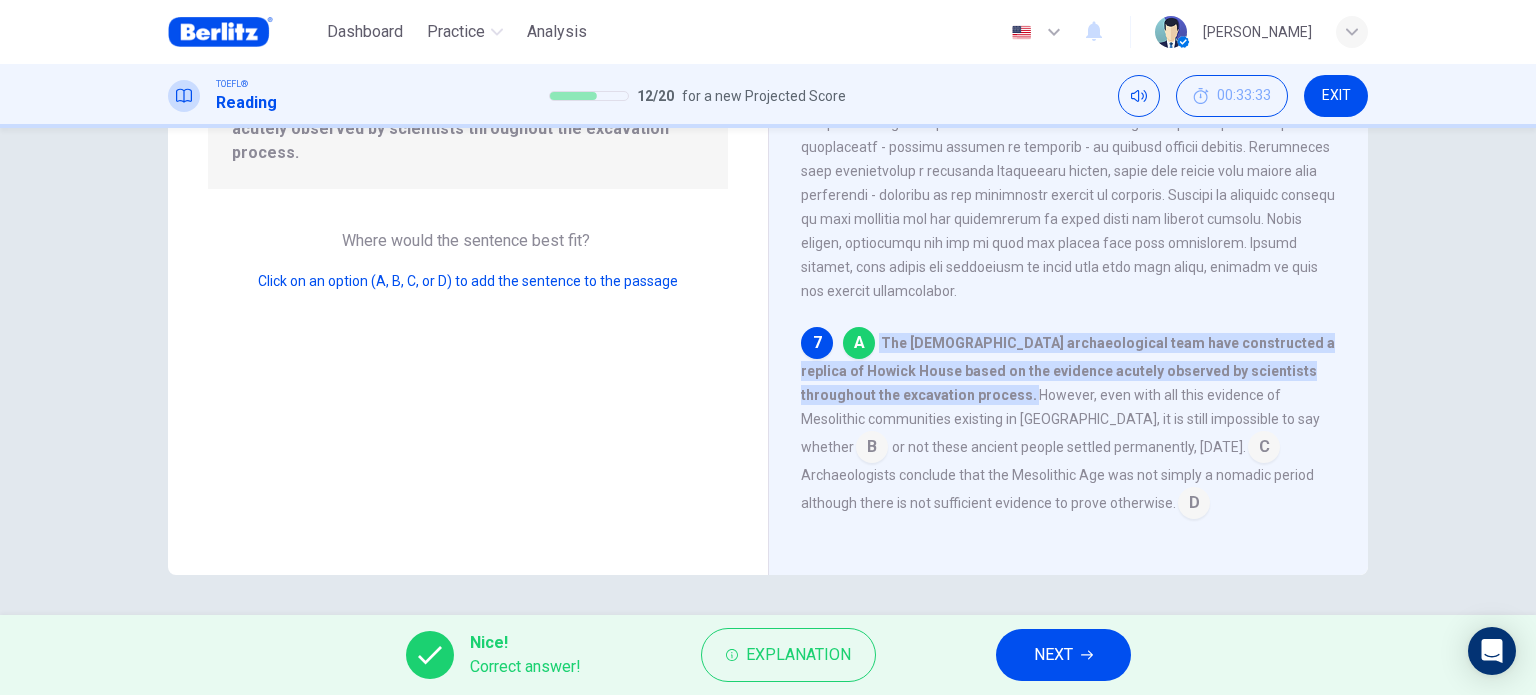 click on "NEXT" at bounding box center [1063, 655] 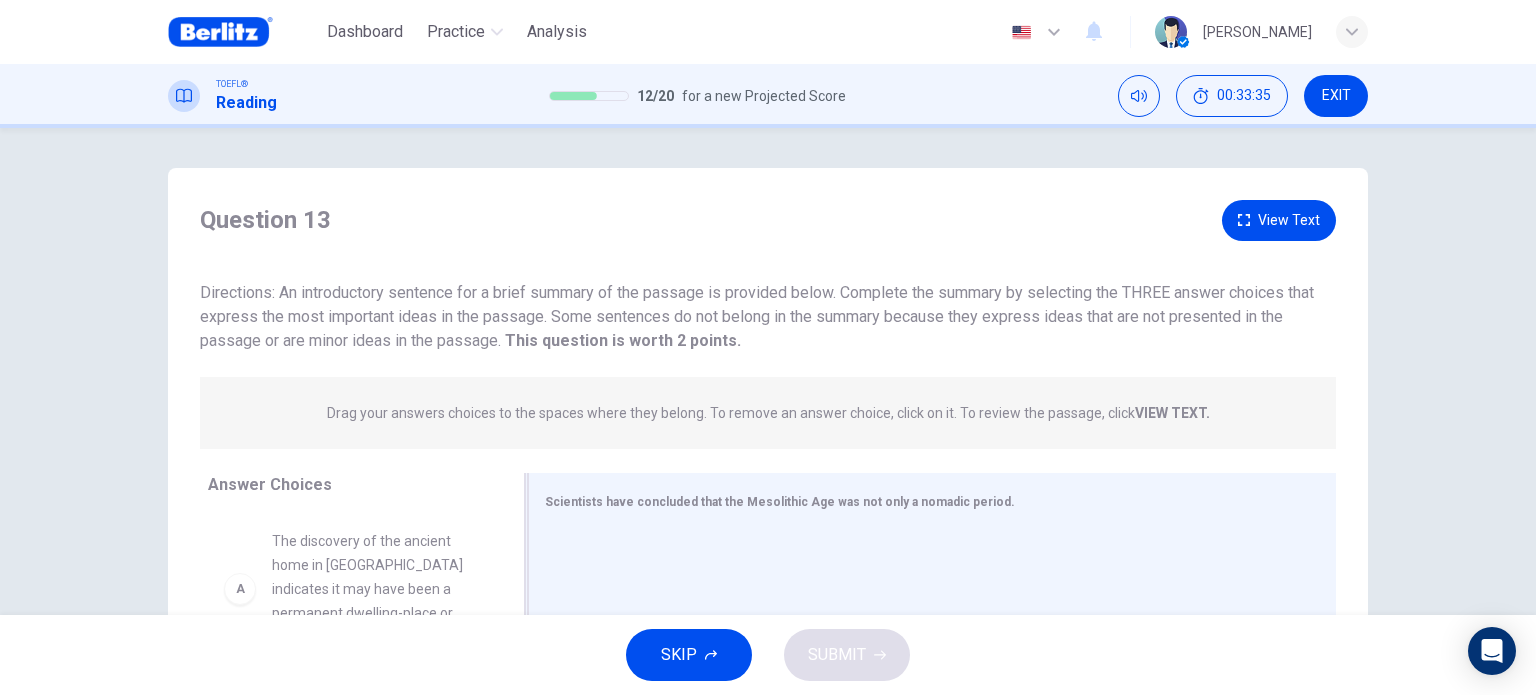 scroll, scrollTop: 100, scrollLeft: 0, axis: vertical 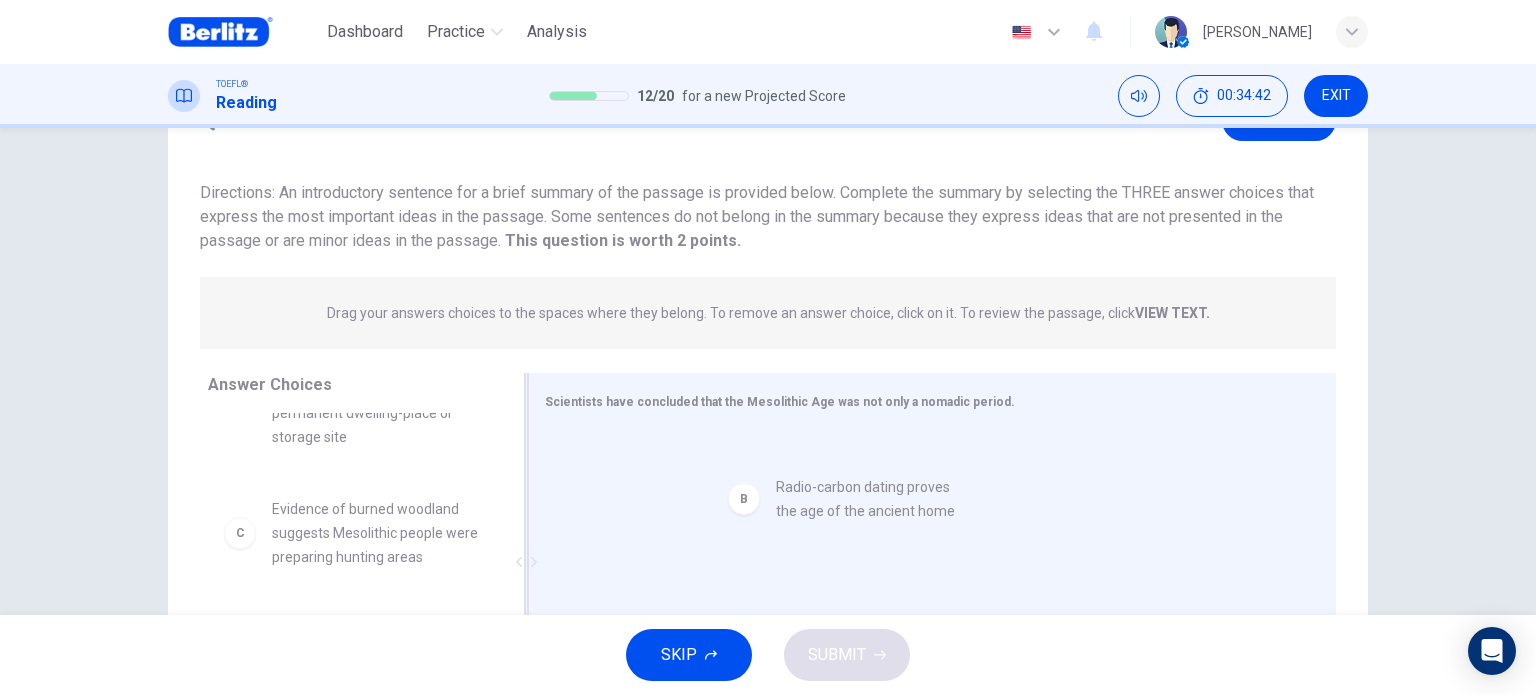 drag, startPoint x: 339, startPoint y: 496, endPoint x: 853, endPoint y: 499, distance: 514.0087 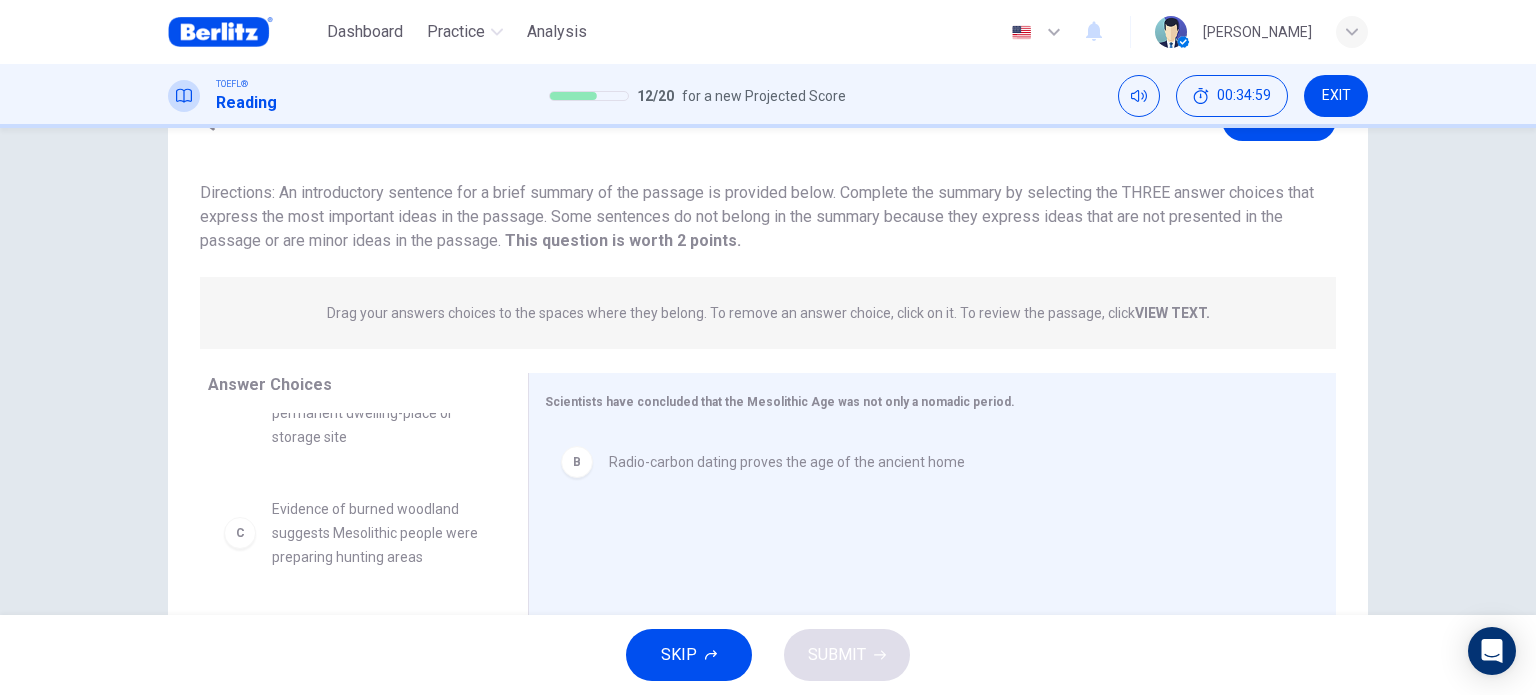 scroll, scrollTop: 200, scrollLeft: 0, axis: vertical 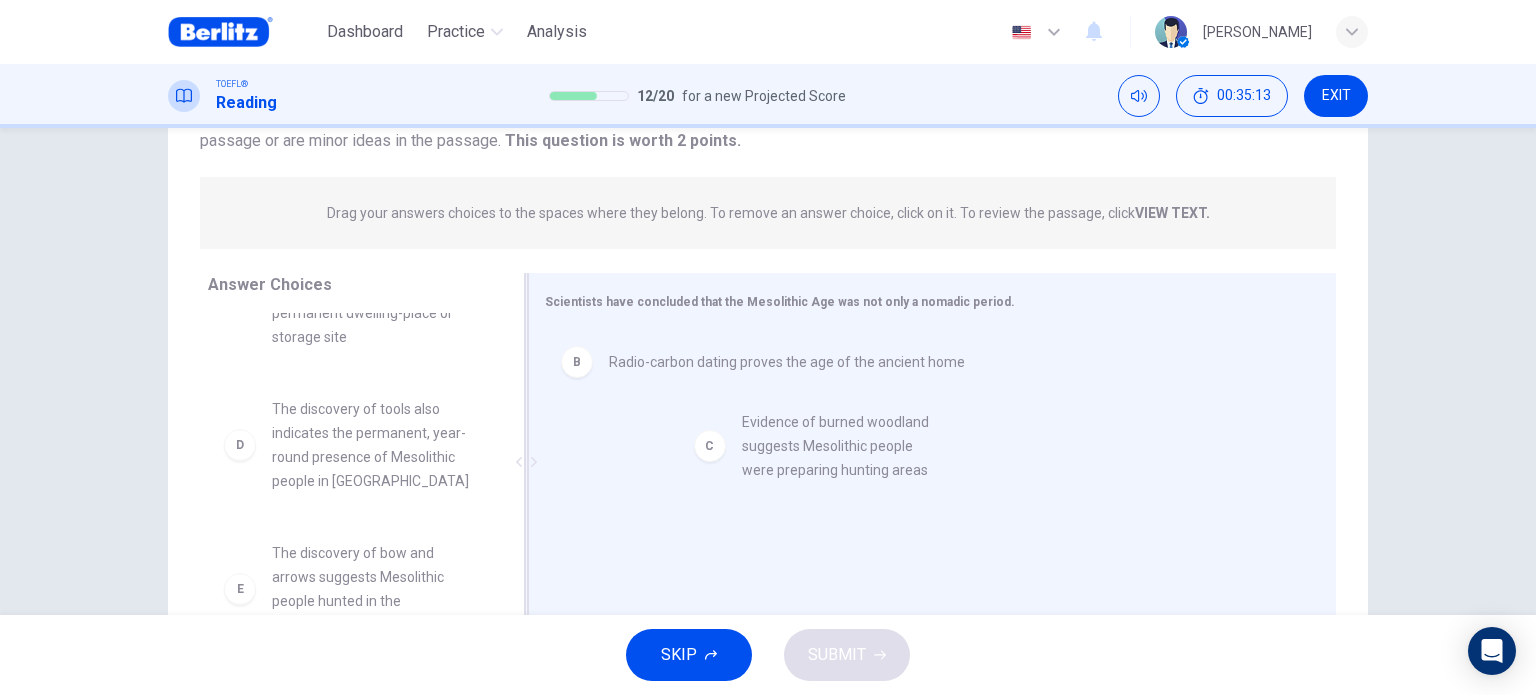 drag, startPoint x: 378, startPoint y: 431, endPoint x: 859, endPoint y: 468, distance: 482.421 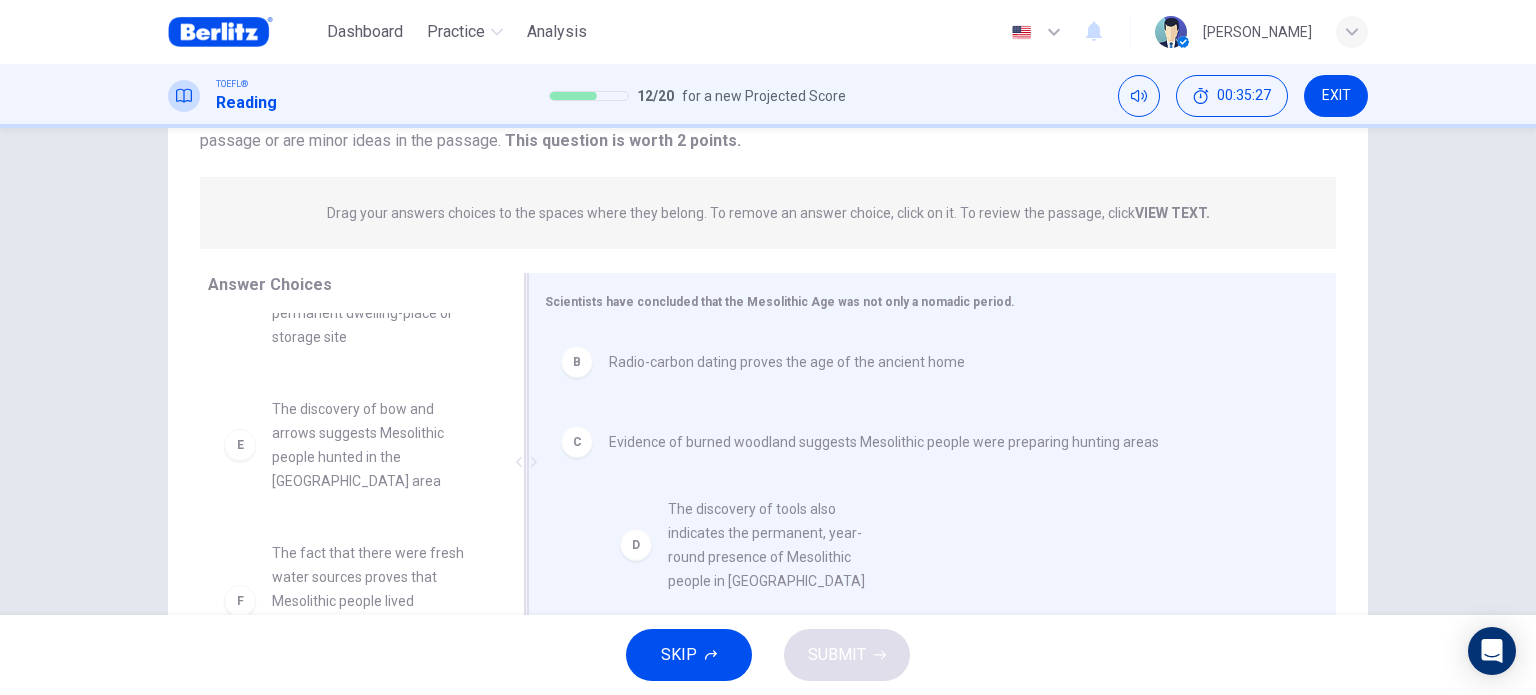 drag, startPoint x: 322, startPoint y: 435, endPoint x: 729, endPoint y: 559, distance: 425.47034 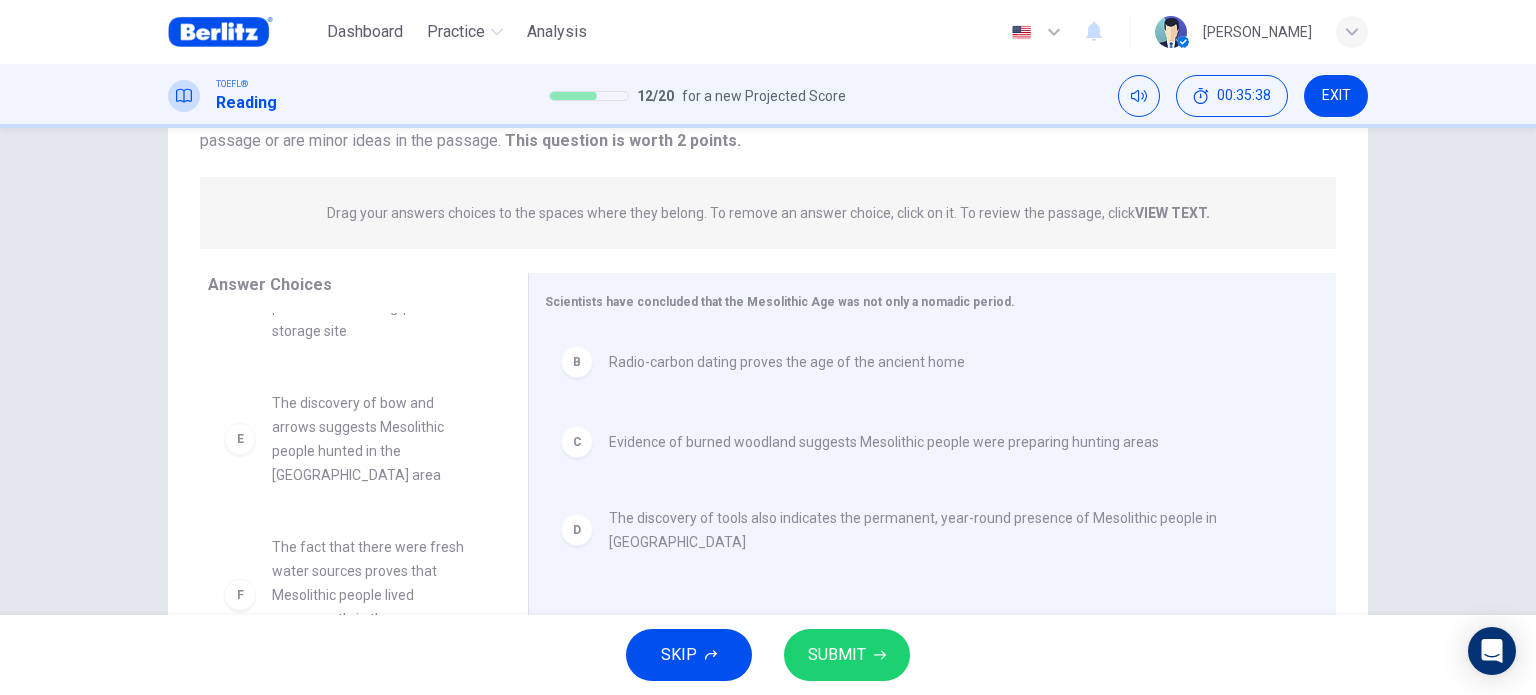 scroll, scrollTop: 108, scrollLeft: 0, axis: vertical 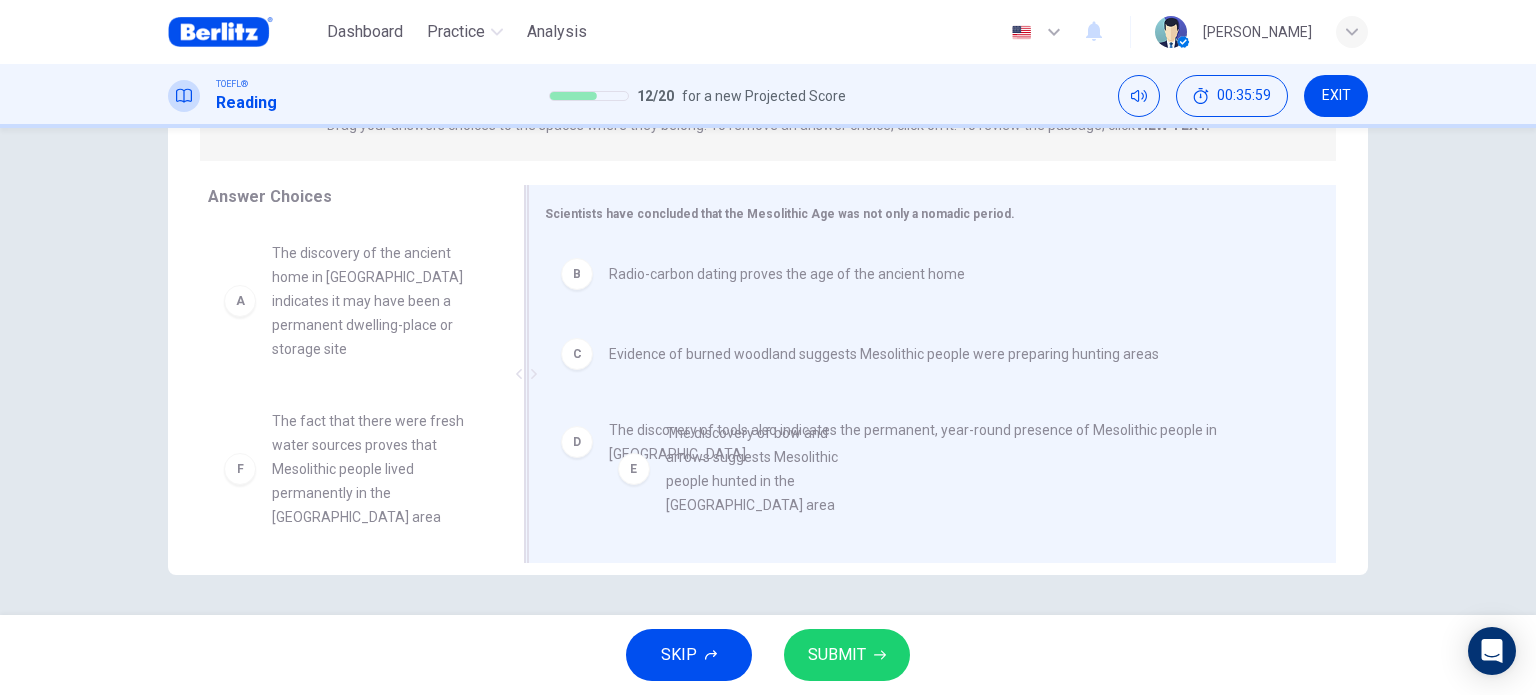 drag, startPoint x: 339, startPoint y: 442, endPoint x: 788, endPoint y: 487, distance: 451.2494 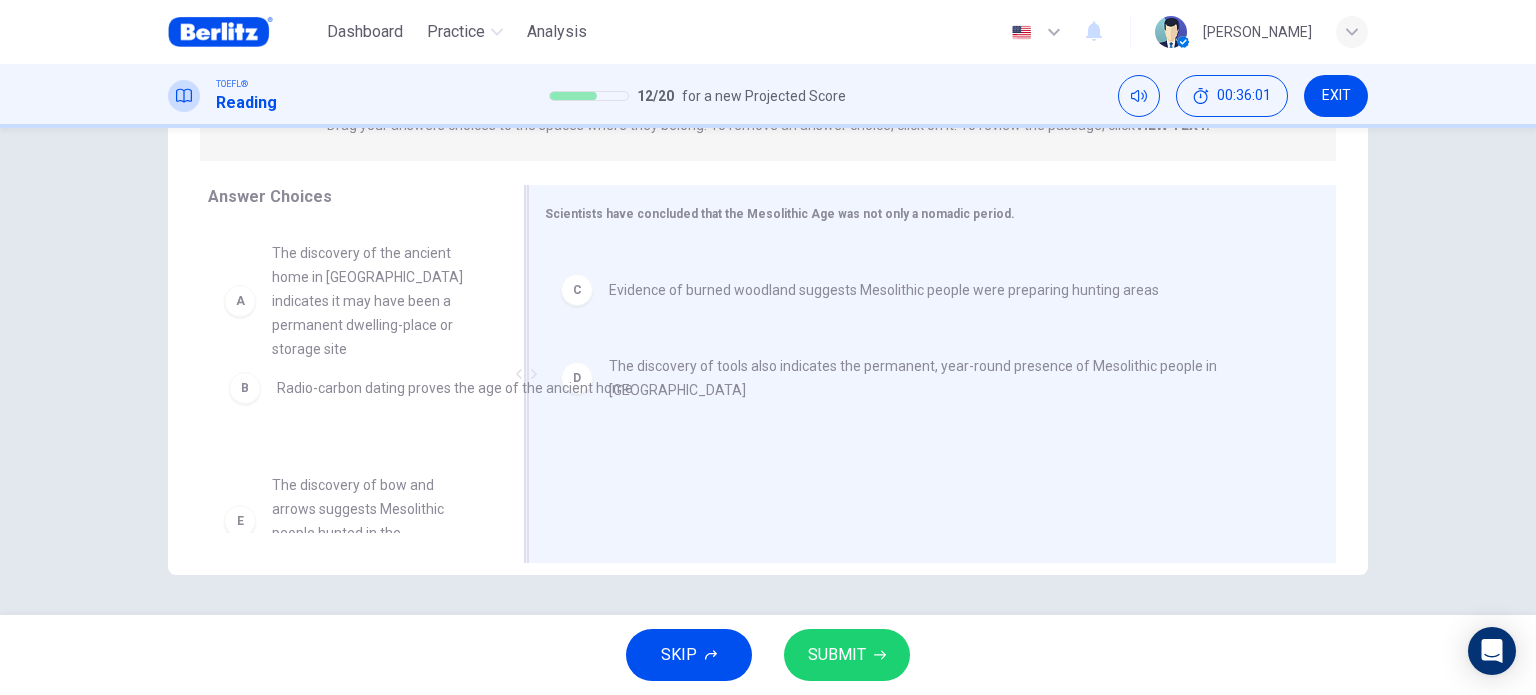 drag, startPoint x: 664, startPoint y: 277, endPoint x: 288, endPoint y: 383, distance: 390.65585 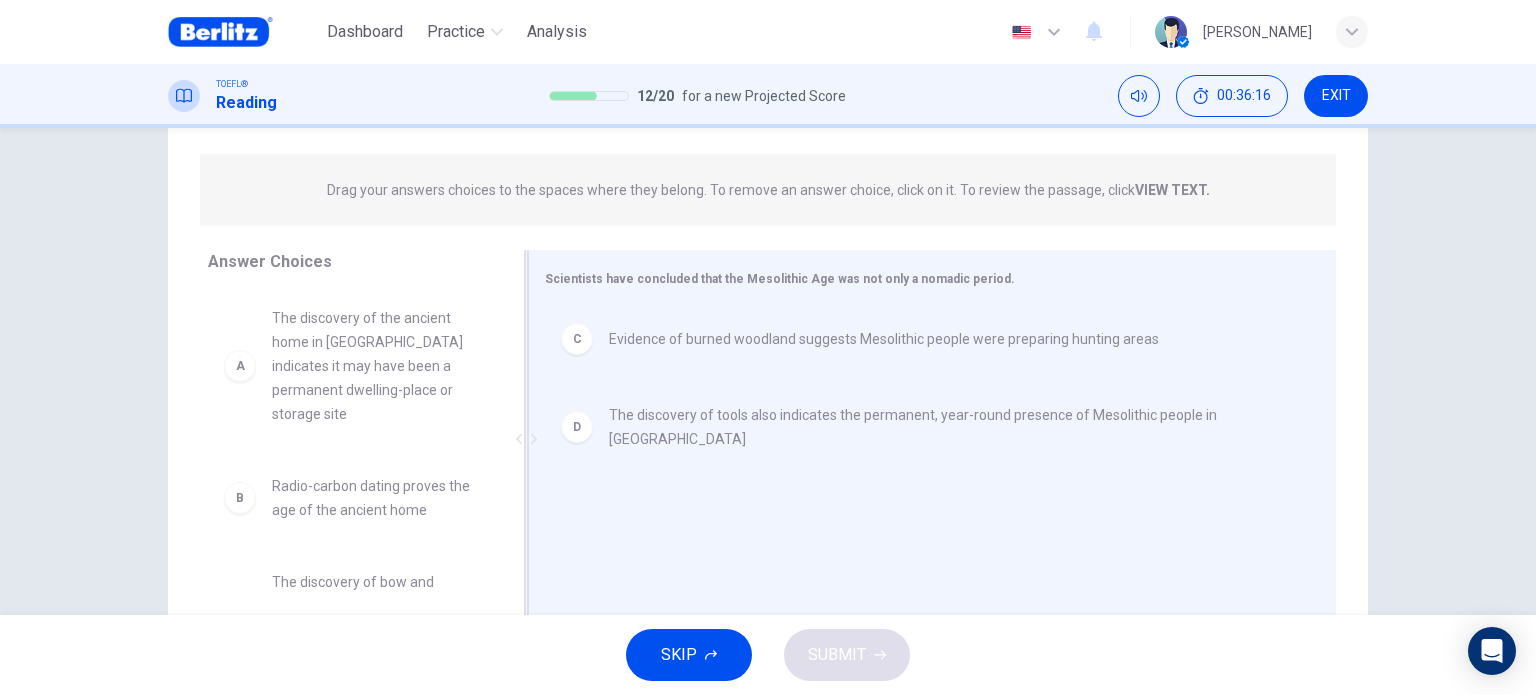 scroll, scrollTop: 288, scrollLeft: 0, axis: vertical 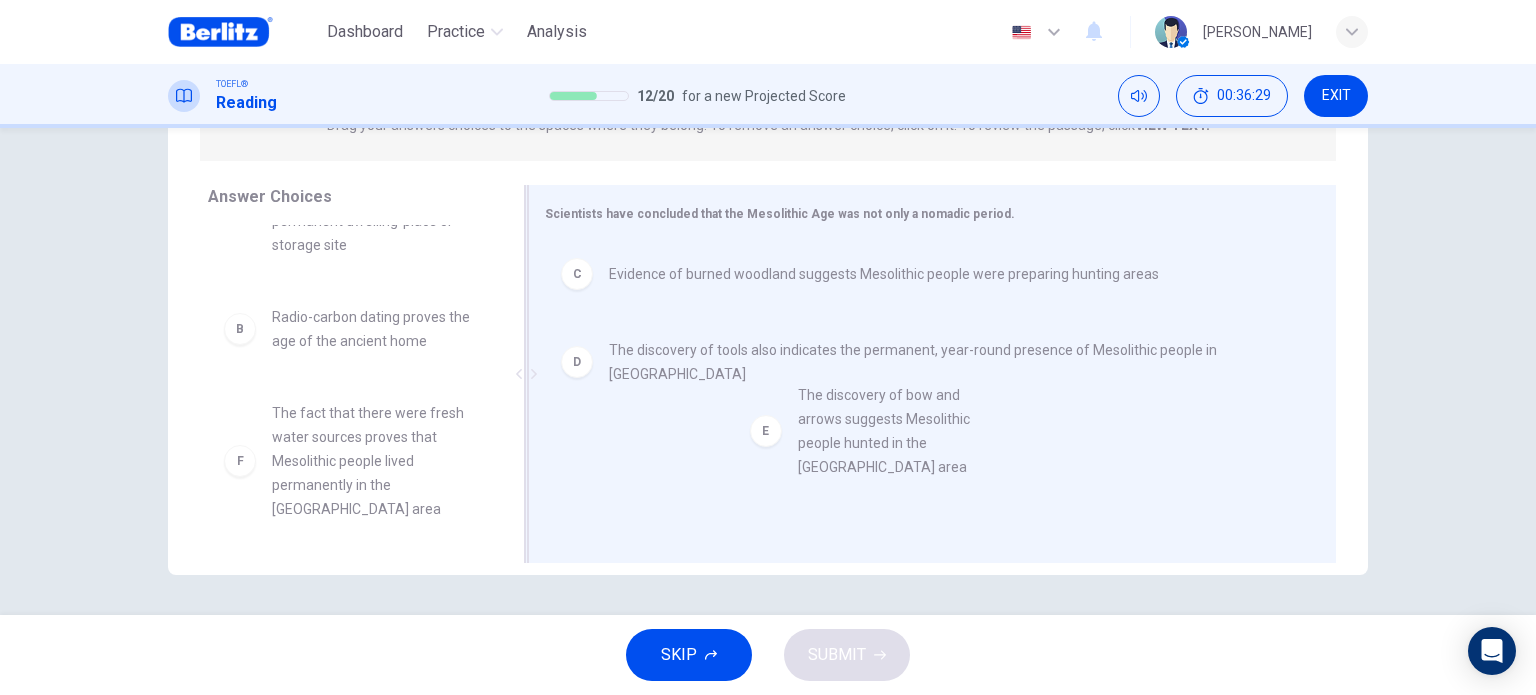 drag, startPoint x: 280, startPoint y: 432, endPoint x: 827, endPoint y: 439, distance: 547.0448 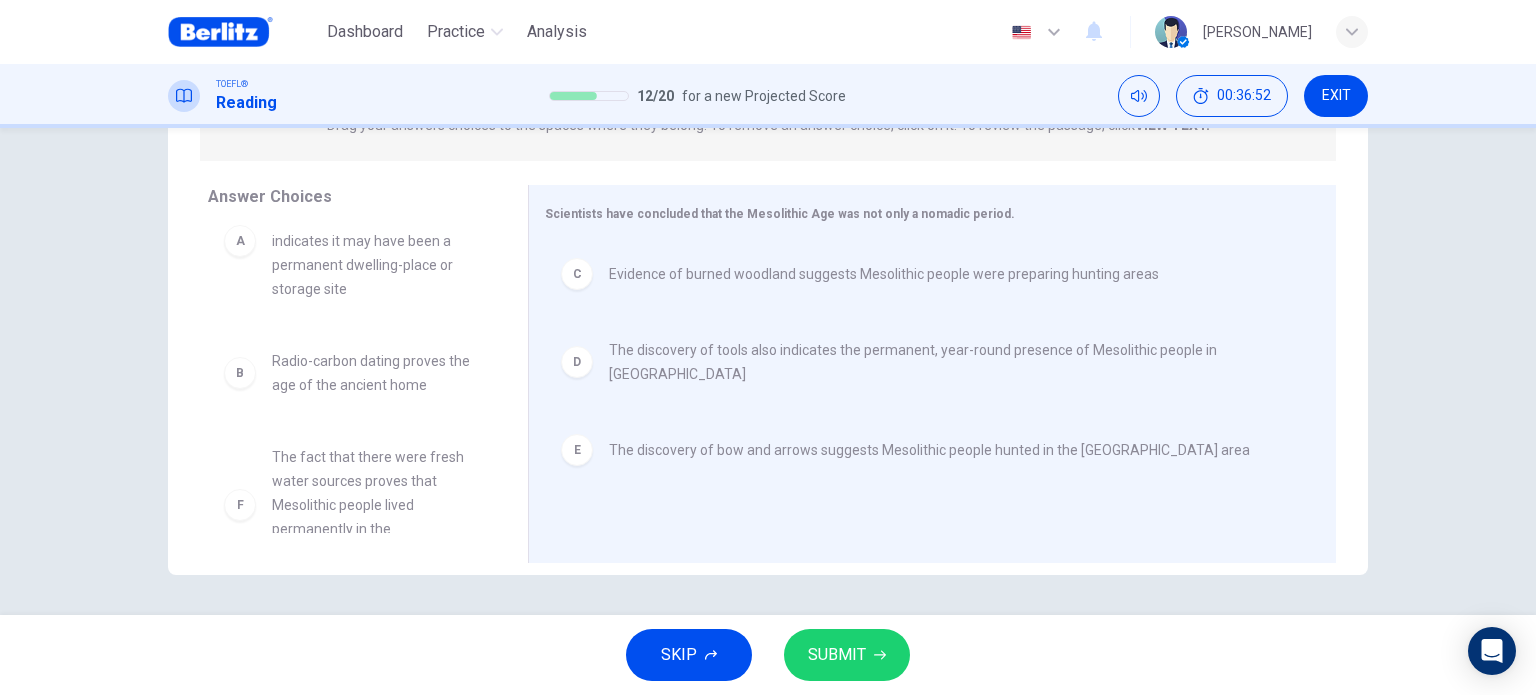 scroll, scrollTop: 0, scrollLeft: 0, axis: both 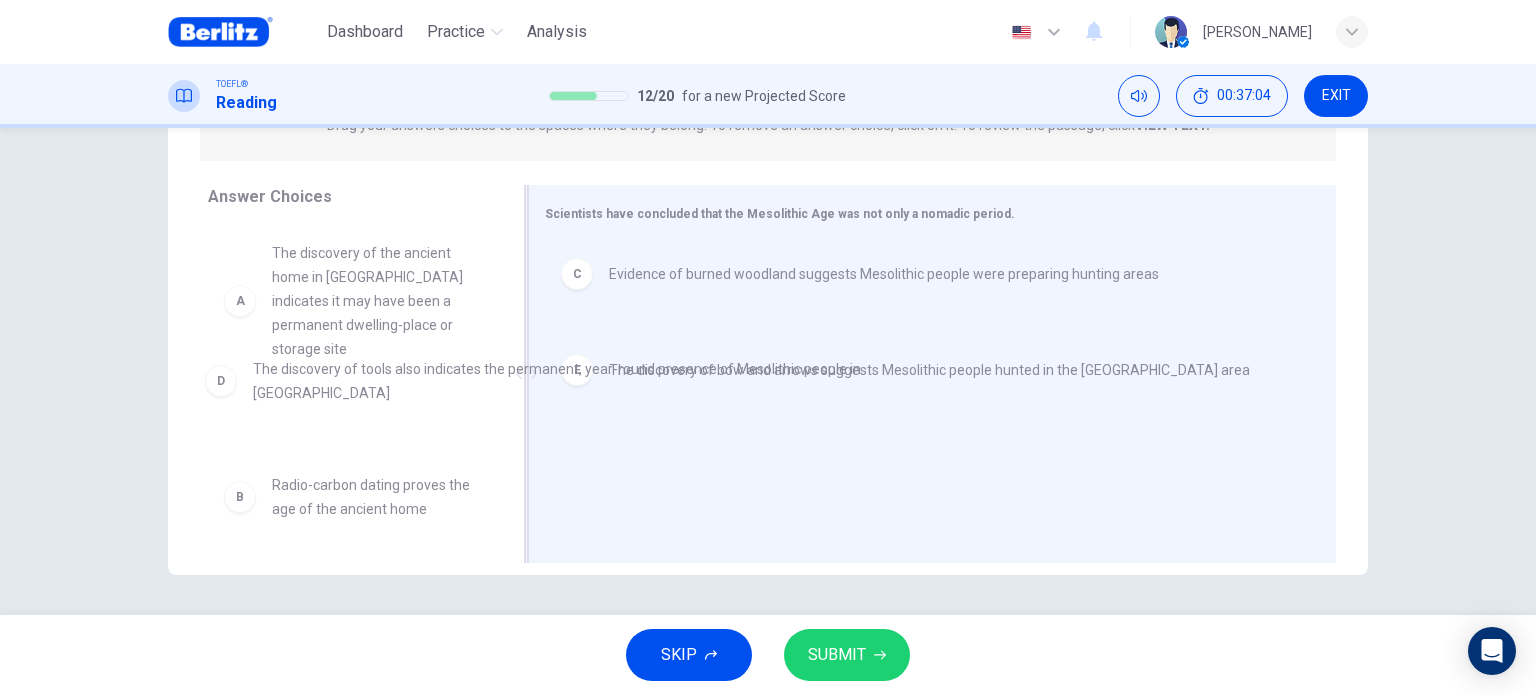 drag, startPoint x: 651, startPoint y: 363, endPoint x: 291, endPoint y: 383, distance: 360.5551 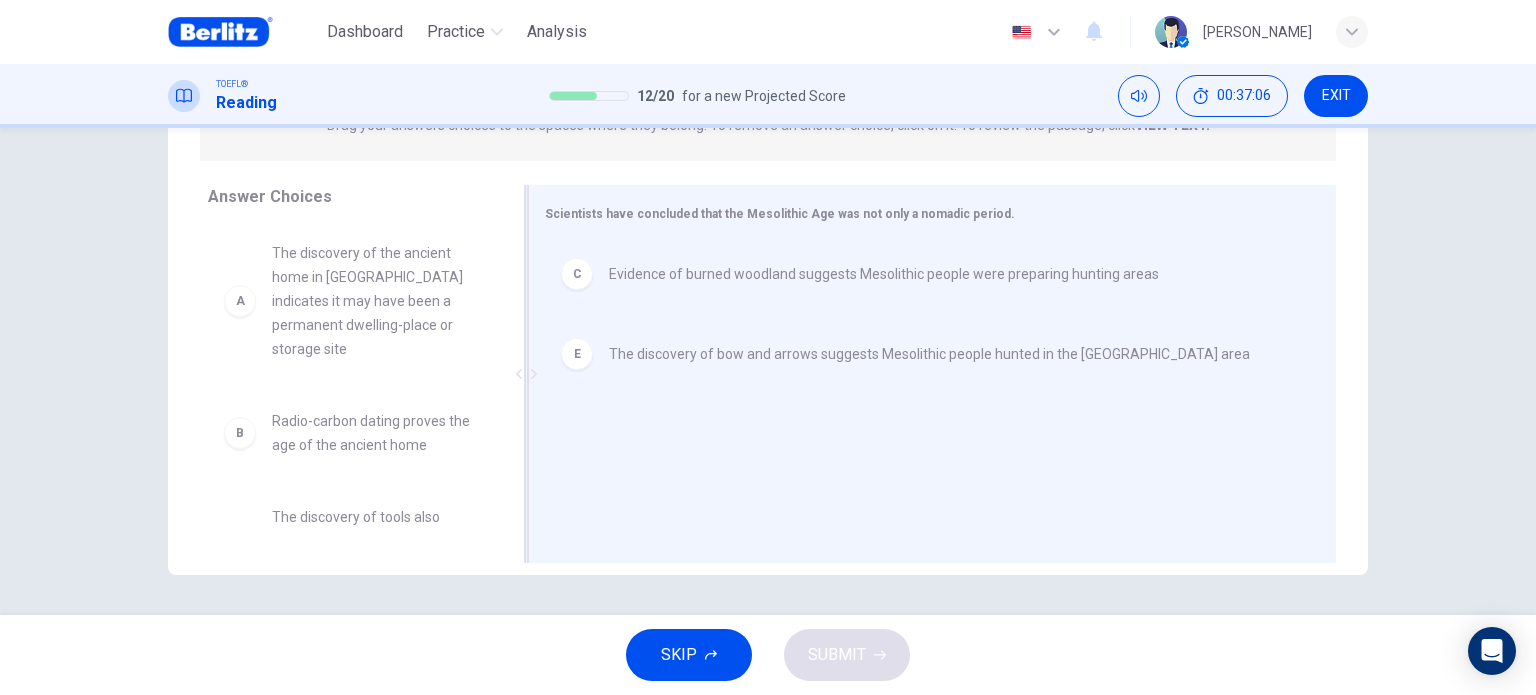 scroll, scrollTop: 100, scrollLeft: 0, axis: vertical 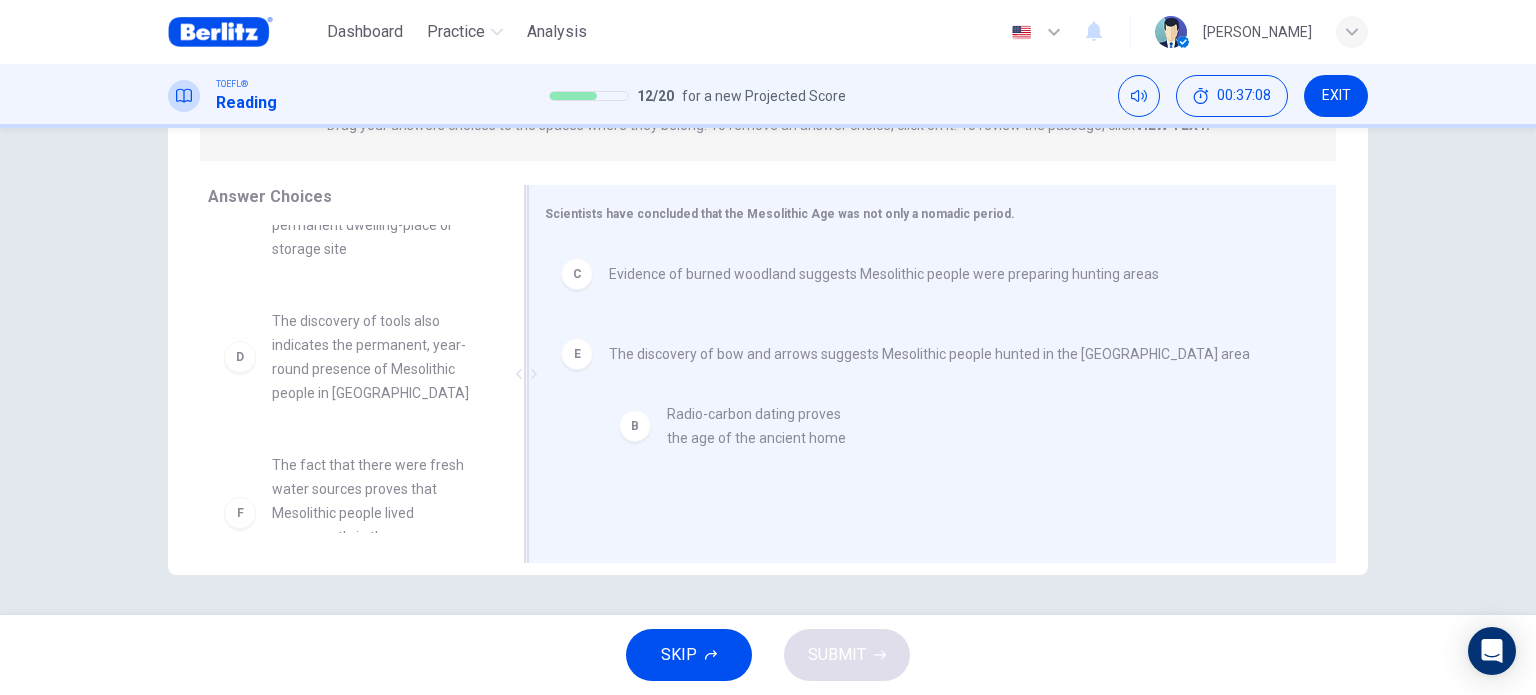 drag, startPoint x: 304, startPoint y: 311, endPoint x: 720, endPoint y: 435, distance: 434.08755 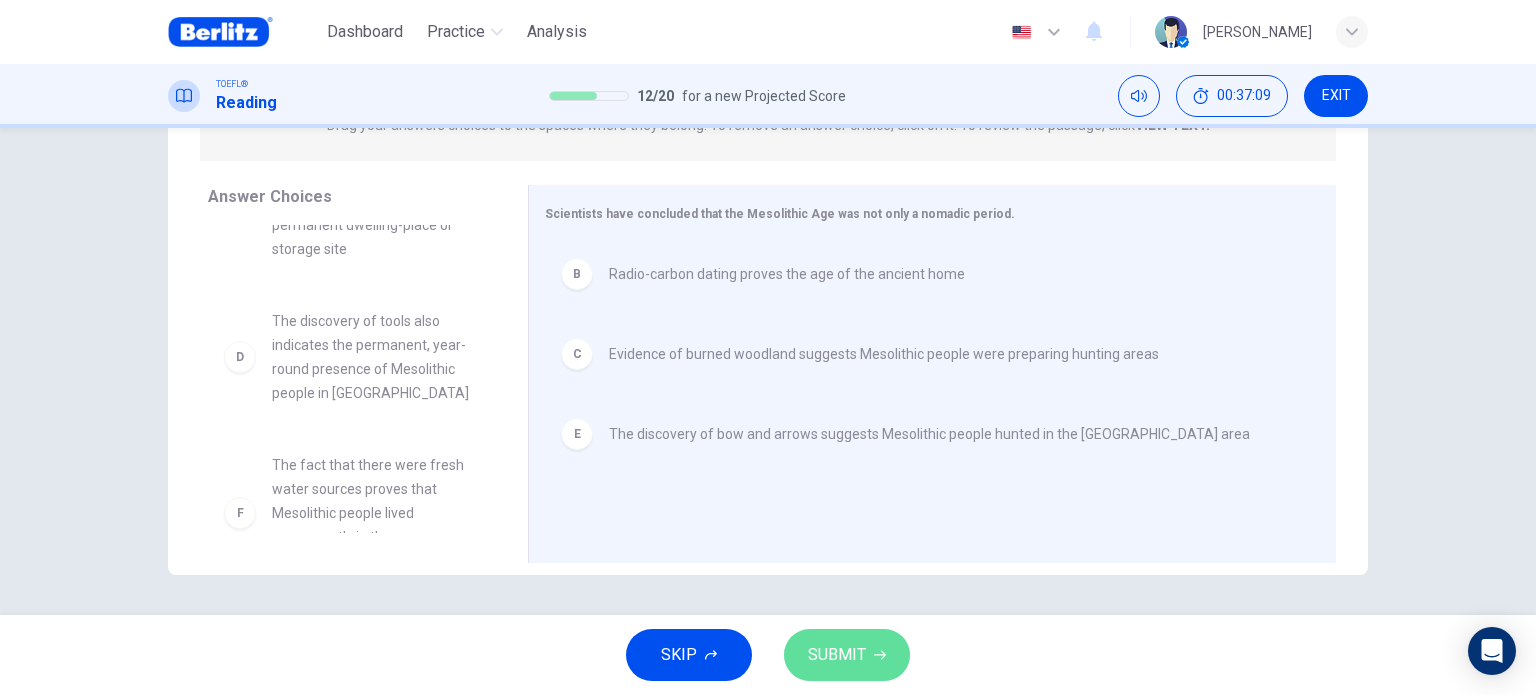 click on "SUBMIT" at bounding box center [837, 655] 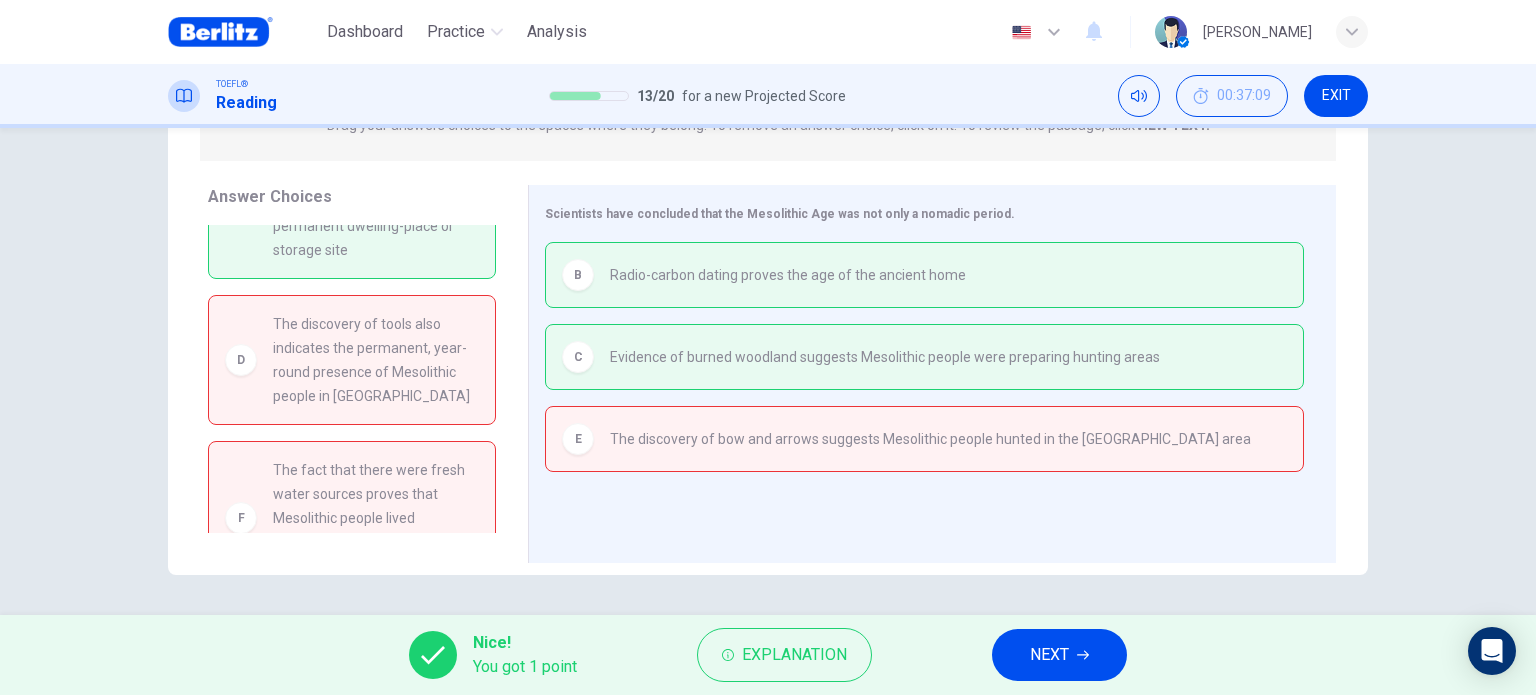 scroll, scrollTop: 0, scrollLeft: 0, axis: both 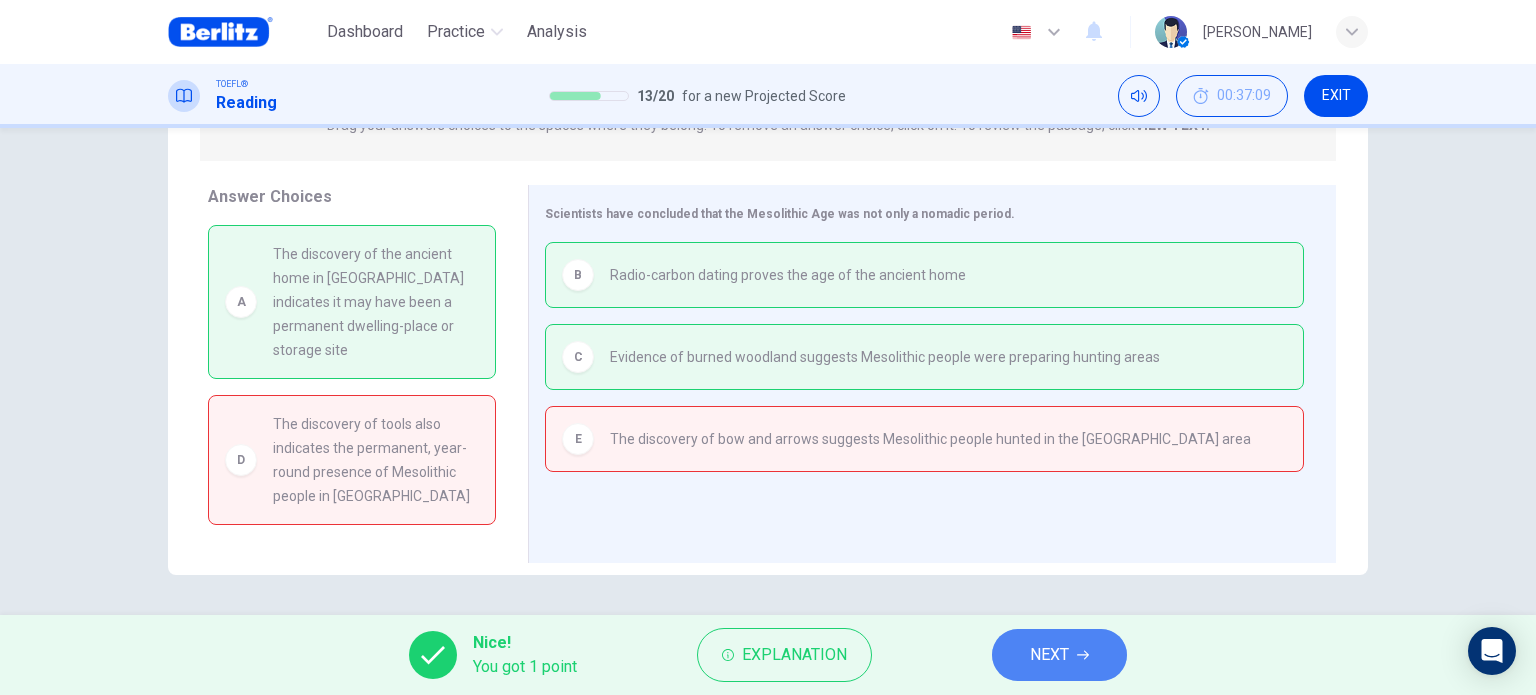 click on "NEXT" at bounding box center [1049, 655] 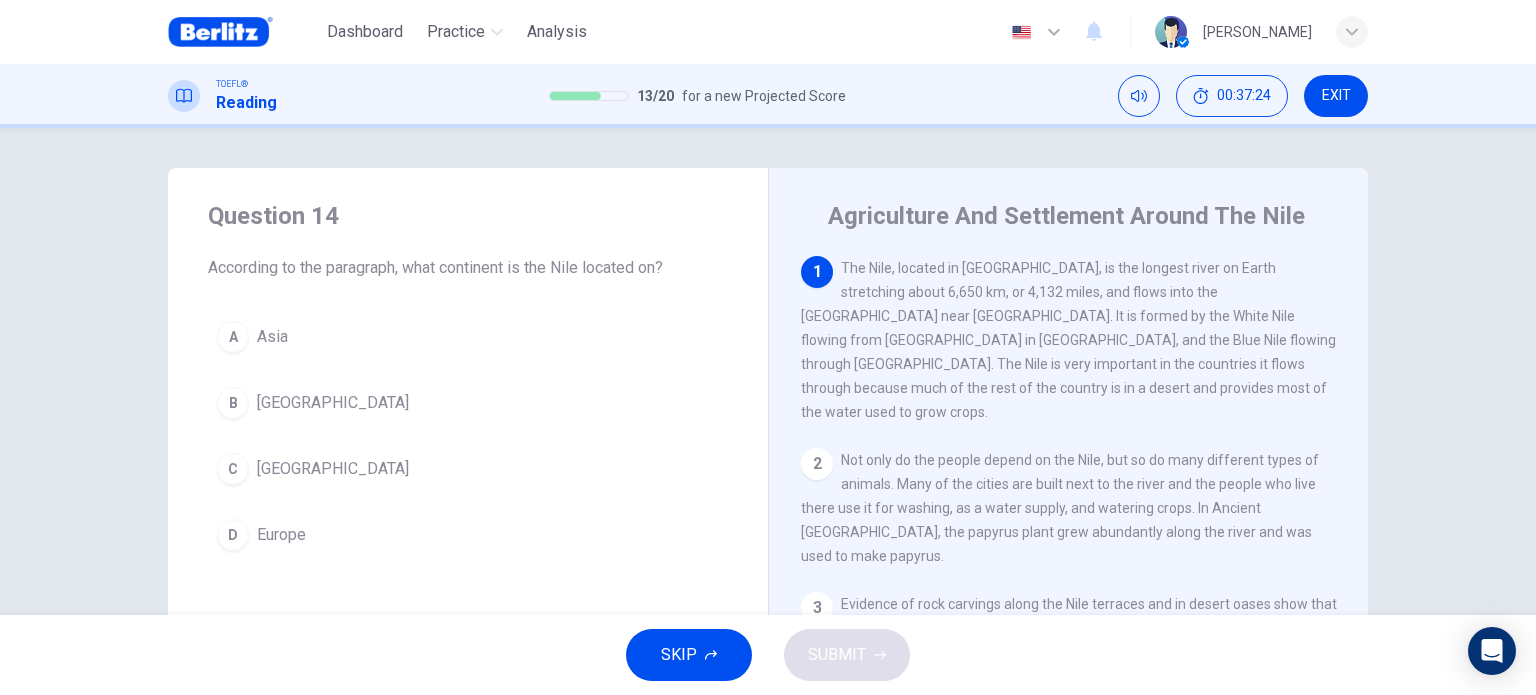 click on "Africa" at bounding box center [333, 469] 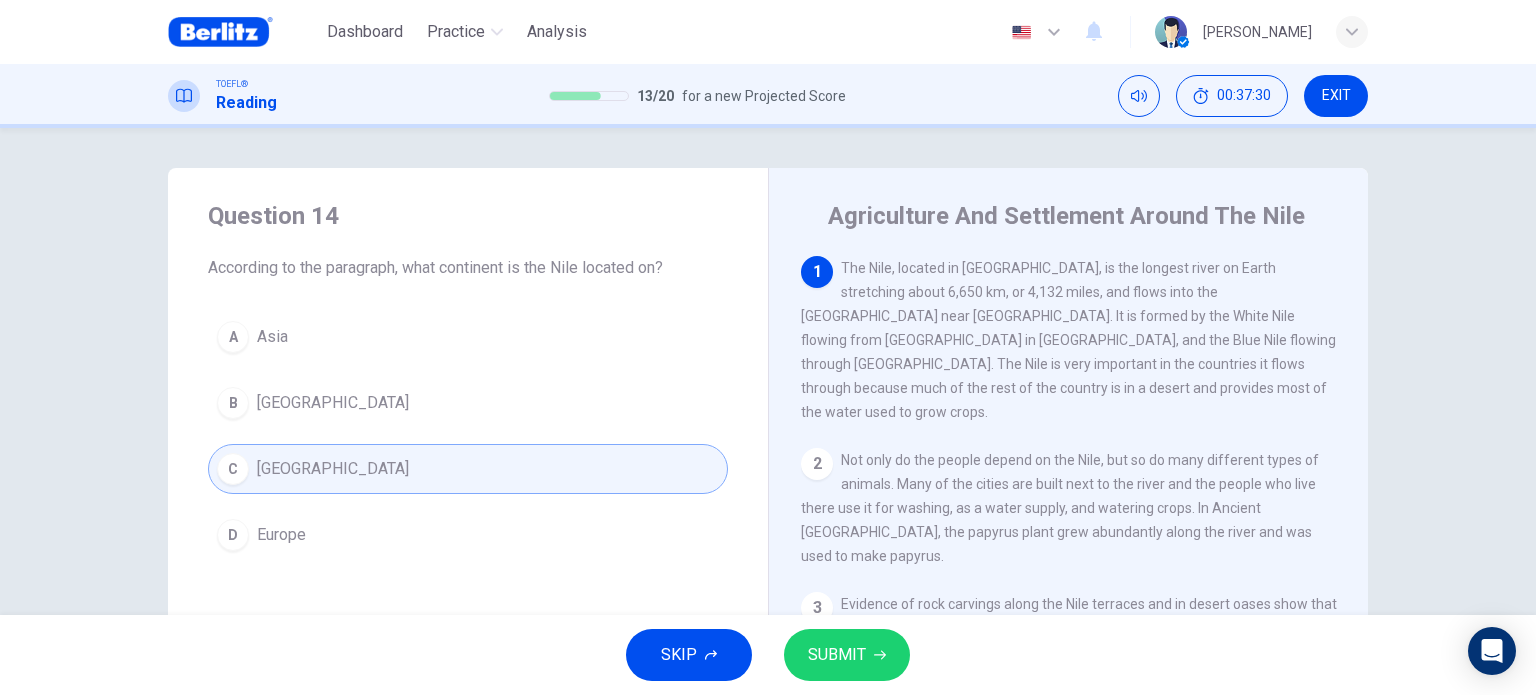 click on "SUBMIT" at bounding box center (847, 655) 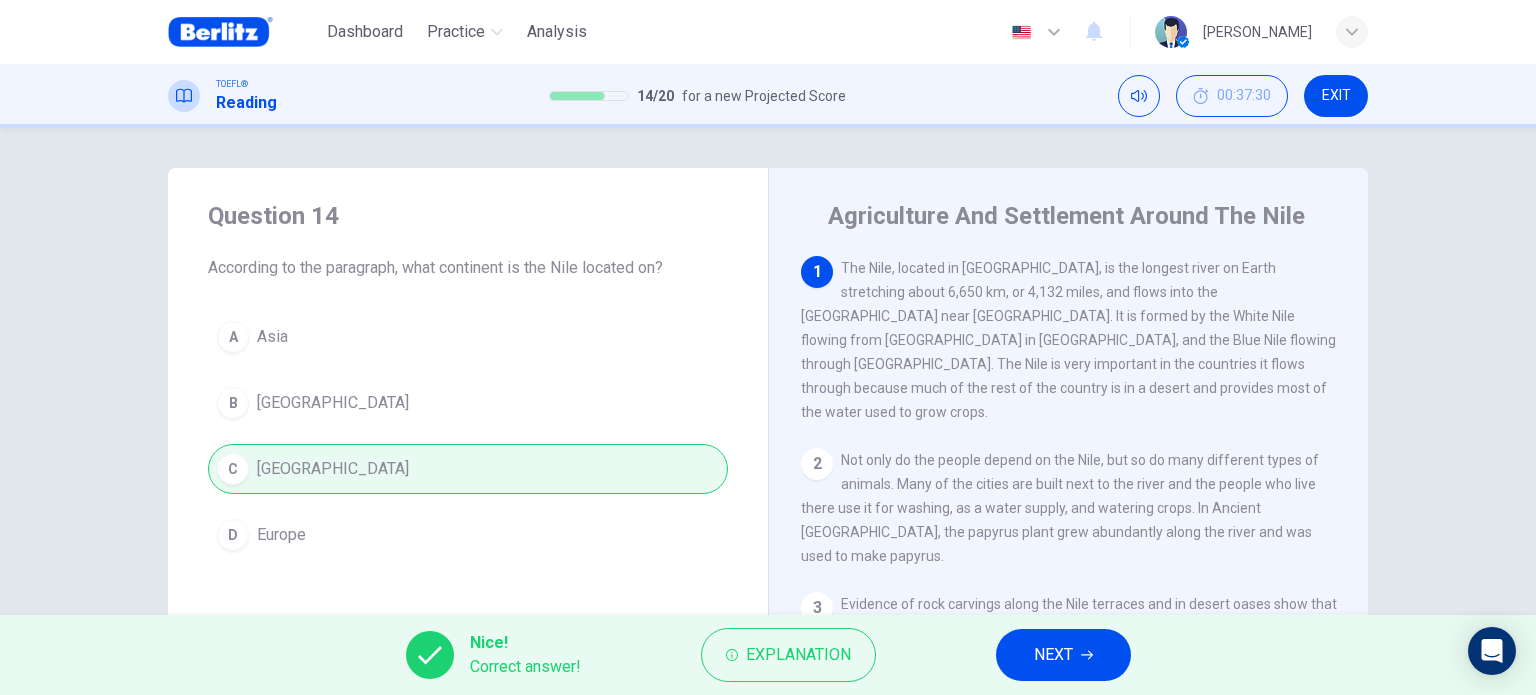 click on "NEXT" at bounding box center [1063, 655] 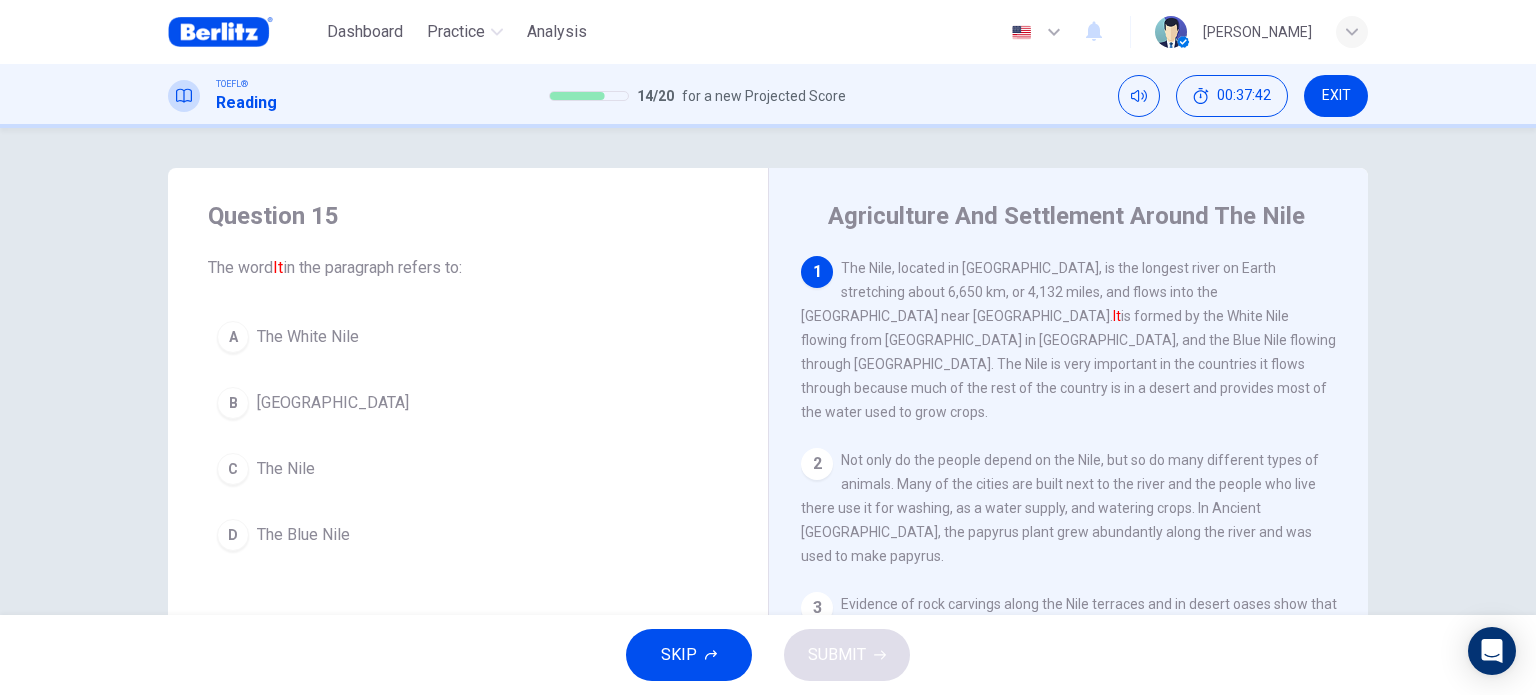 drag, startPoint x: 1053, startPoint y: 268, endPoint x: 1204, endPoint y: 259, distance: 151.26797 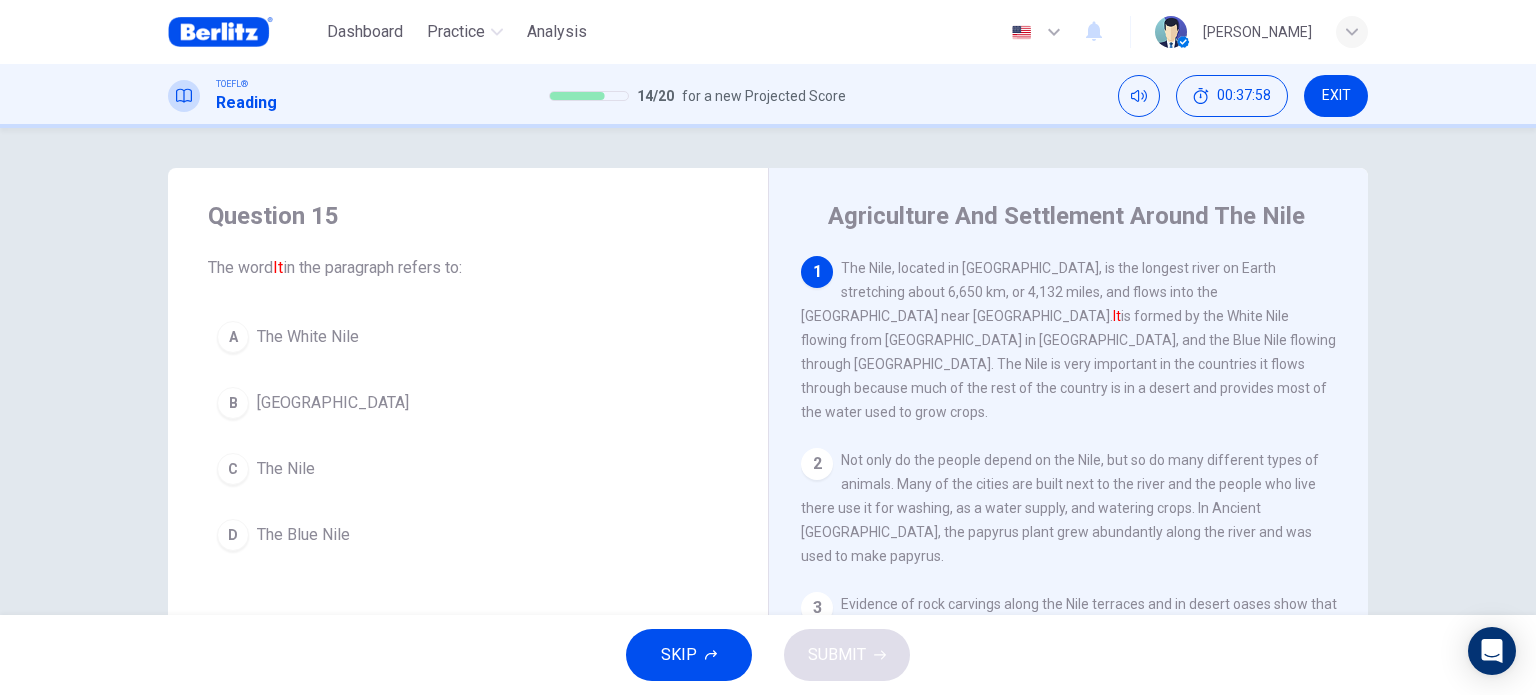click on "The Nile" at bounding box center [286, 469] 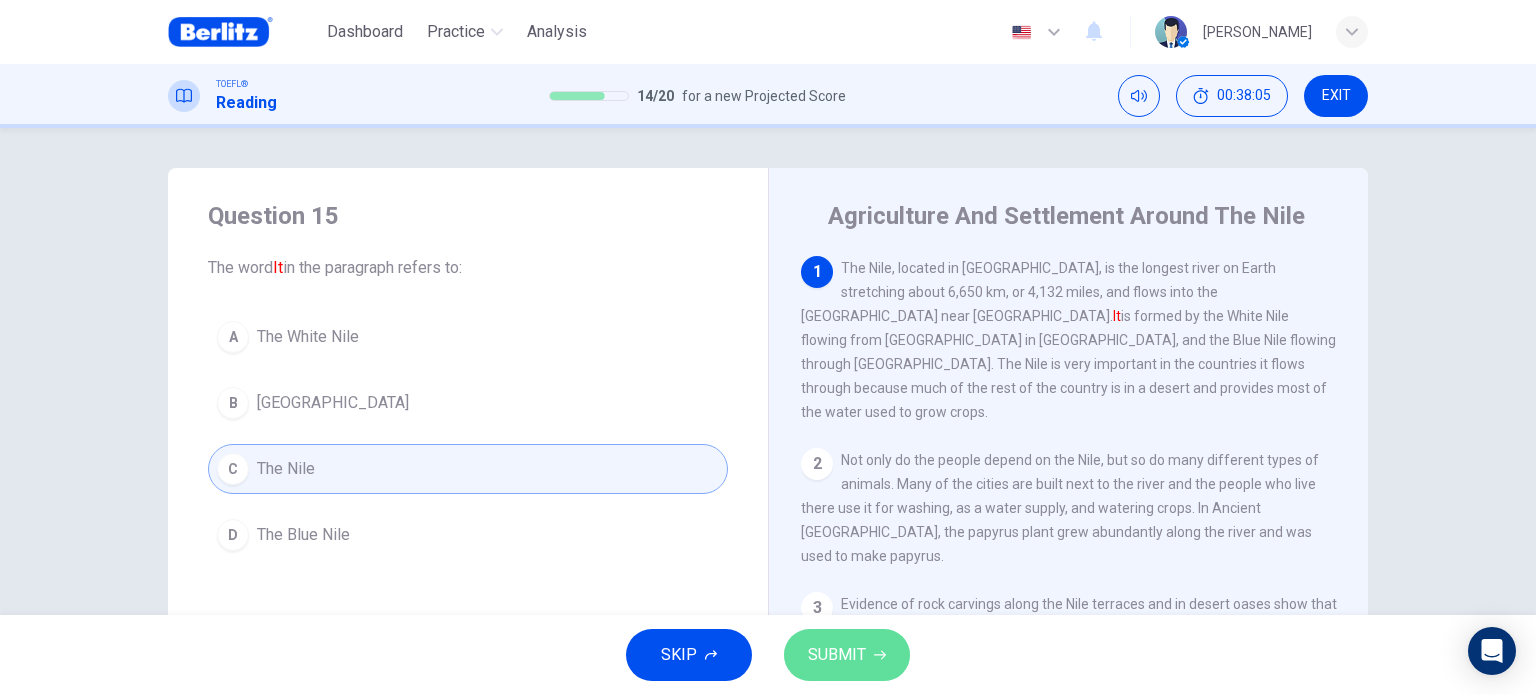 click on "SUBMIT" at bounding box center [837, 655] 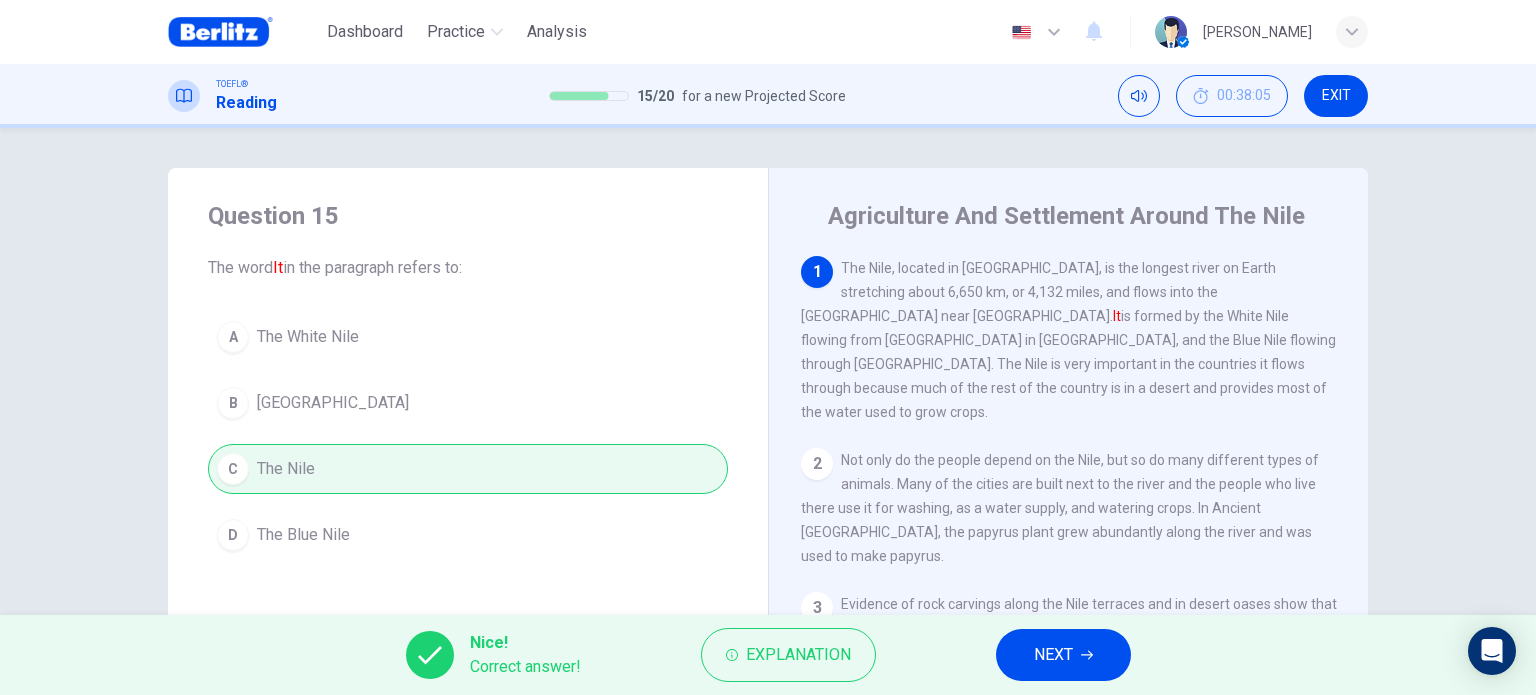 click on "NEXT" at bounding box center (1053, 655) 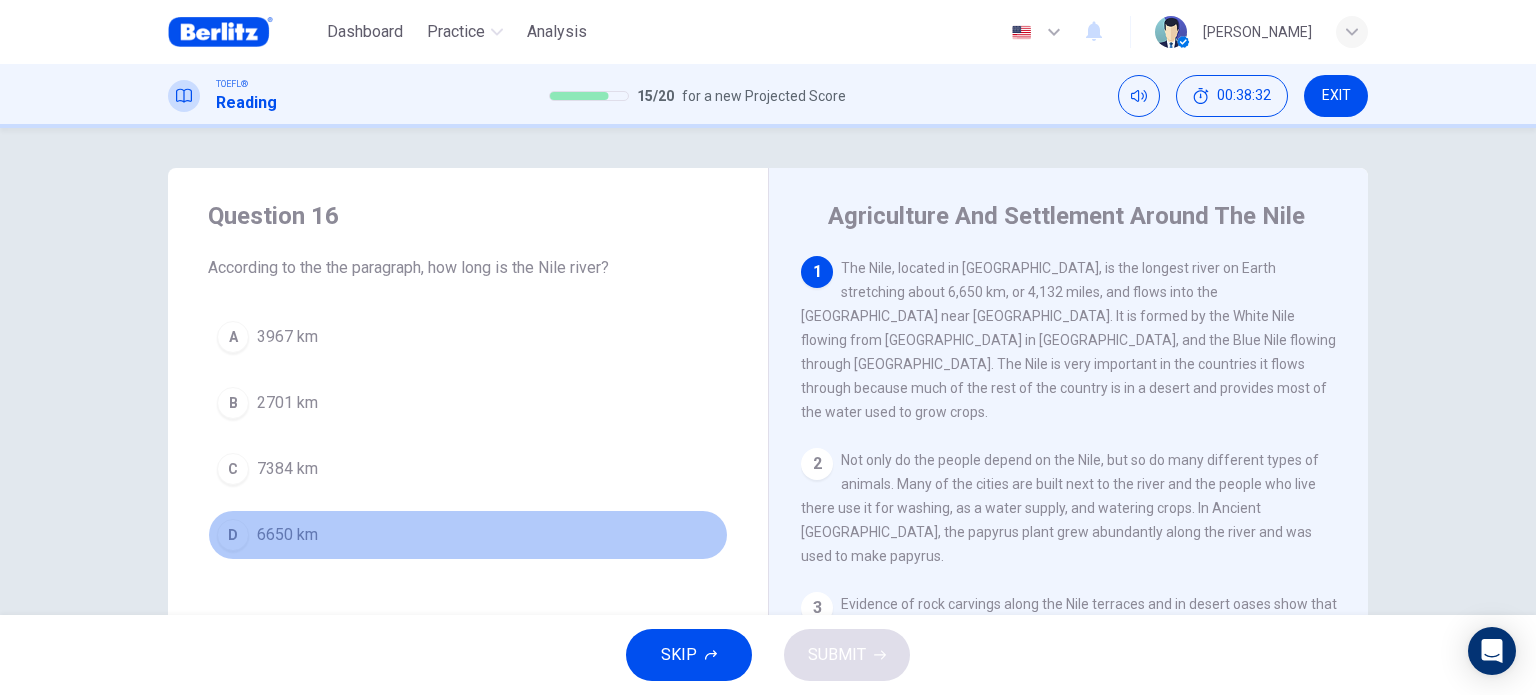 click on "6650 km" at bounding box center (287, 535) 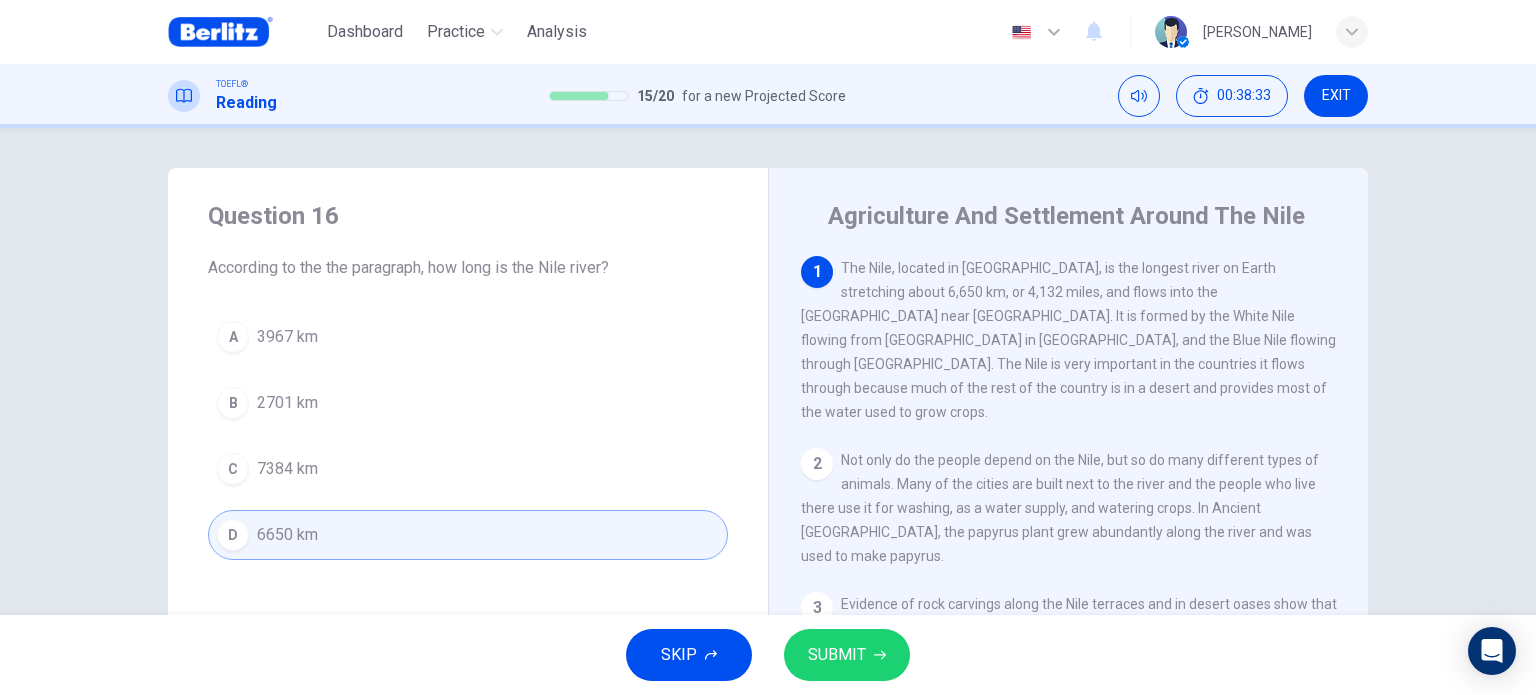 click on "SUBMIT" at bounding box center (837, 655) 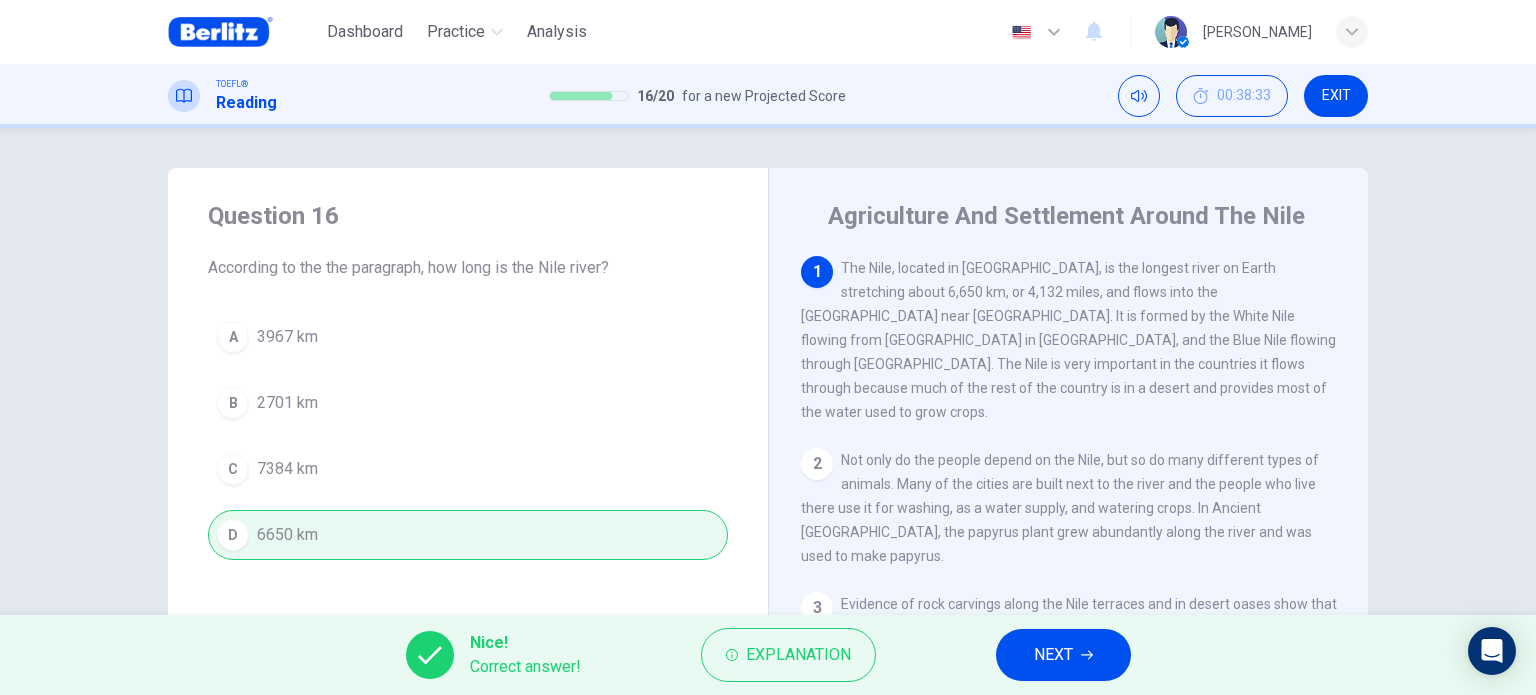 click on "NEXT" at bounding box center [1053, 655] 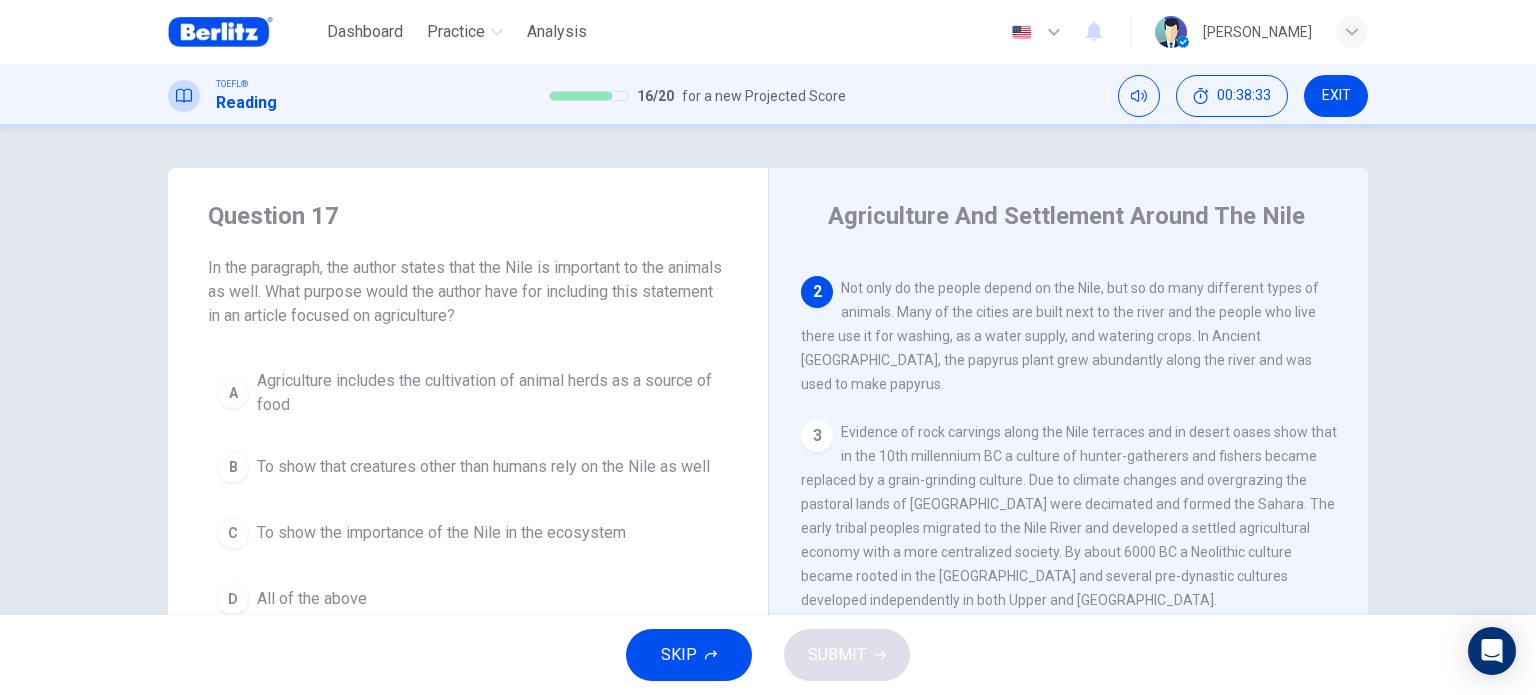 scroll, scrollTop: 172, scrollLeft: 0, axis: vertical 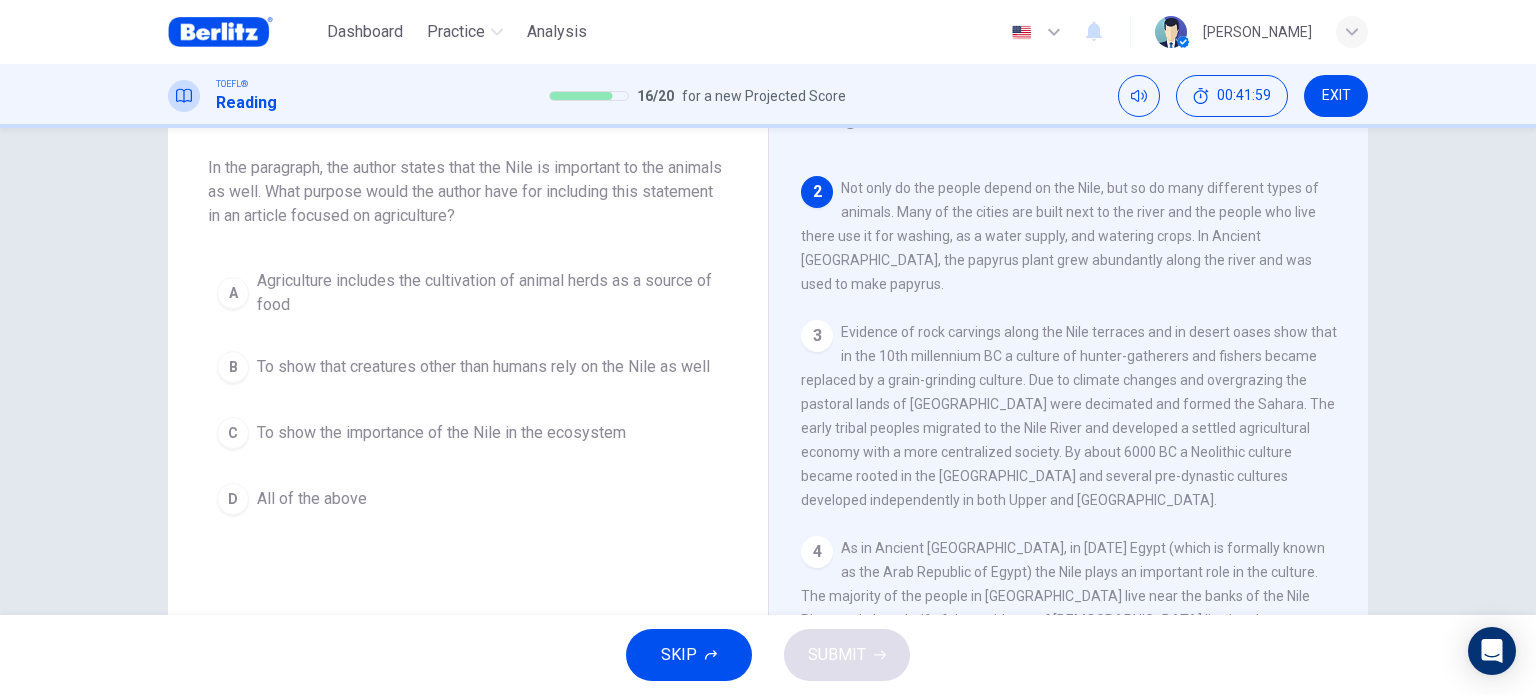 drag, startPoint x: 356, startPoint y: 193, endPoint x: 550, endPoint y: 183, distance: 194.25757 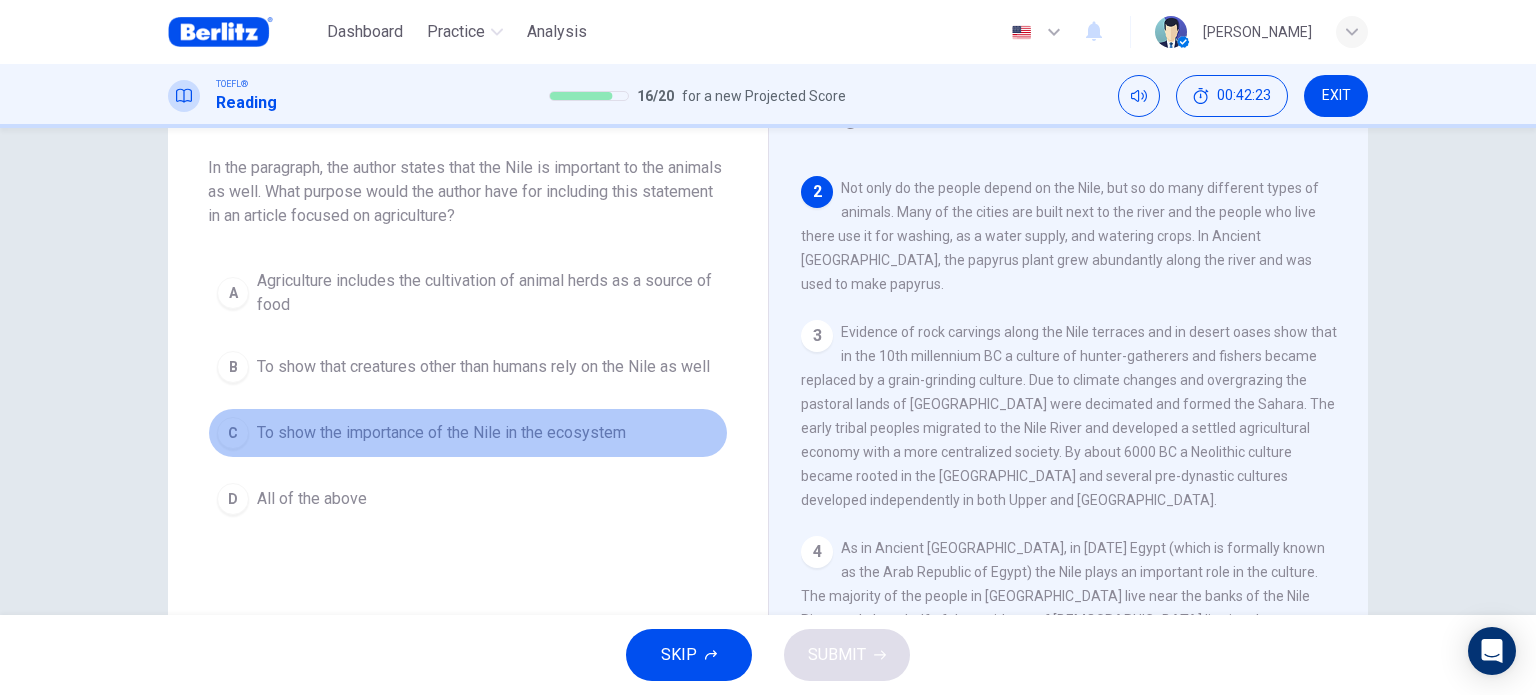 click on "To show the importance of the Nile in the ecosystem" at bounding box center (441, 433) 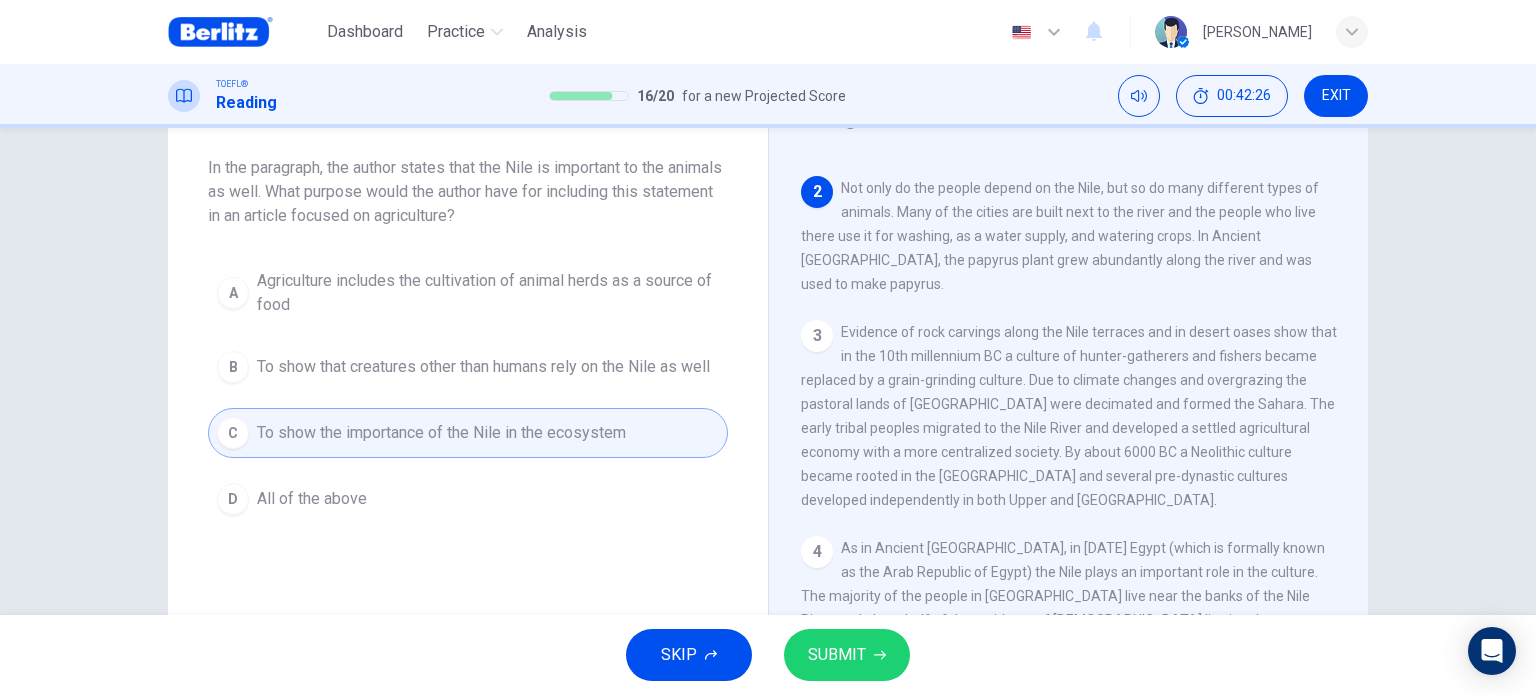 click on "SUBMIT" at bounding box center [837, 655] 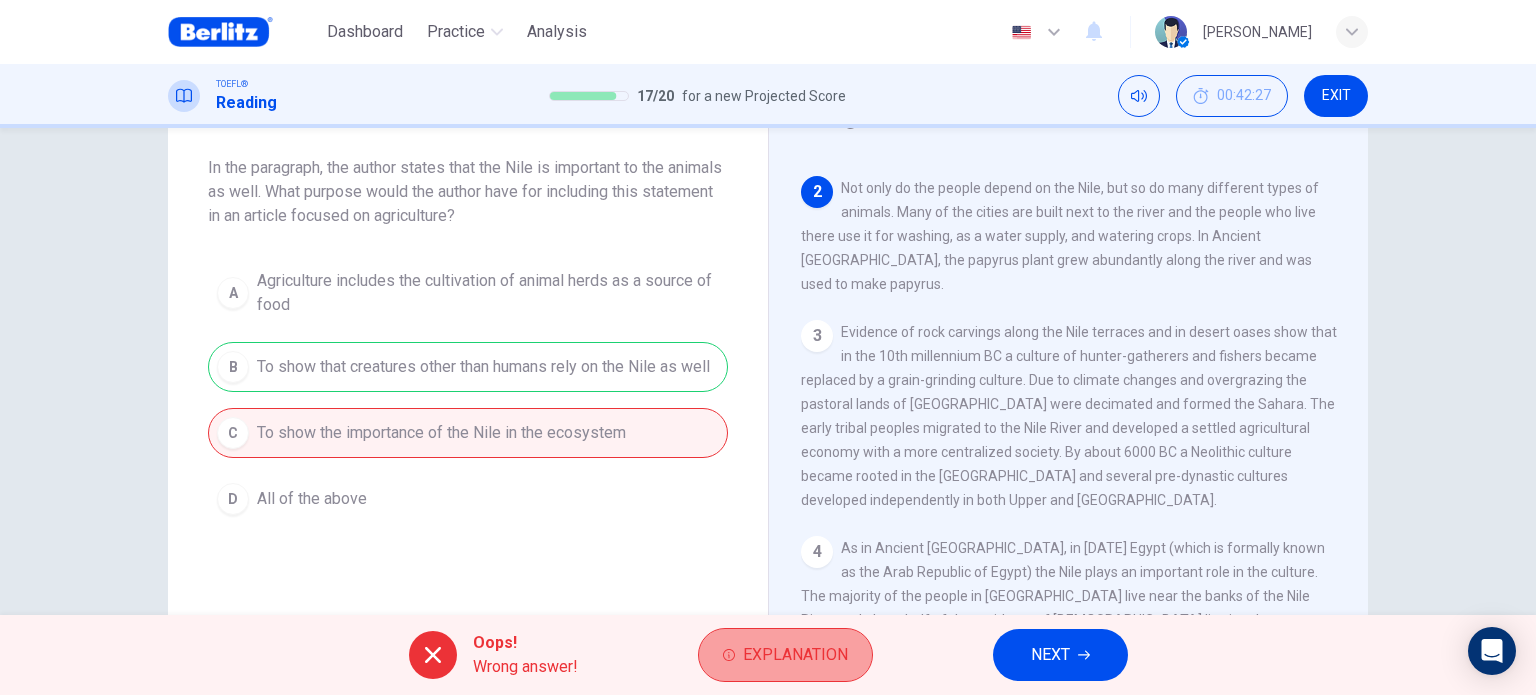 click on "Explanation" at bounding box center (795, 655) 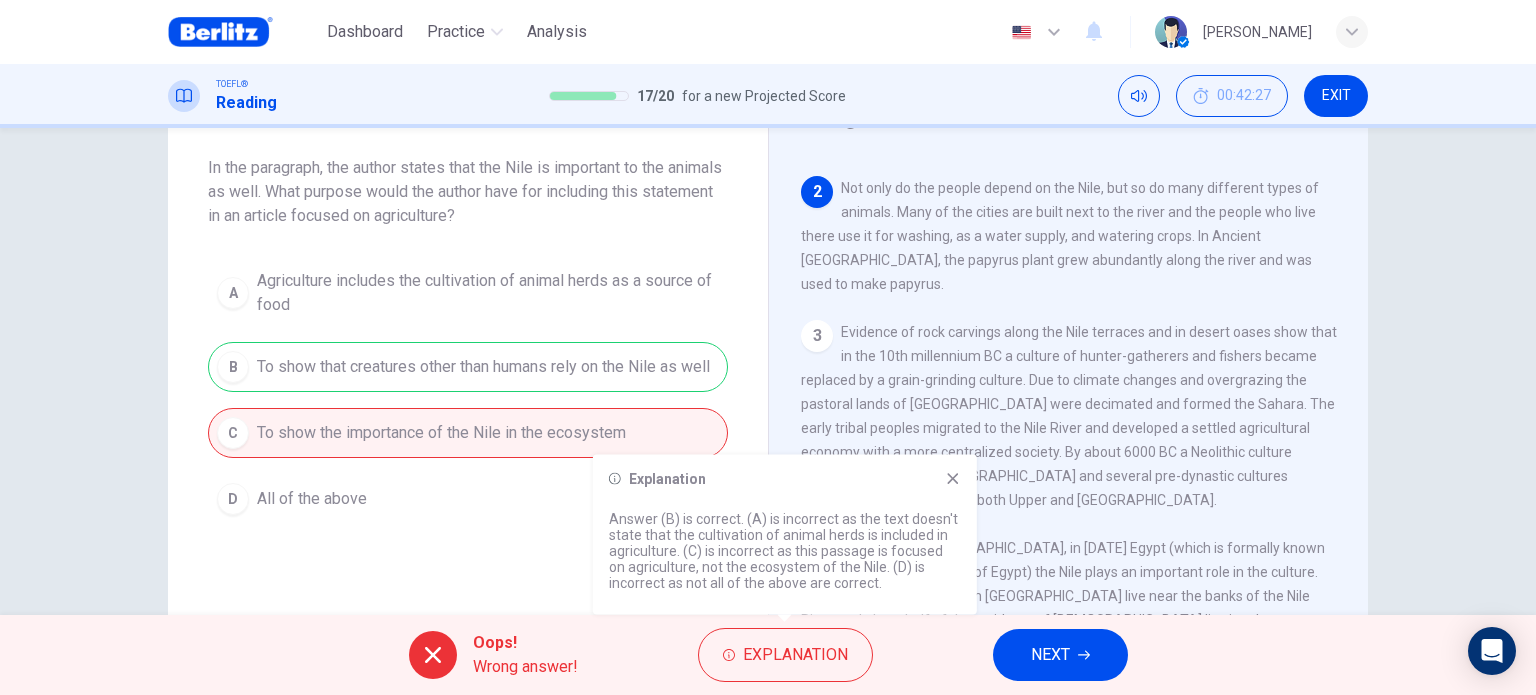 click on "NEXT" at bounding box center (1050, 655) 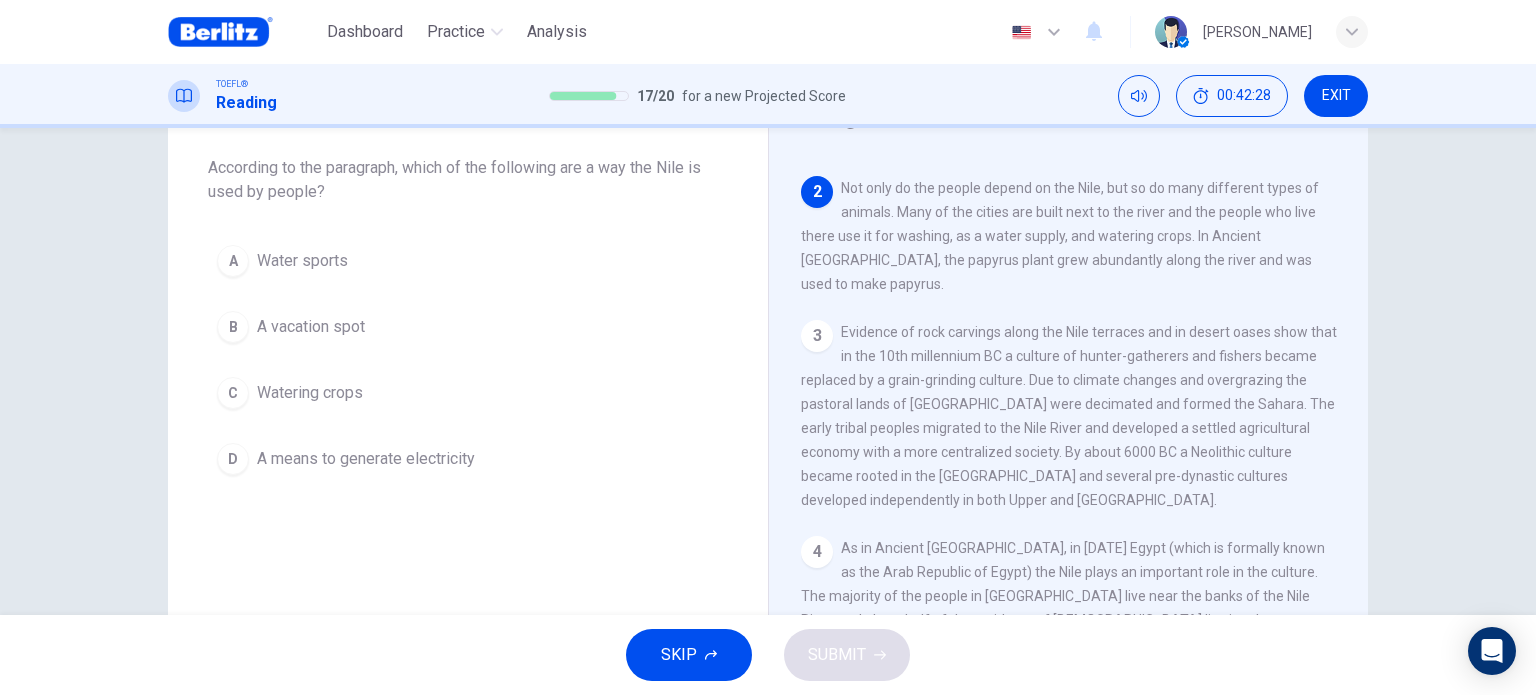 scroll, scrollTop: 0, scrollLeft: 0, axis: both 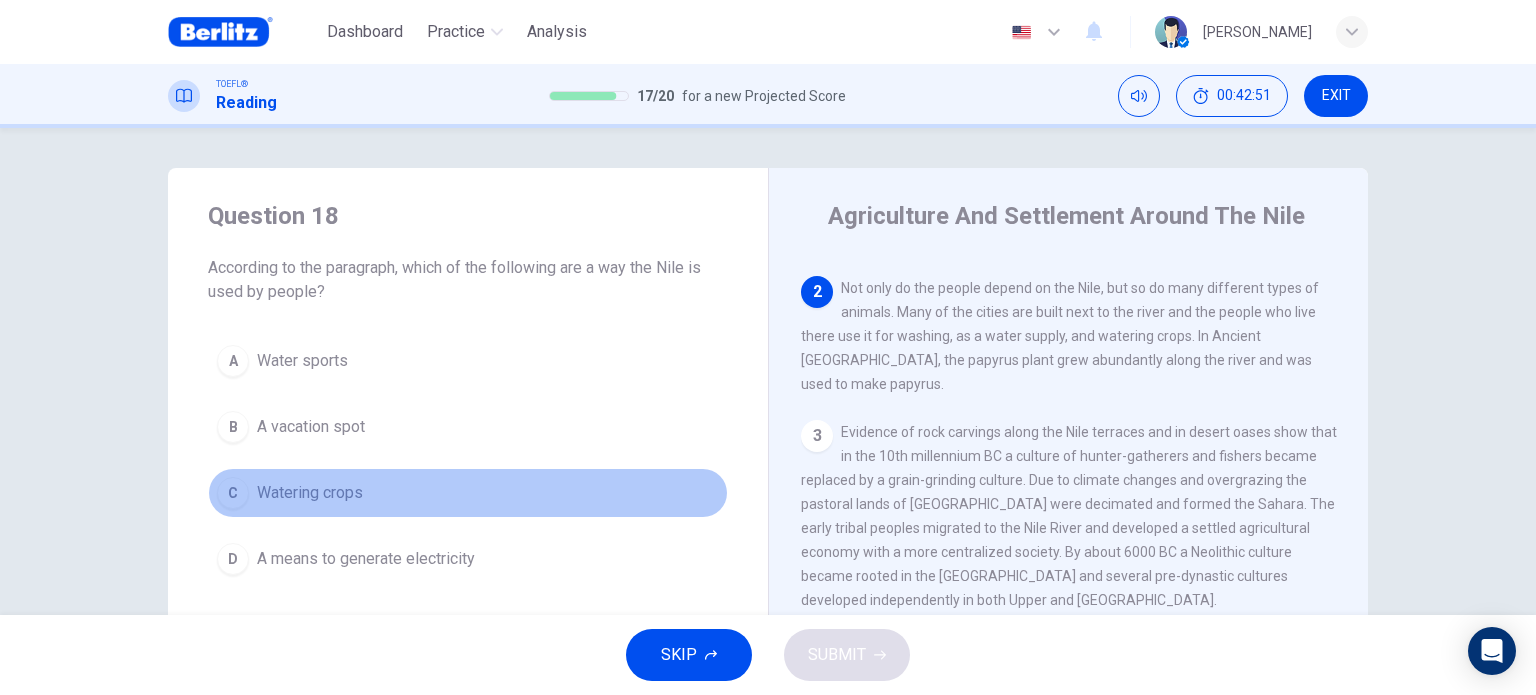 click on "Watering crops" at bounding box center (310, 493) 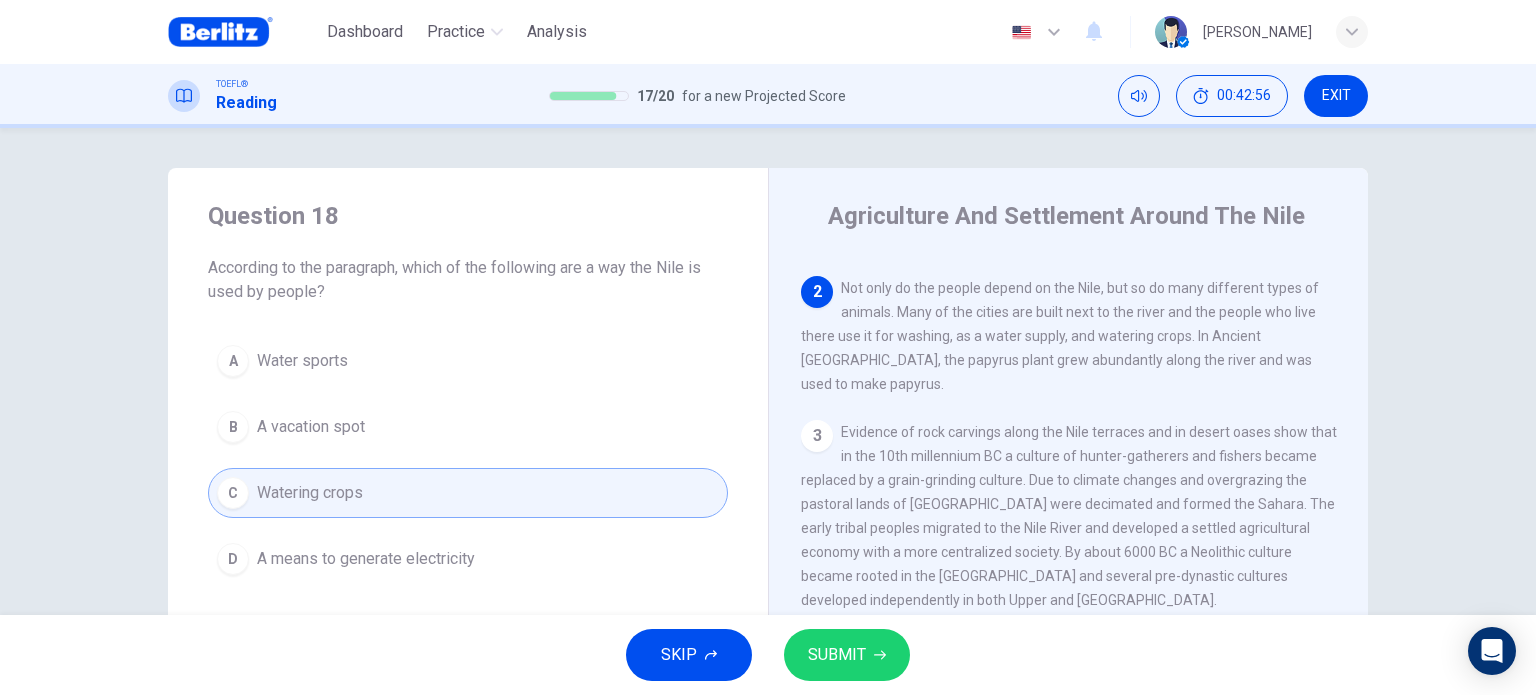click on "SUBMIT" at bounding box center (837, 655) 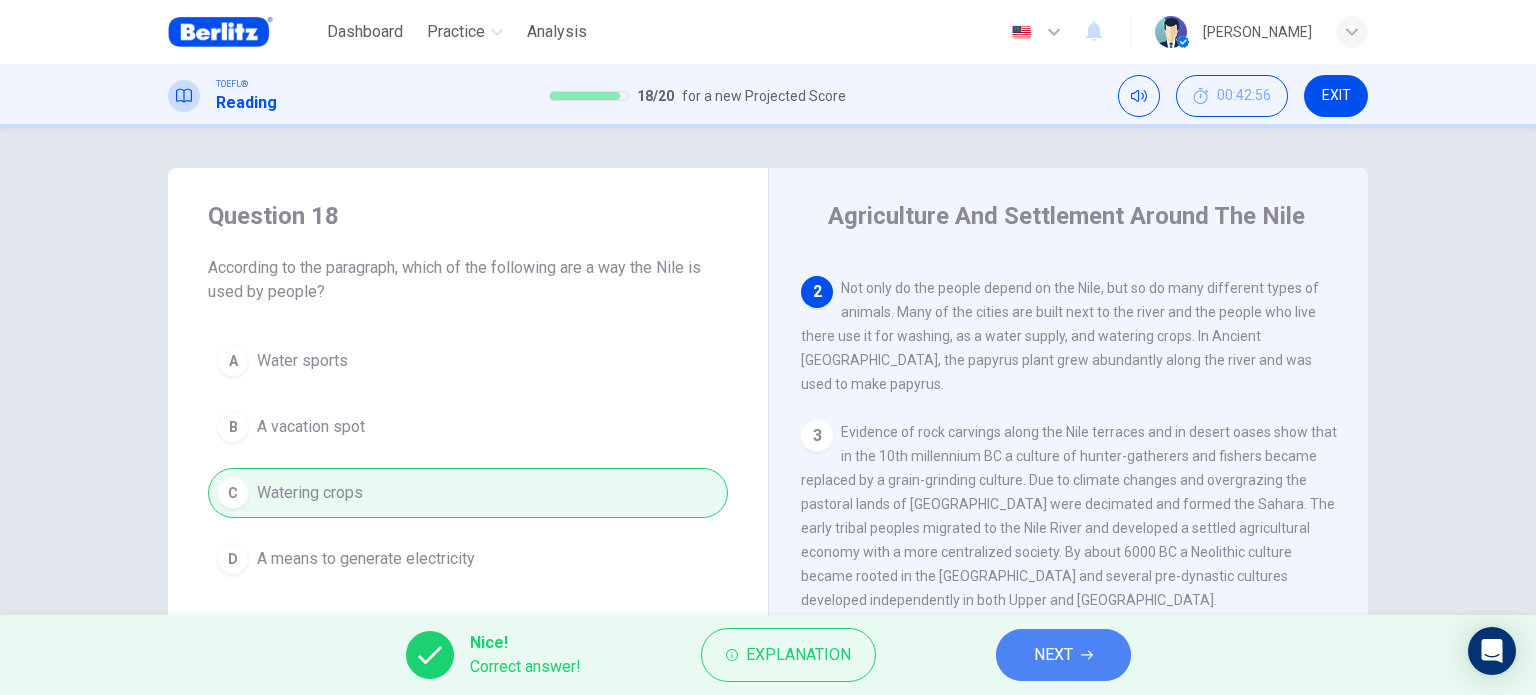 click on "NEXT" at bounding box center [1063, 655] 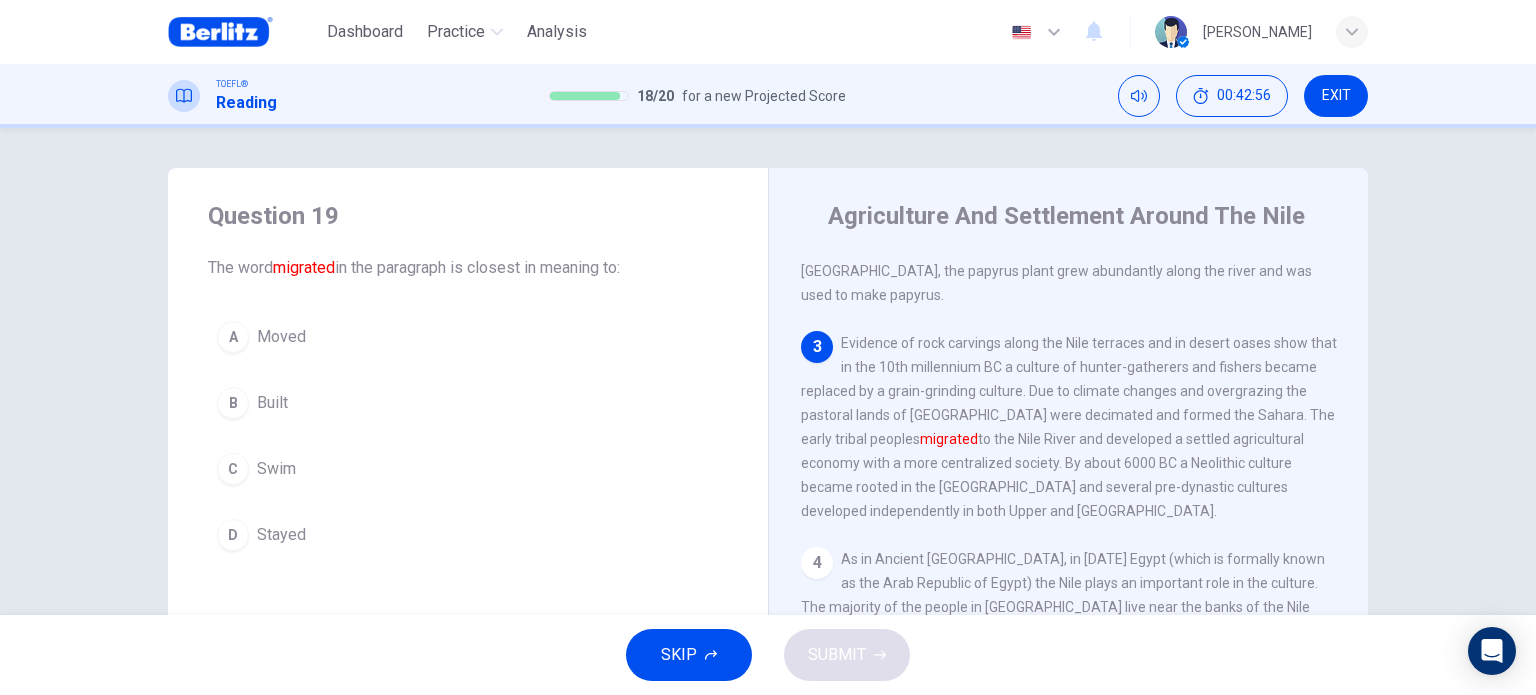 scroll, scrollTop: 288, scrollLeft: 0, axis: vertical 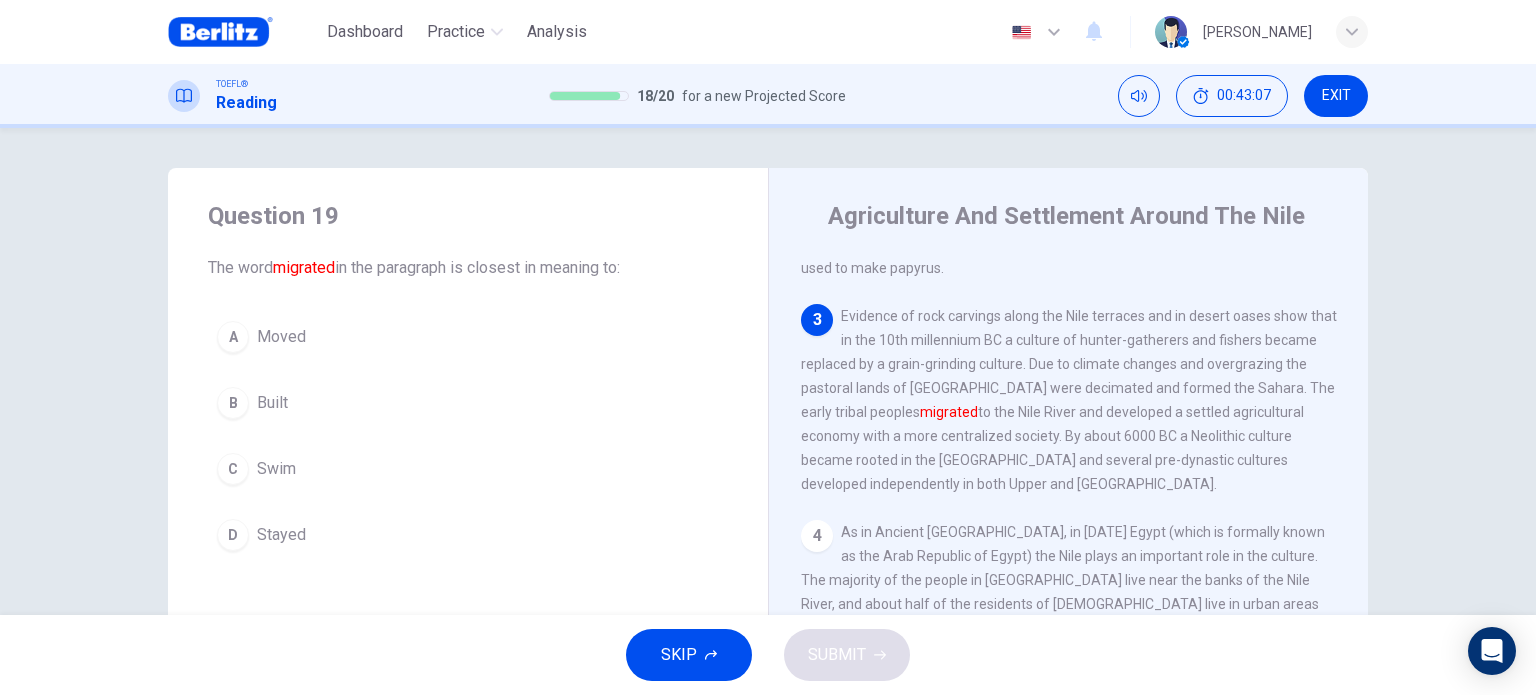 click on "A Moved" at bounding box center [468, 337] 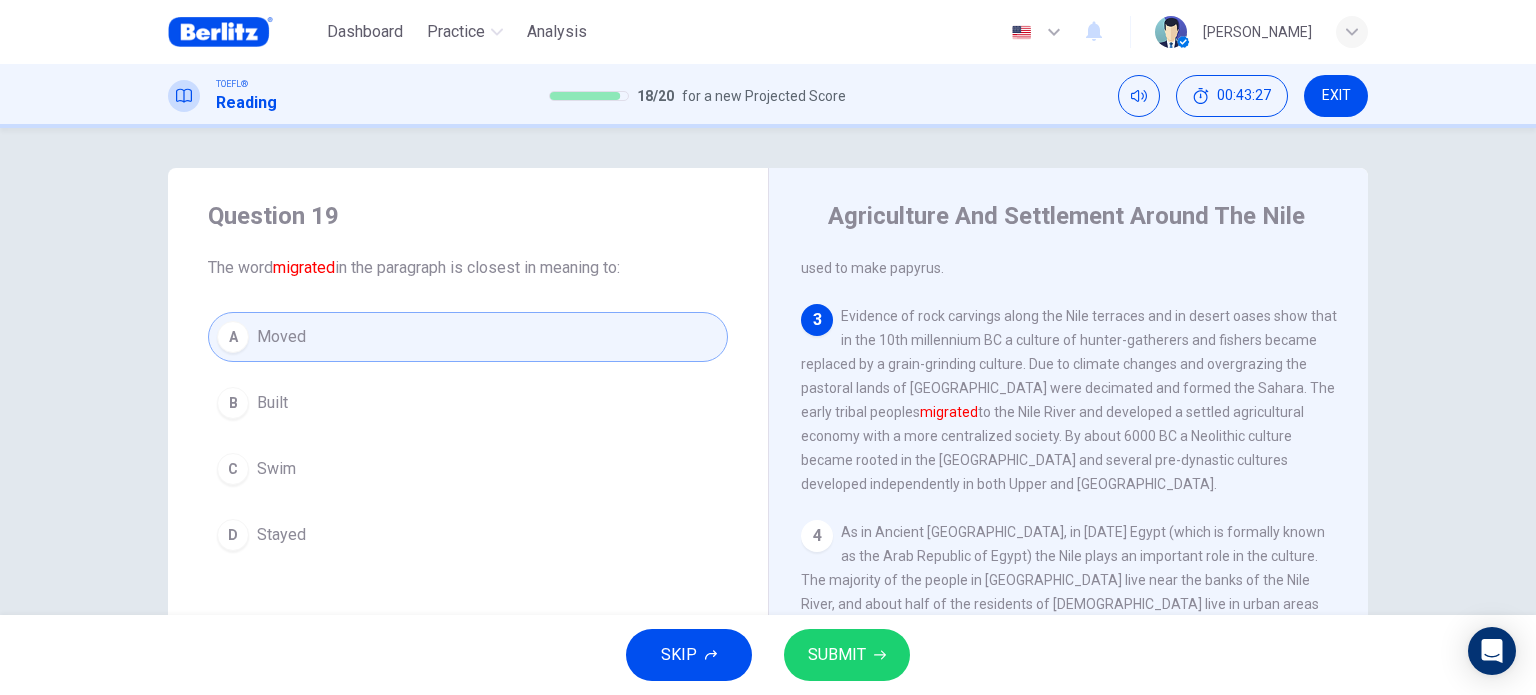 click on "SUBMIT" at bounding box center [837, 655] 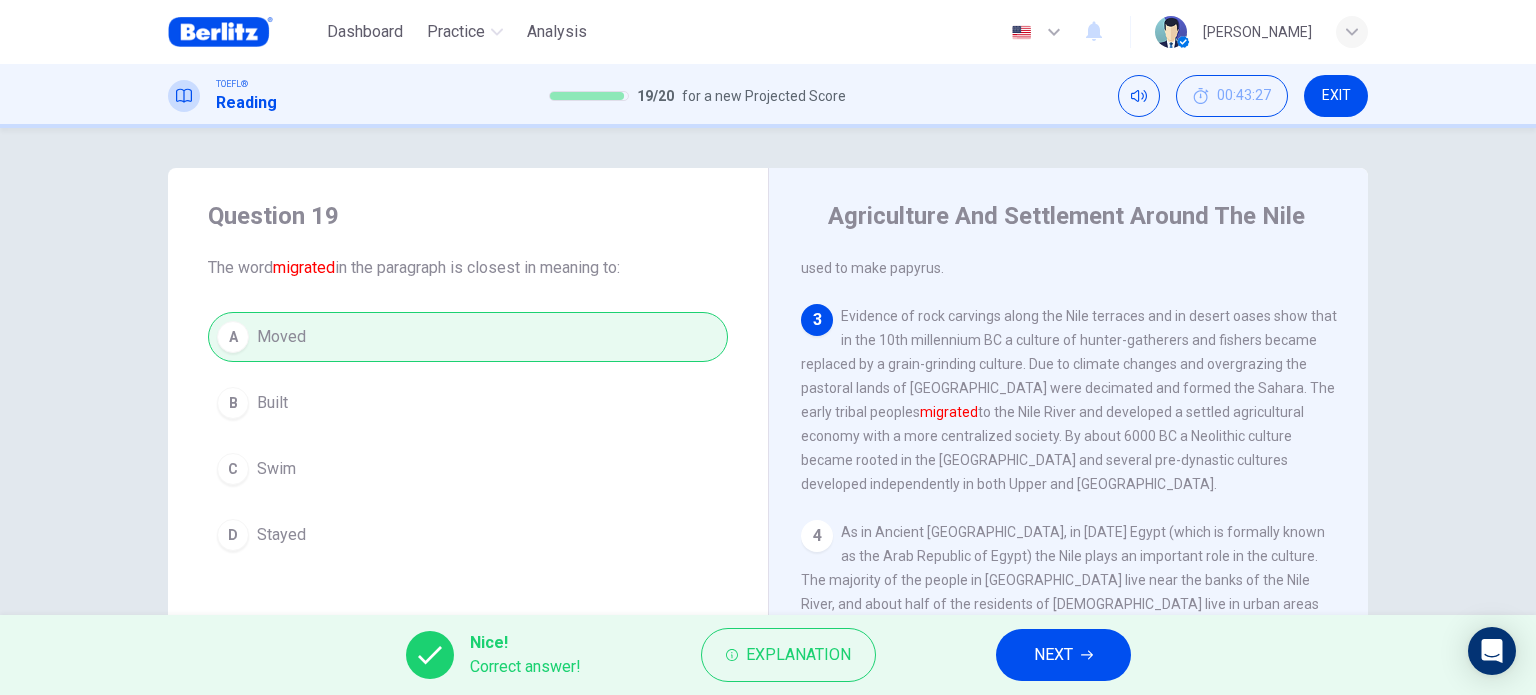 click on "NEXT" at bounding box center (1053, 655) 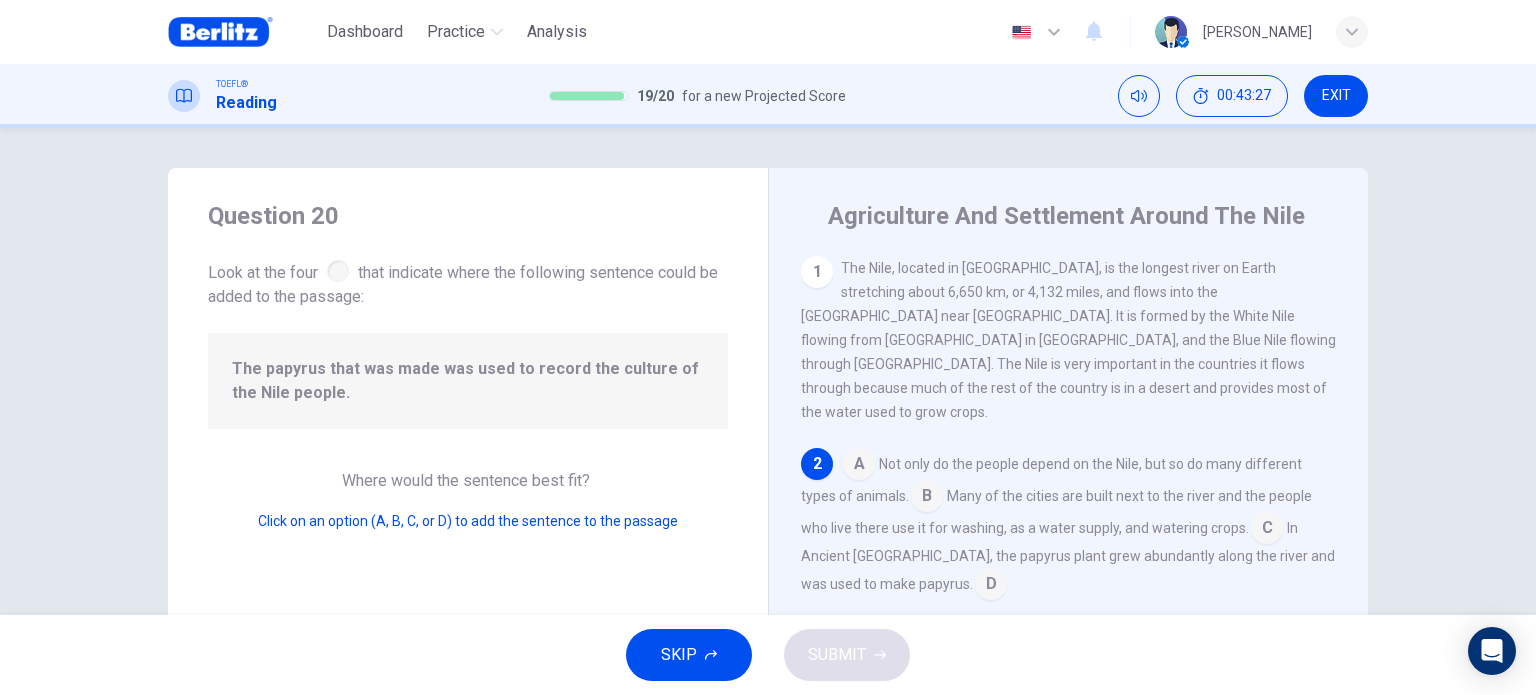 scroll, scrollTop: 172, scrollLeft: 0, axis: vertical 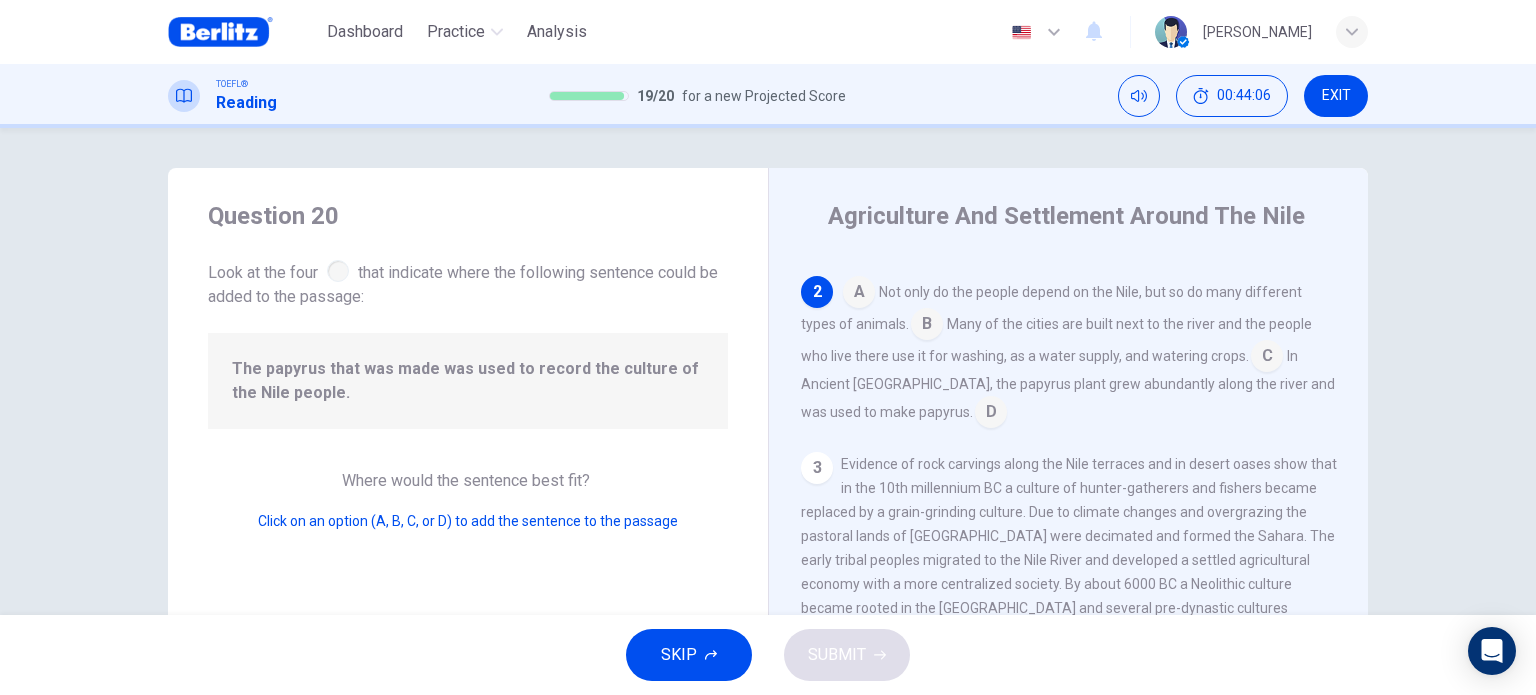 click at bounding box center (991, 414) 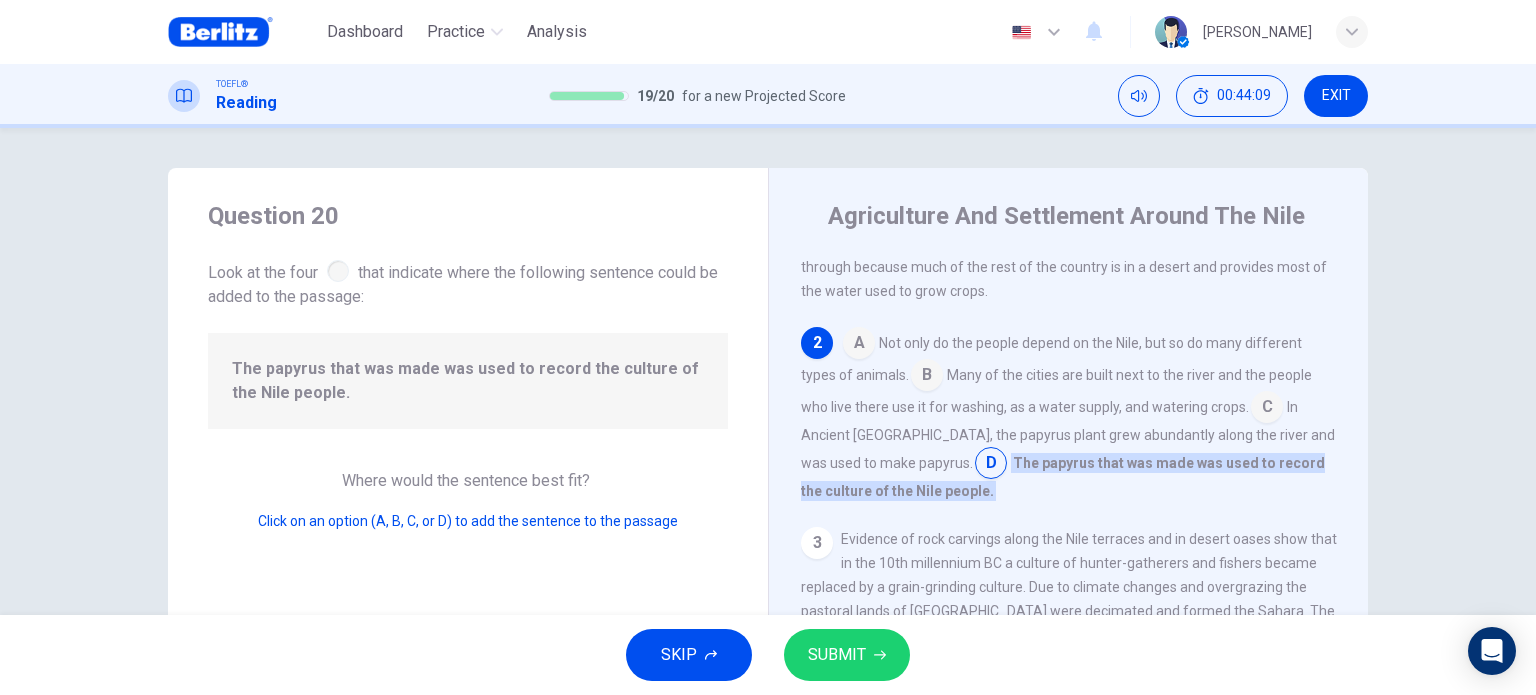 scroll, scrollTop: 65, scrollLeft: 0, axis: vertical 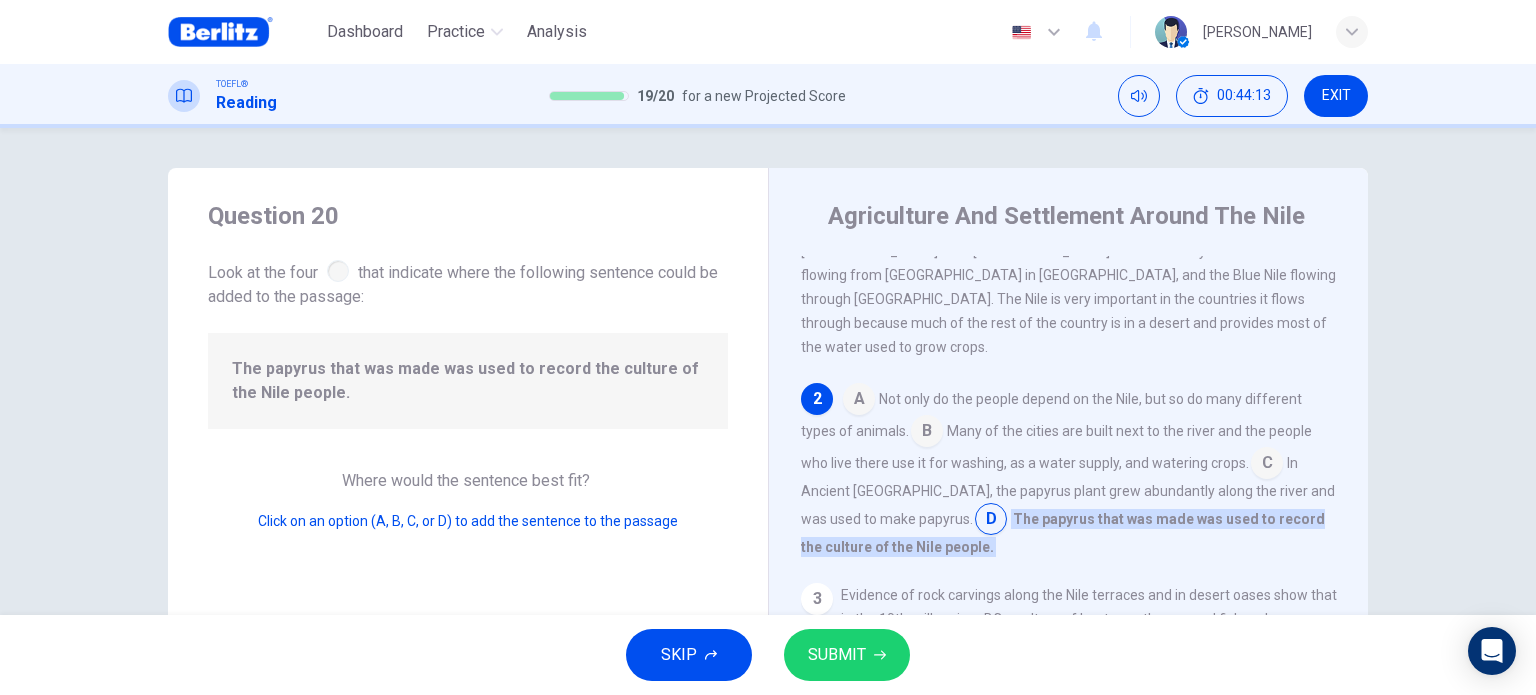 click on "SUBMIT" at bounding box center (837, 655) 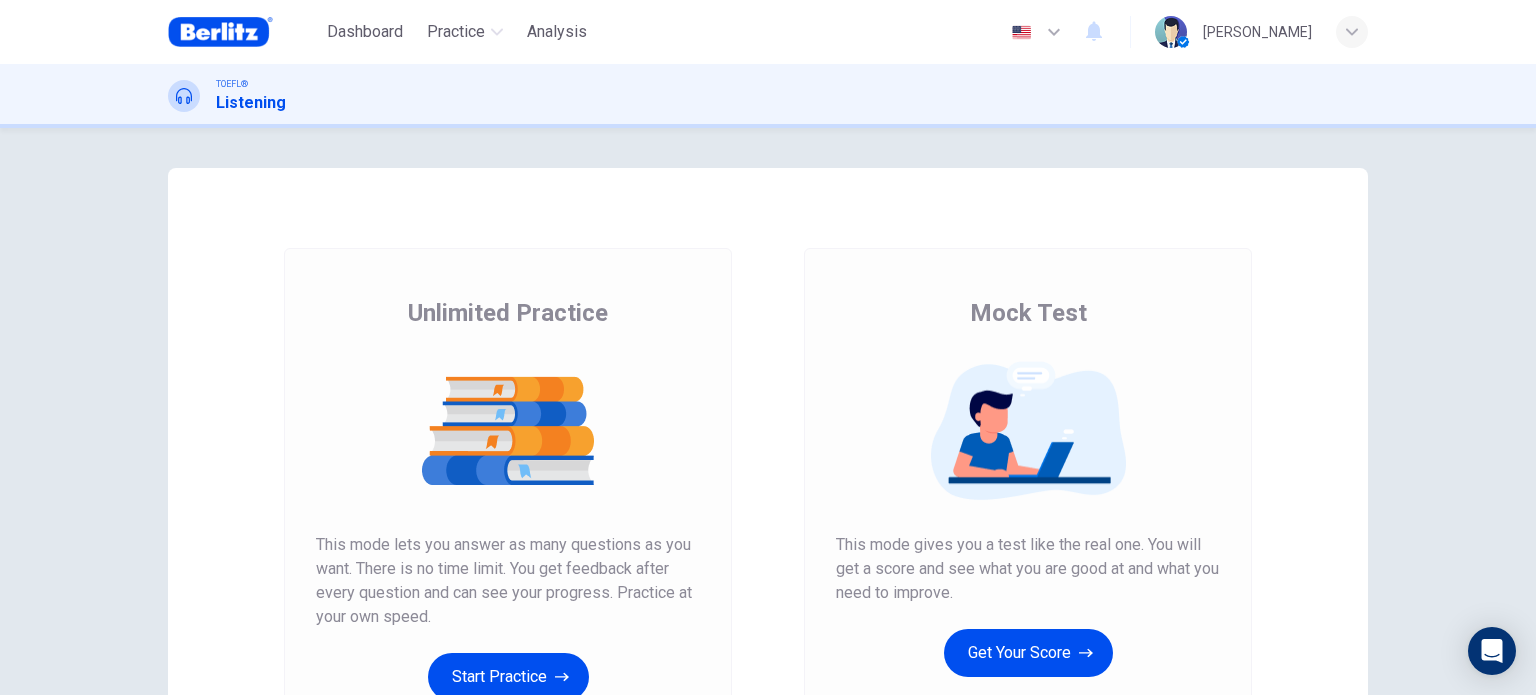 scroll, scrollTop: 0, scrollLeft: 0, axis: both 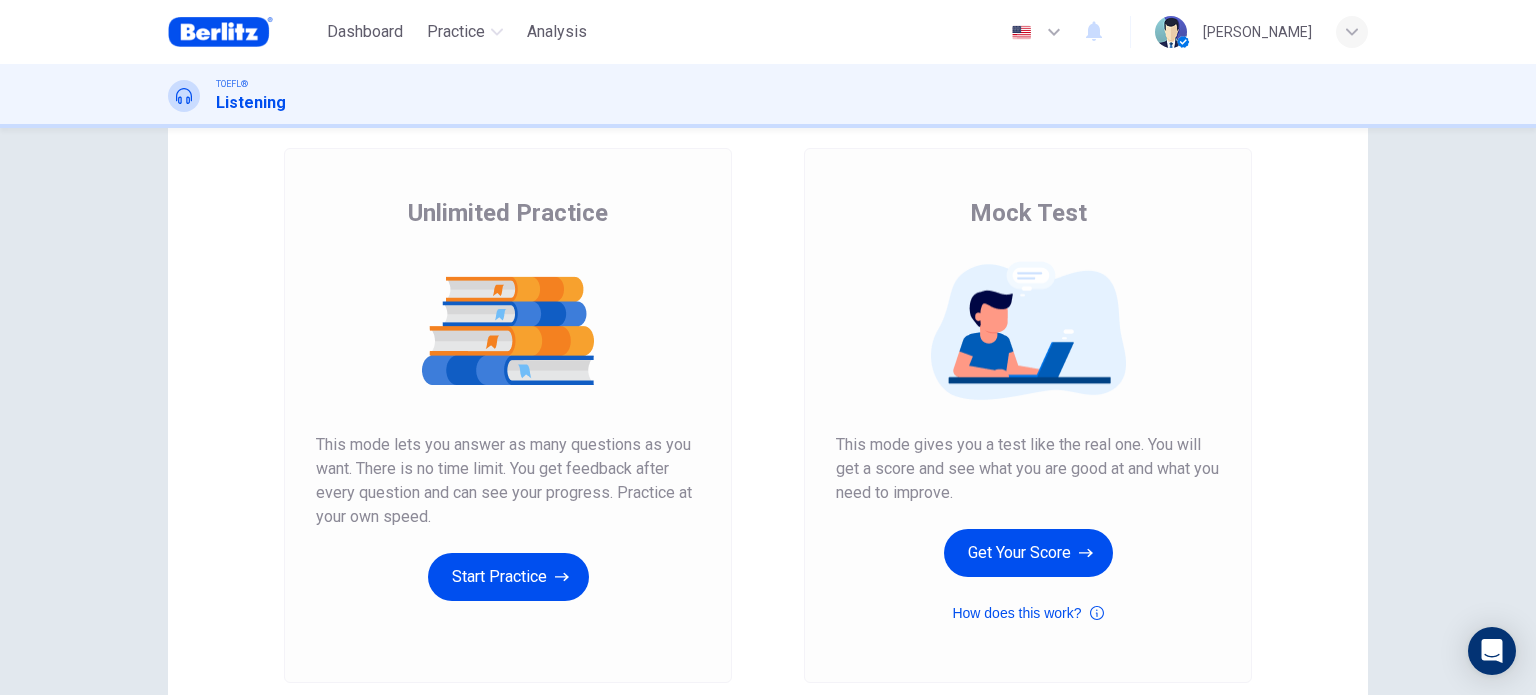 click on "TOEFL® Listening" at bounding box center [768, 96] 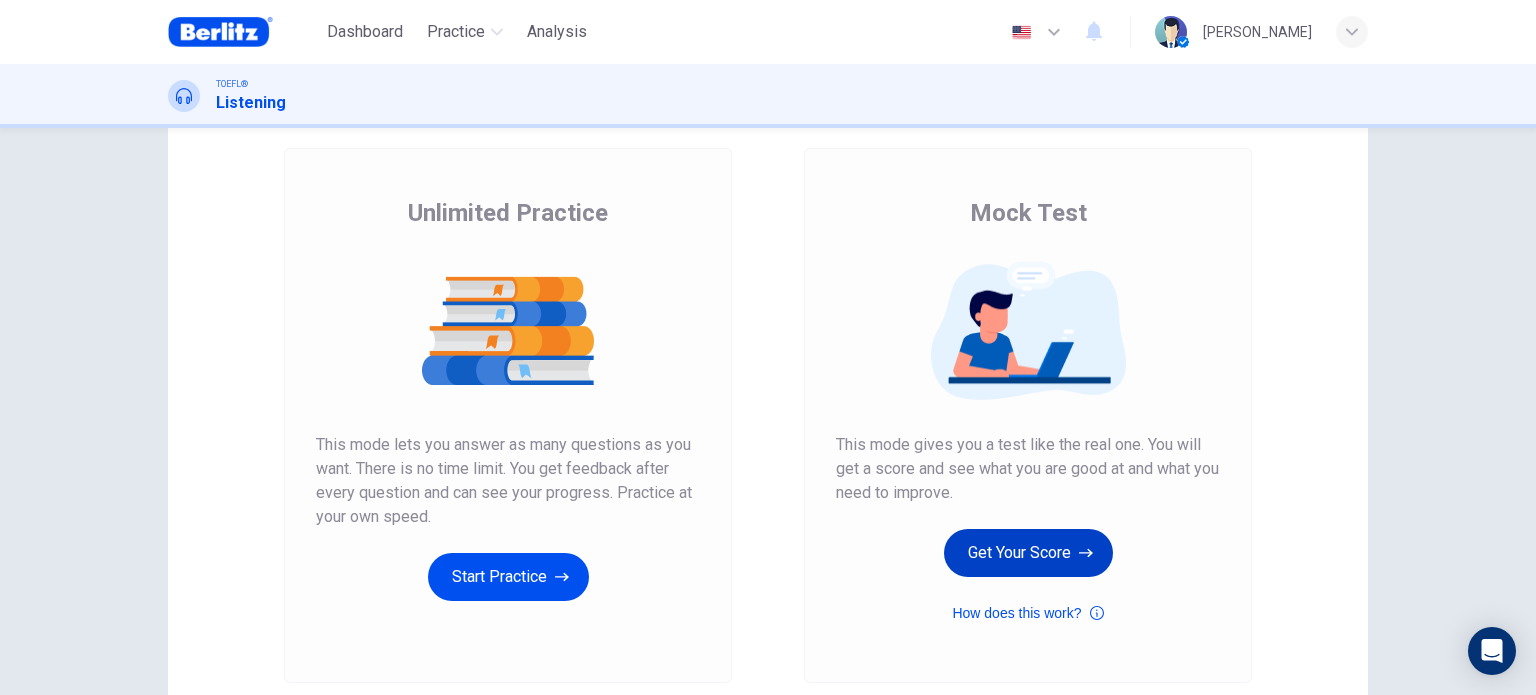 click on "Get Your Score" at bounding box center (1028, 553) 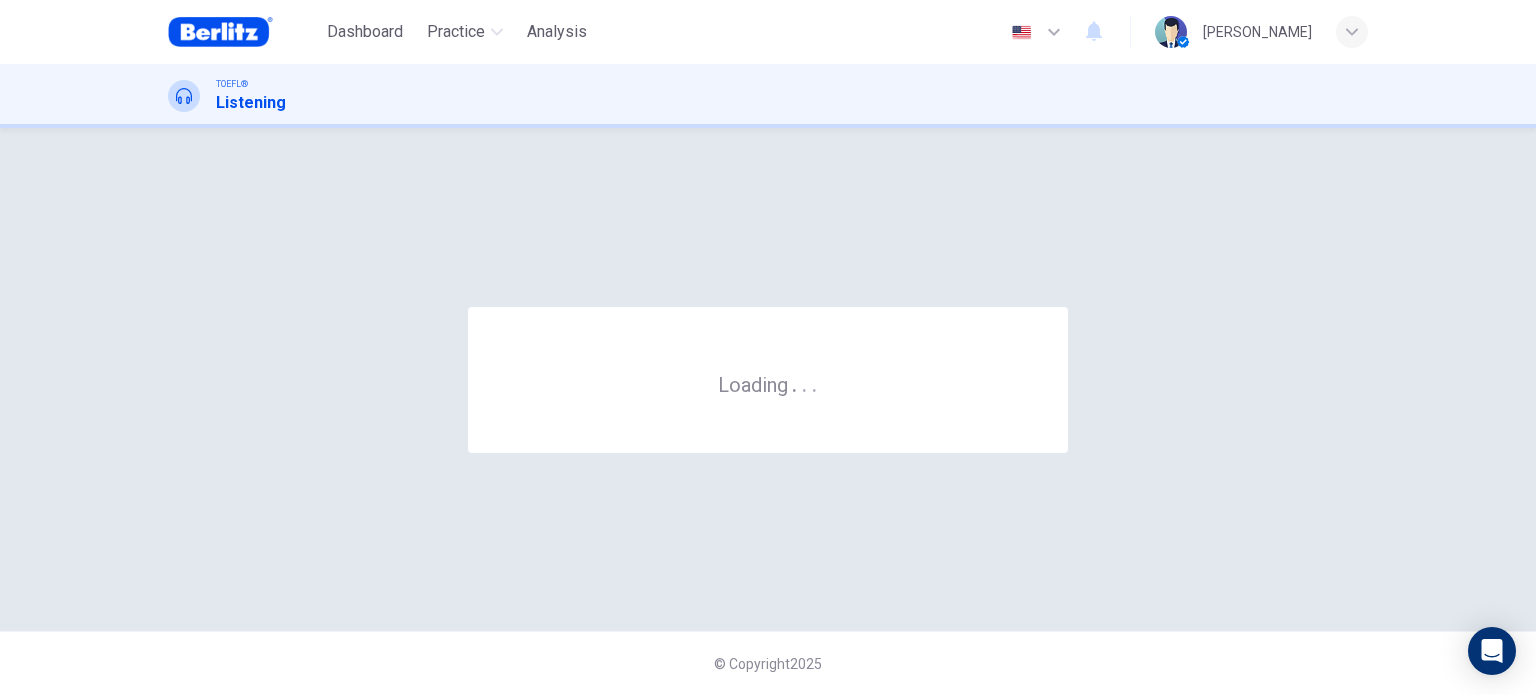 scroll, scrollTop: 0, scrollLeft: 0, axis: both 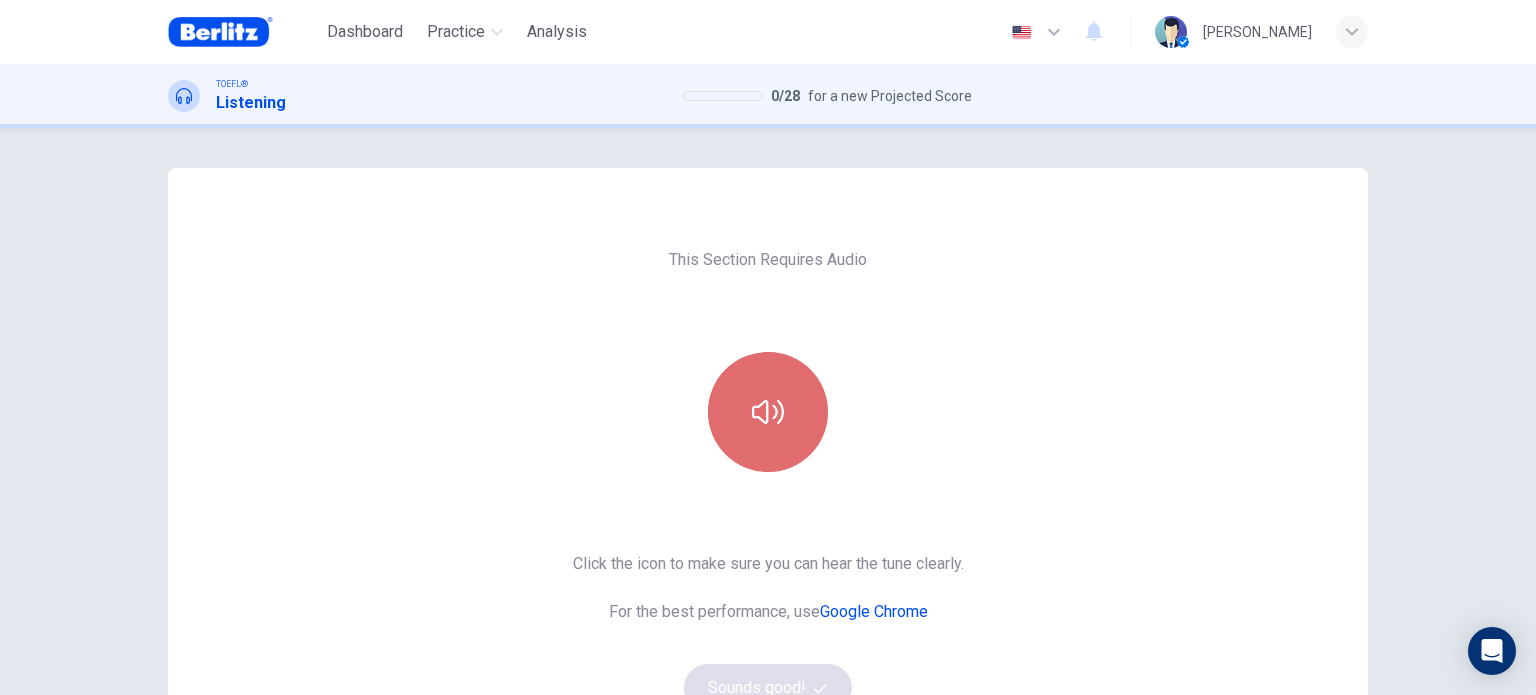 click at bounding box center [768, 412] 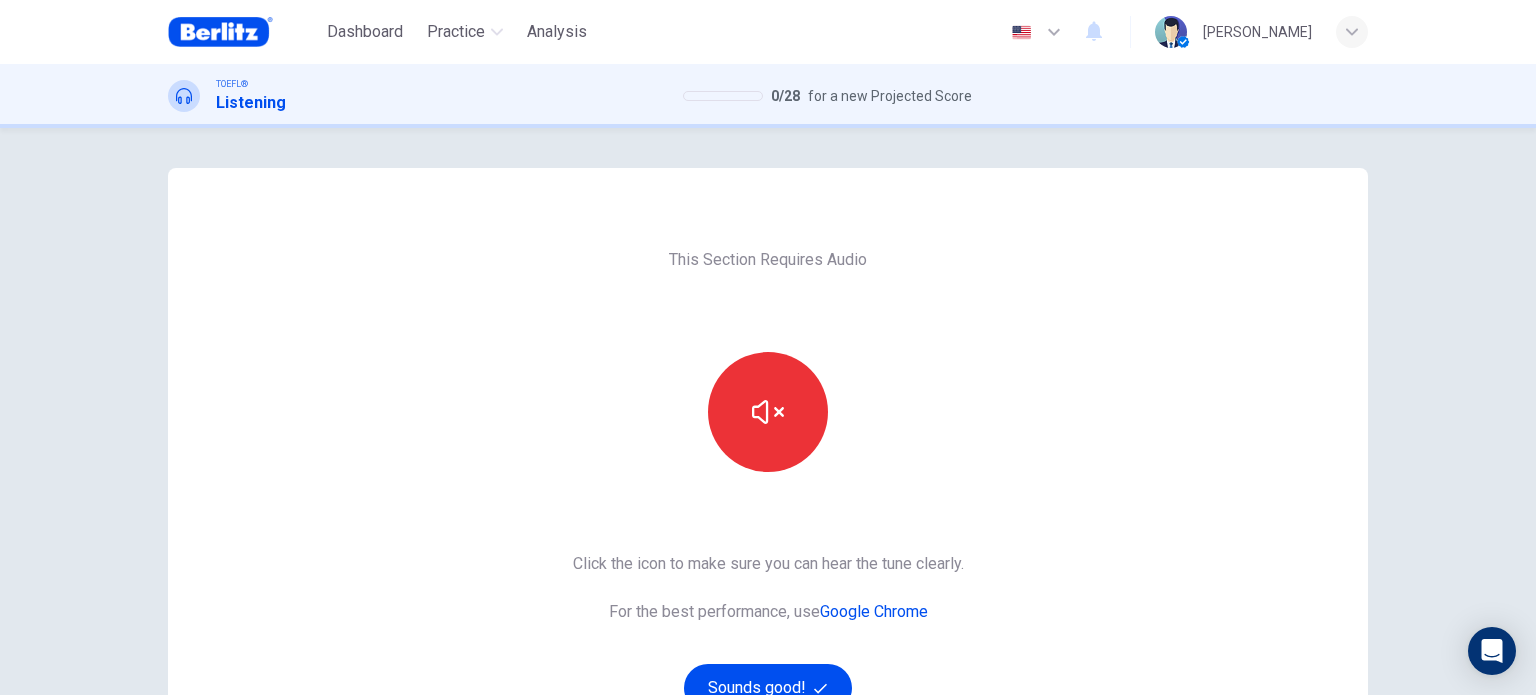 scroll, scrollTop: 200, scrollLeft: 0, axis: vertical 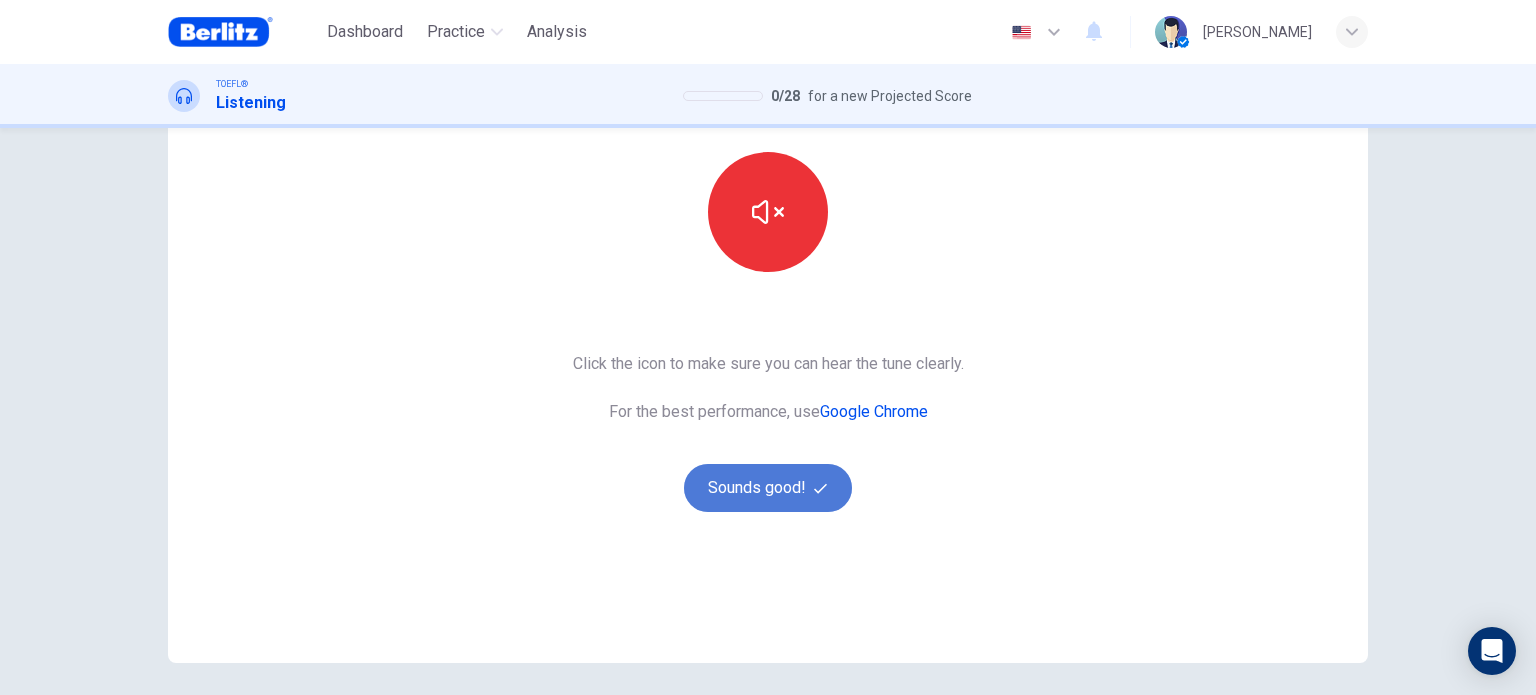 click on "Sounds good!" at bounding box center [768, 488] 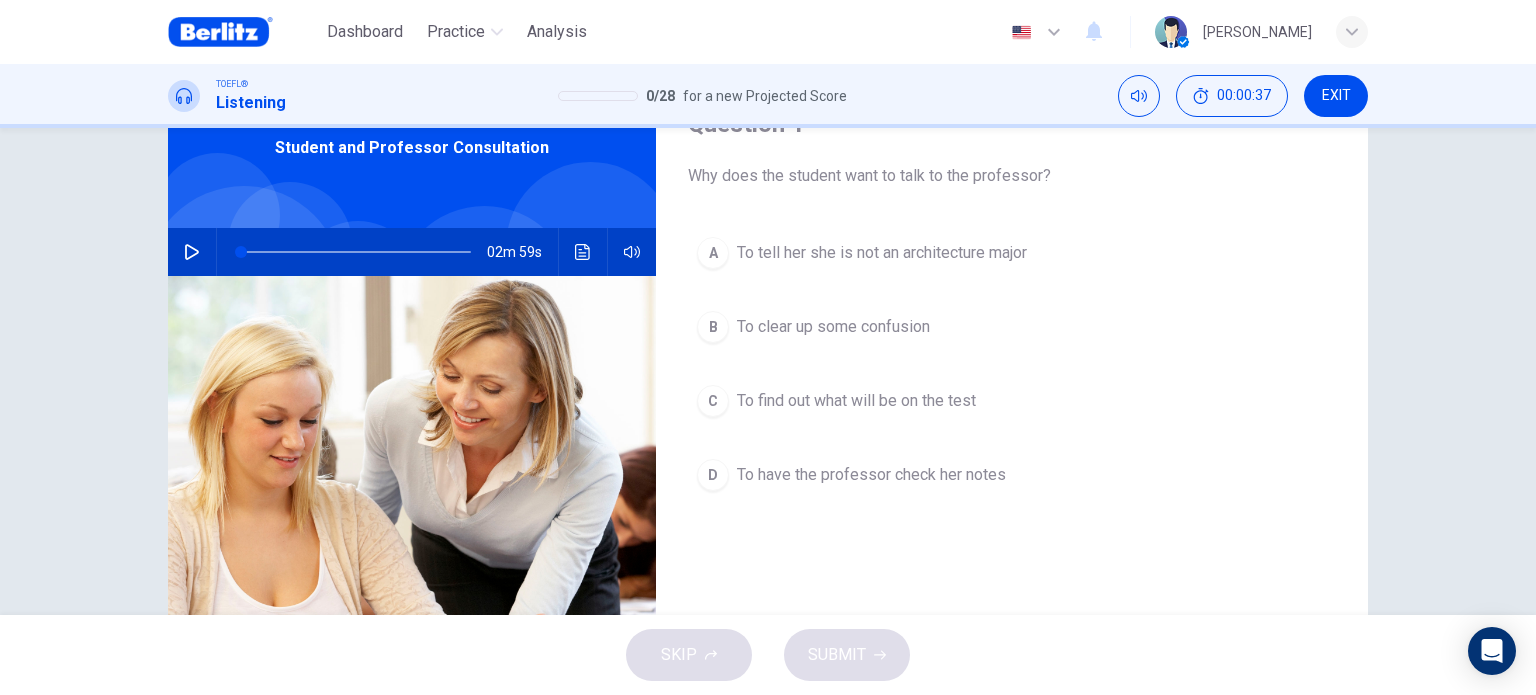 scroll, scrollTop: 0, scrollLeft: 0, axis: both 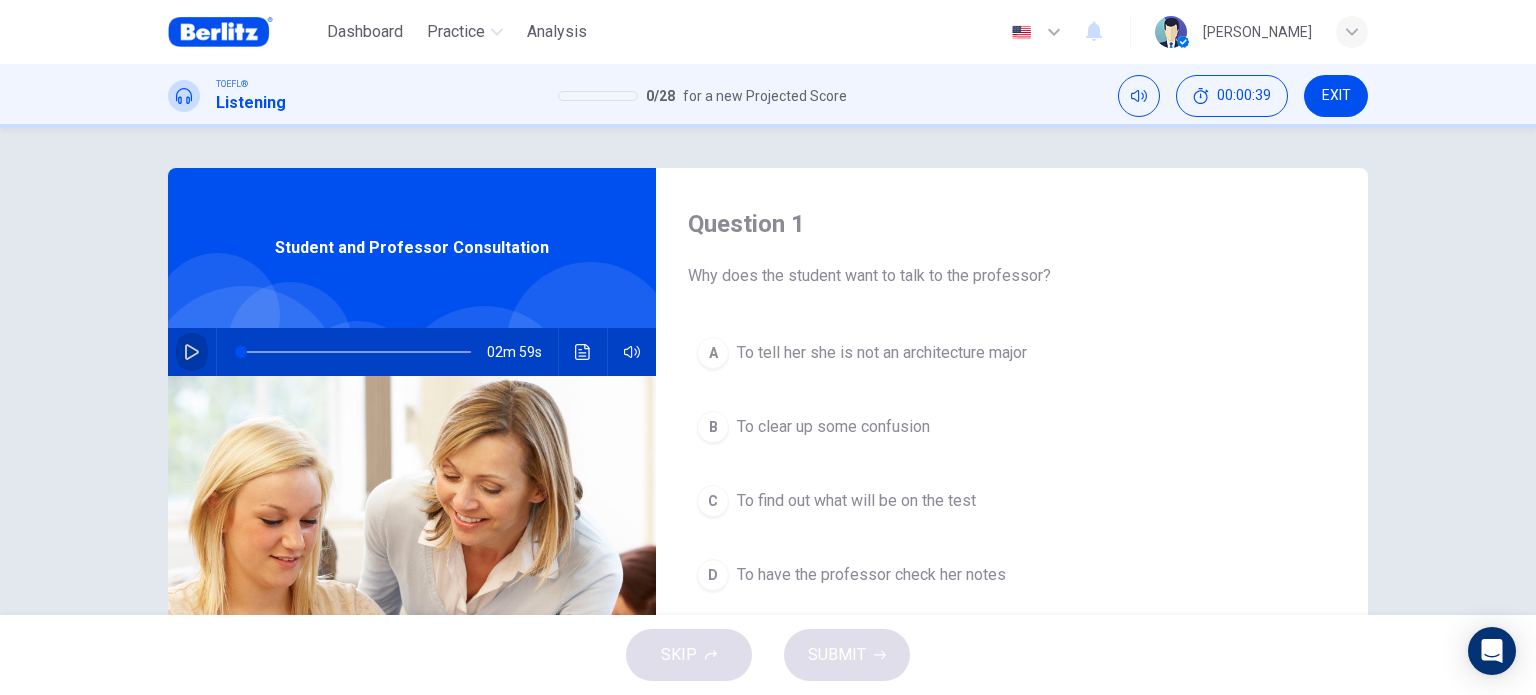 click 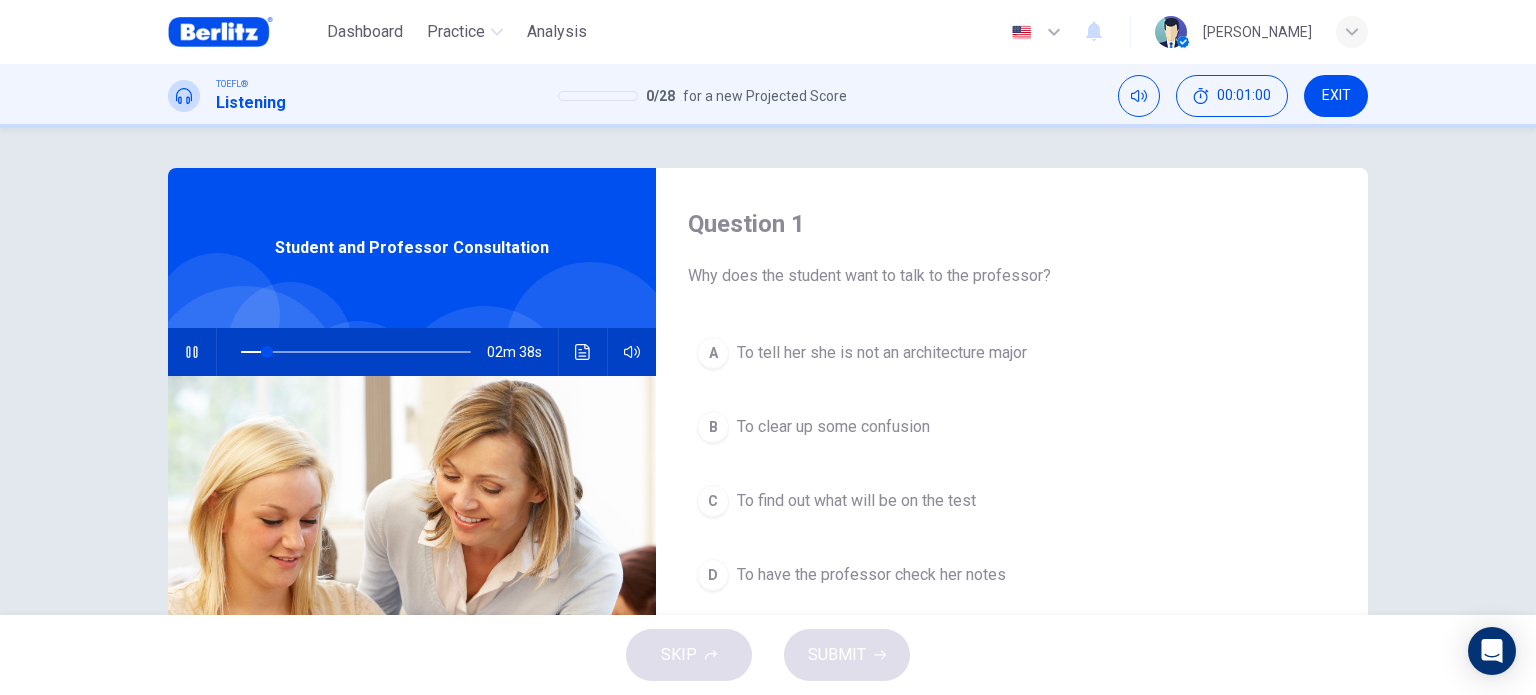 click on "To find out what will be on the test" at bounding box center (856, 501) 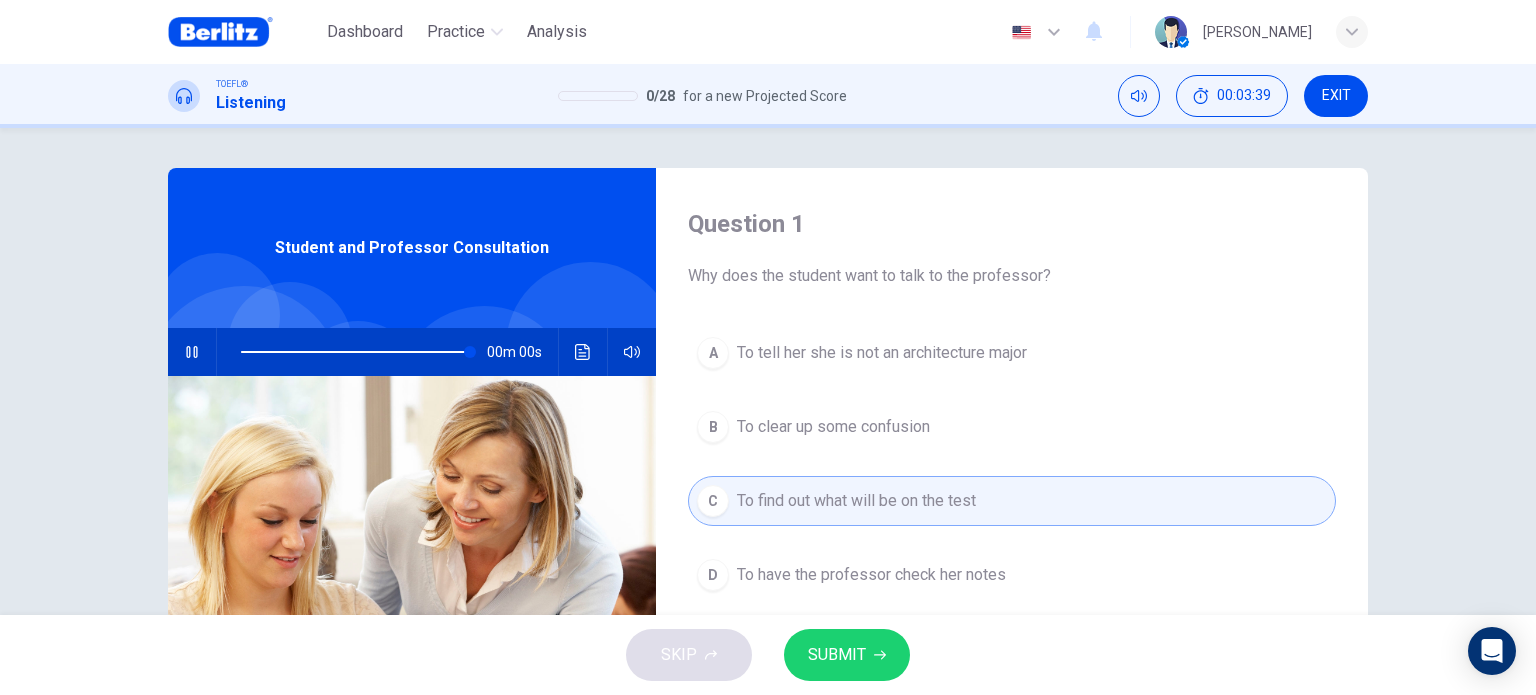 type on "*" 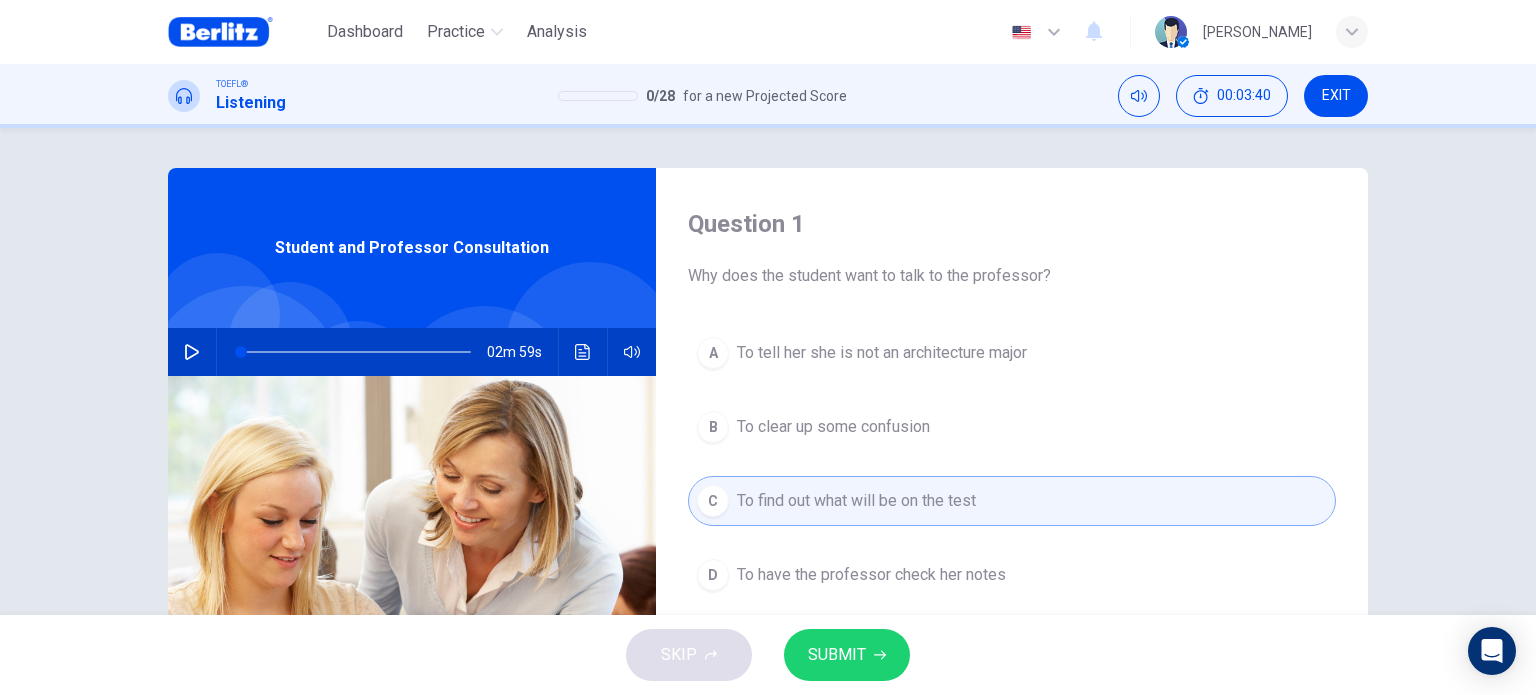 click on "SUBMIT" at bounding box center (847, 655) 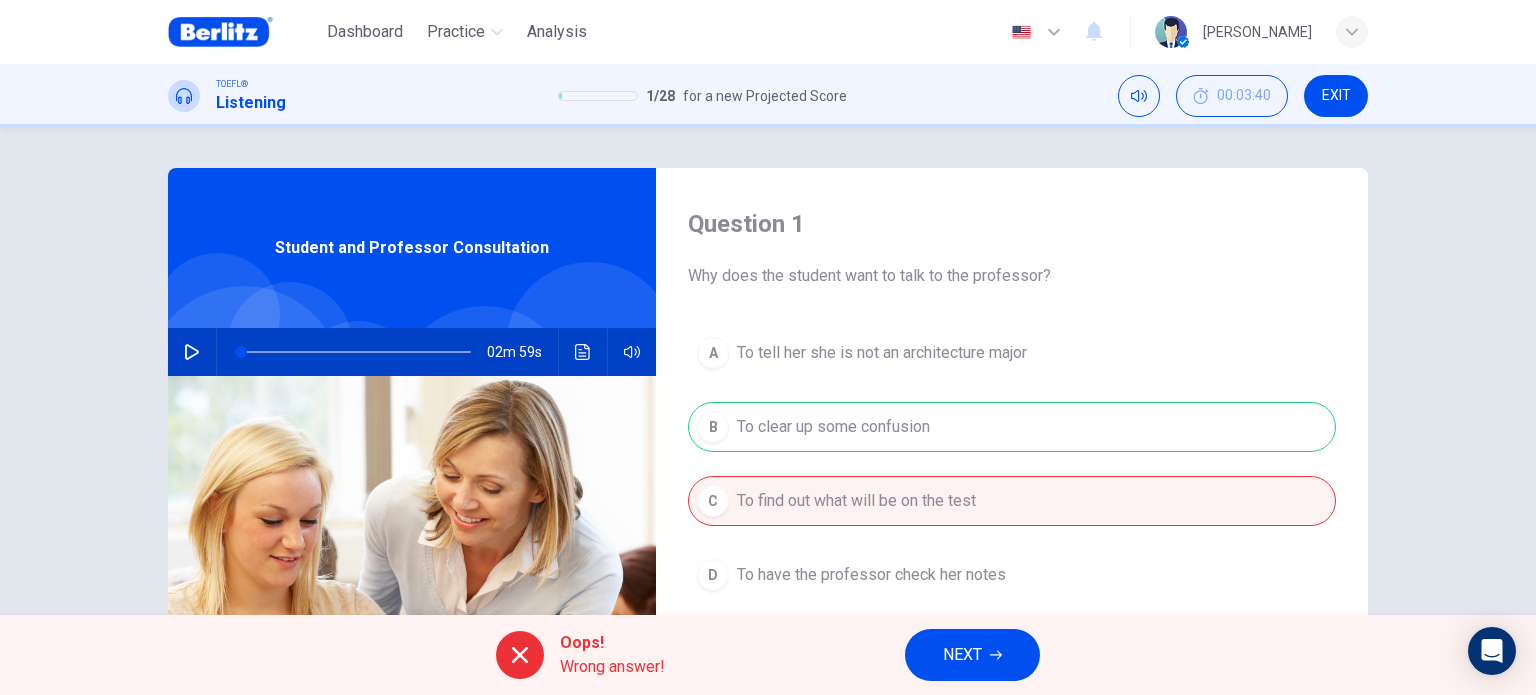 click on "Wrong answer!" at bounding box center (612, 667) 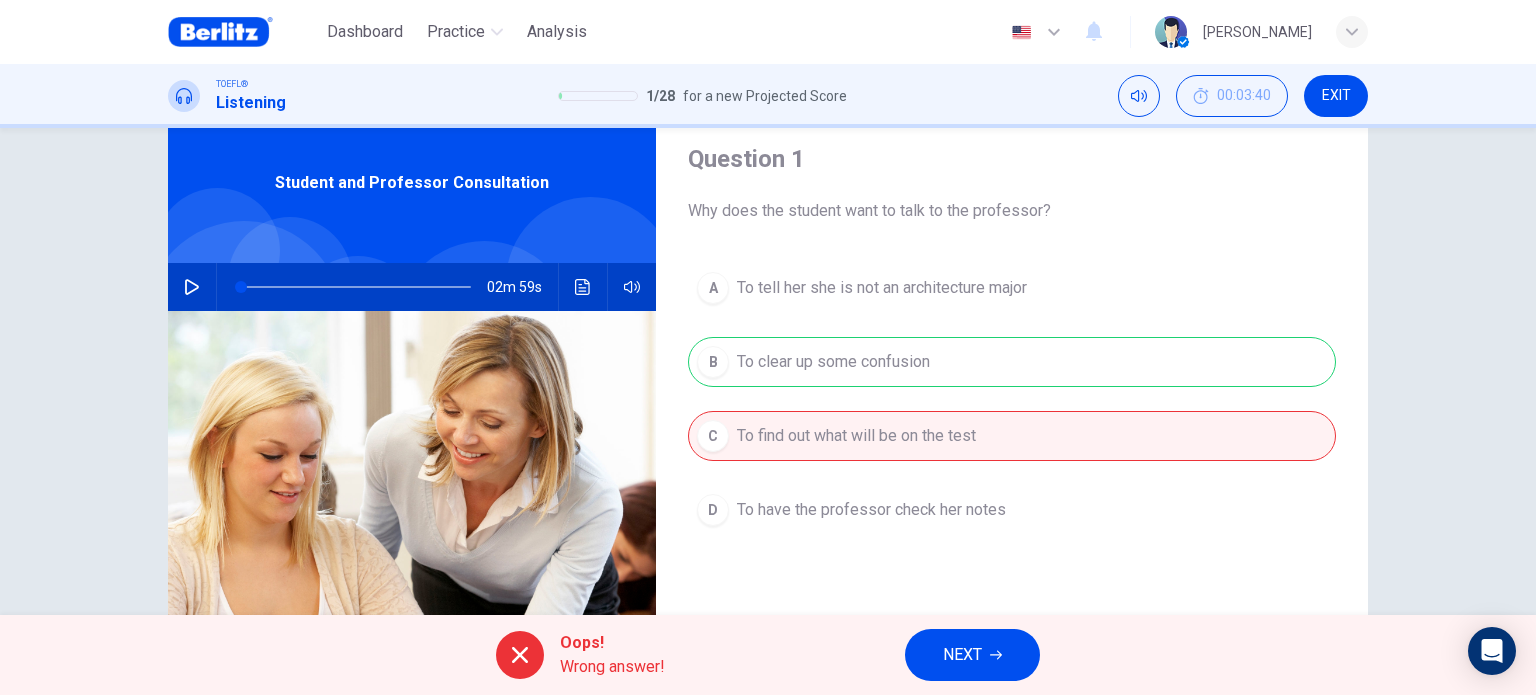 scroll, scrollTop: 100, scrollLeft: 0, axis: vertical 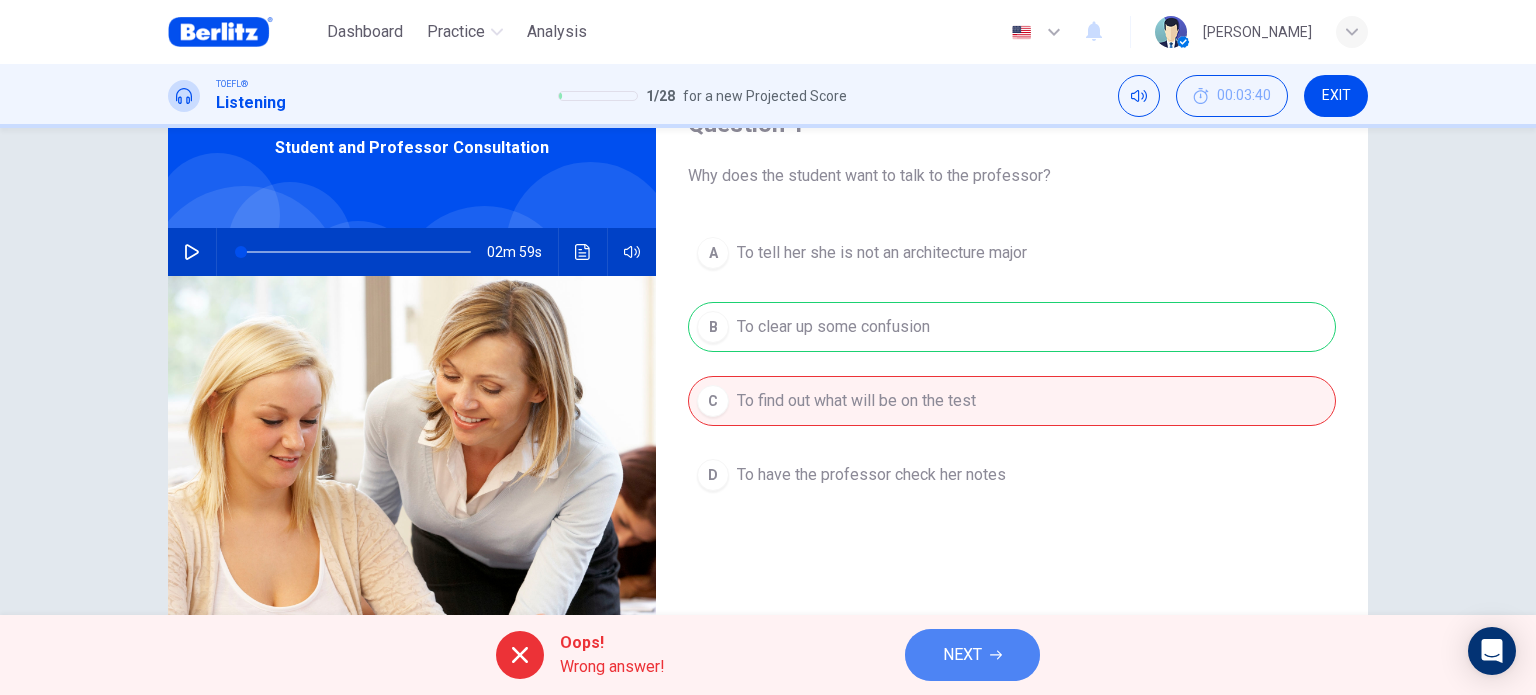 click on "NEXT" at bounding box center [962, 655] 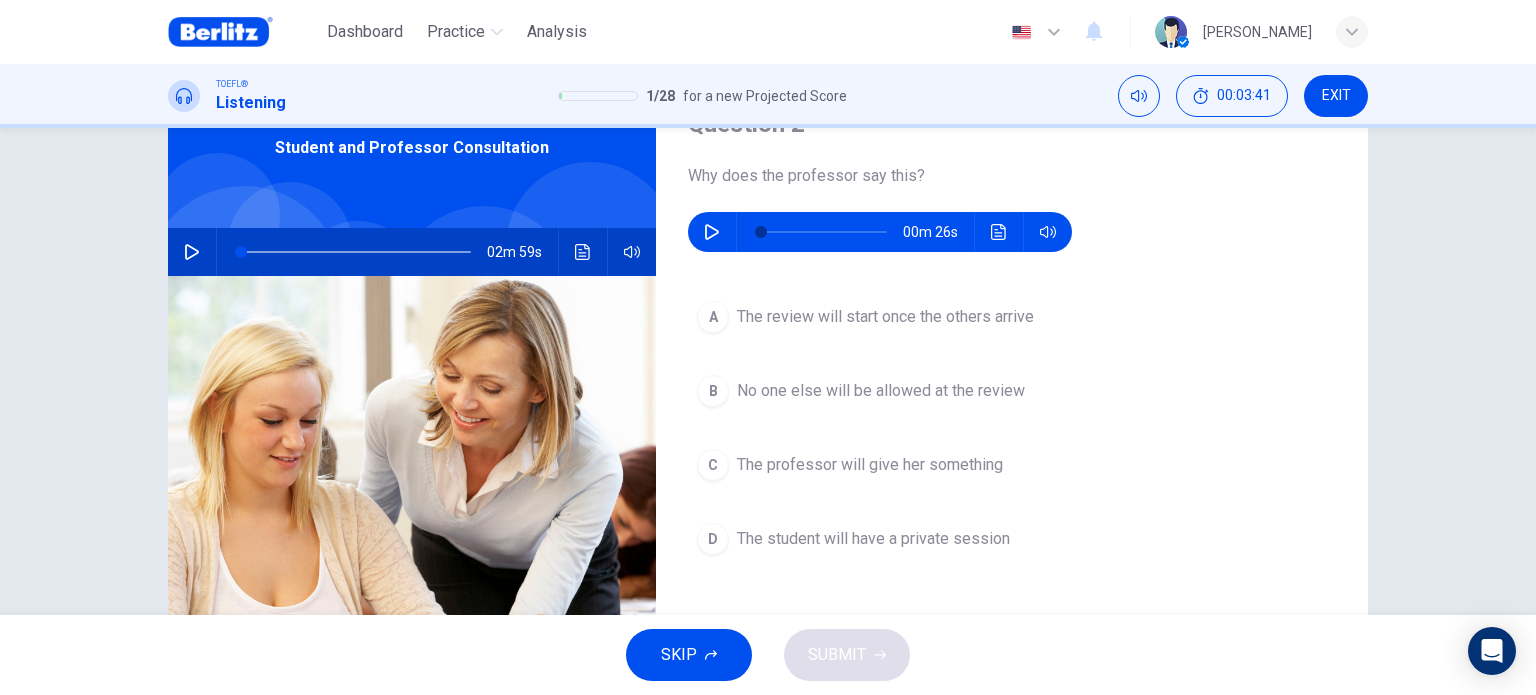 scroll, scrollTop: 0, scrollLeft: 0, axis: both 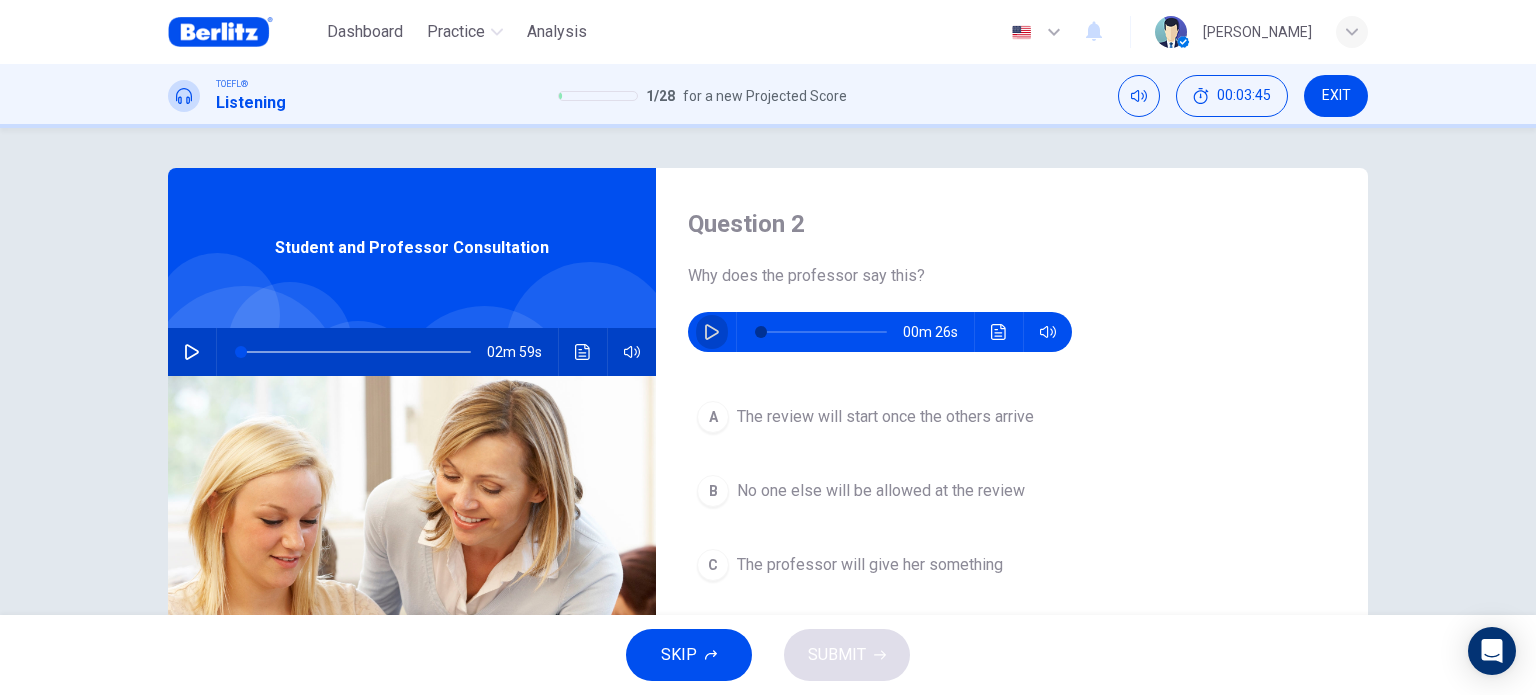 click 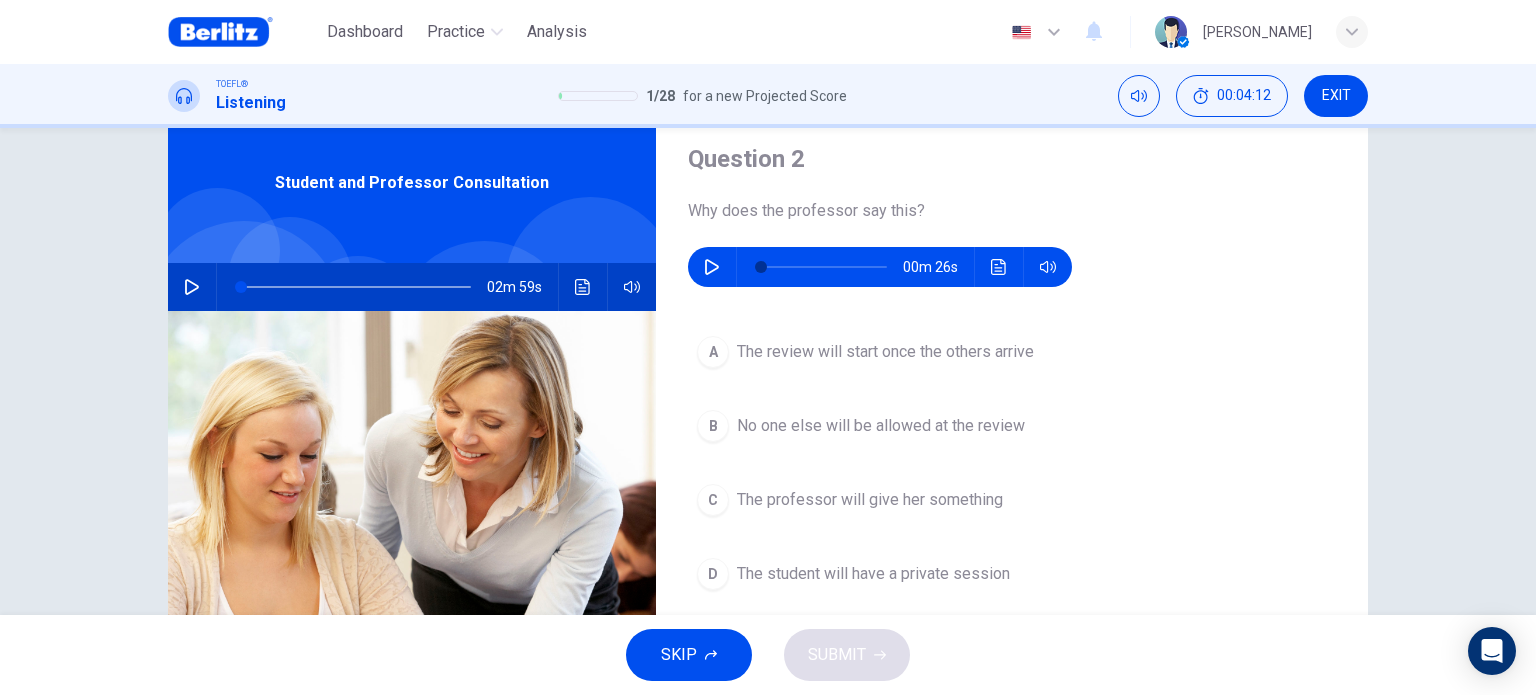 type on "*" 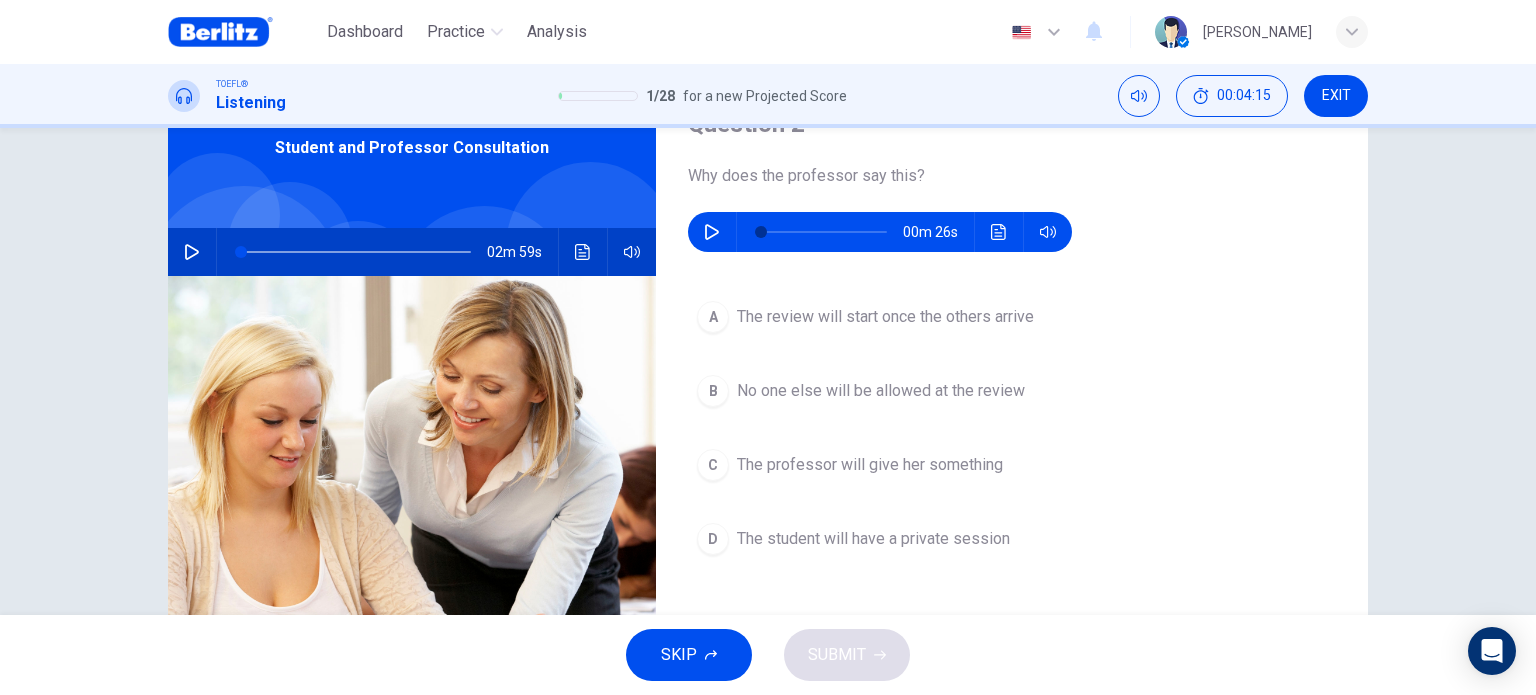 drag, startPoint x: 694, startPoint y: 178, endPoint x: 900, endPoint y: 181, distance: 206.02185 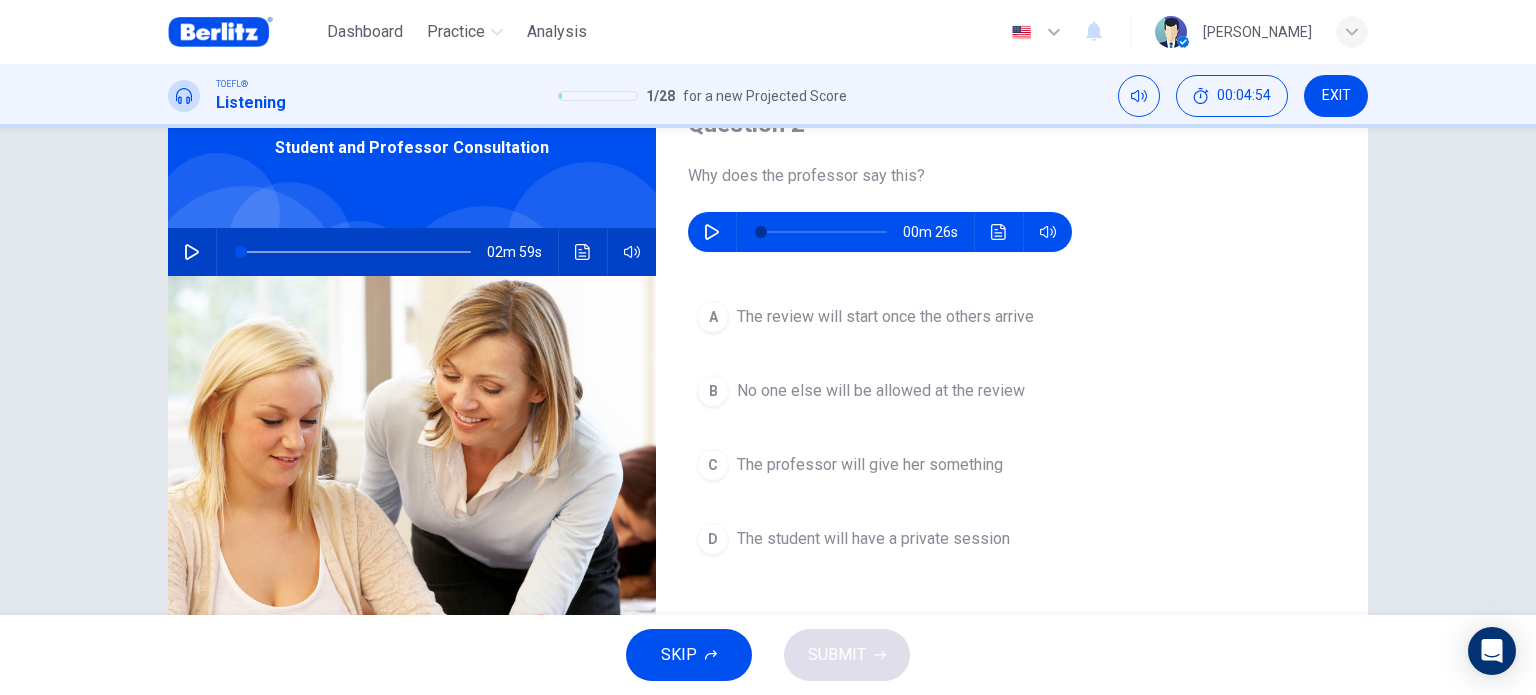 click on "The student will have a private session" at bounding box center [873, 539] 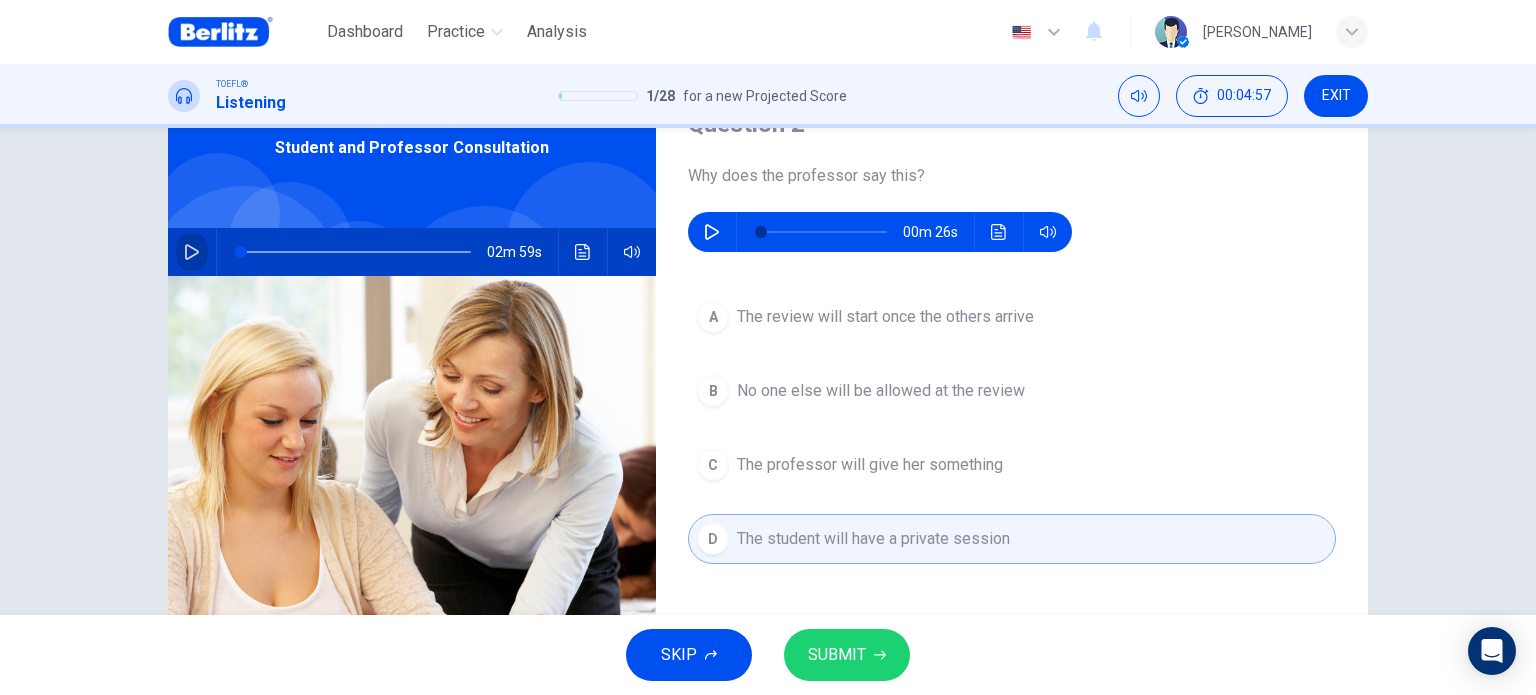 click 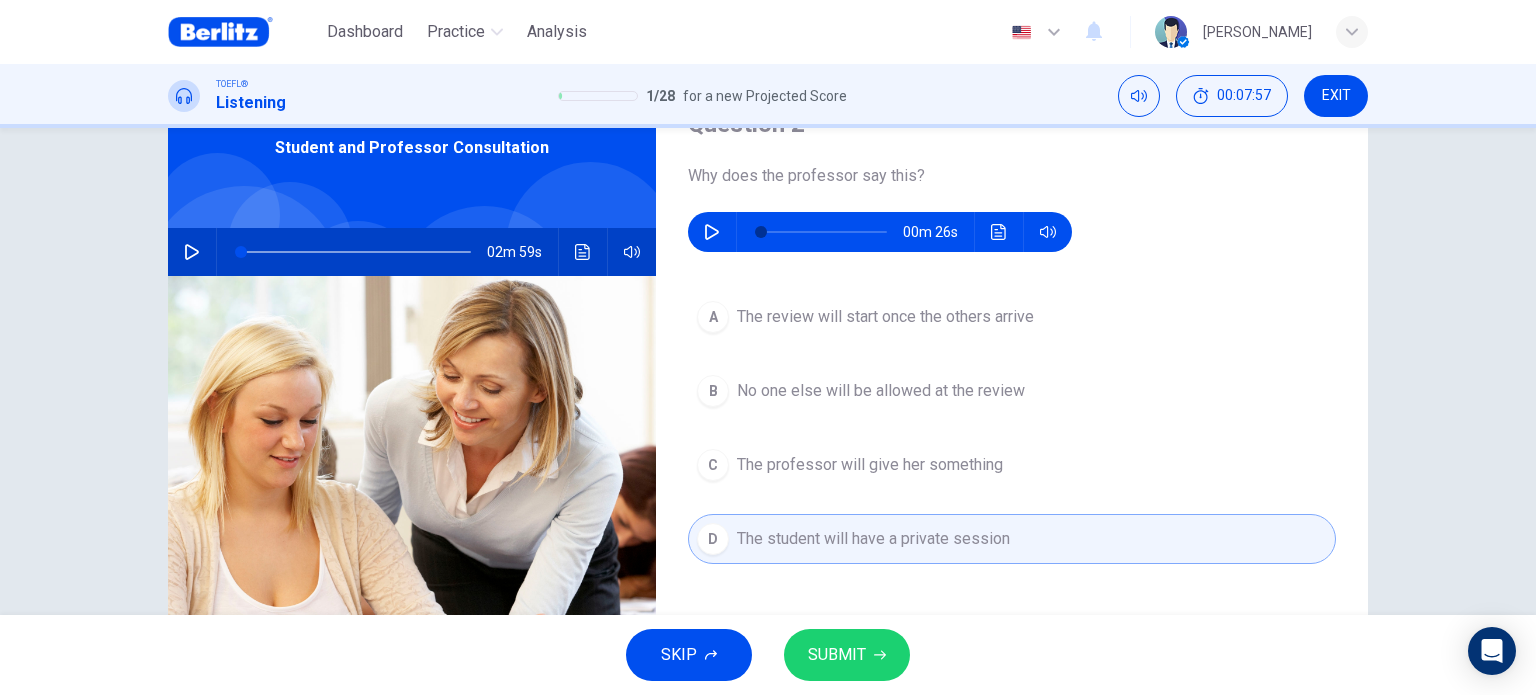 click on "SUBMIT" at bounding box center [847, 655] 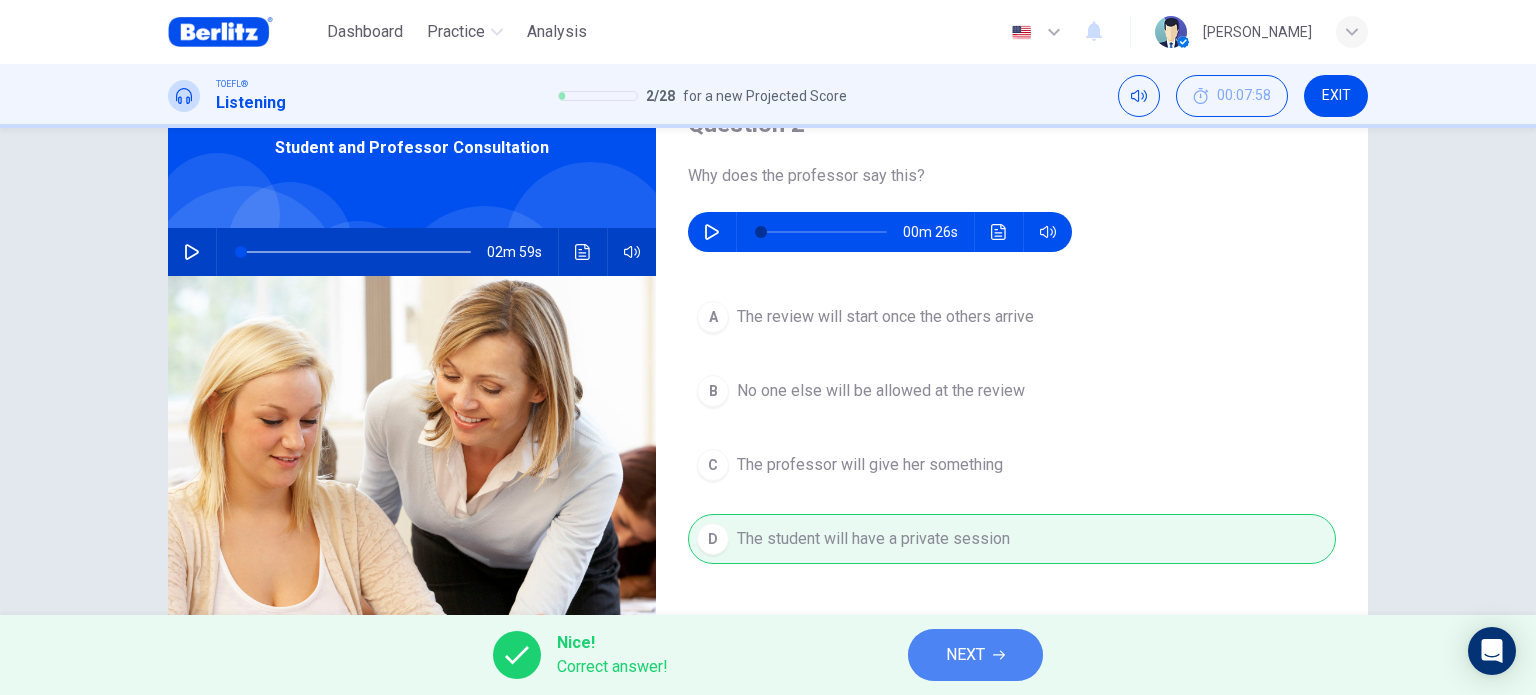 click on "NEXT" at bounding box center (975, 655) 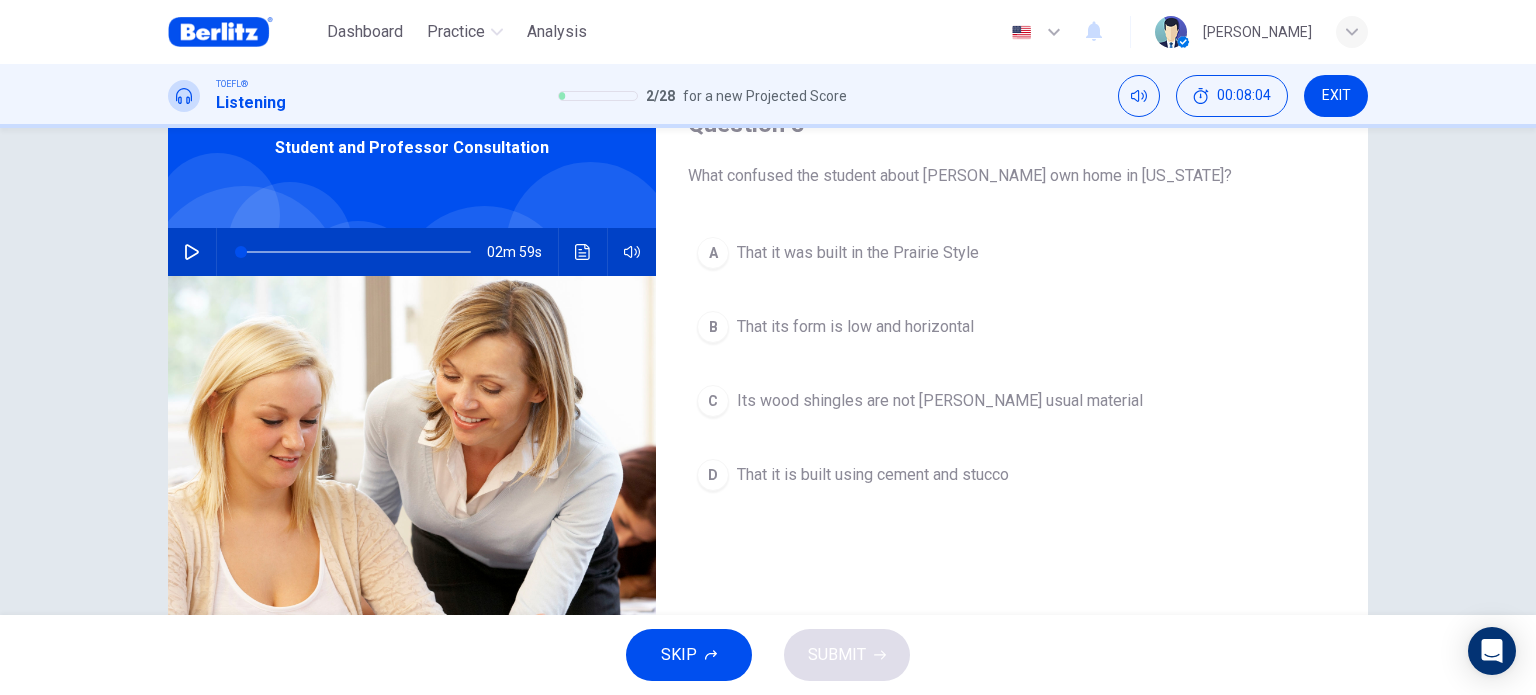 drag, startPoint x: 731, startPoint y: 174, endPoint x: 1020, endPoint y: 174, distance: 289 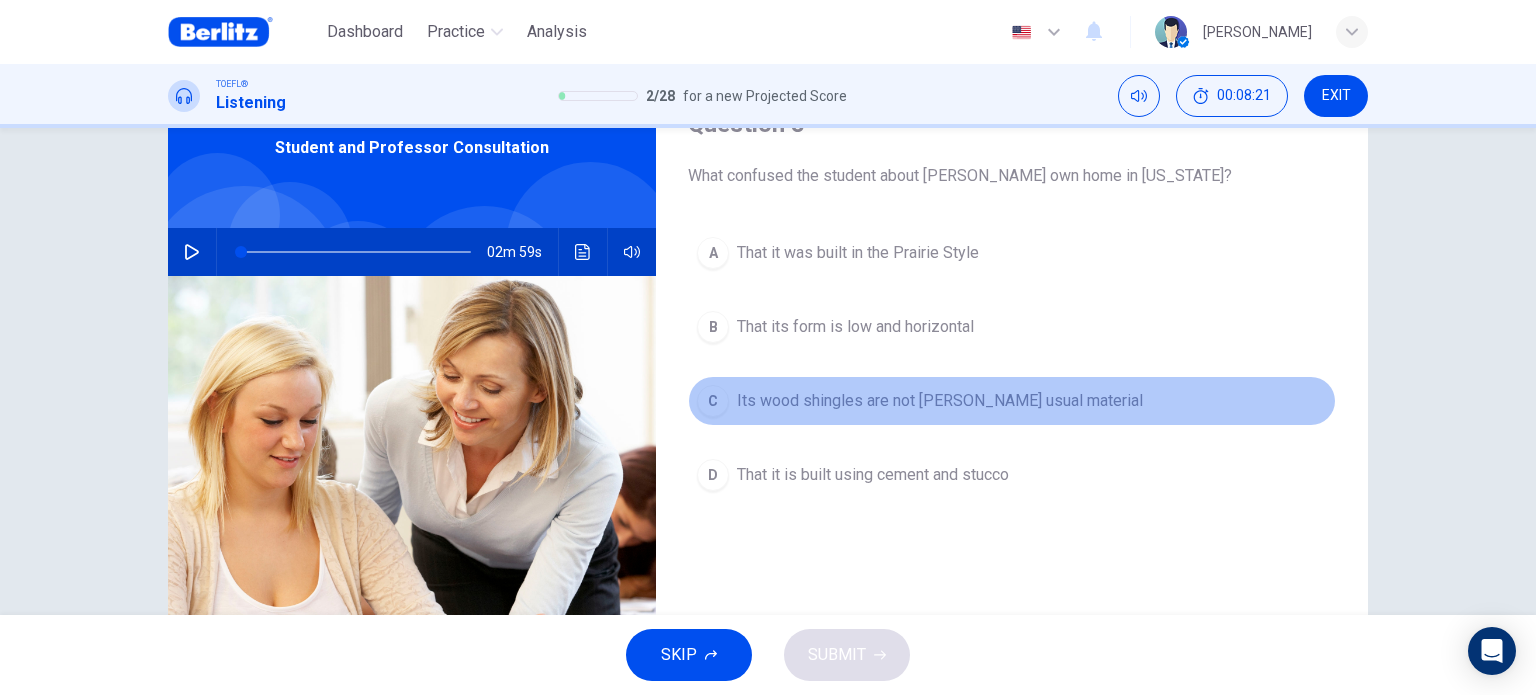click on "Its wood shingles are not [PERSON_NAME] usual material" at bounding box center (940, 401) 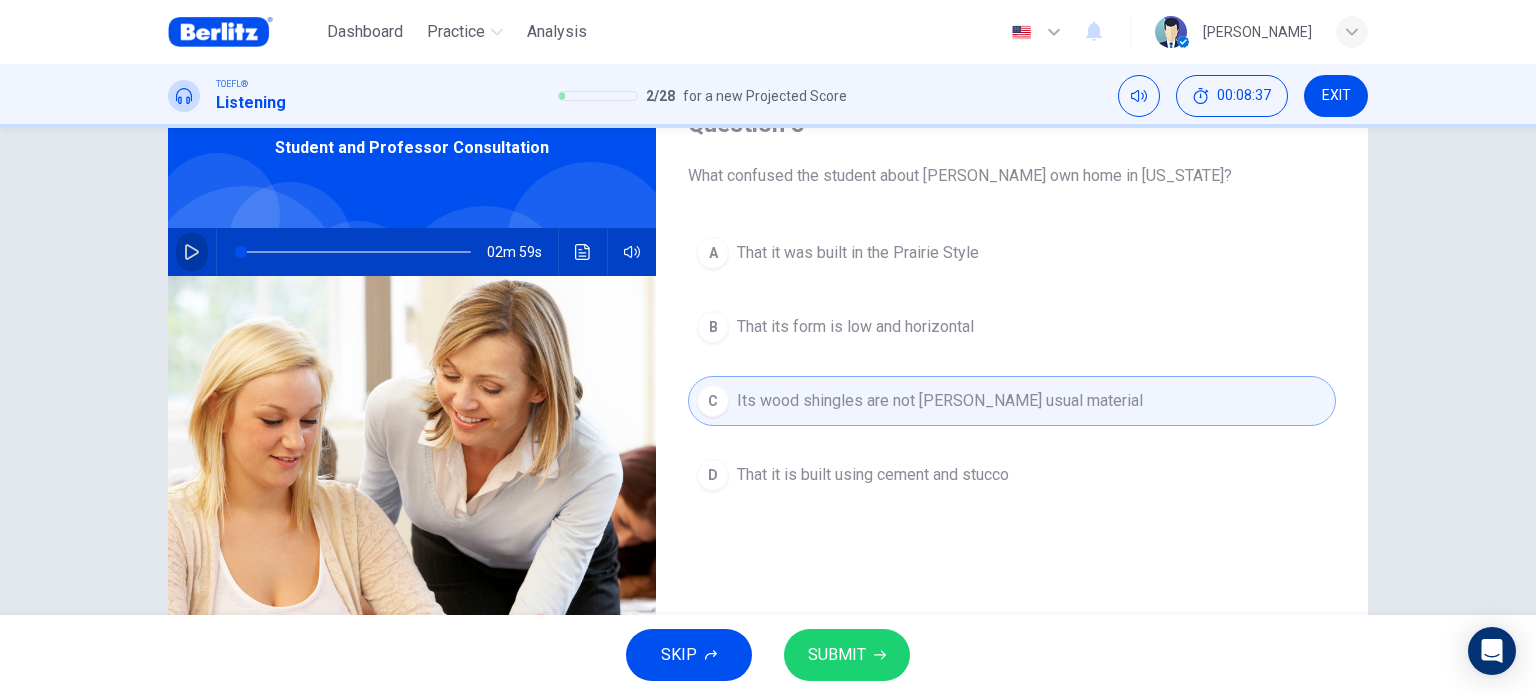 click at bounding box center [192, 252] 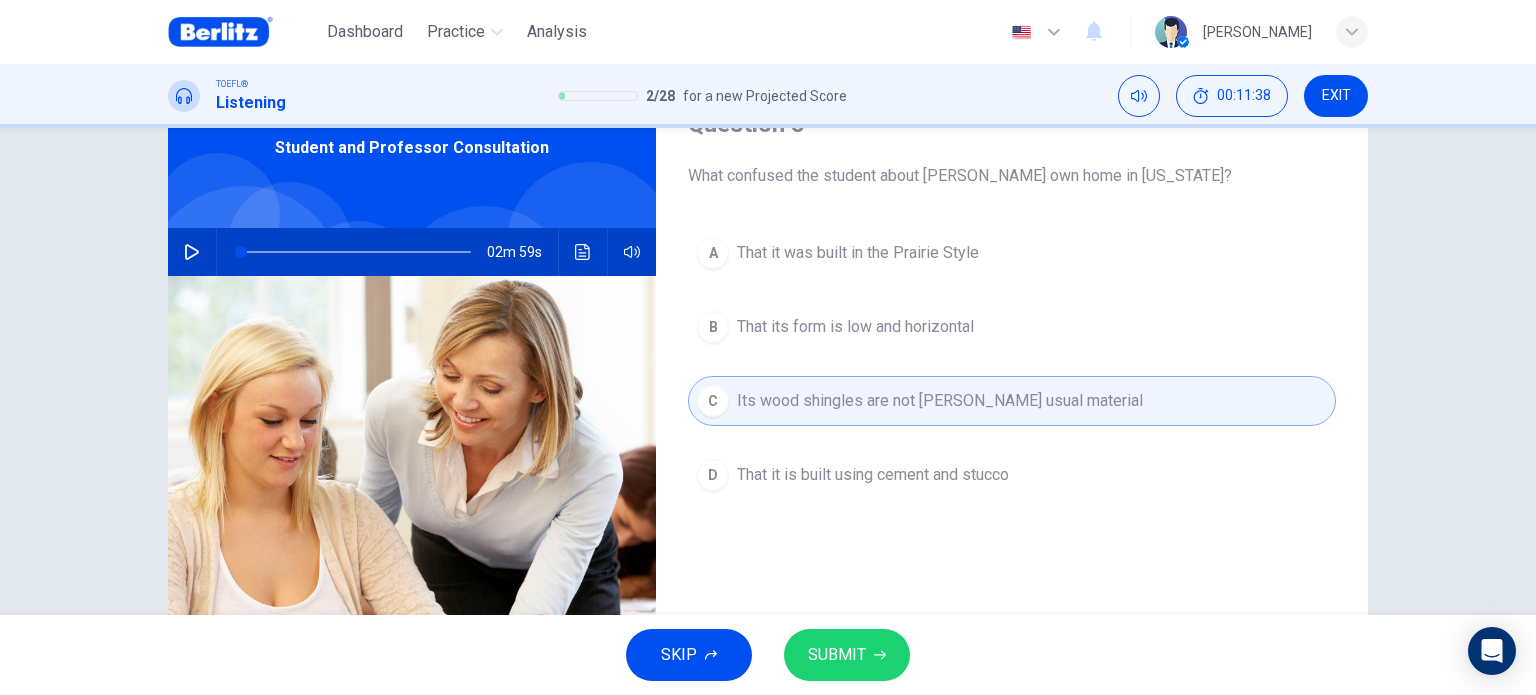 click on "SUBMIT" at bounding box center (837, 655) 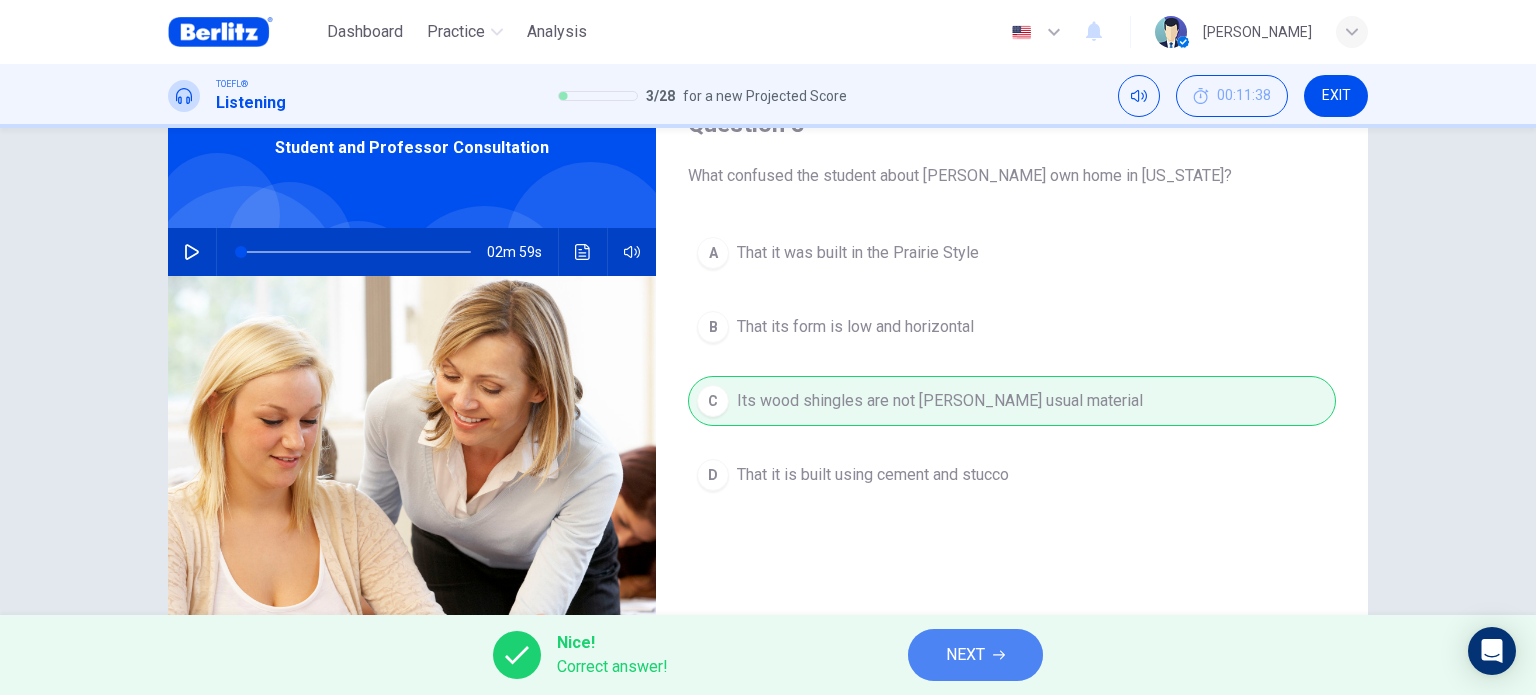 click on "NEXT" at bounding box center [965, 655] 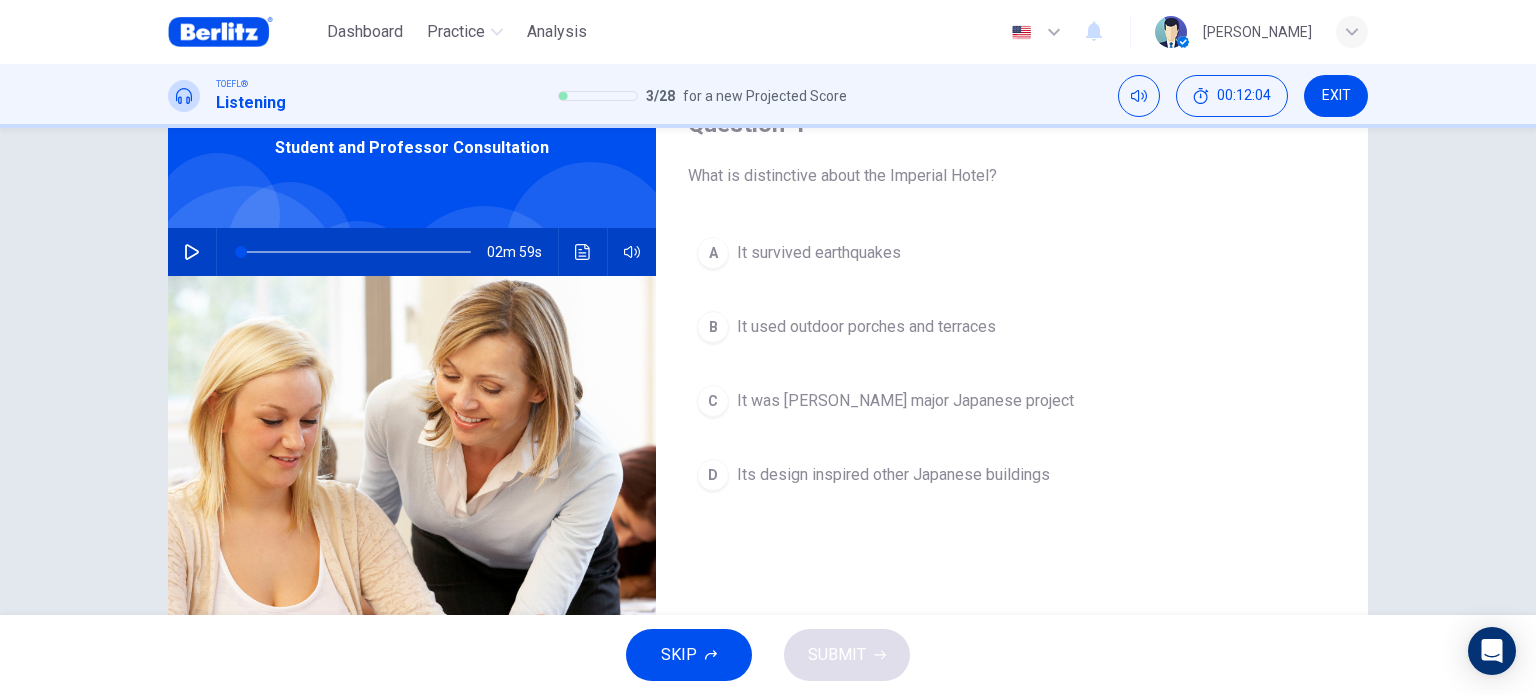 click 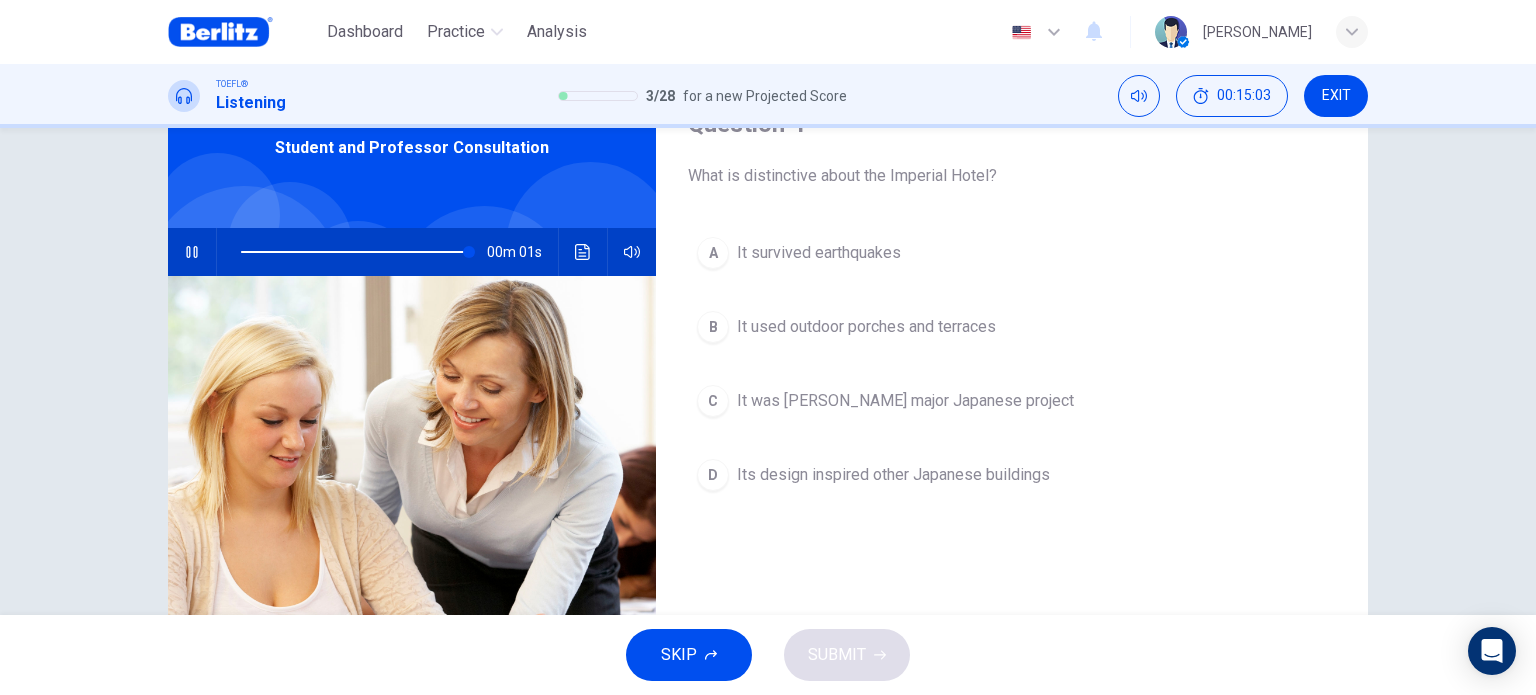 click on "Its design inspired other Japanese buildings" at bounding box center [893, 475] 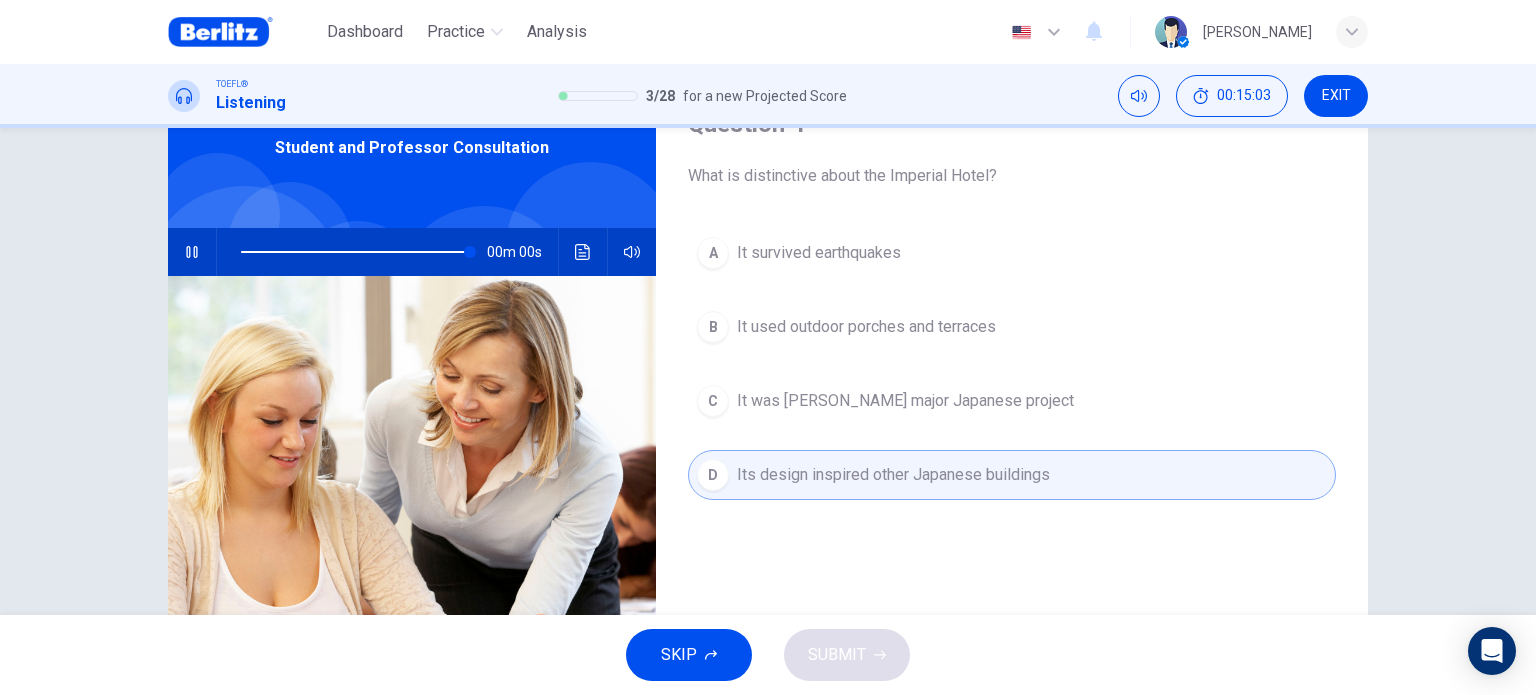 type on "*" 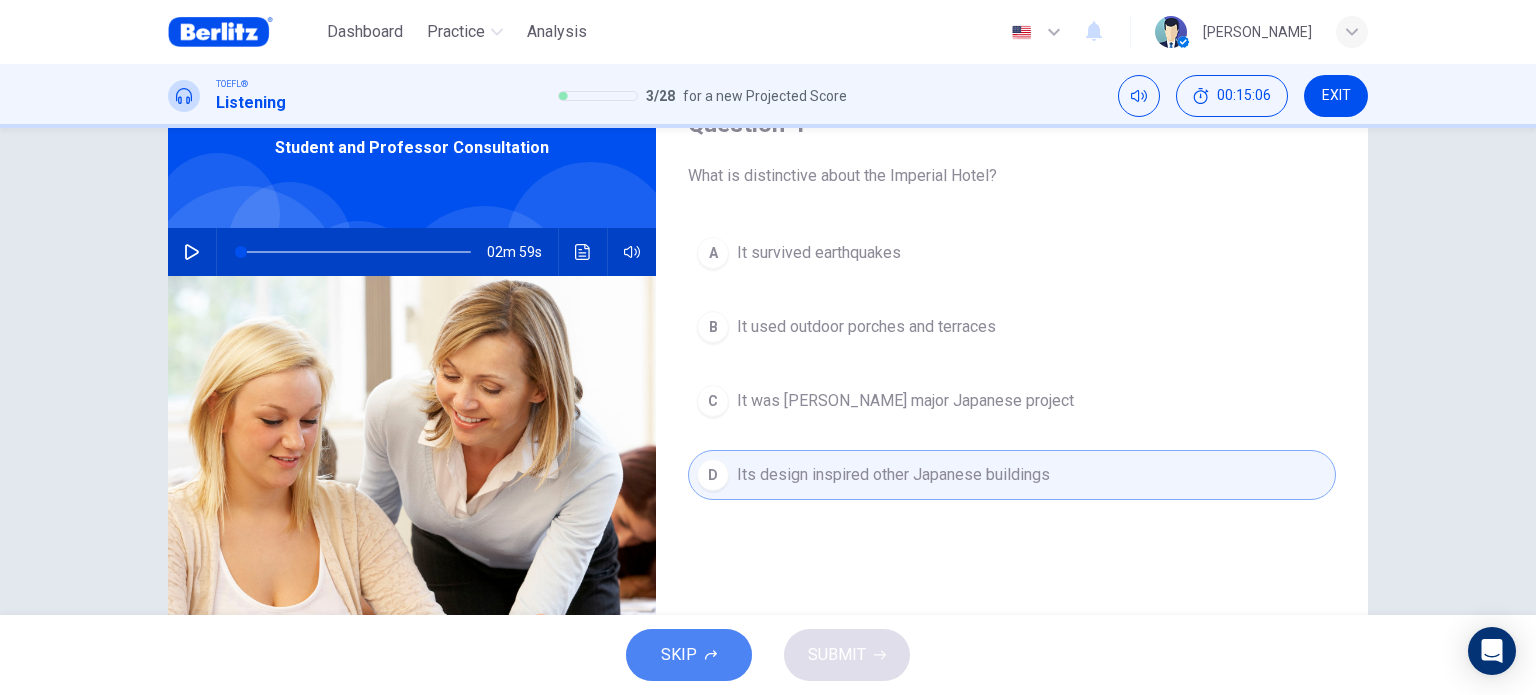 click 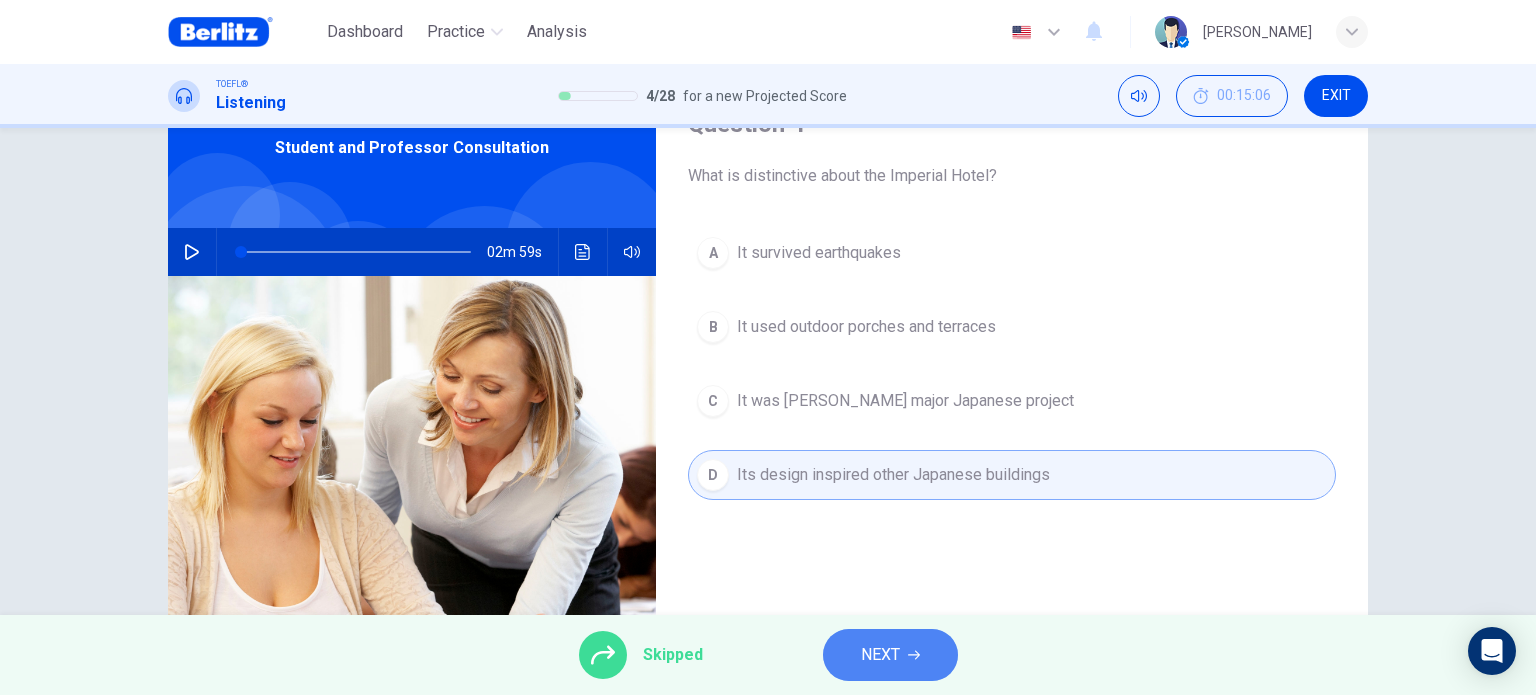 click on "NEXT" at bounding box center (880, 655) 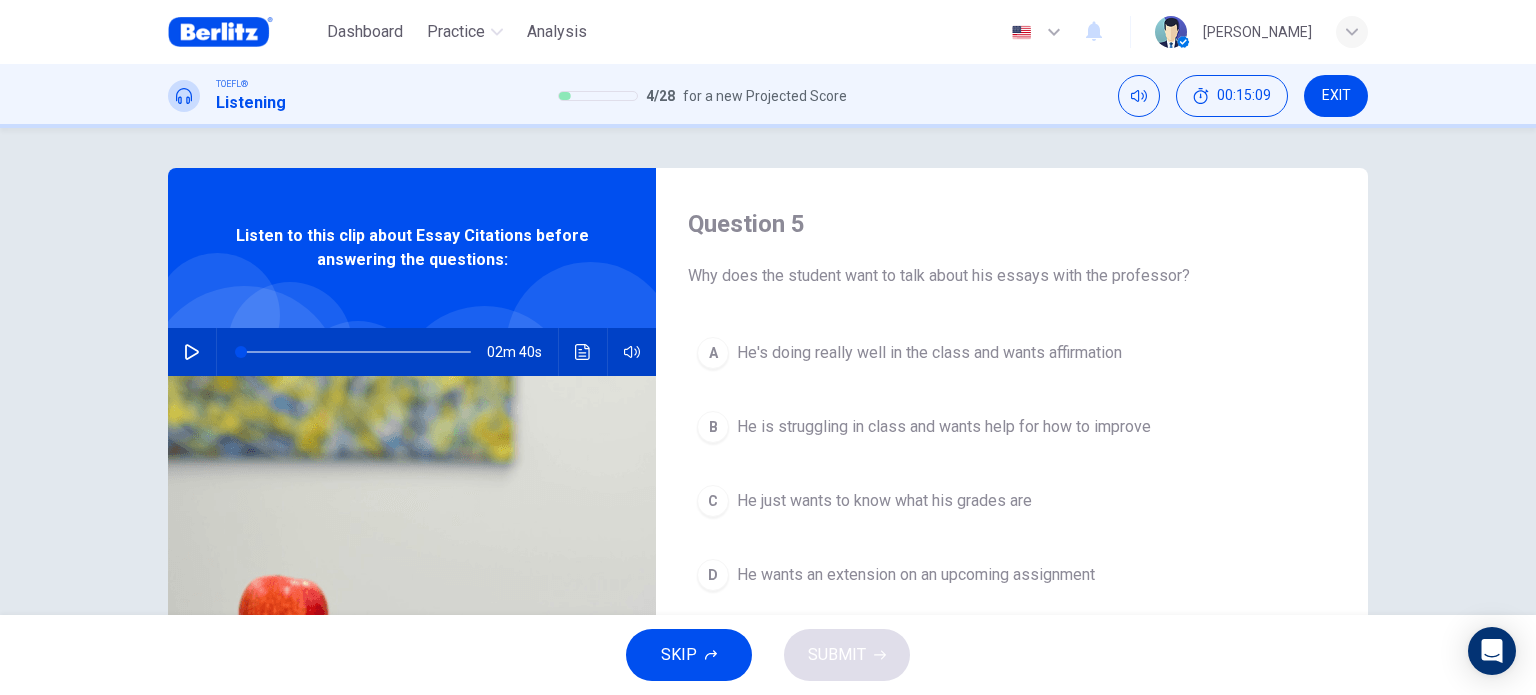 click on "He wants an extension on an upcoming assignment" at bounding box center (916, 575) 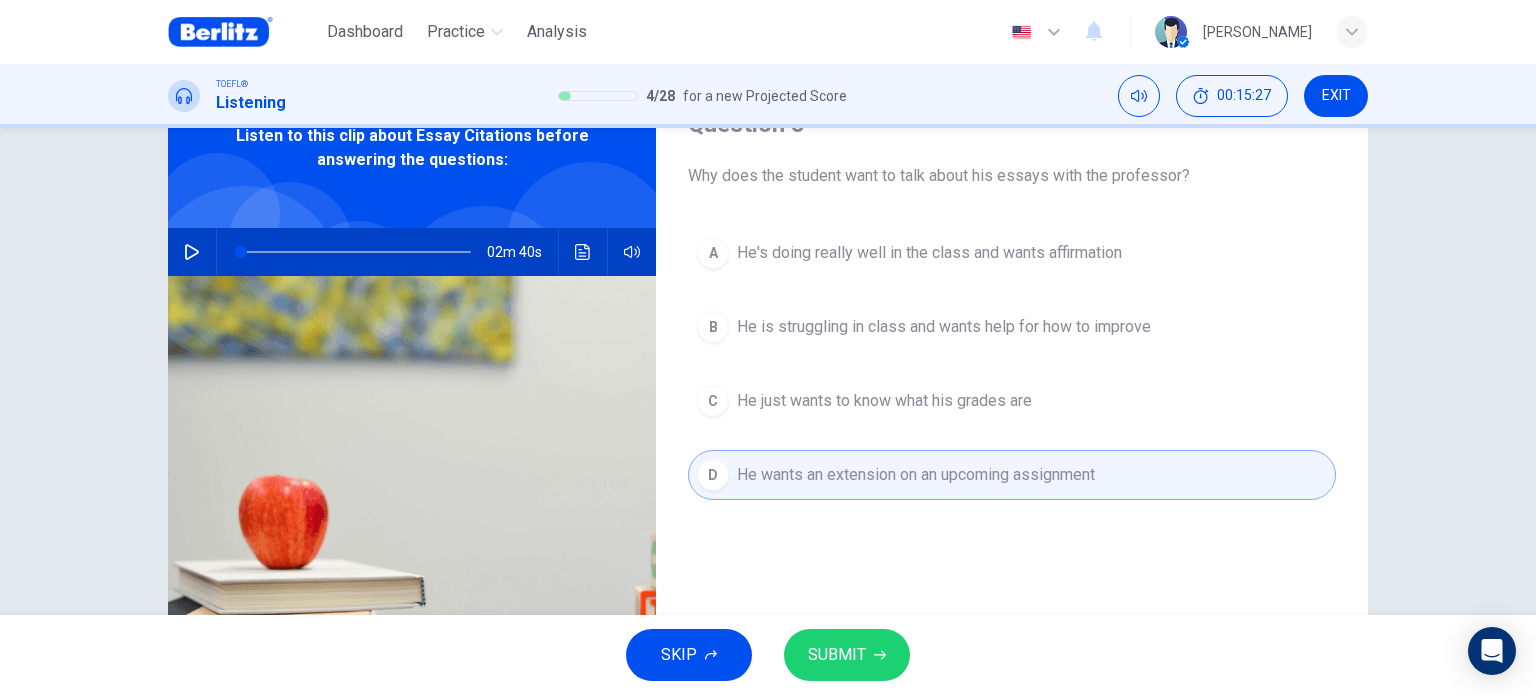 scroll, scrollTop: 0, scrollLeft: 0, axis: both 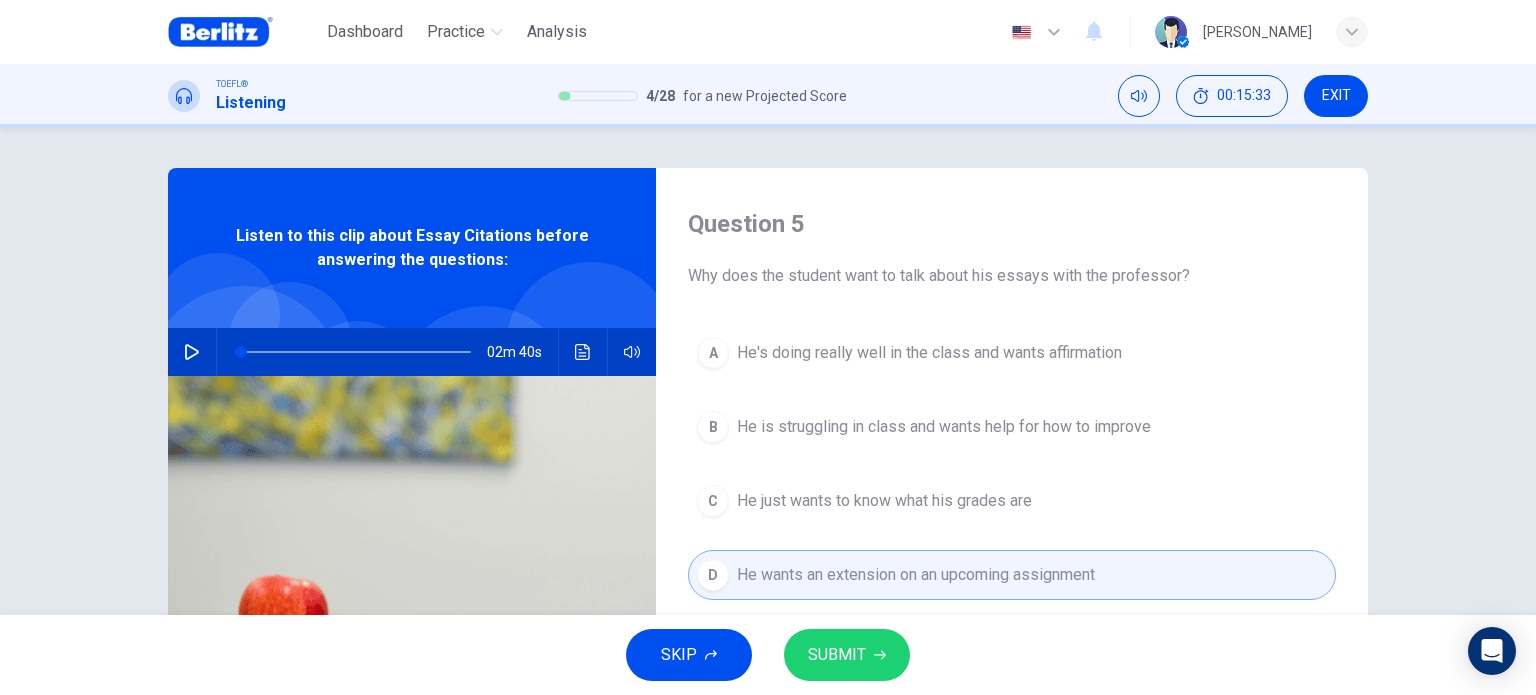 drag, startPoint x: 683, startPoint y: 273, endPoint x: 918, endPoint y: 289, distance: 235.54405 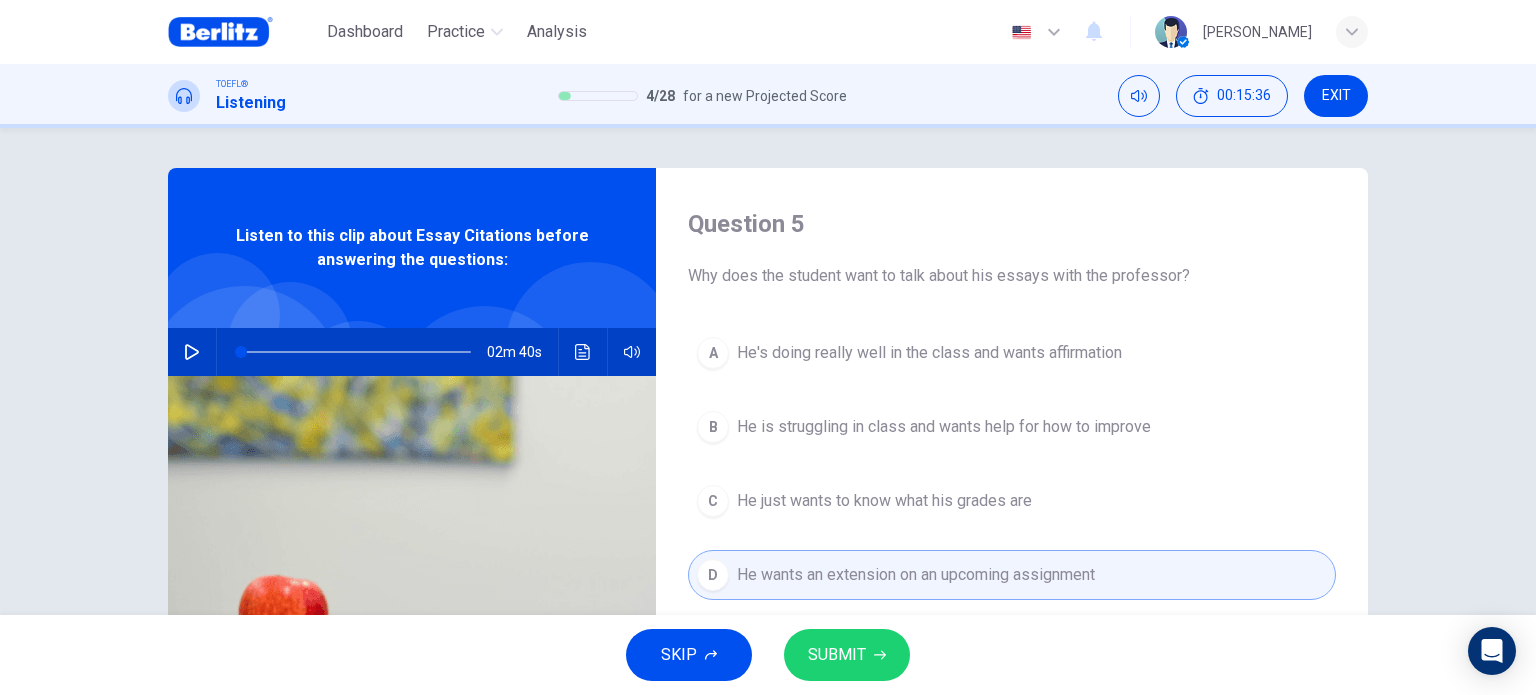 click on "Why does the student want to talk about his essays with the professor?" at bounding box center [1012, 276] 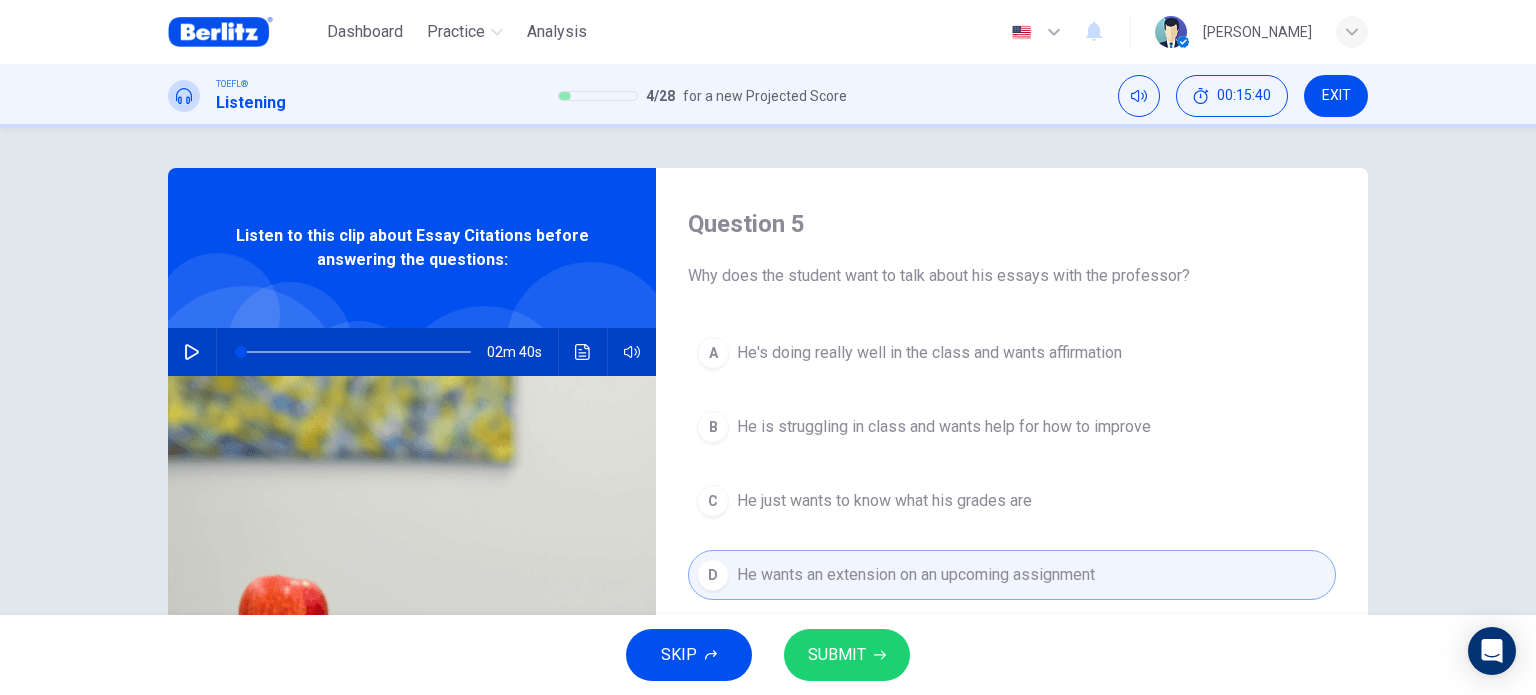 scroll, scrollTop: 100, scrollLeft: 0, axis: vertical 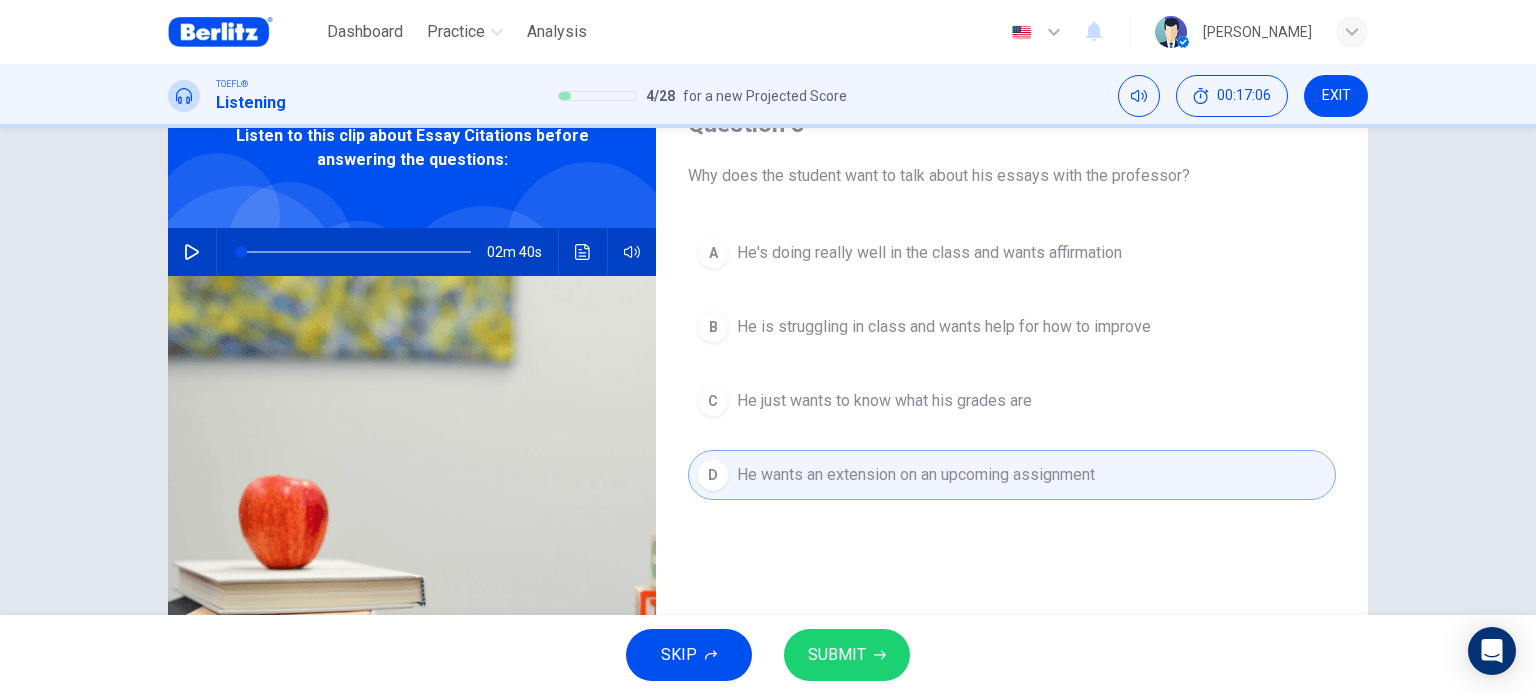 click 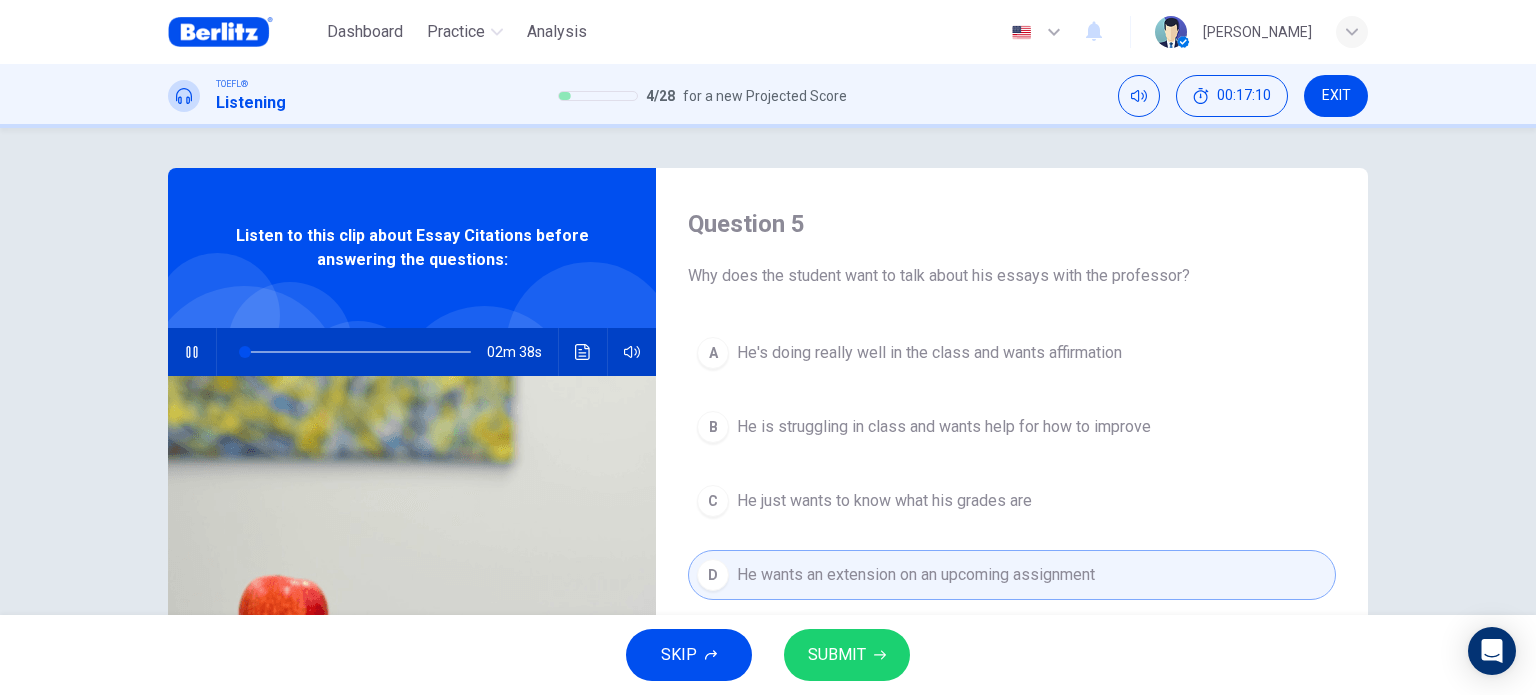scroll, scrollTop: 100, scrollLeft: 0, axis: vertical 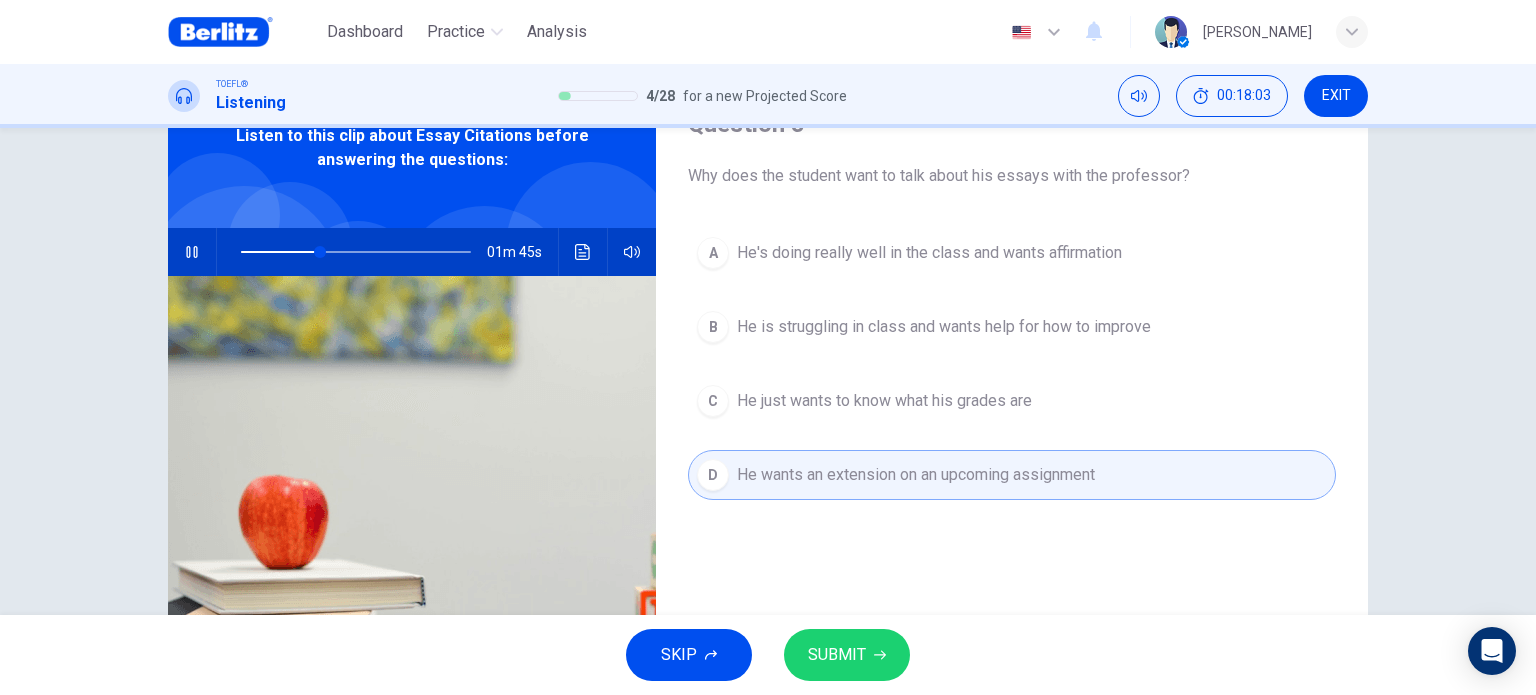 click on "He is struggling in class and wants help for how to improve" at bounding box center (944, 327) 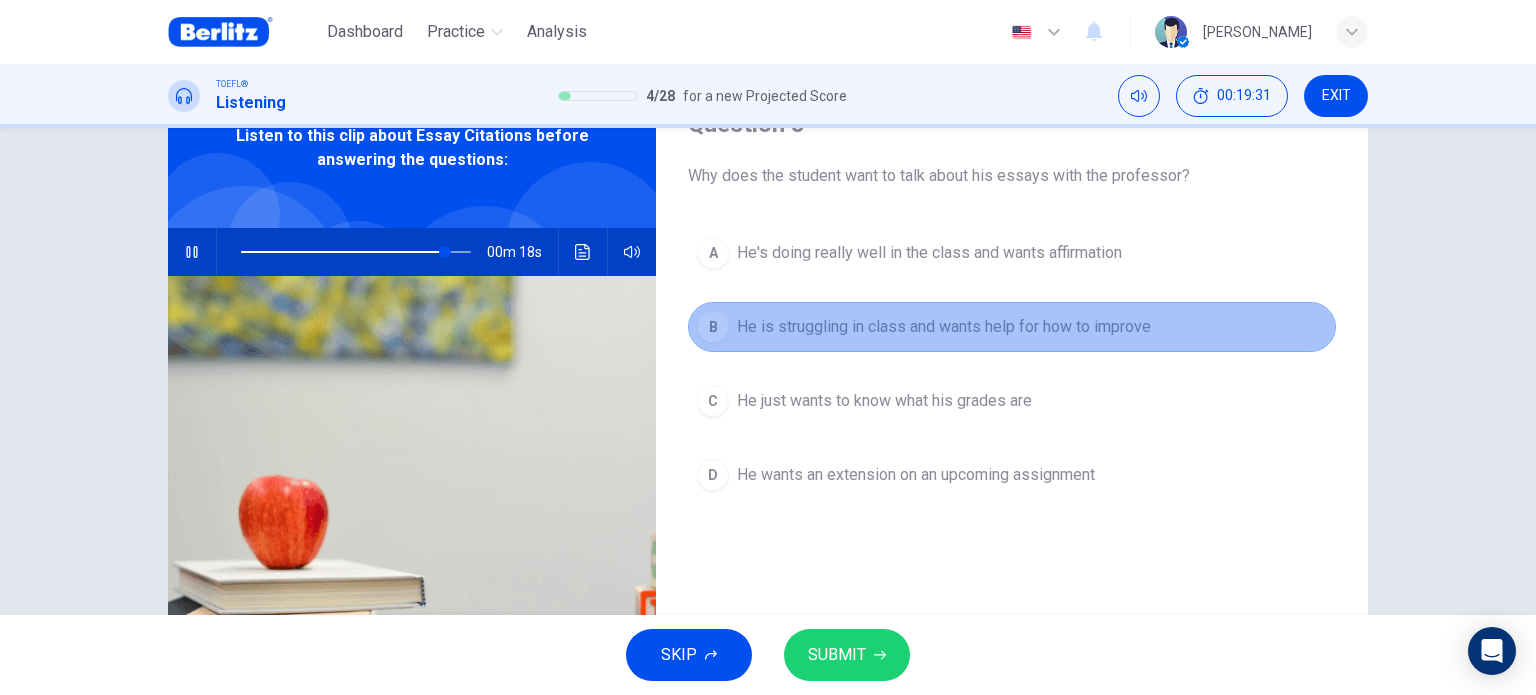 click on "He is struggling in class and wants help for how to improve" at bounding box center [944, 327] 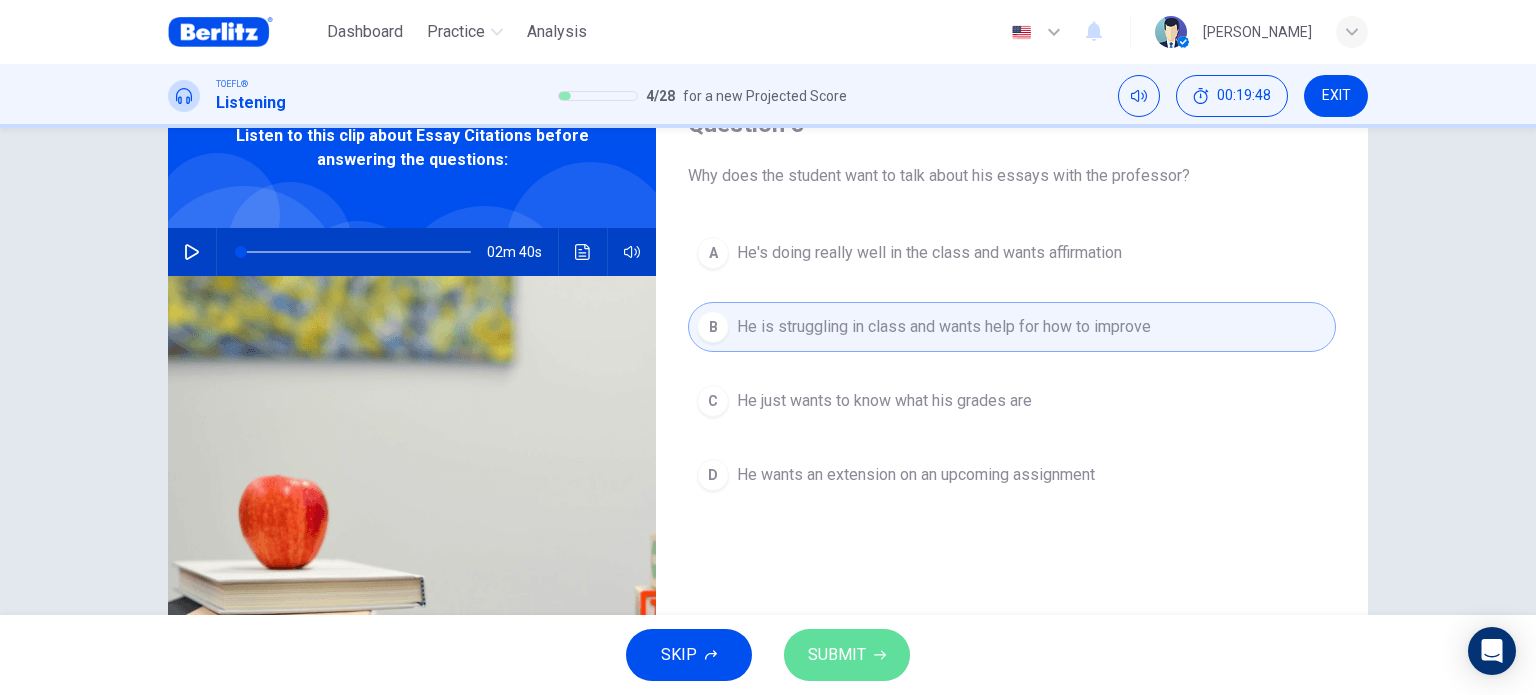 click on "SUBMIT" at bounding box center (847, 655) 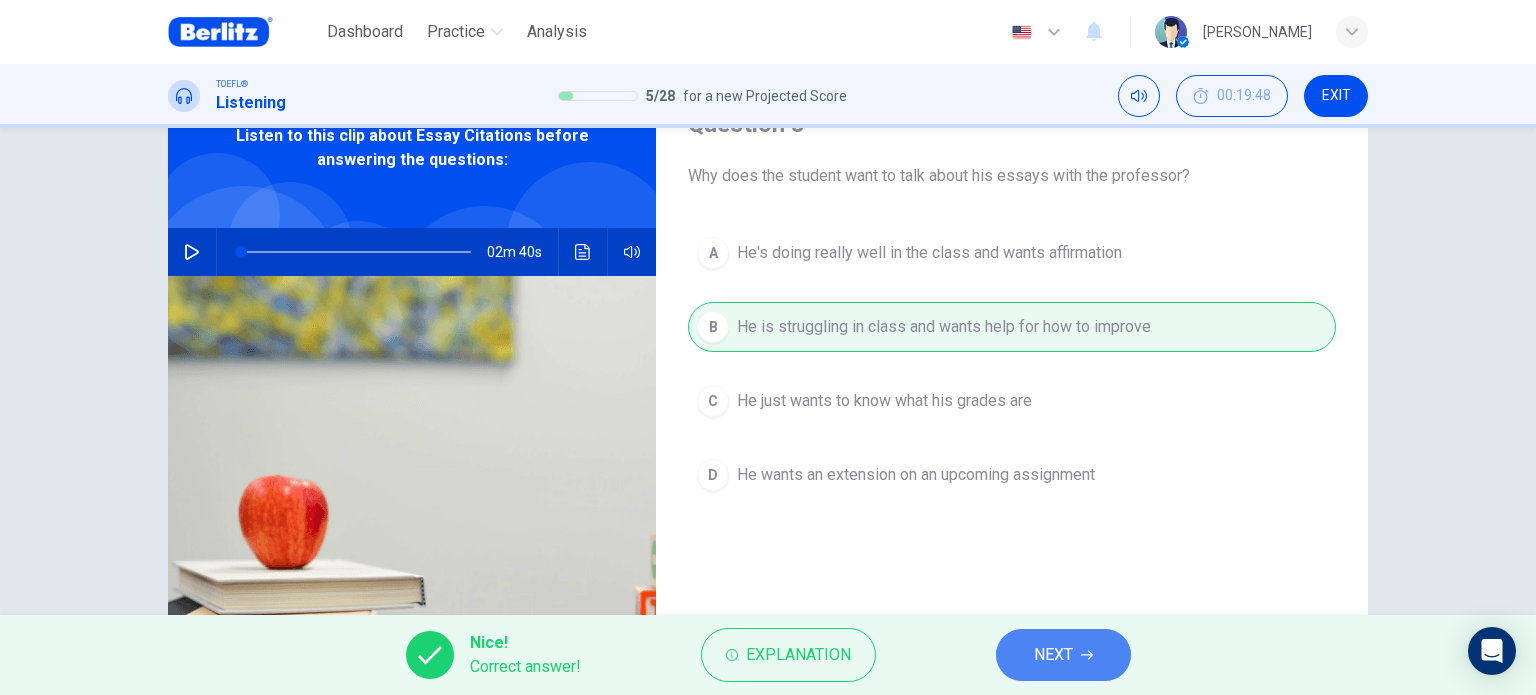 click on "NEXT" at bounding box center (1053, 655) 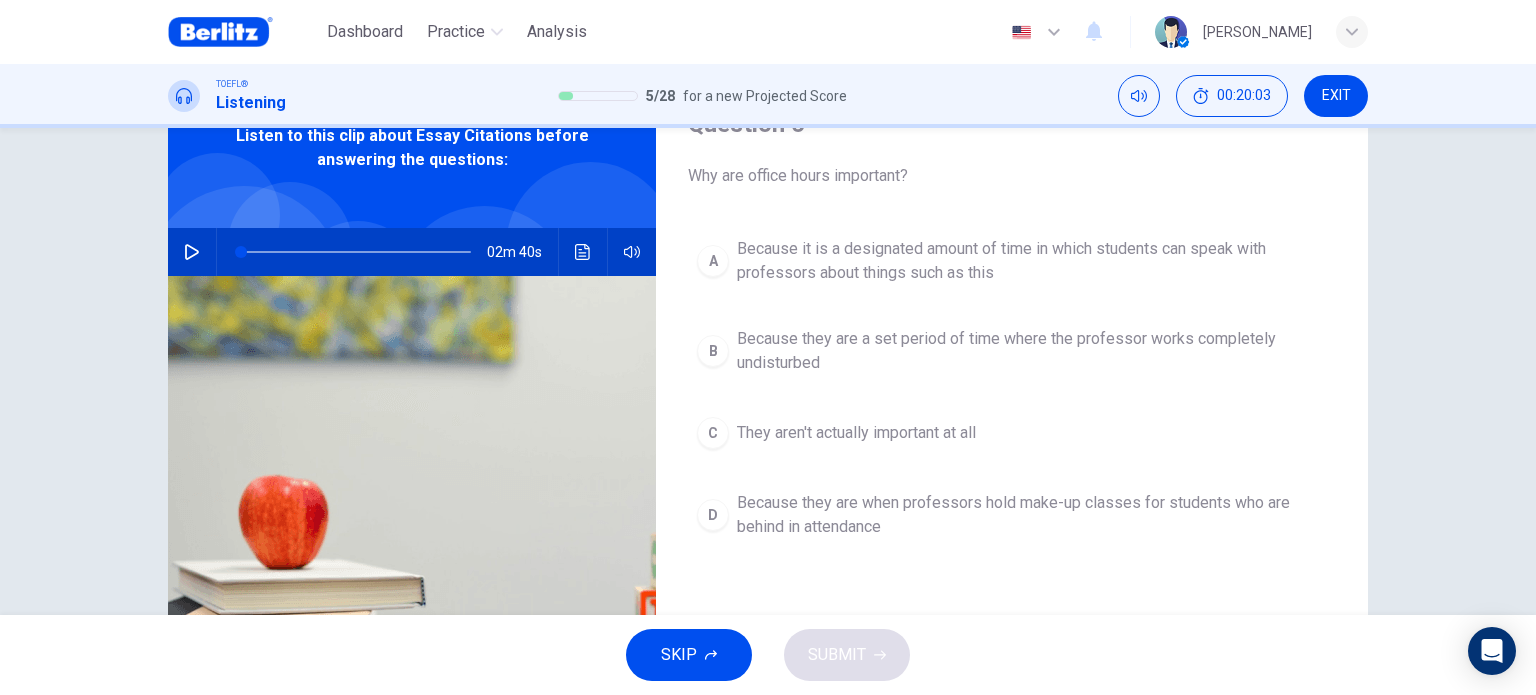 drag, startPoint x: 751, startPoint y: 175, endPoint x: 858, endPoint y: 171, distance: 107.07474 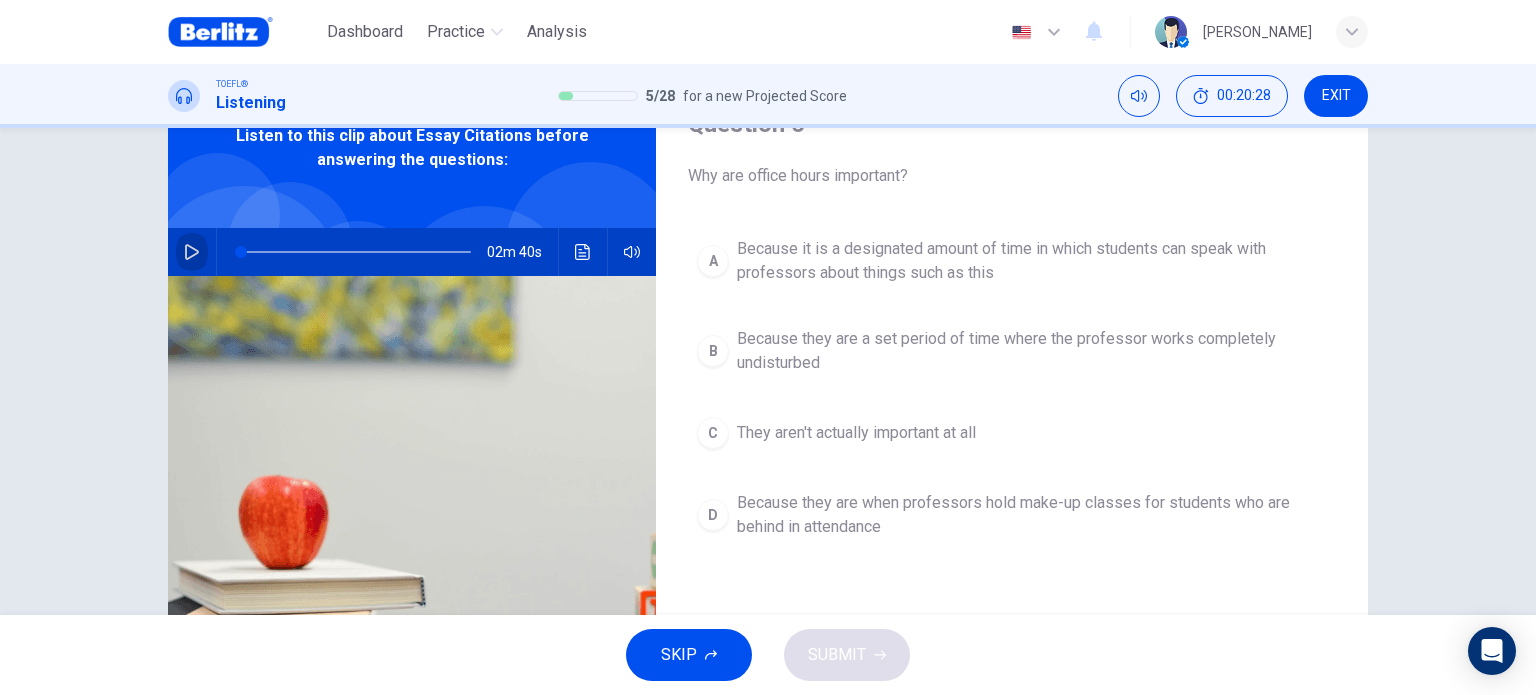 click at bounding box center (192, 252) 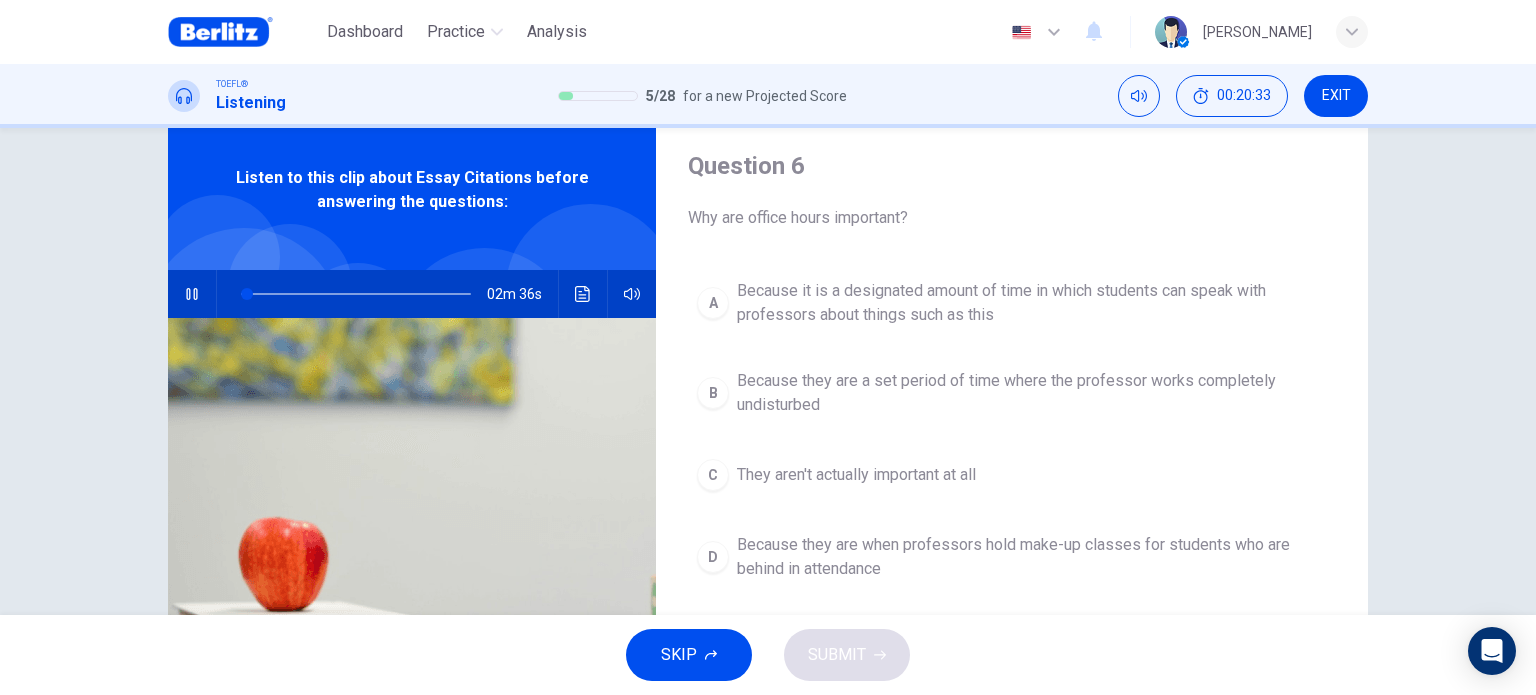 scroll, scrollTop: 100, scrollLeft: 0, axis: vertical 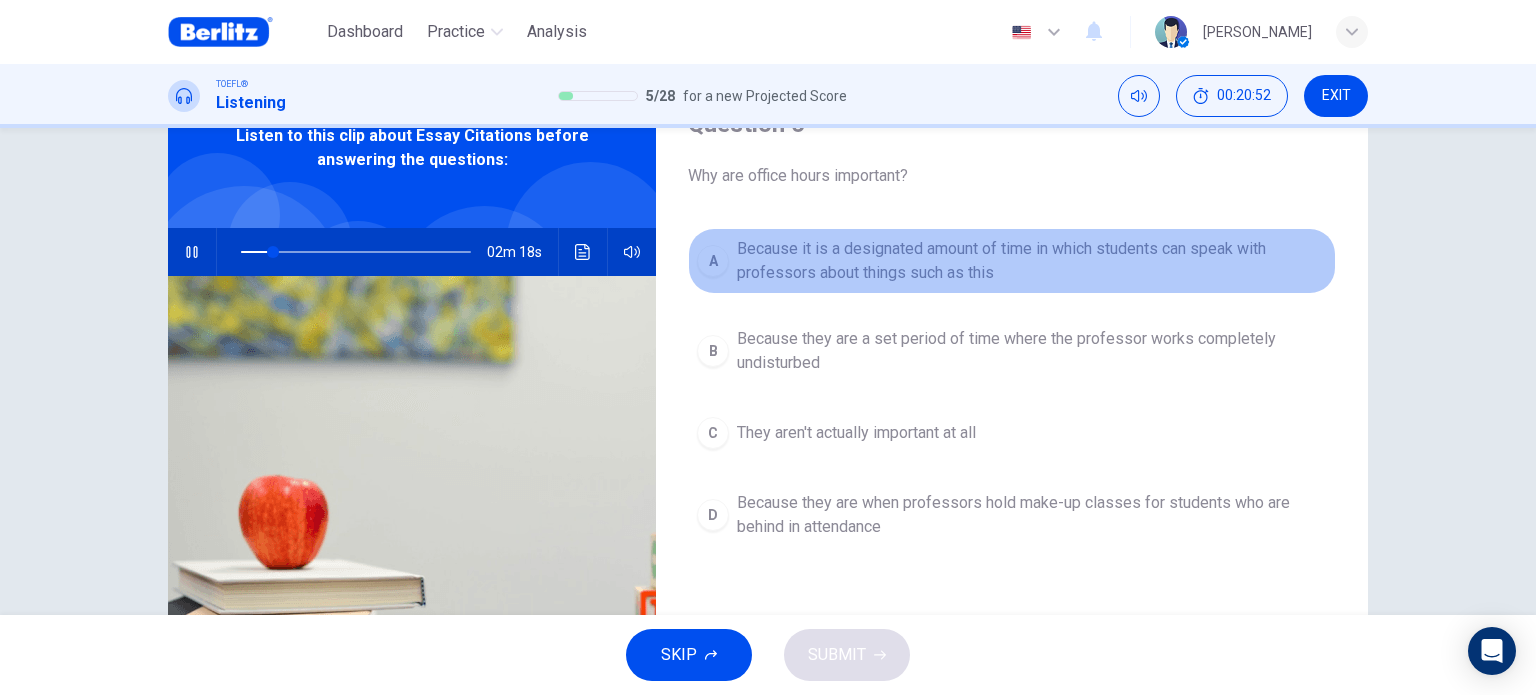 click on "Because it is a designated amount of time in which students can speak with professors about things such as this" at bounding box center (1032, 261) 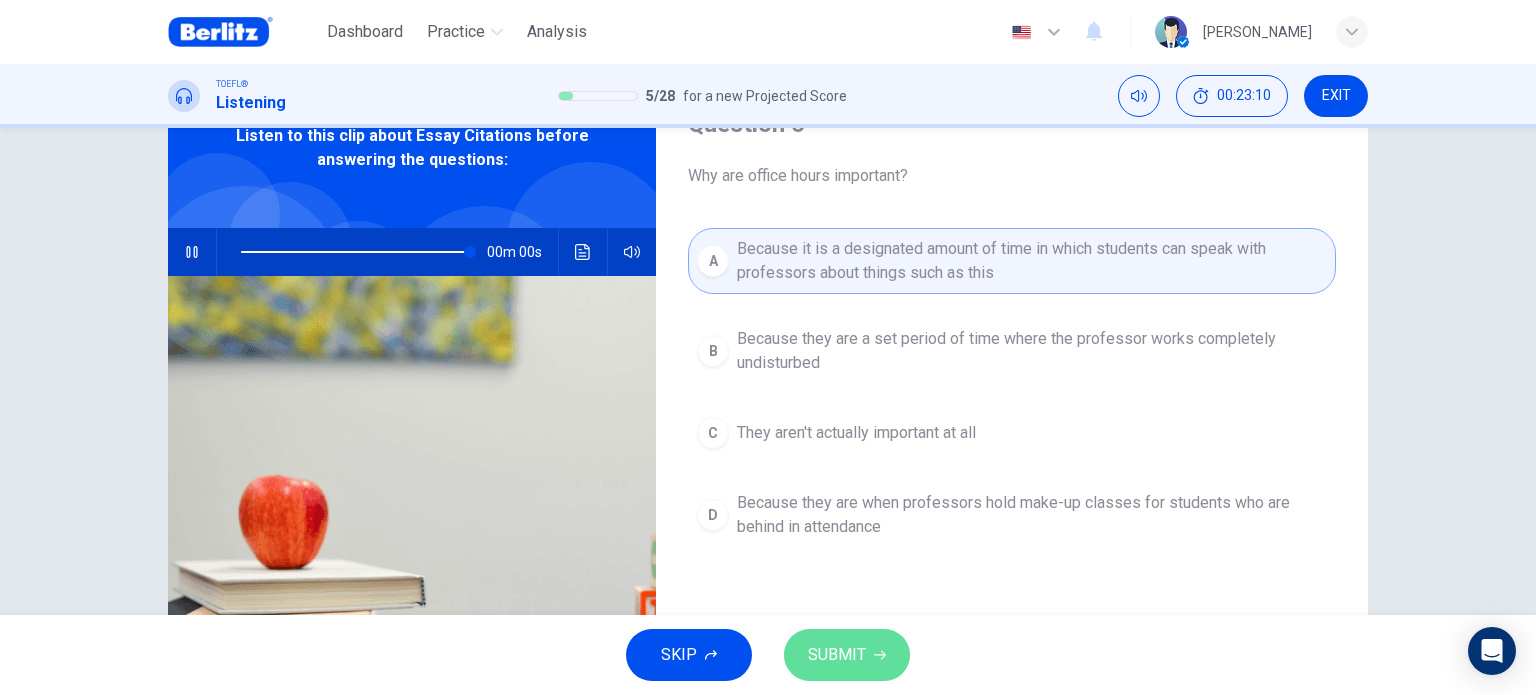 click on "SUBMIT" at bounding box center [837, 655] 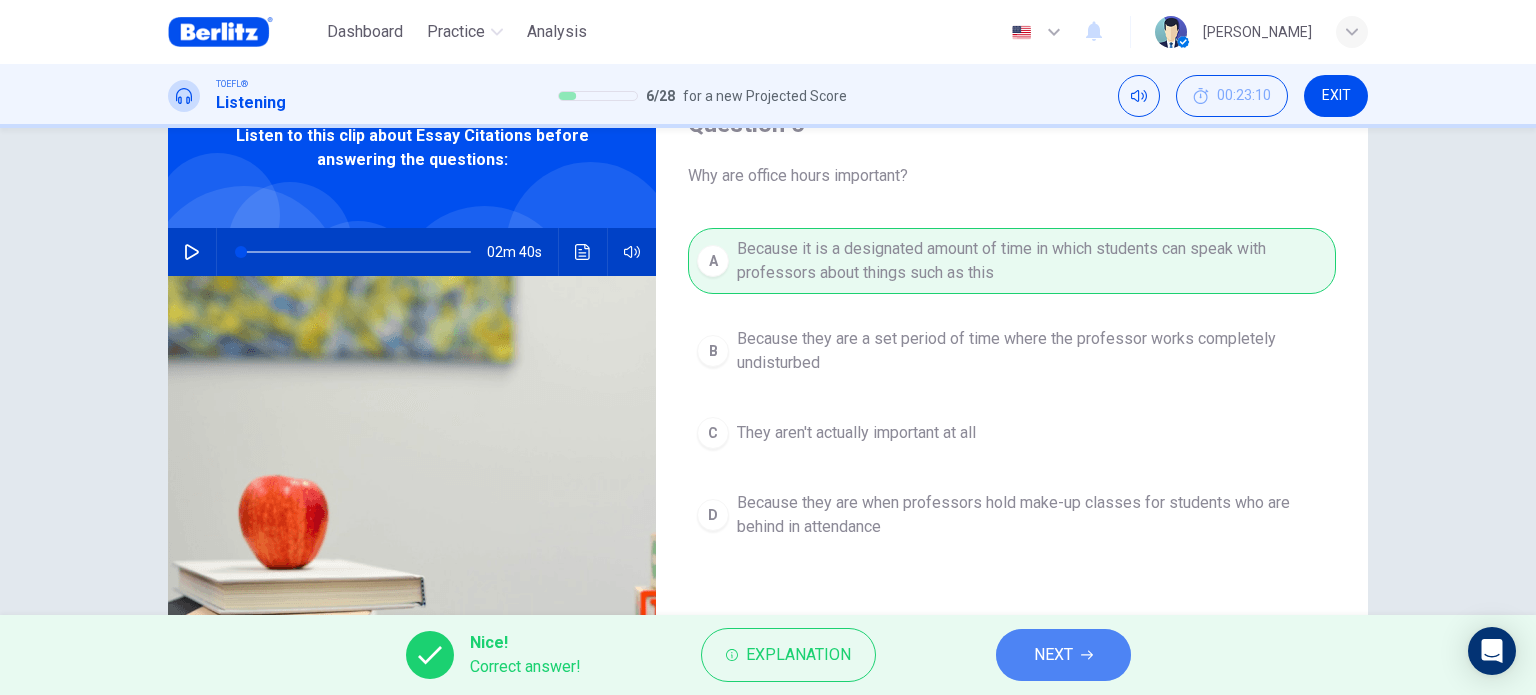 click on "NEXT" at bounding box center [1063, 655] 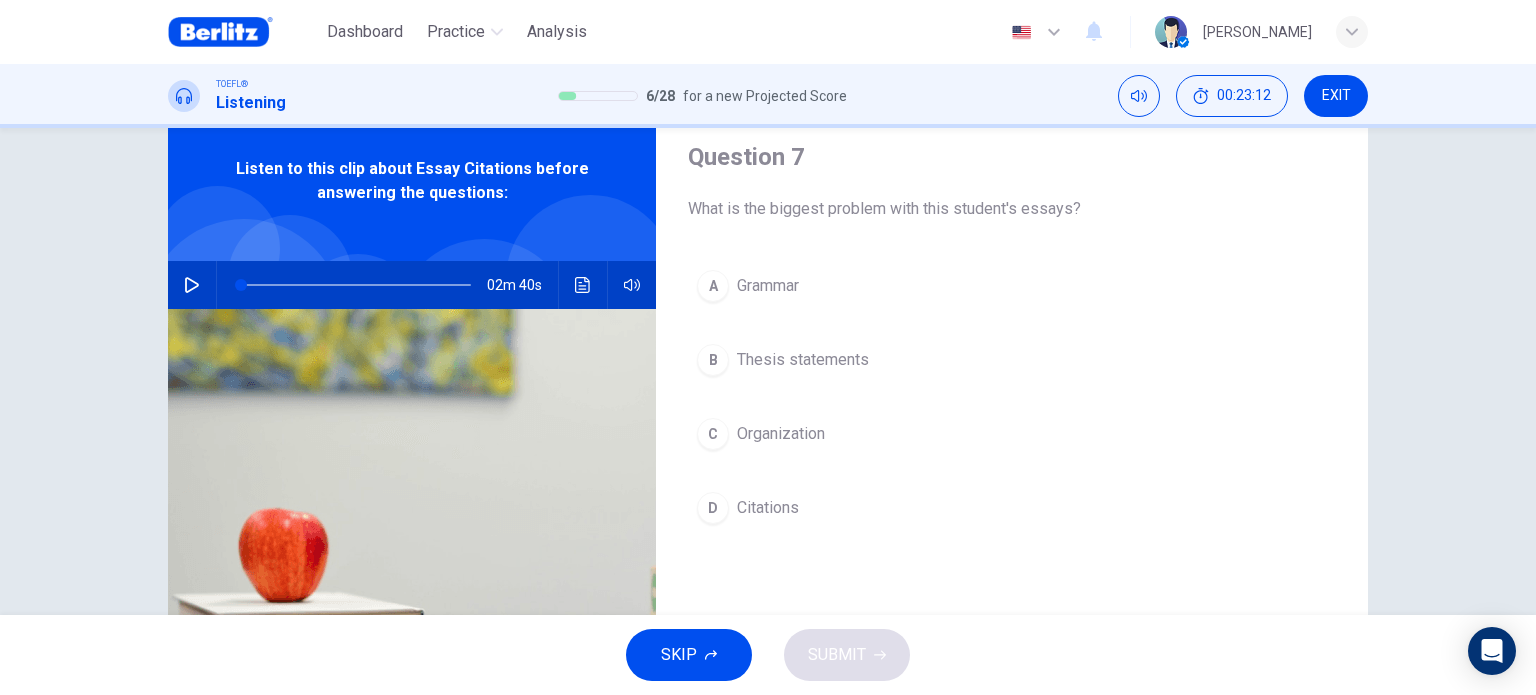 scroll, scrollTop: 100, scrollLeft: 0, axis: vertical 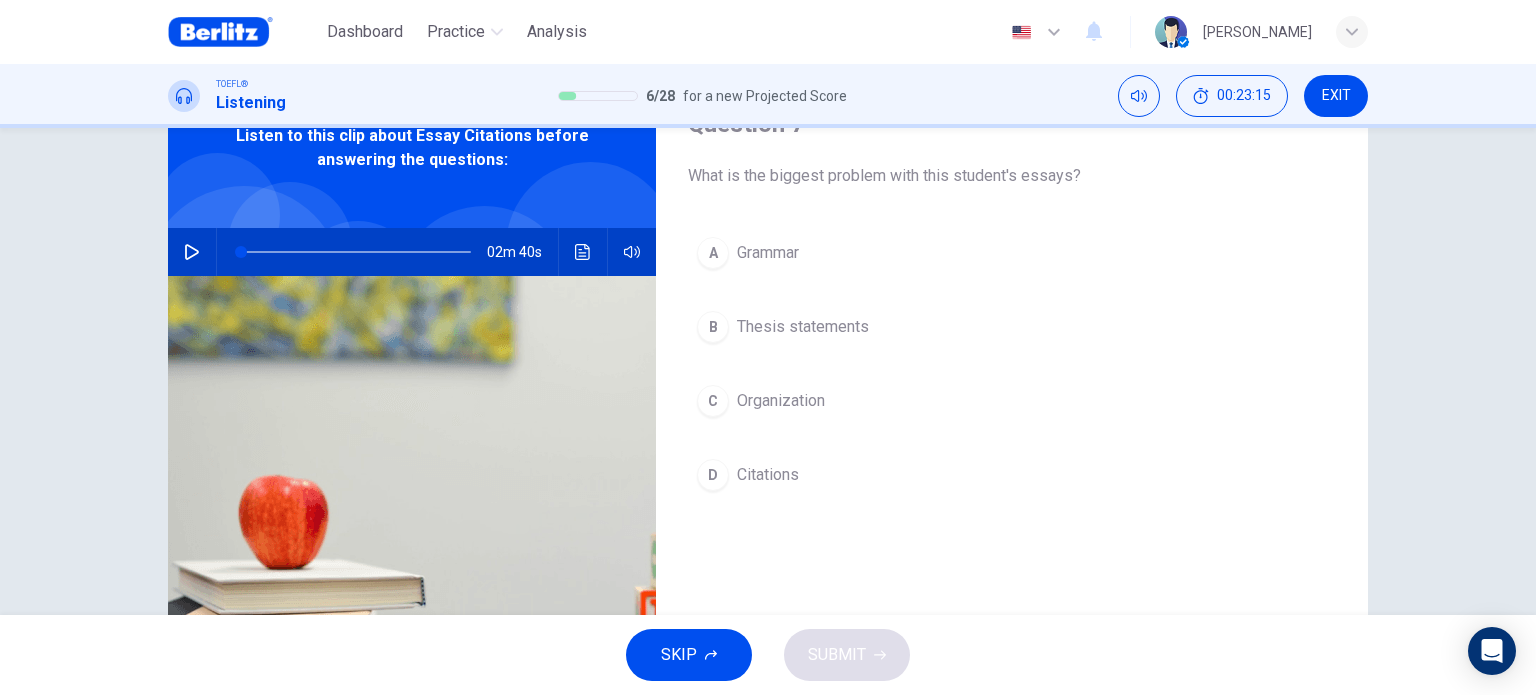 click 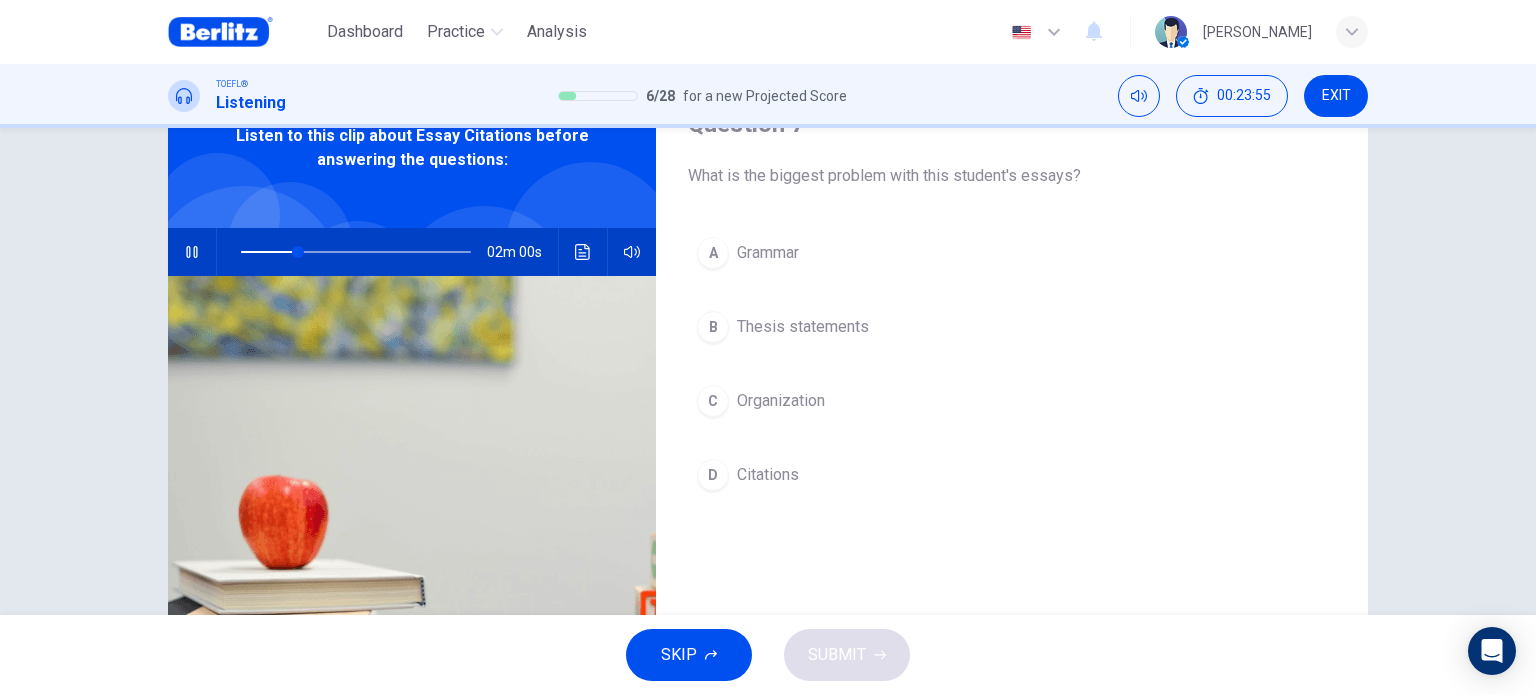 click on "Citations" at bounding box center (768, 475) 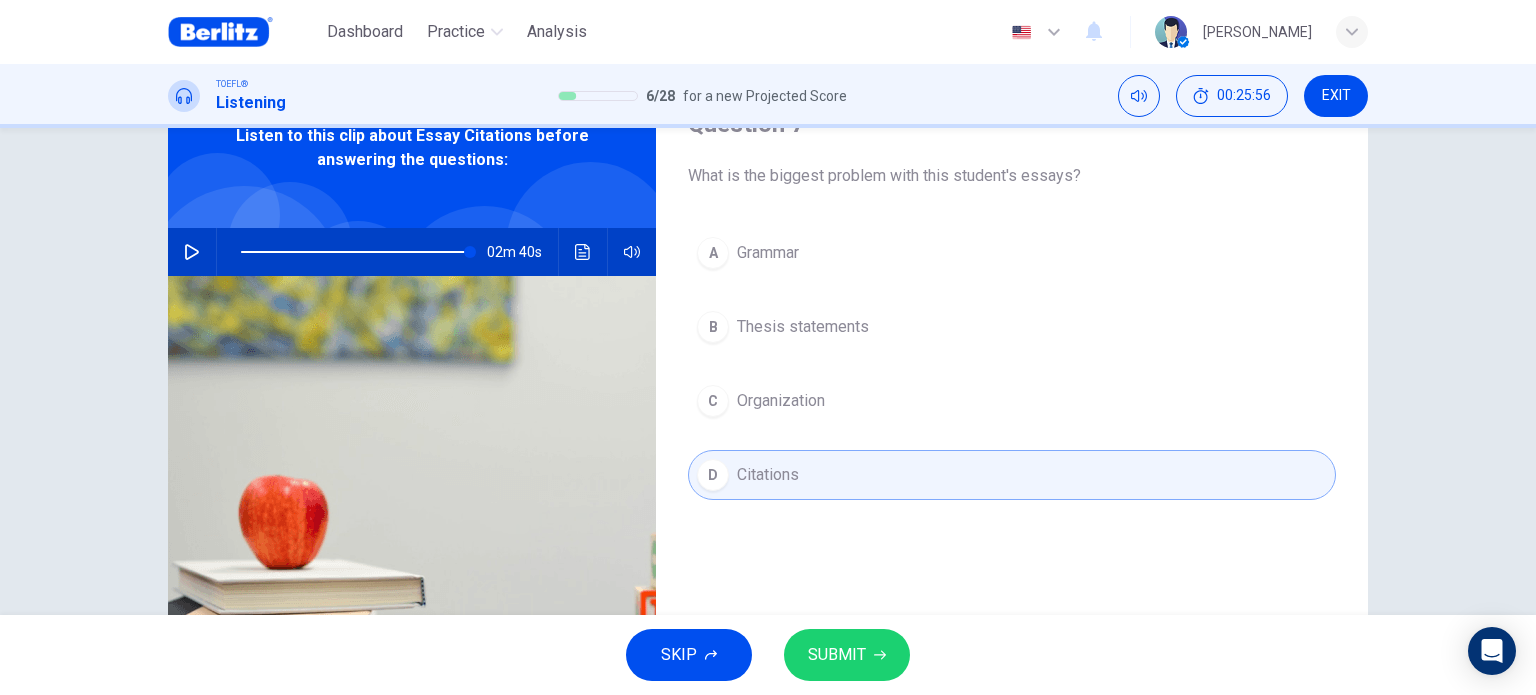 click on "SUBMIT" at bounding box center (837, 655) 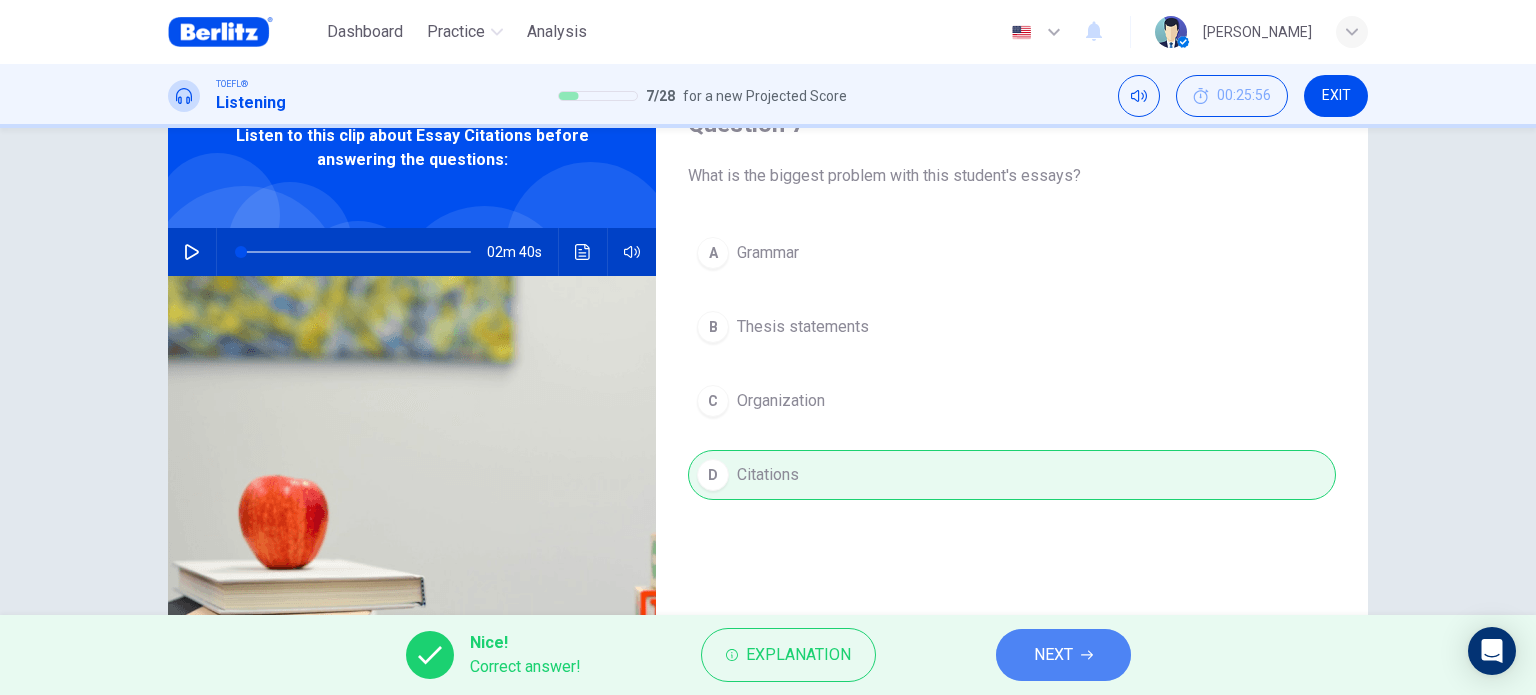 click on "NEXT" at bounding box center [1053, 655] 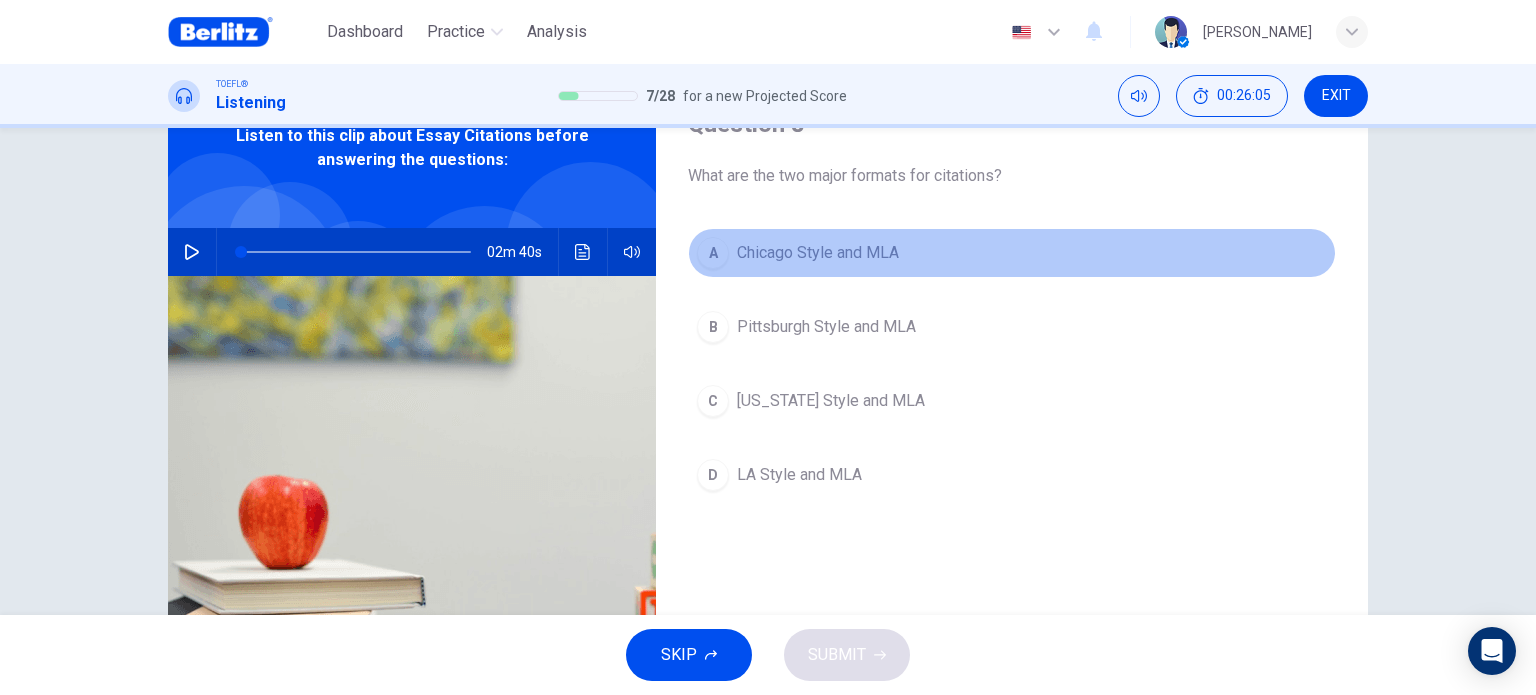click on "Chicago Style and MLA" at bounding box center [818, 253] 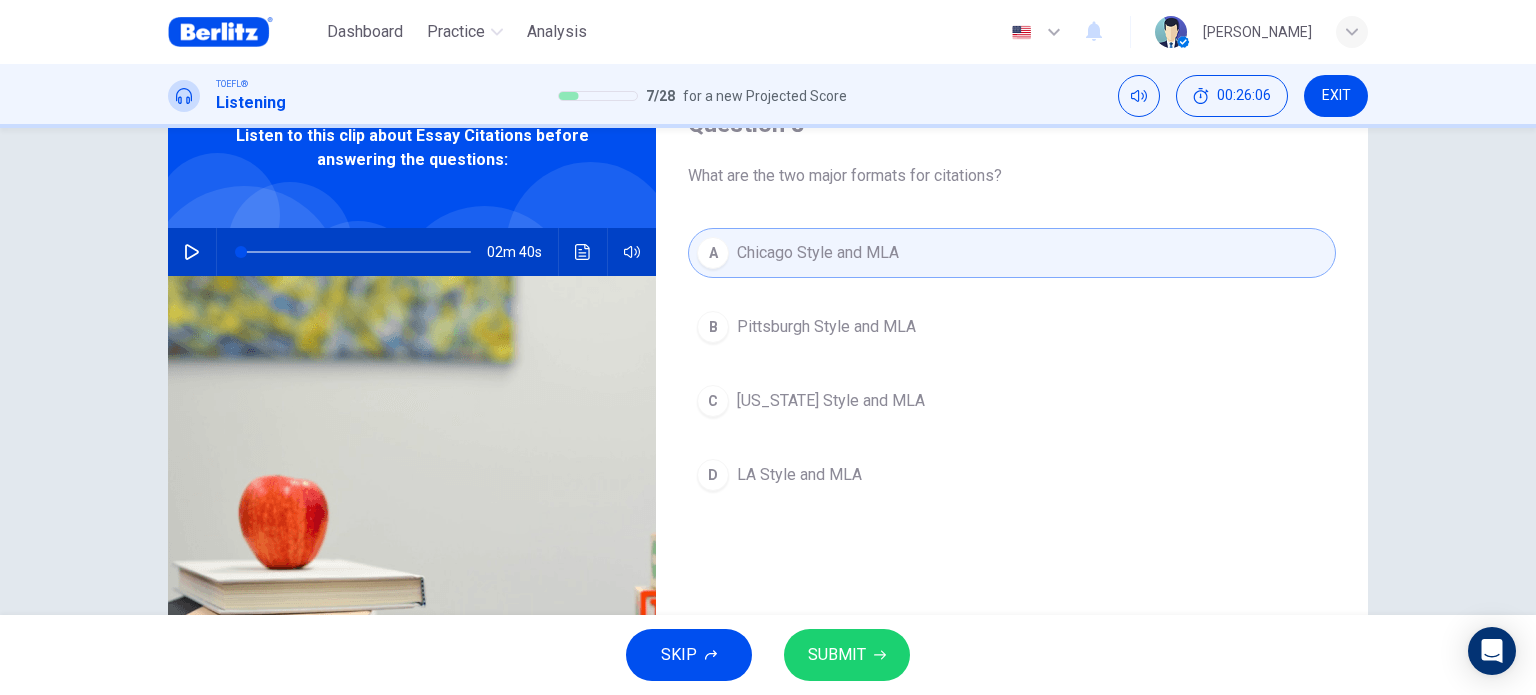 click 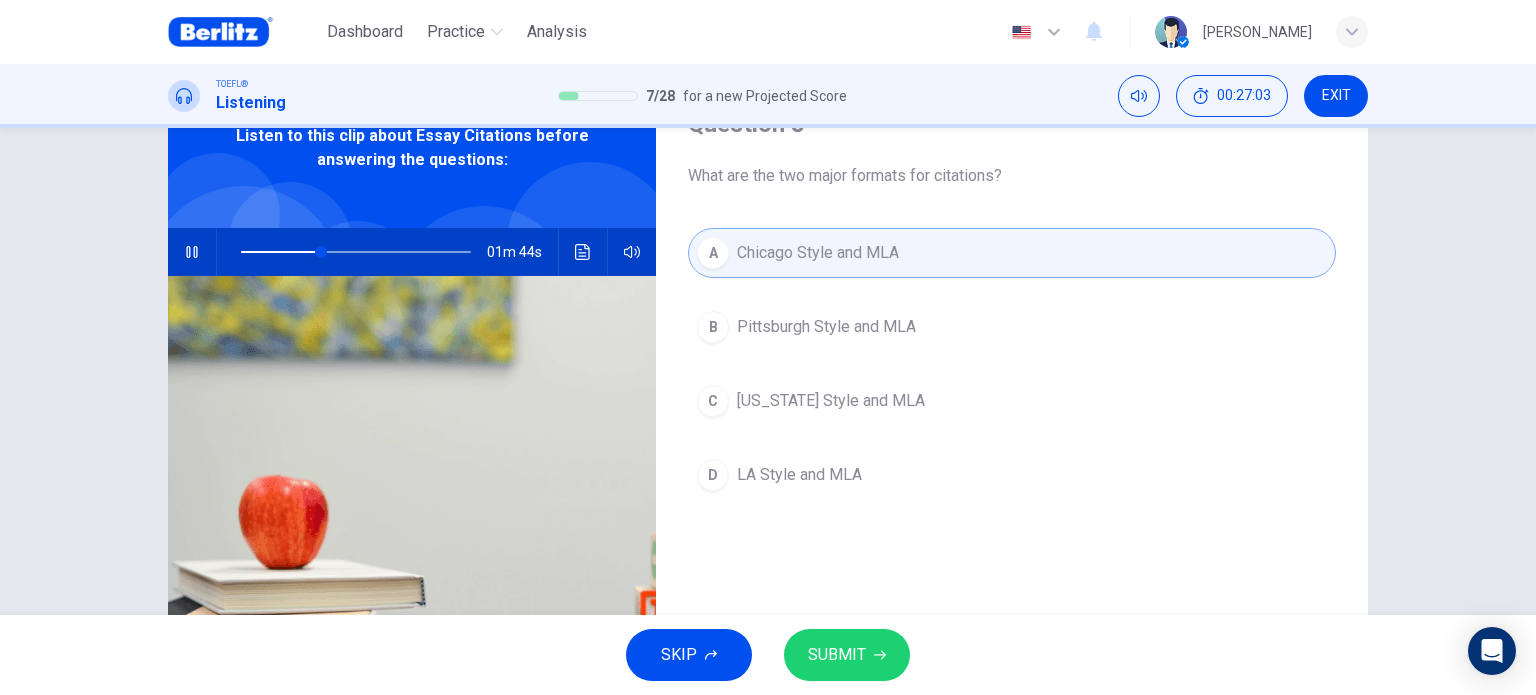 click 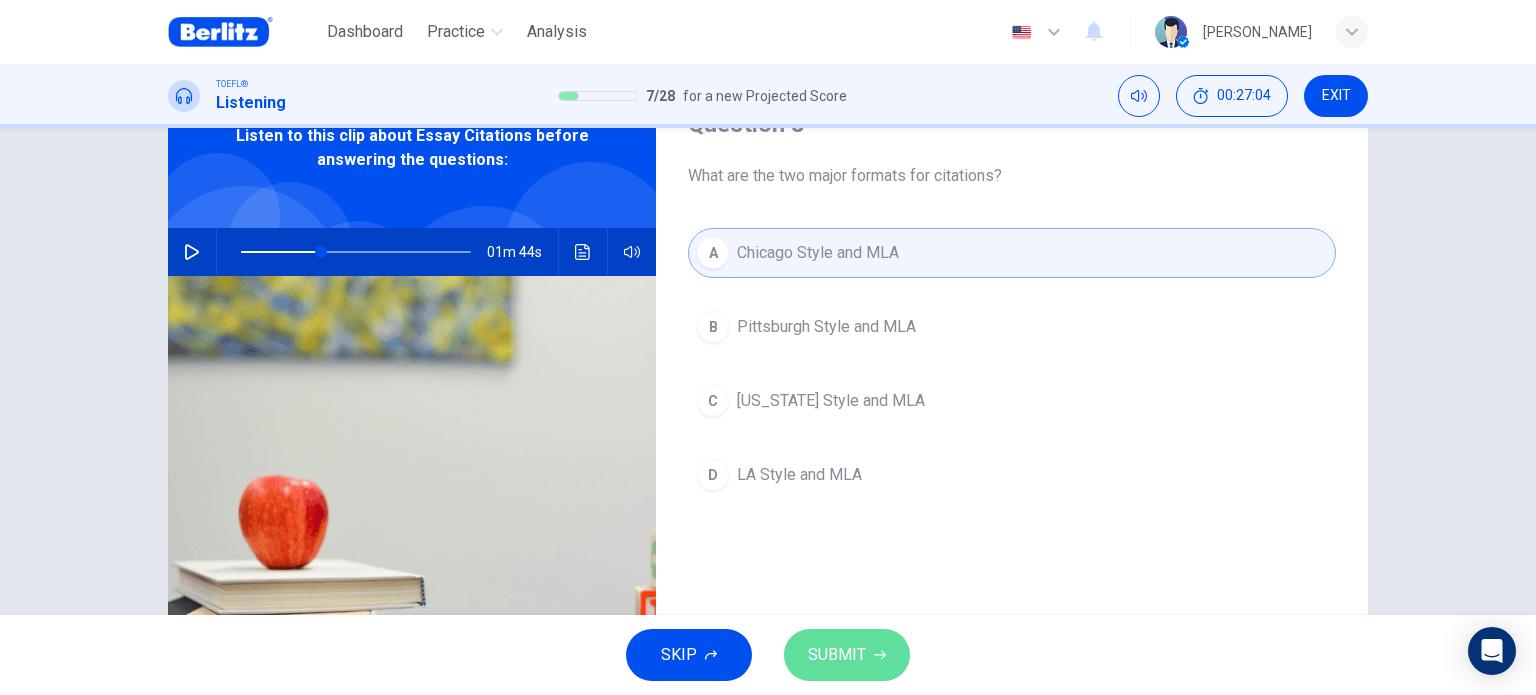 click 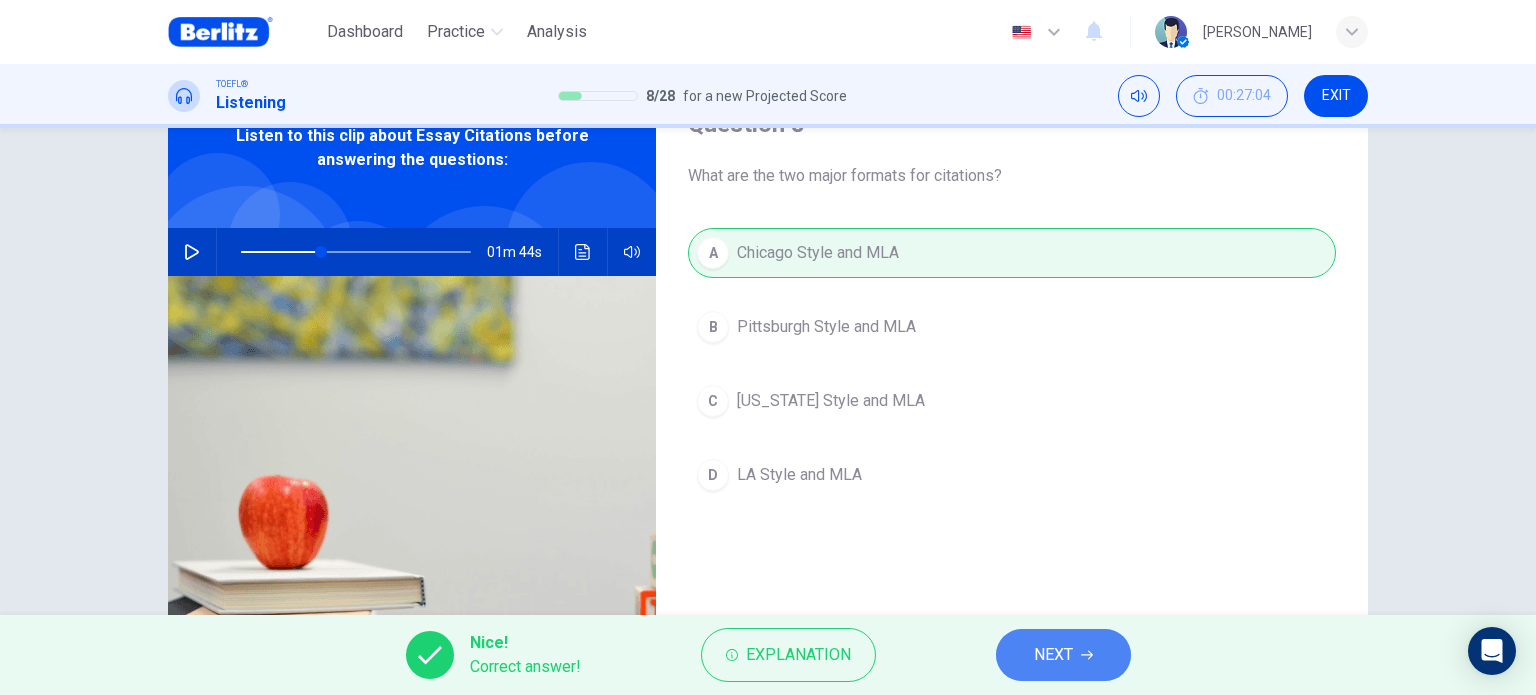 click on "NEXT" at bounding box center [1053, 655] 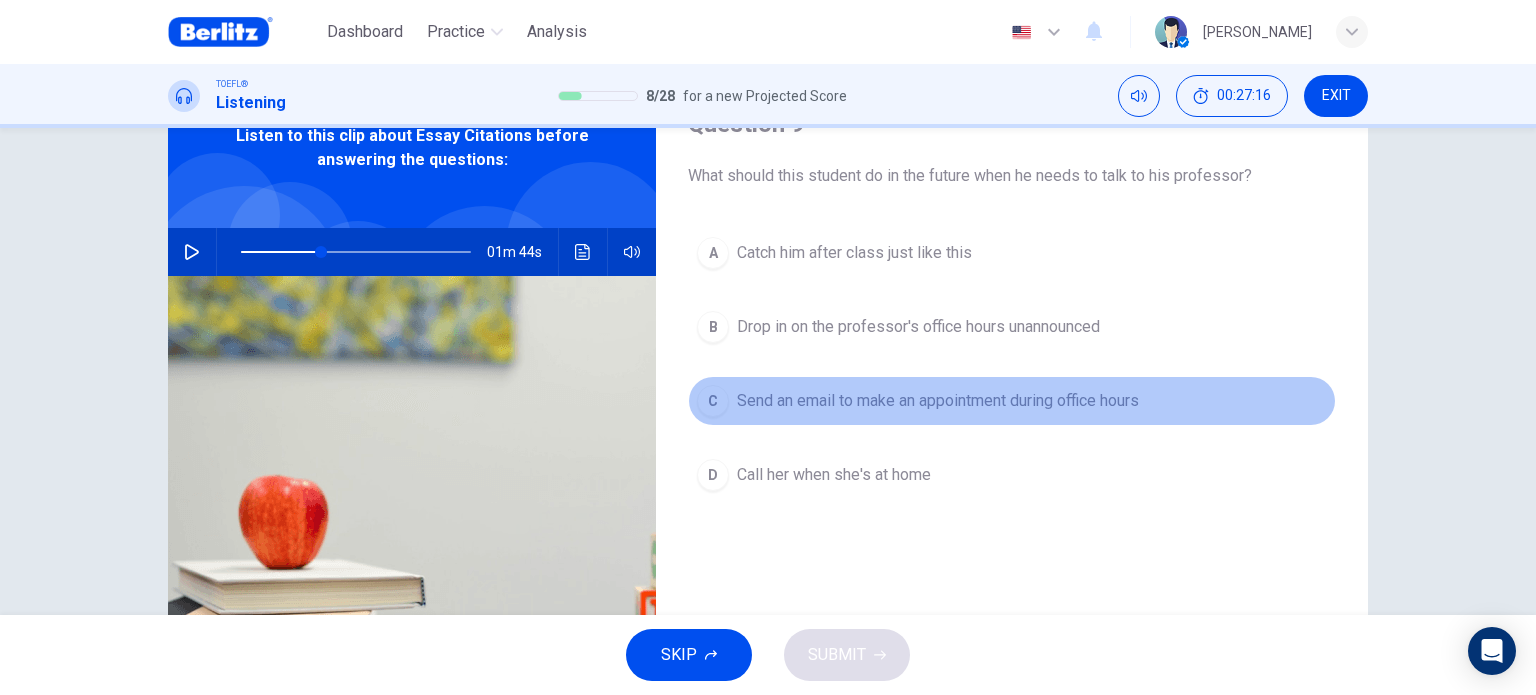 click on "Send an email to make an appointment during office hours" at bounding box center (938, 401) 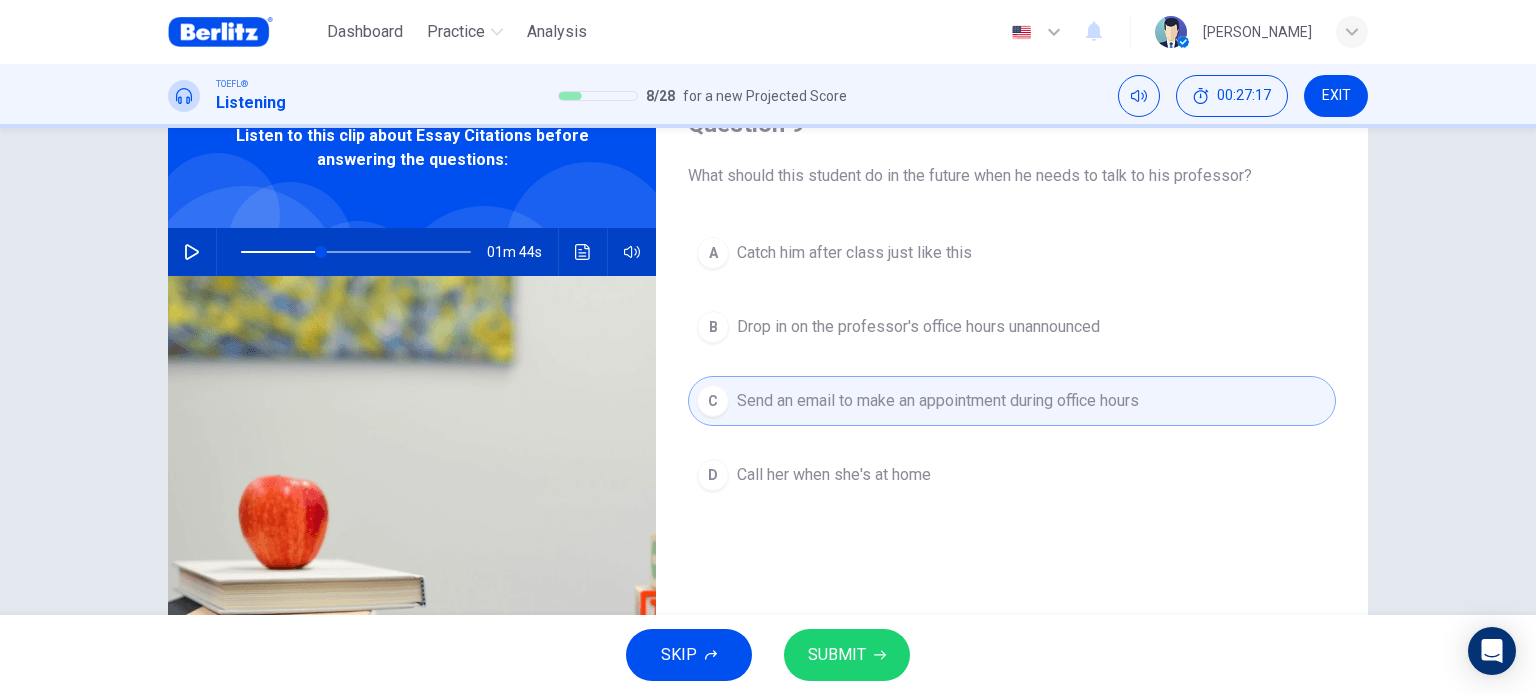 click on "SUBMIT" at bounding box center [837, 655] 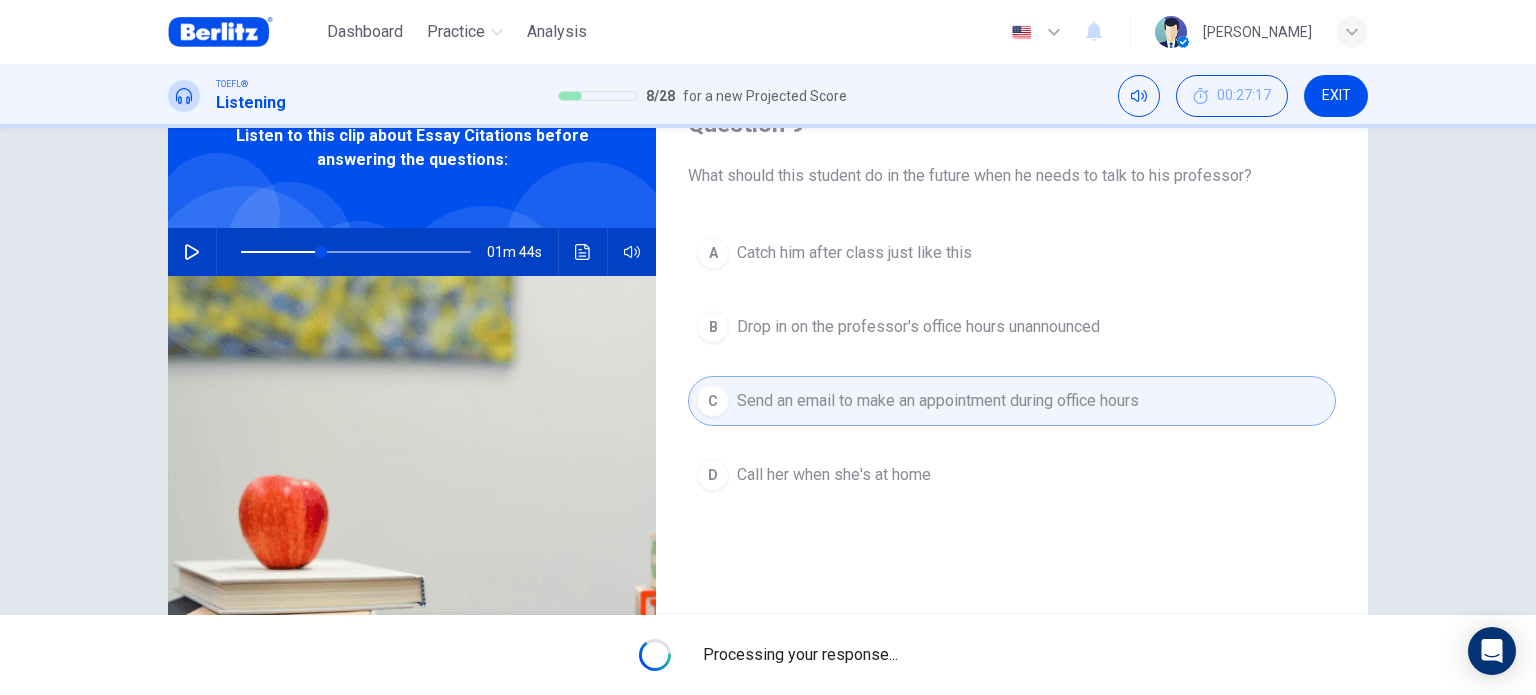 type on "**" 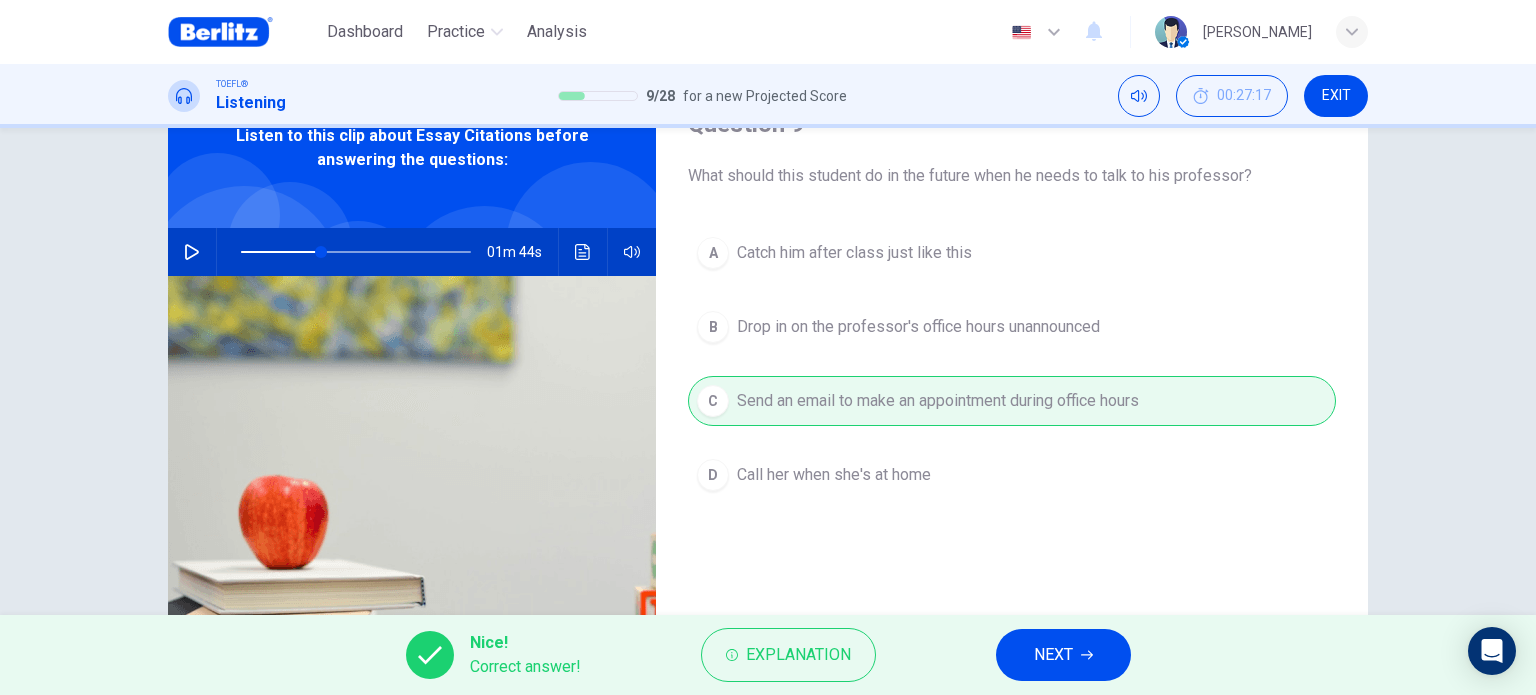 click on "NEXT" at bounding box center (1053, 655) 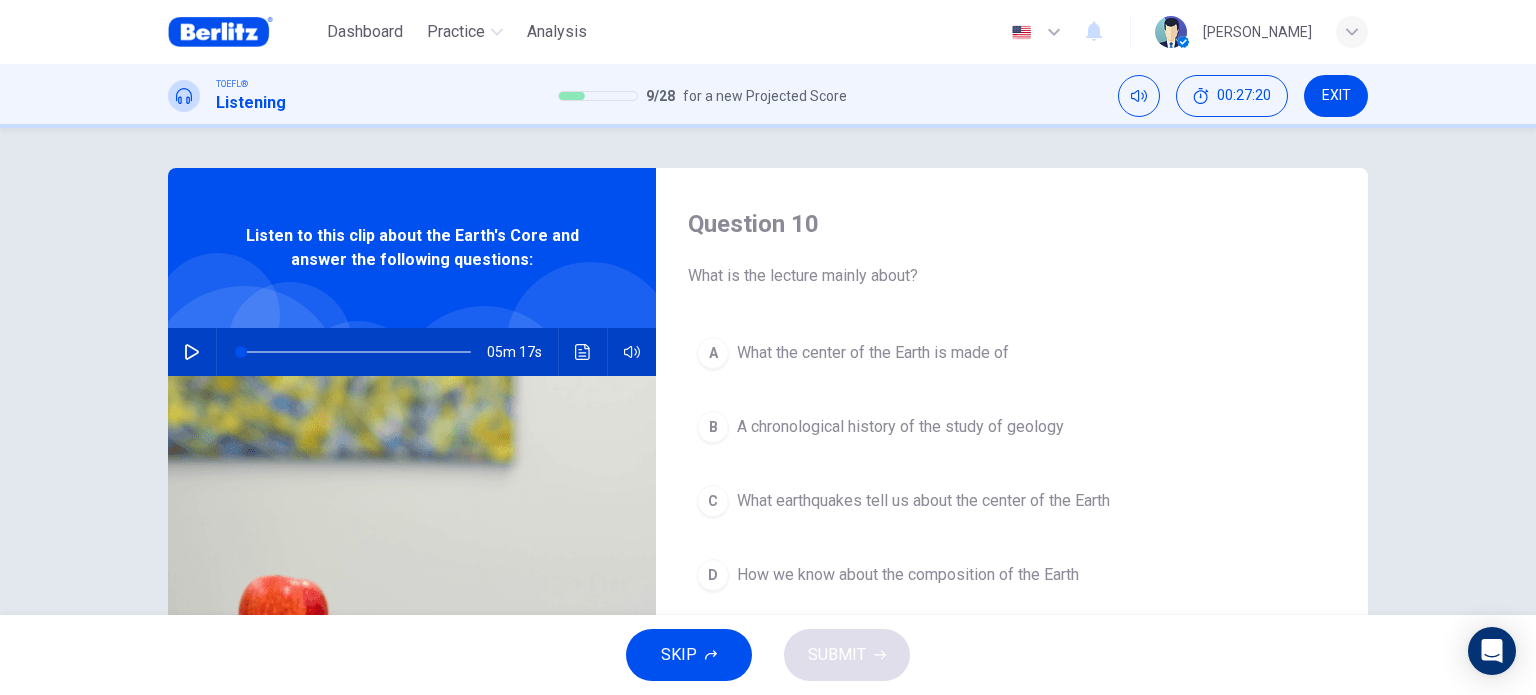 scroll, scrollTop: 0, scrollLeft: 0, axis: both 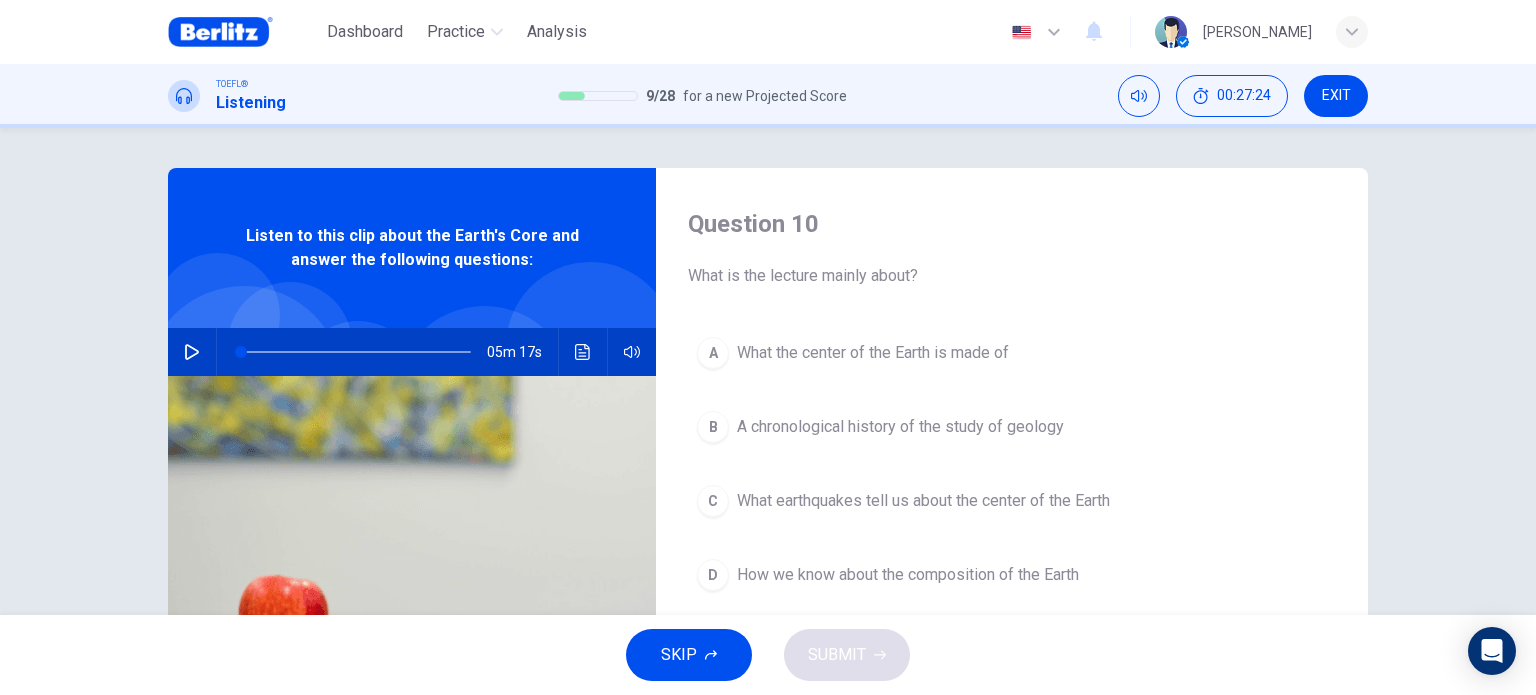 drag, startPoint x: 691, startPoint y: 279, endPoint x: 916, endPoint y: 278, distance: 225.00223 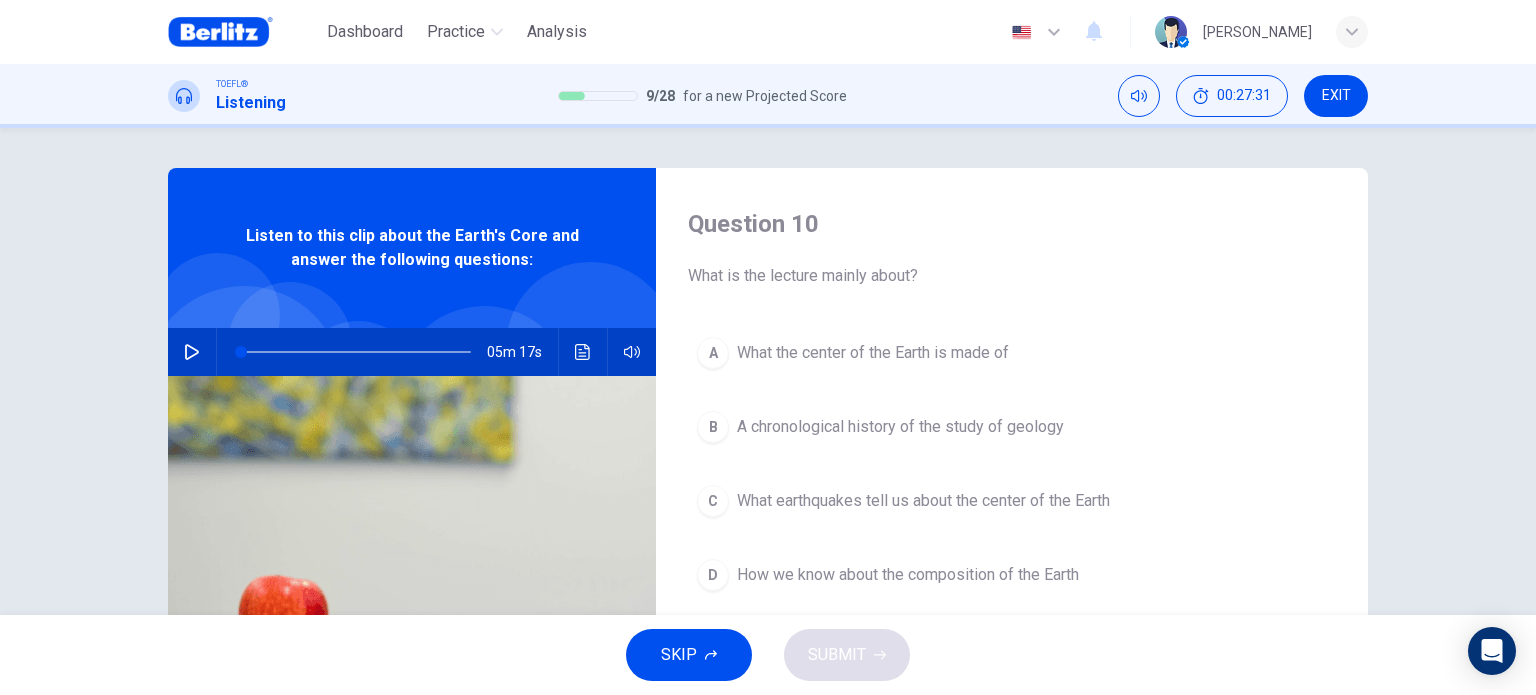 click 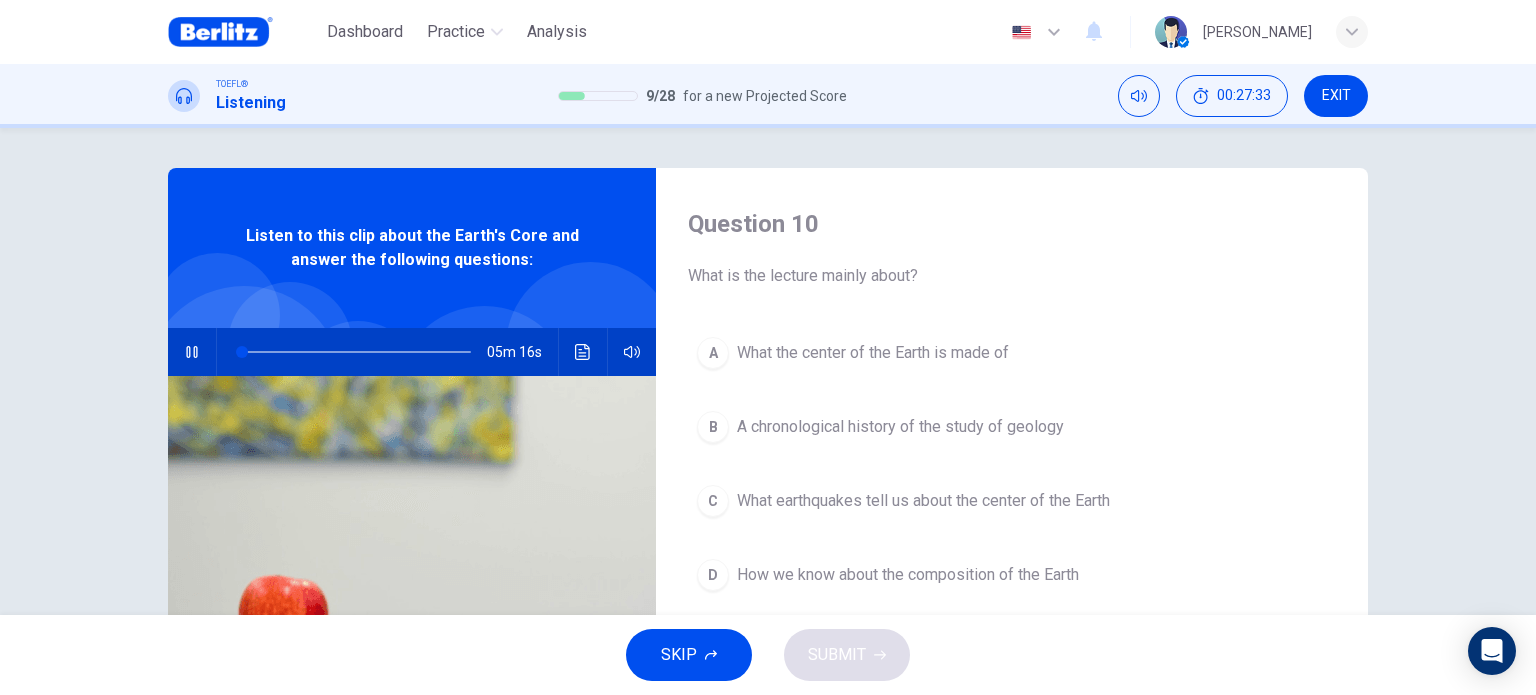 click 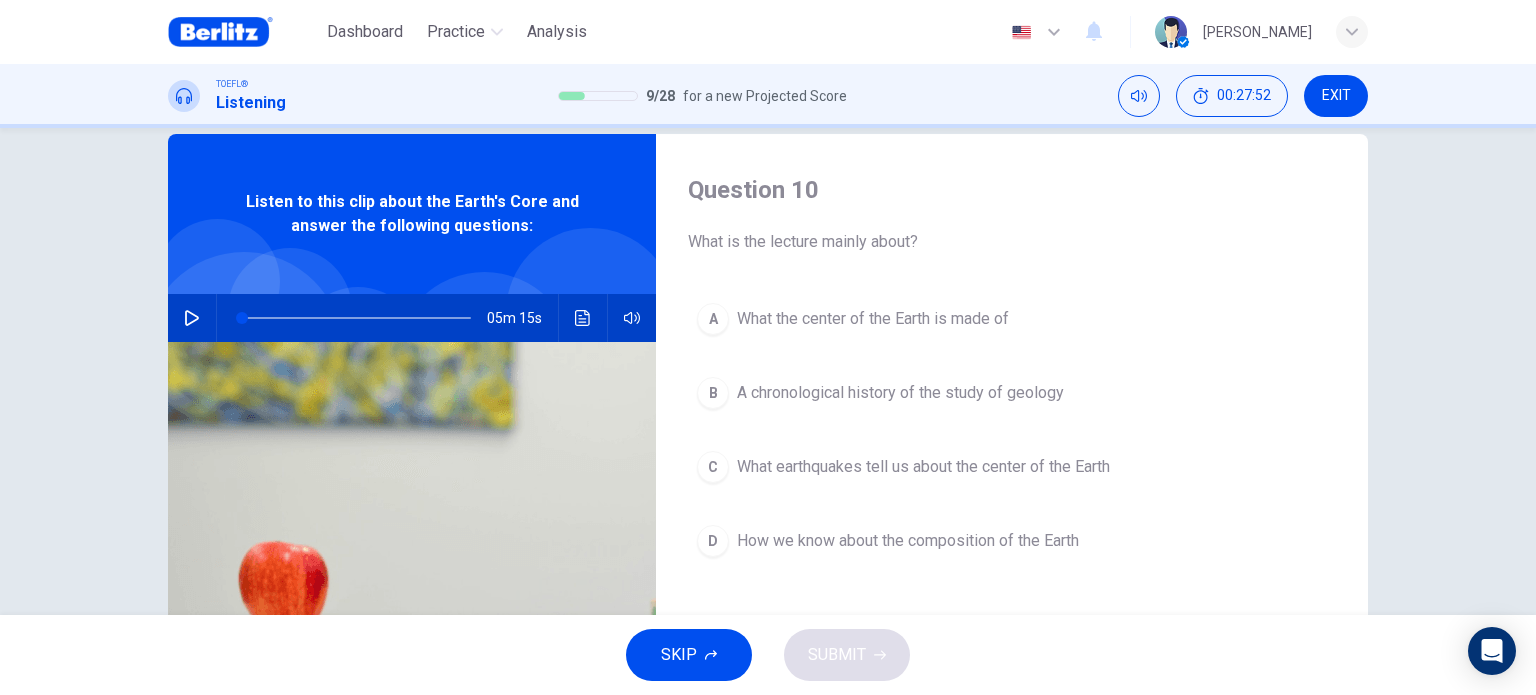 scroll, scrollTop: 0, scrollLeft: 0, axis: both 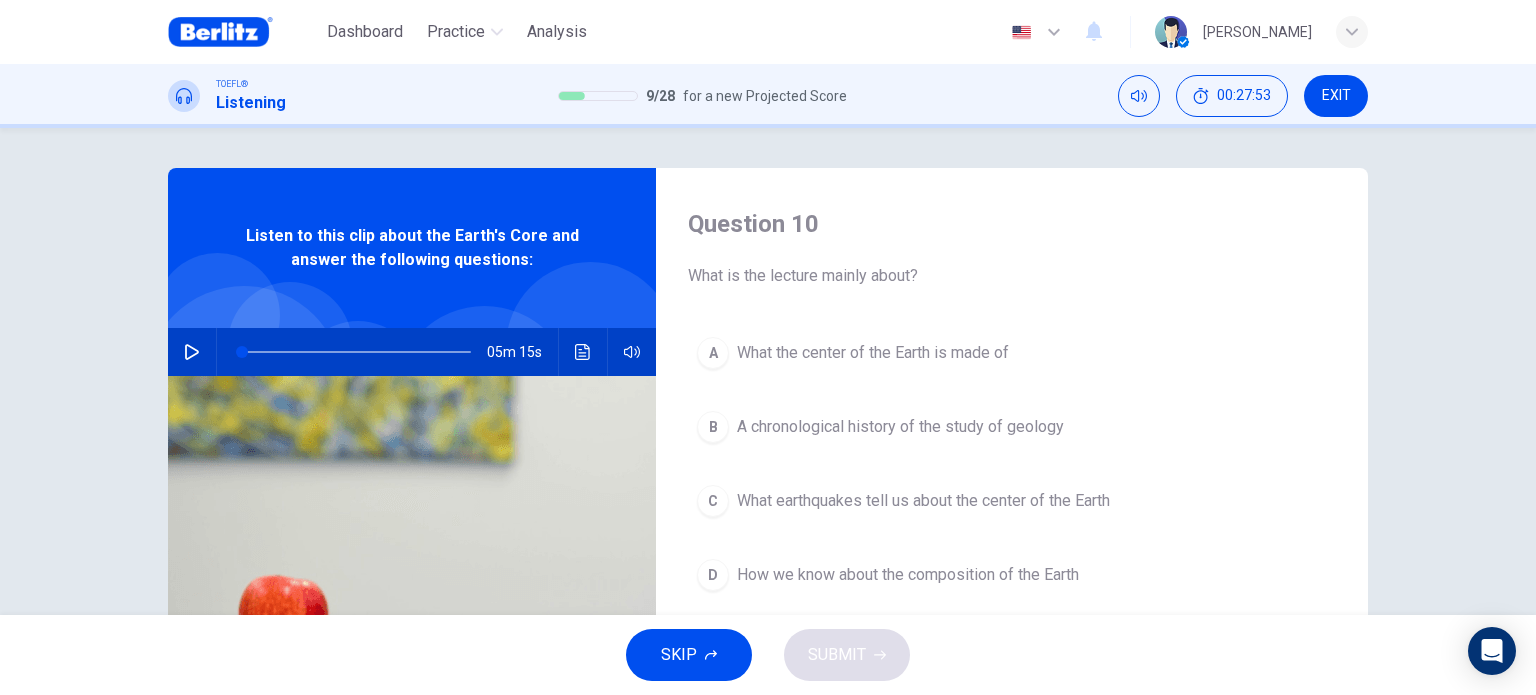 click 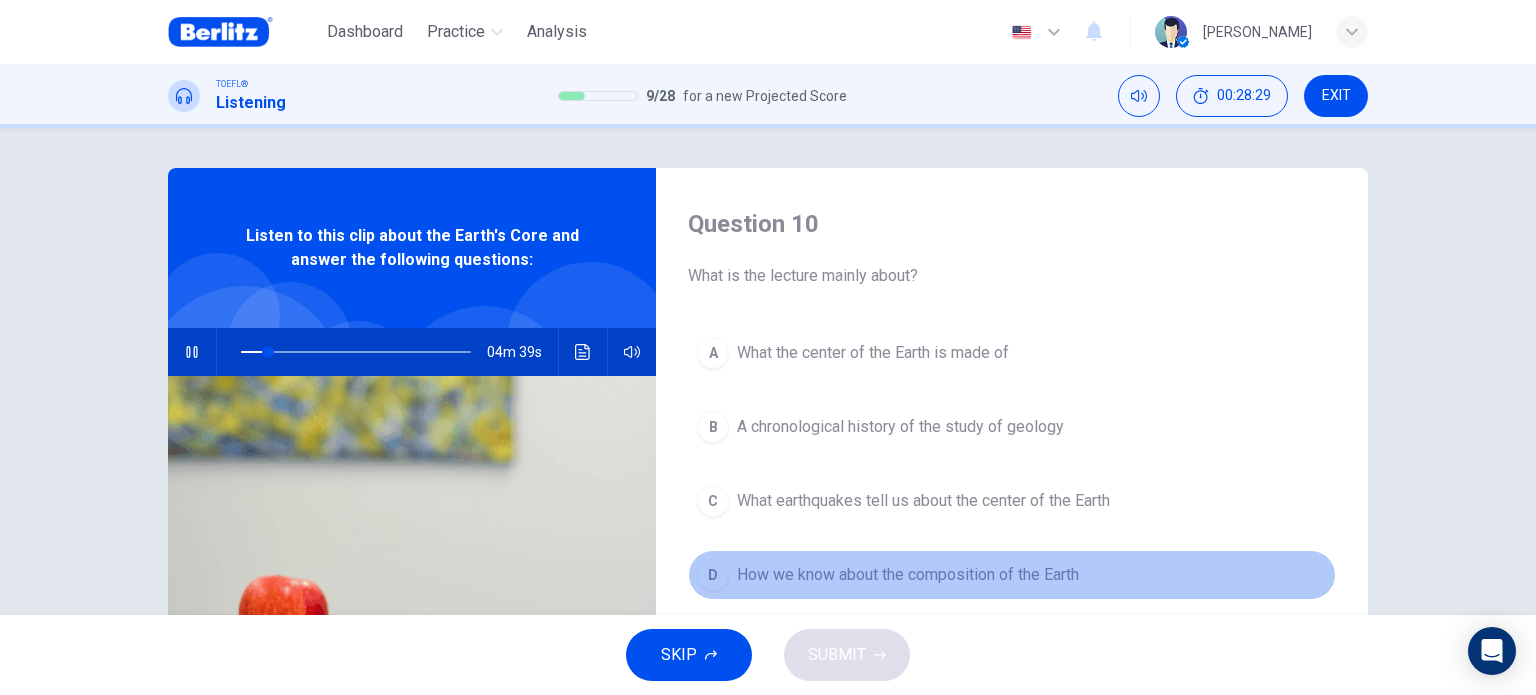click on "How we know about the composition of the Earth" at bounding box center (908, 575) 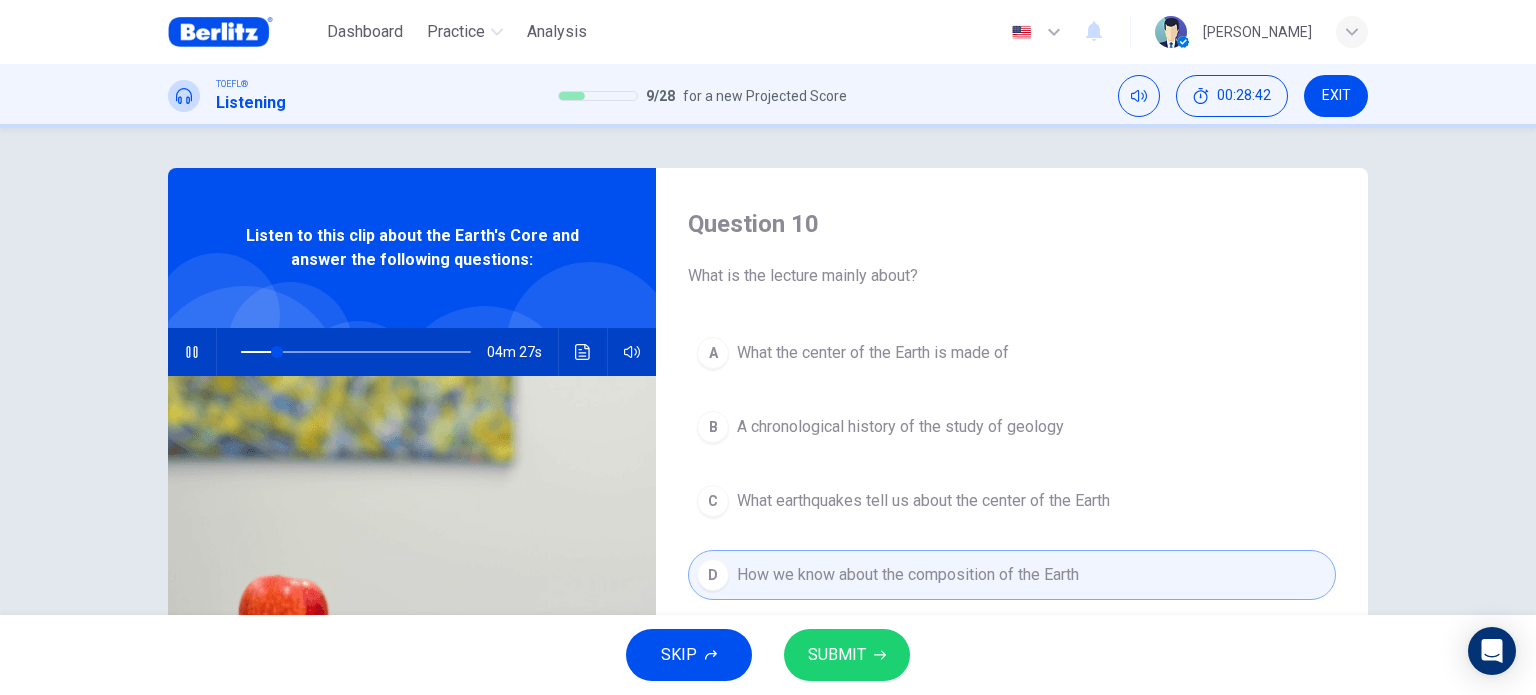 click at bounding box center [192, 352] 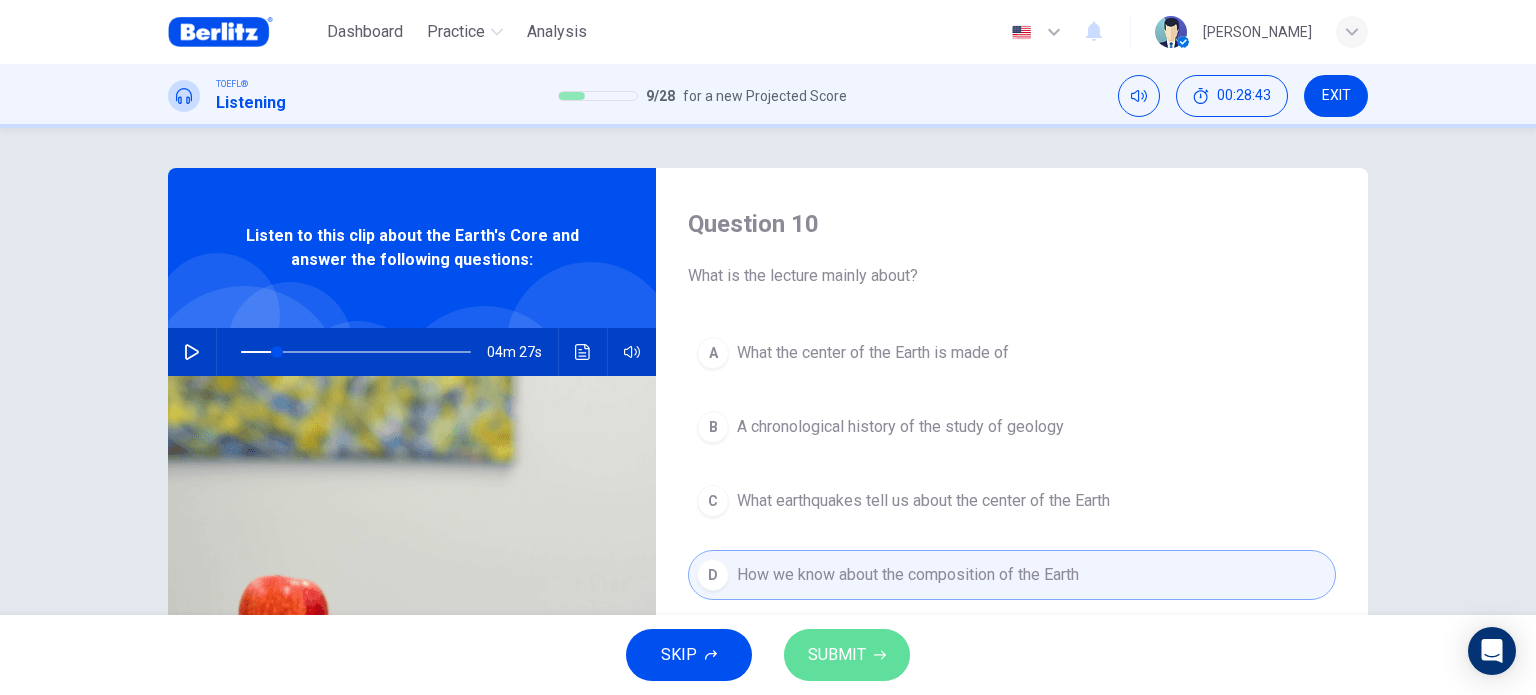 click on "SUBMIT" at bounding box center (837, 655) 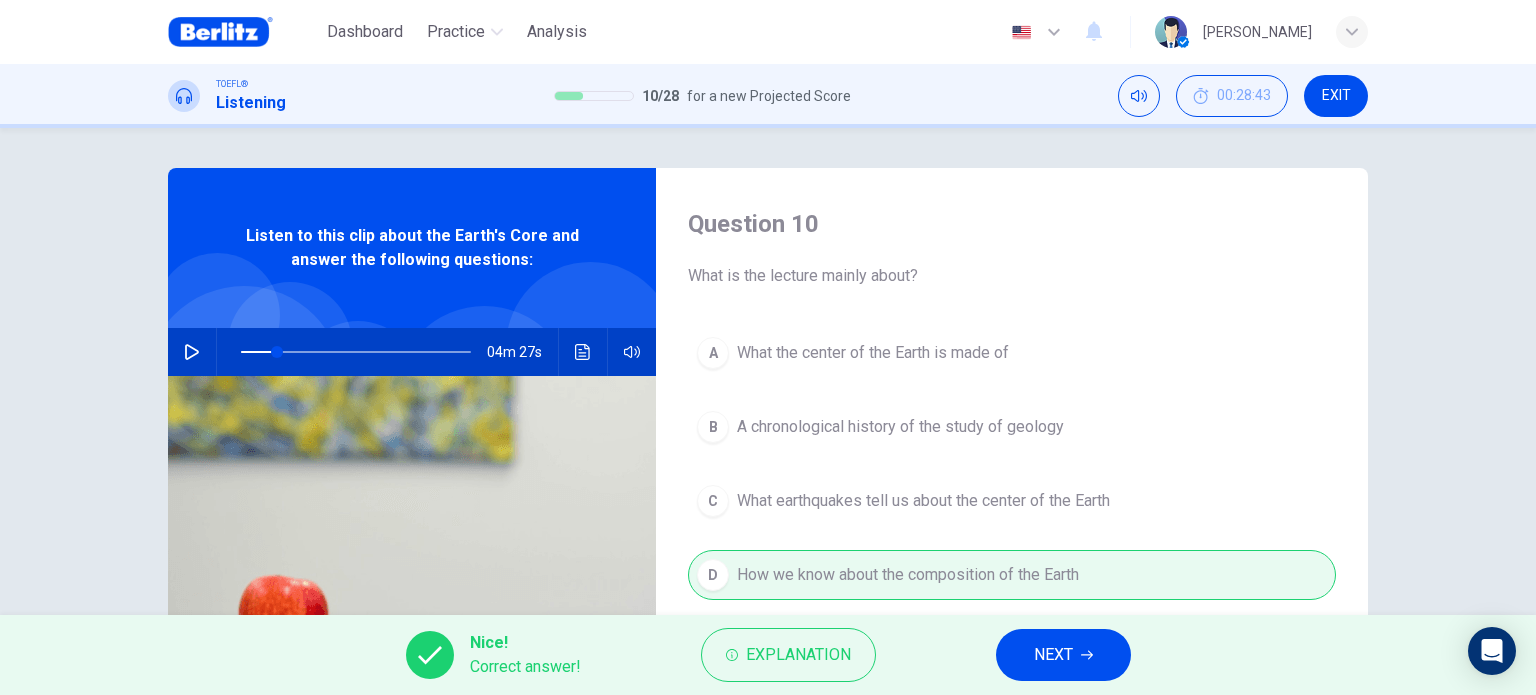 scroll, scrollTop: 100, scrollLeft: 0, axis: vertical 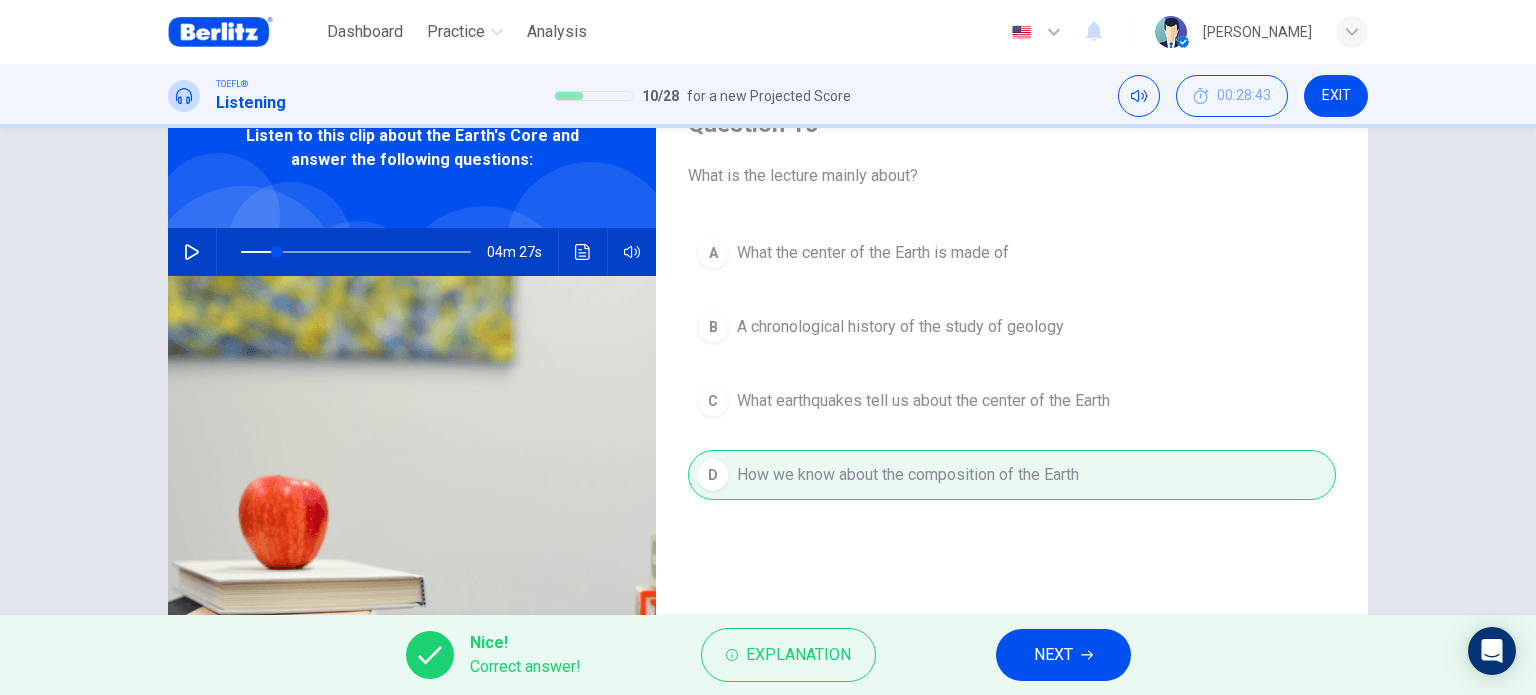 click on "NEXT" at bounding box center (1053, 655) 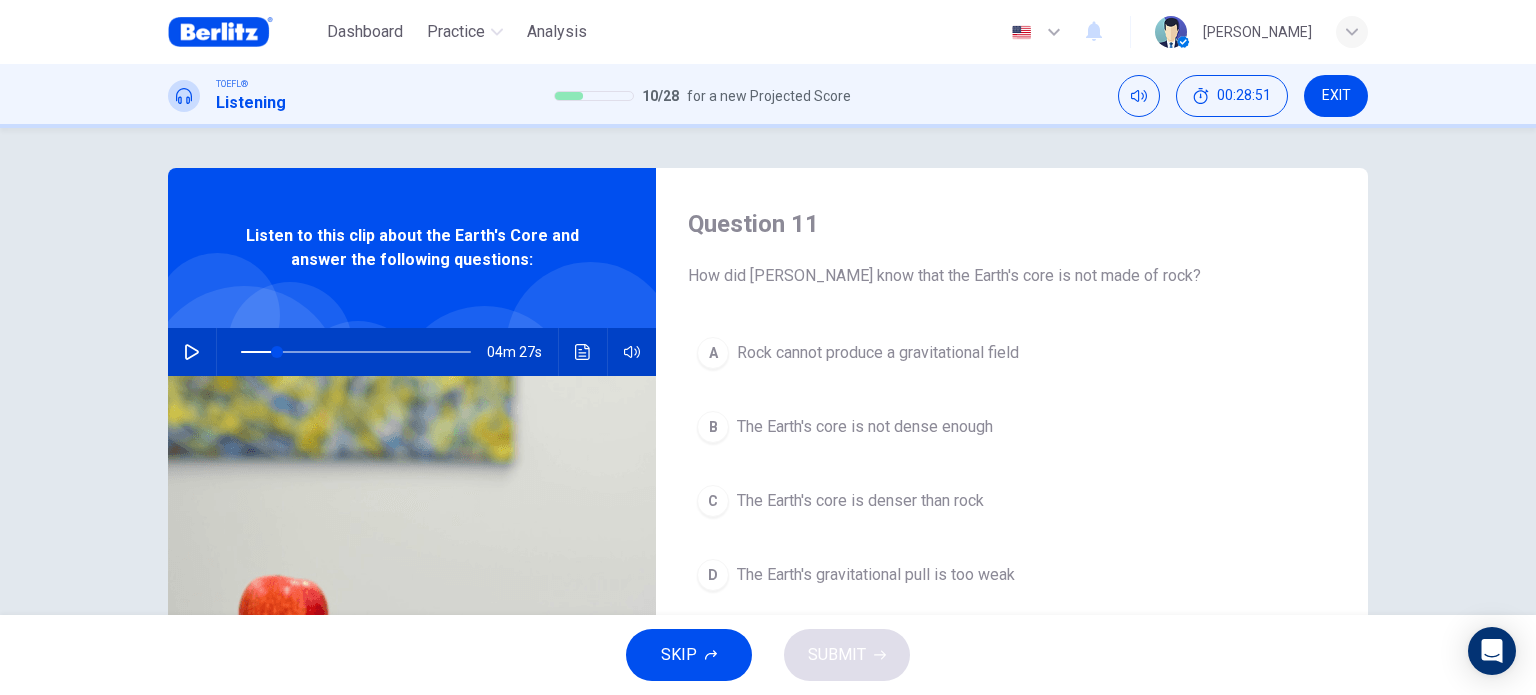 scroll, scrollTop: 0, scrollLeft: 0, axis: both 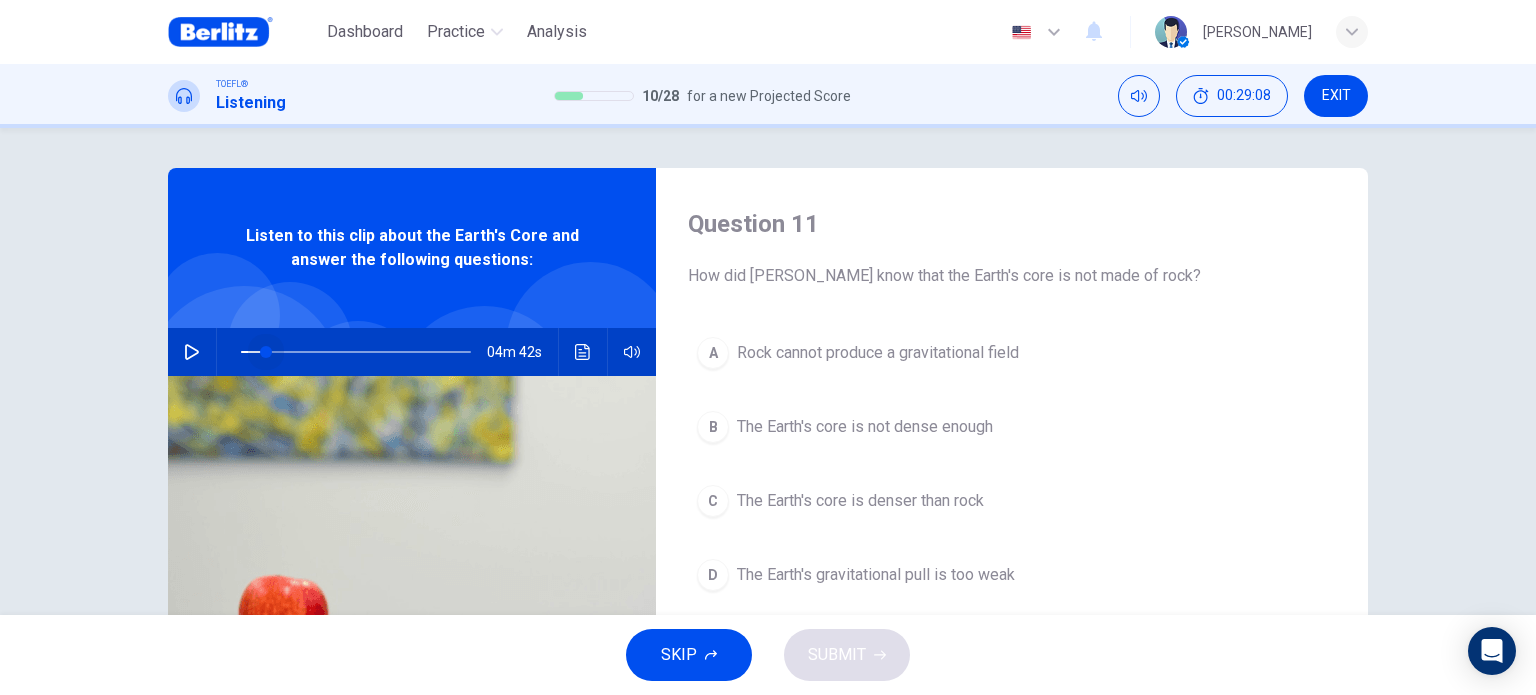 click at bounding box center (266, 352) 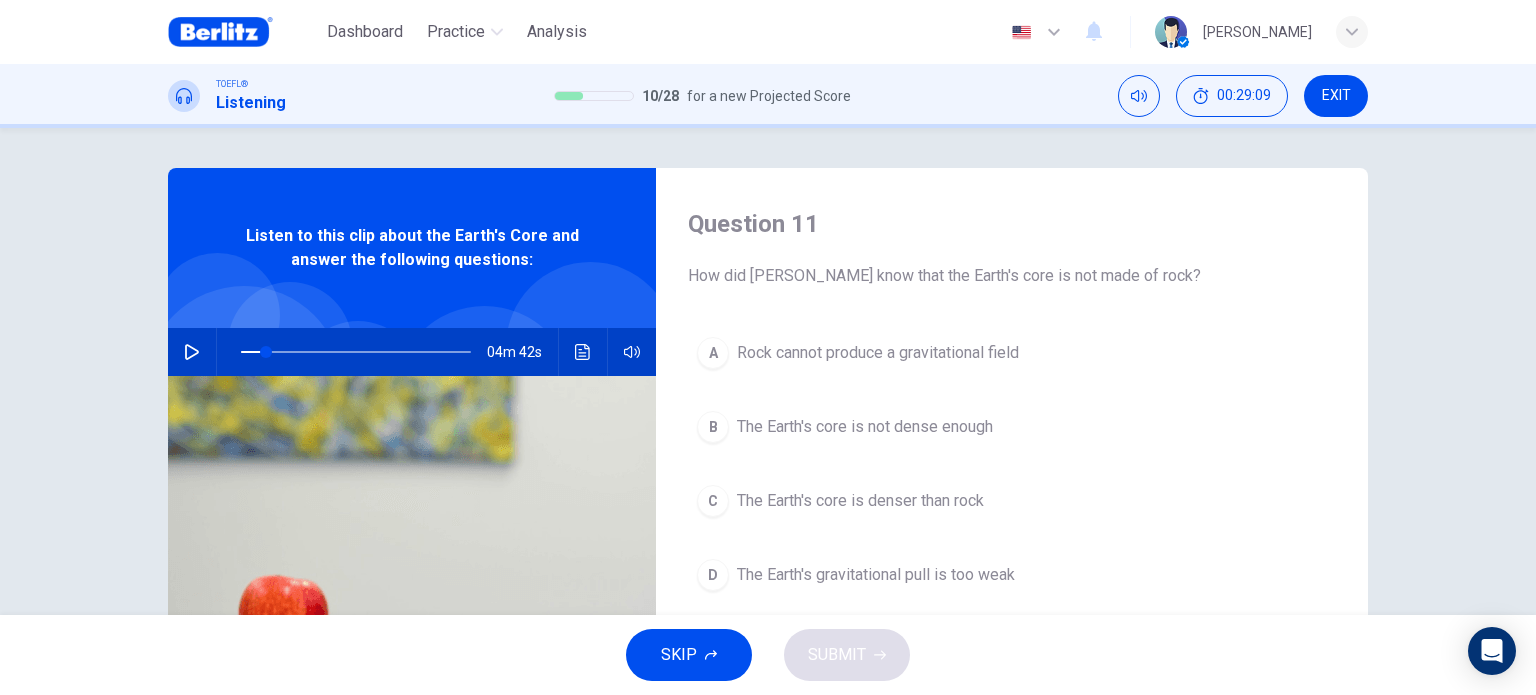 click 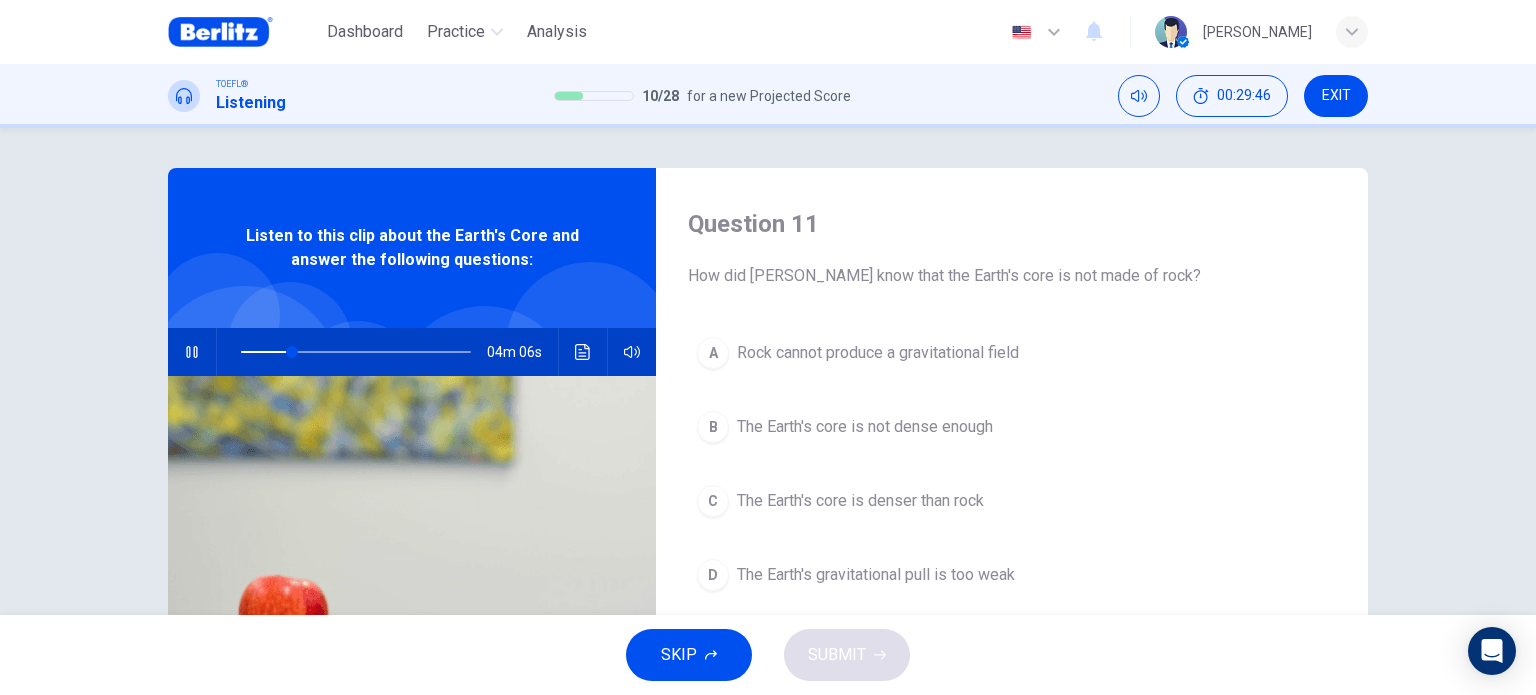 click on "Rock cannot produce a gravitational field" at bounding box center [878, 353] 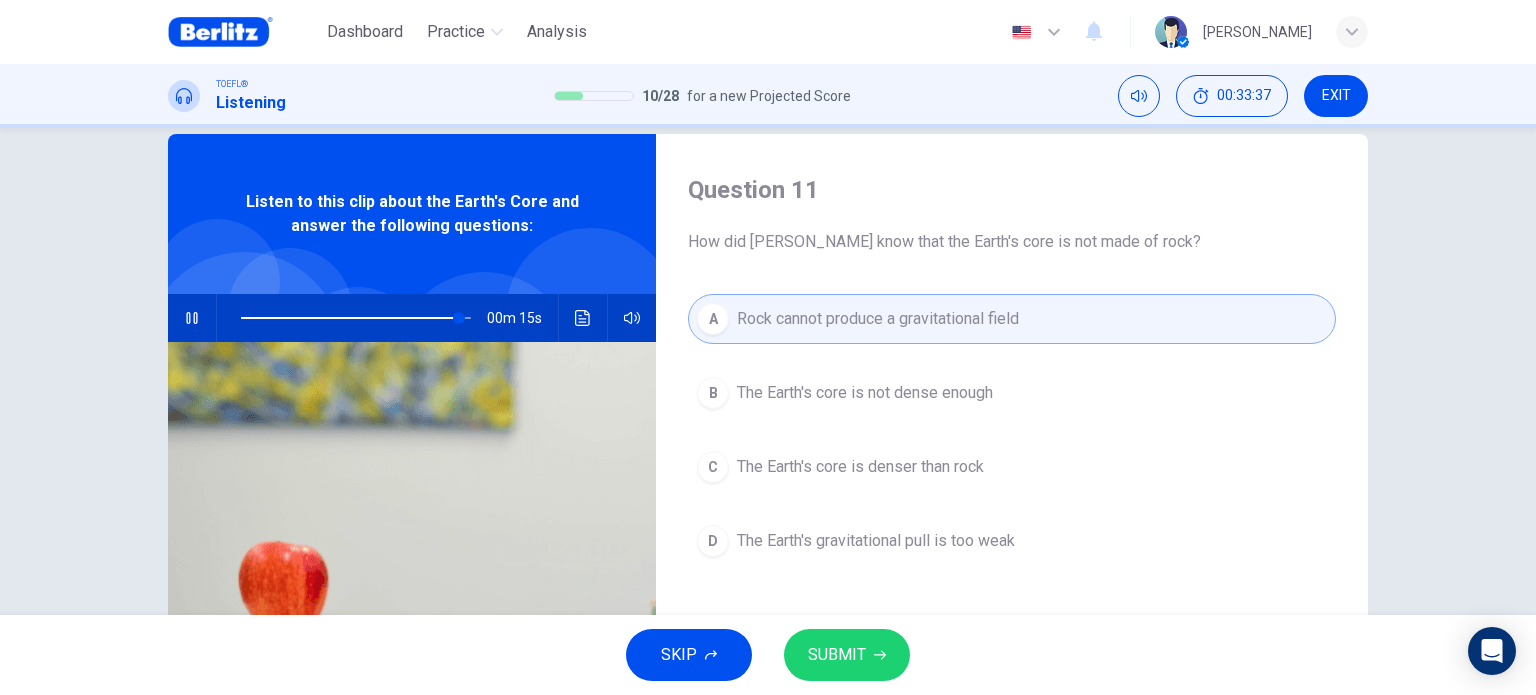 scroll, scrollTop: 0, scrollLeft: 0, axis: both 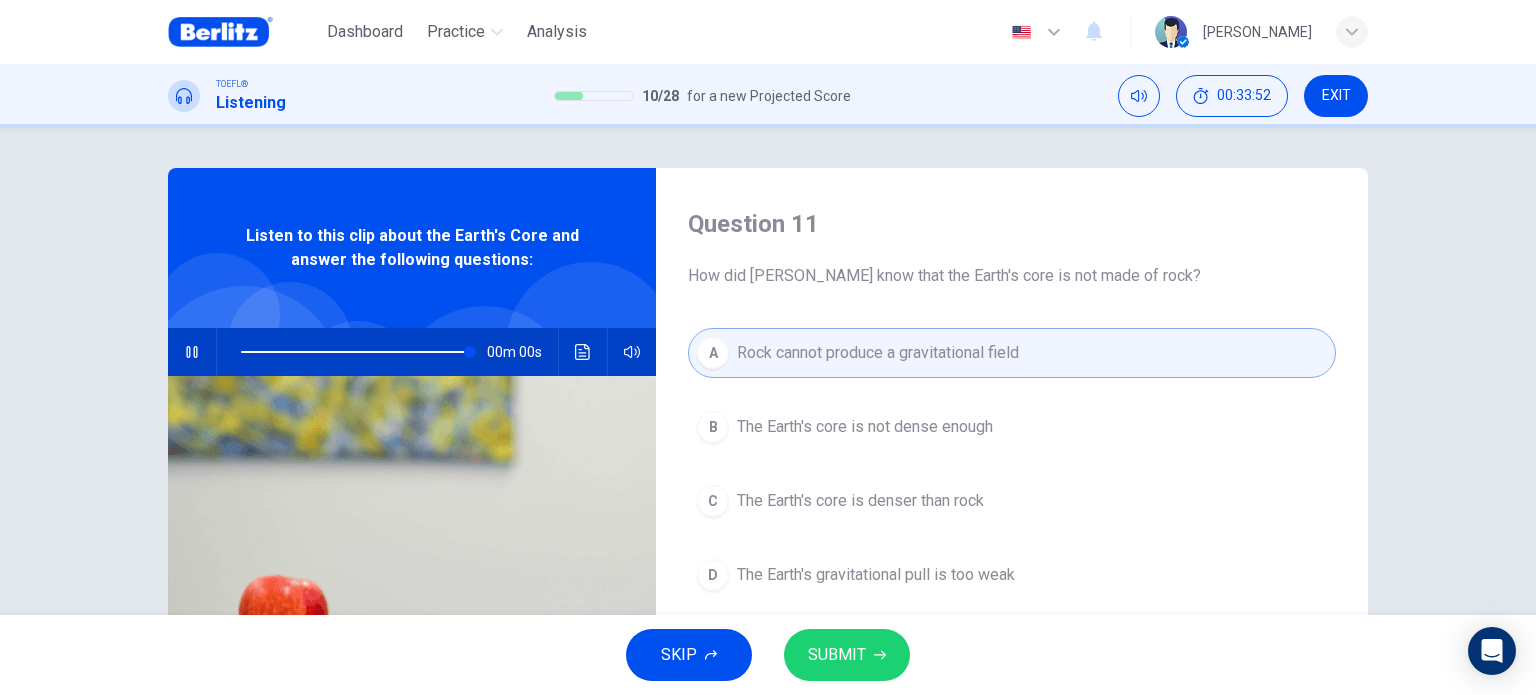 click on "SUBMIT" at bounding box center [837, 655] 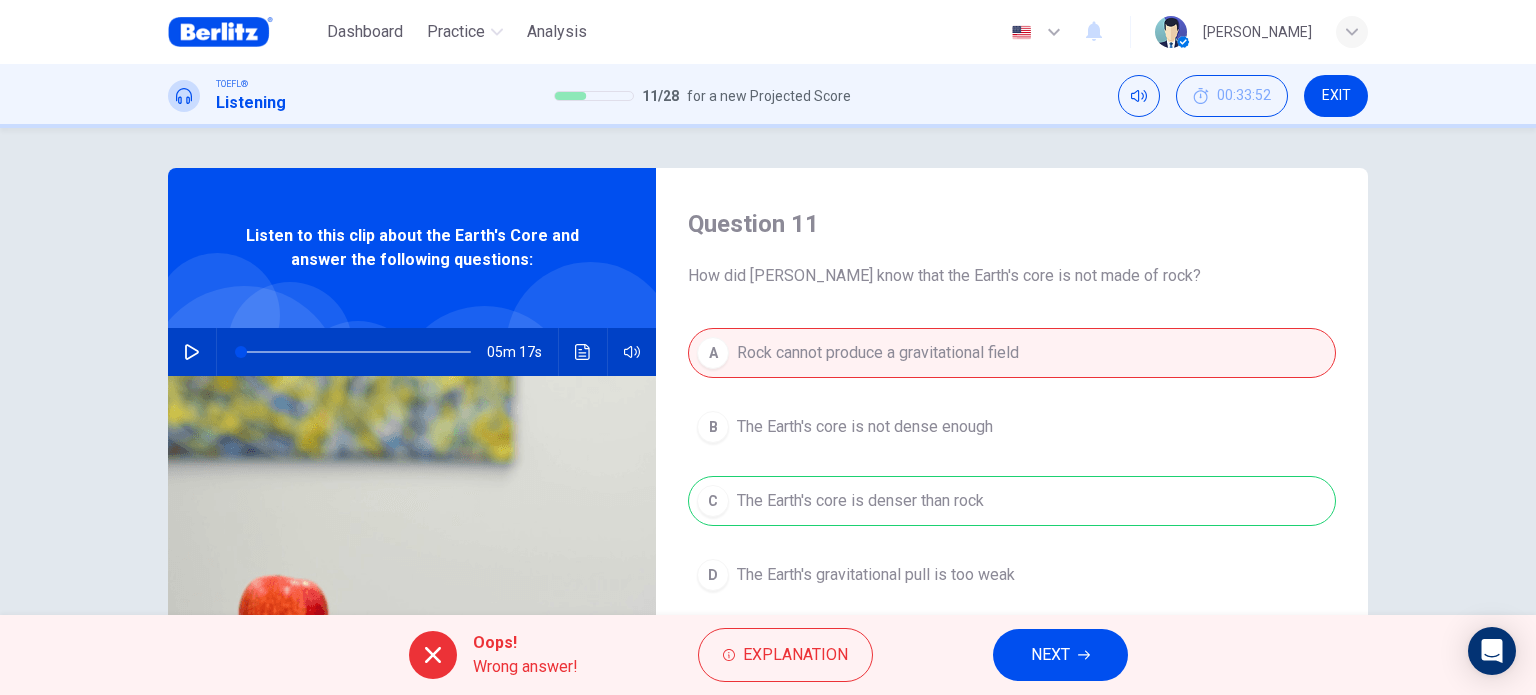click on "NEXT" at bounding box center (1050, 655) 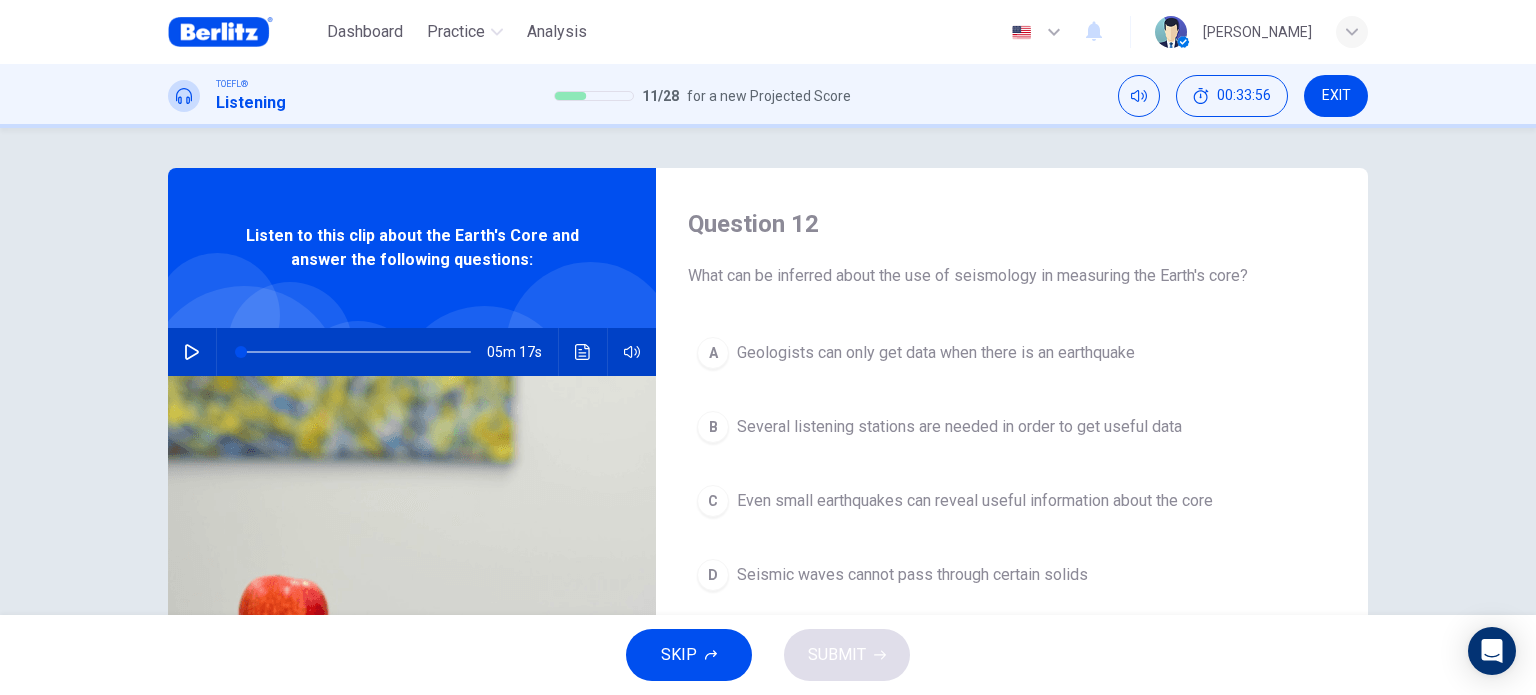 drag, startPoint x: 784, startPoint y: 276, endPoint x: 997, endPoint y: 285, distance: 213.19006 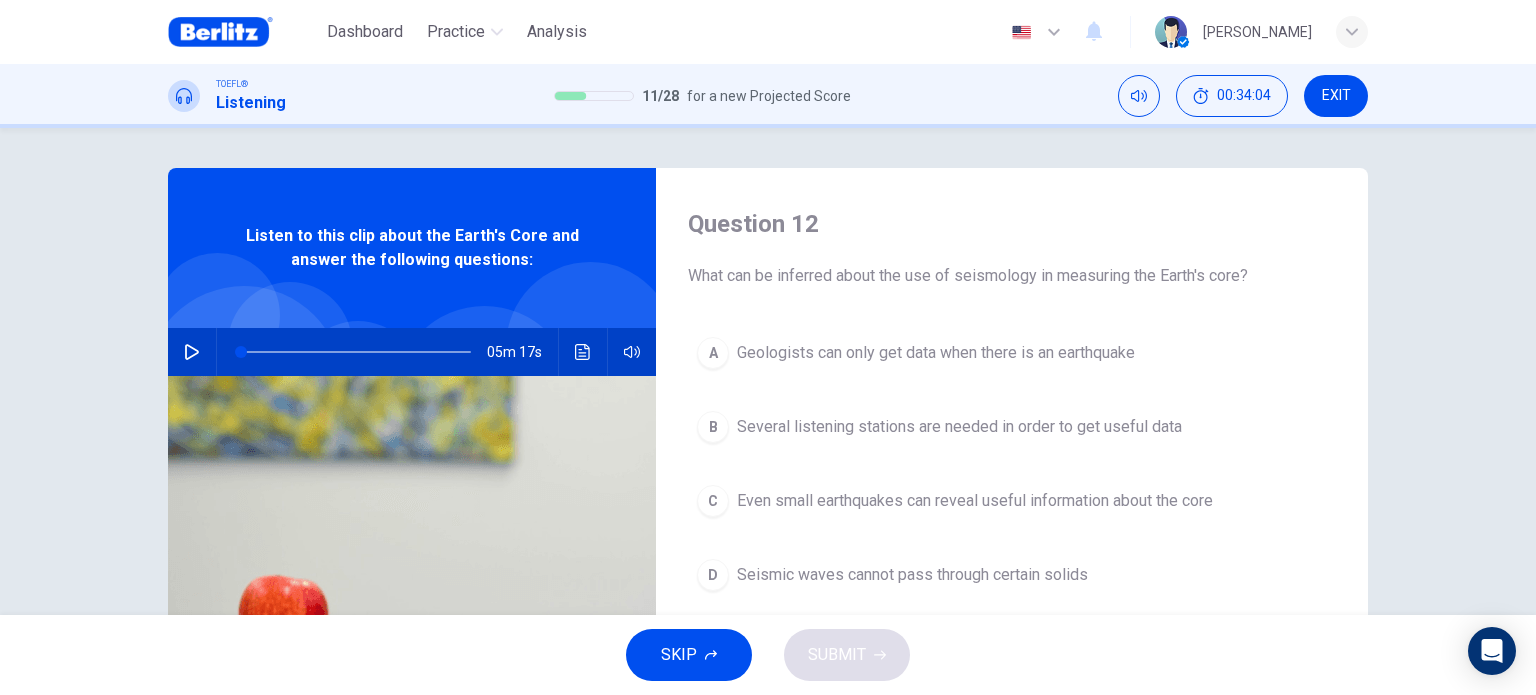 drag, startPoint x: 968, startPoint y: 275, endPoint x: 1044, endPoint y: 275, distance: 76 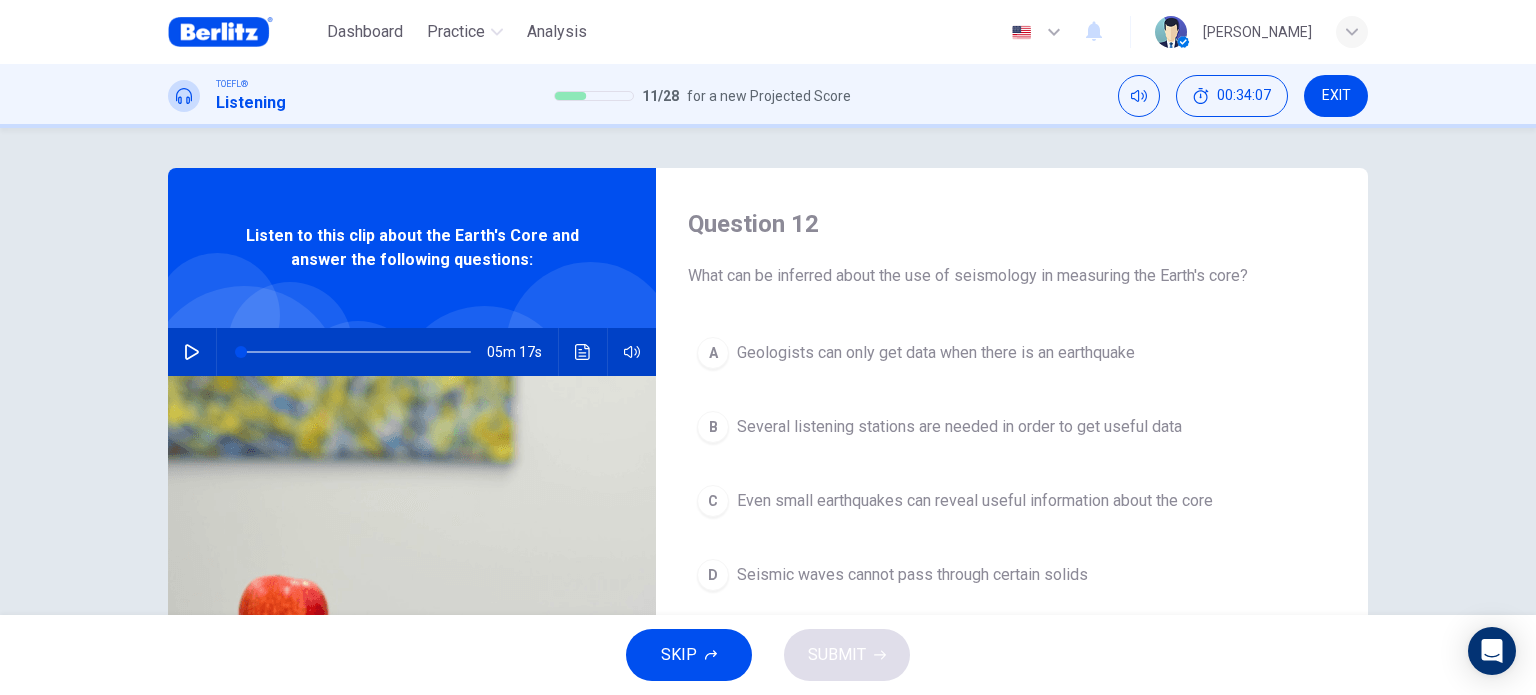 scroll, scrollTop: 100, scrollLeft: 0, axis: vertical 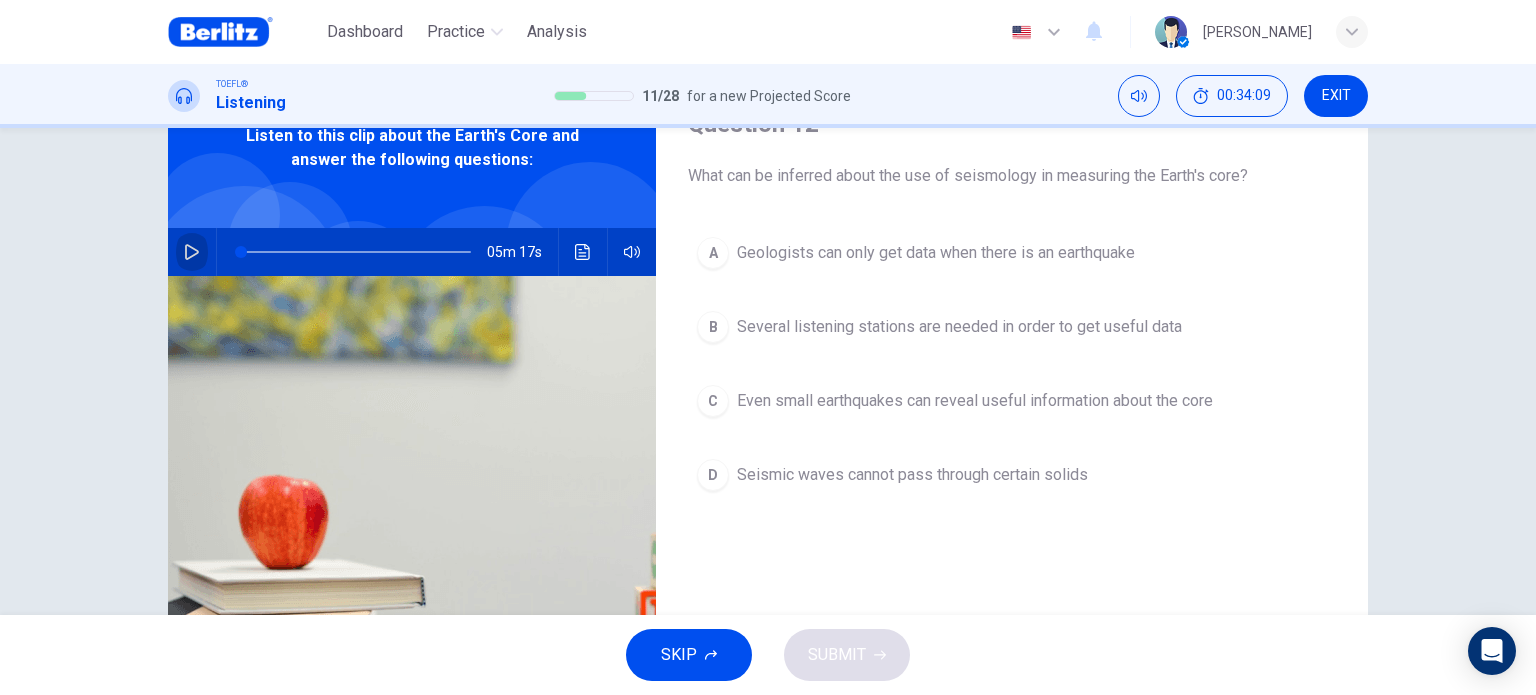 click at bounding box center [192, 252] 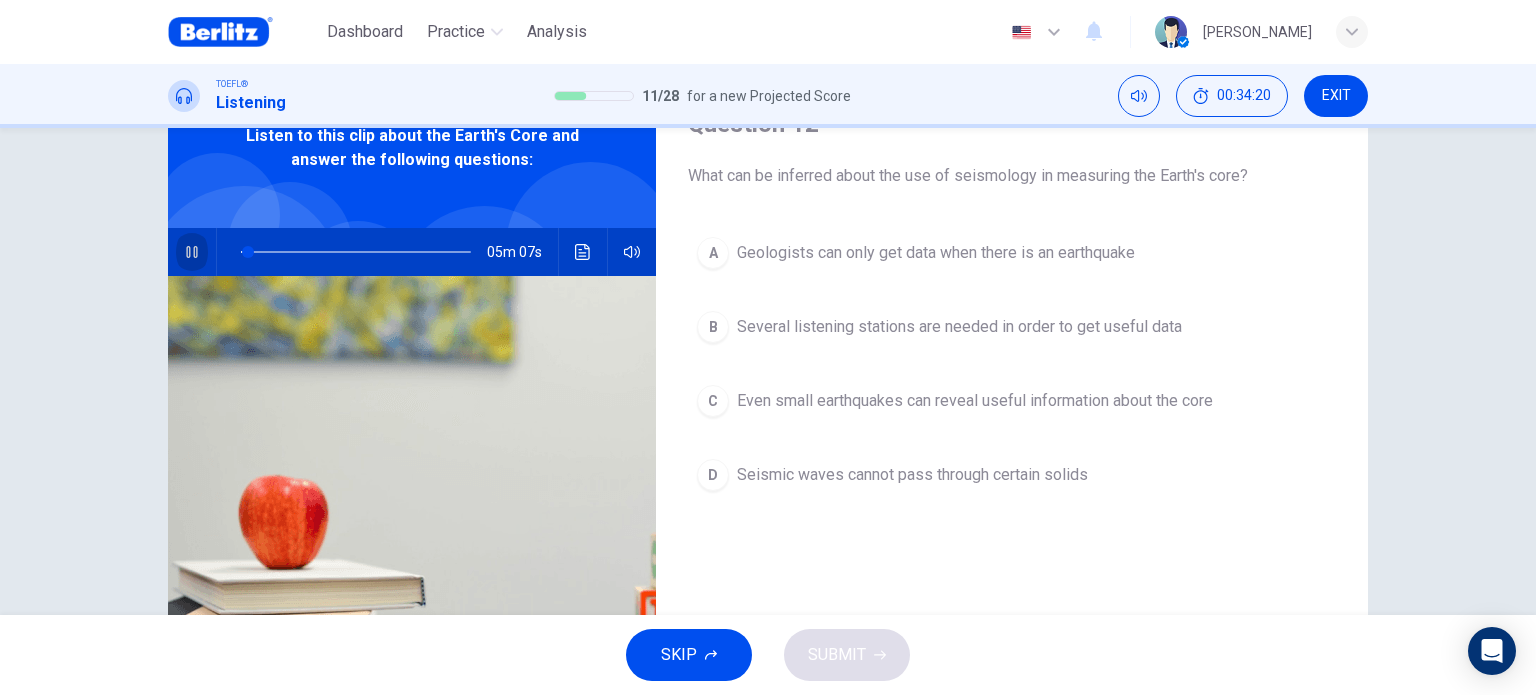 click at bounding box center [192, 252] 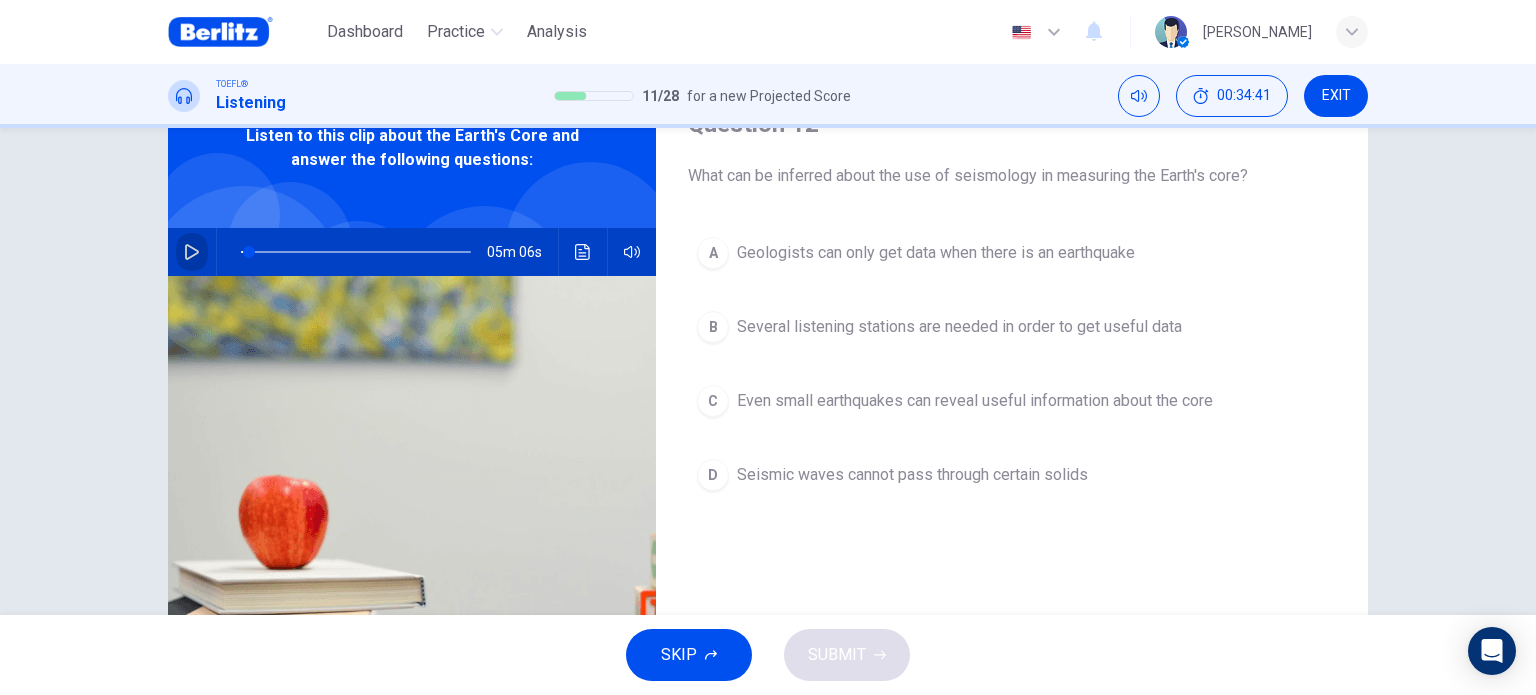 click at bounding box center (192, 252) 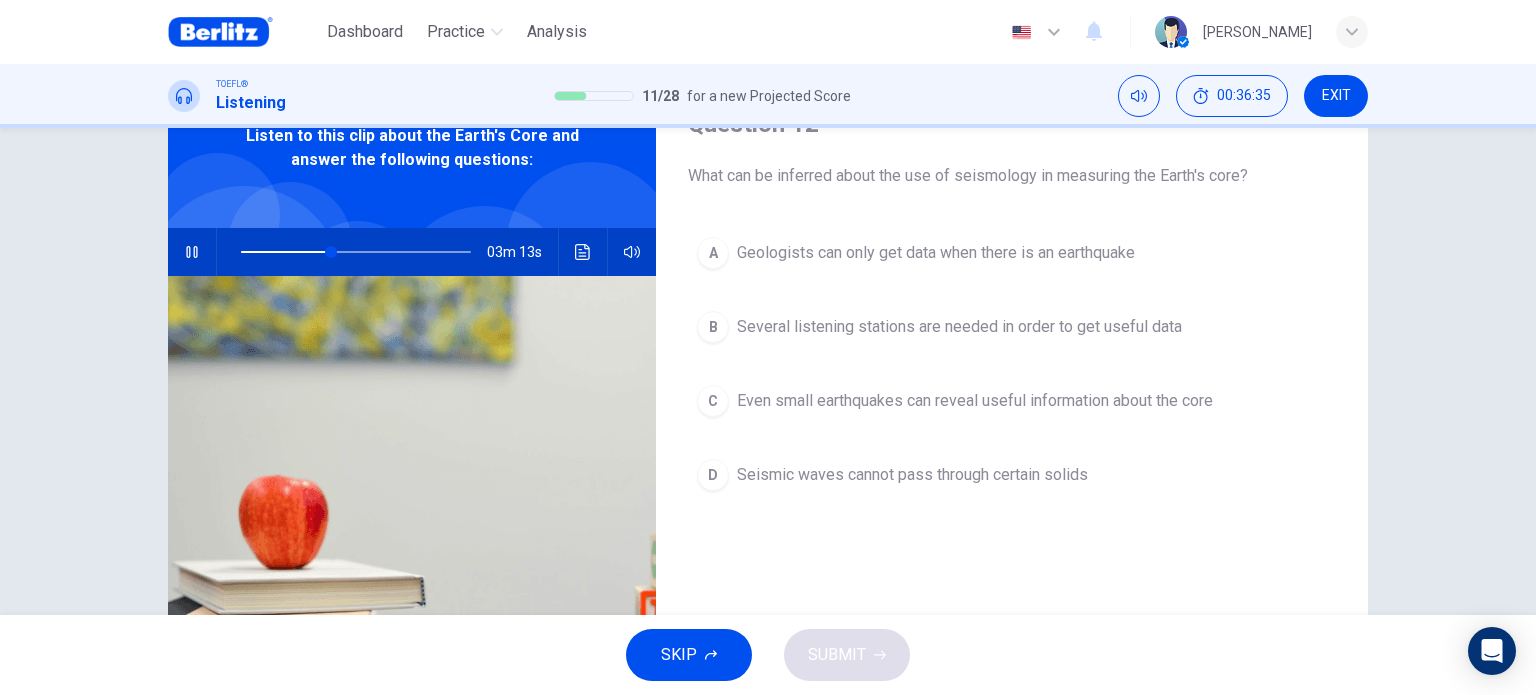 click on "Seismic waves cannot pass through certain solids" at bounding box center [912, 475] 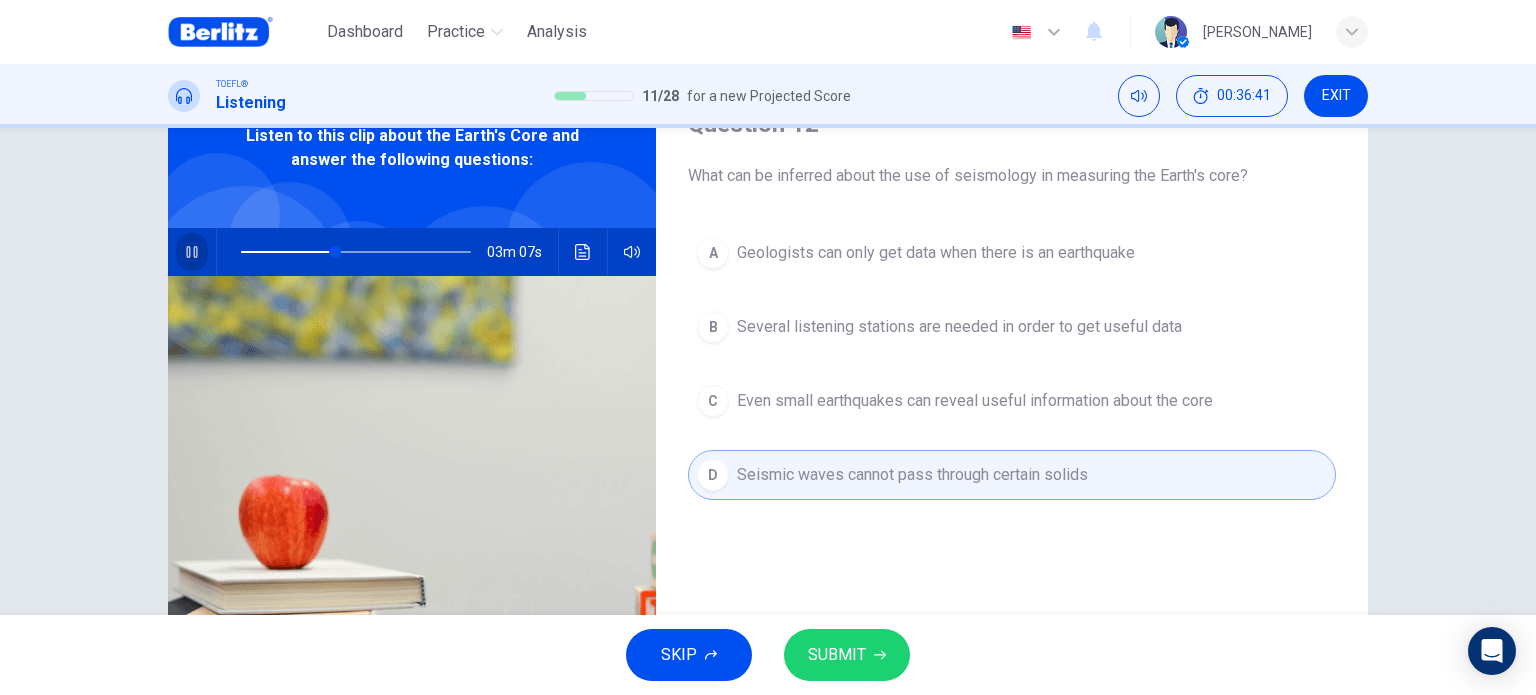 click 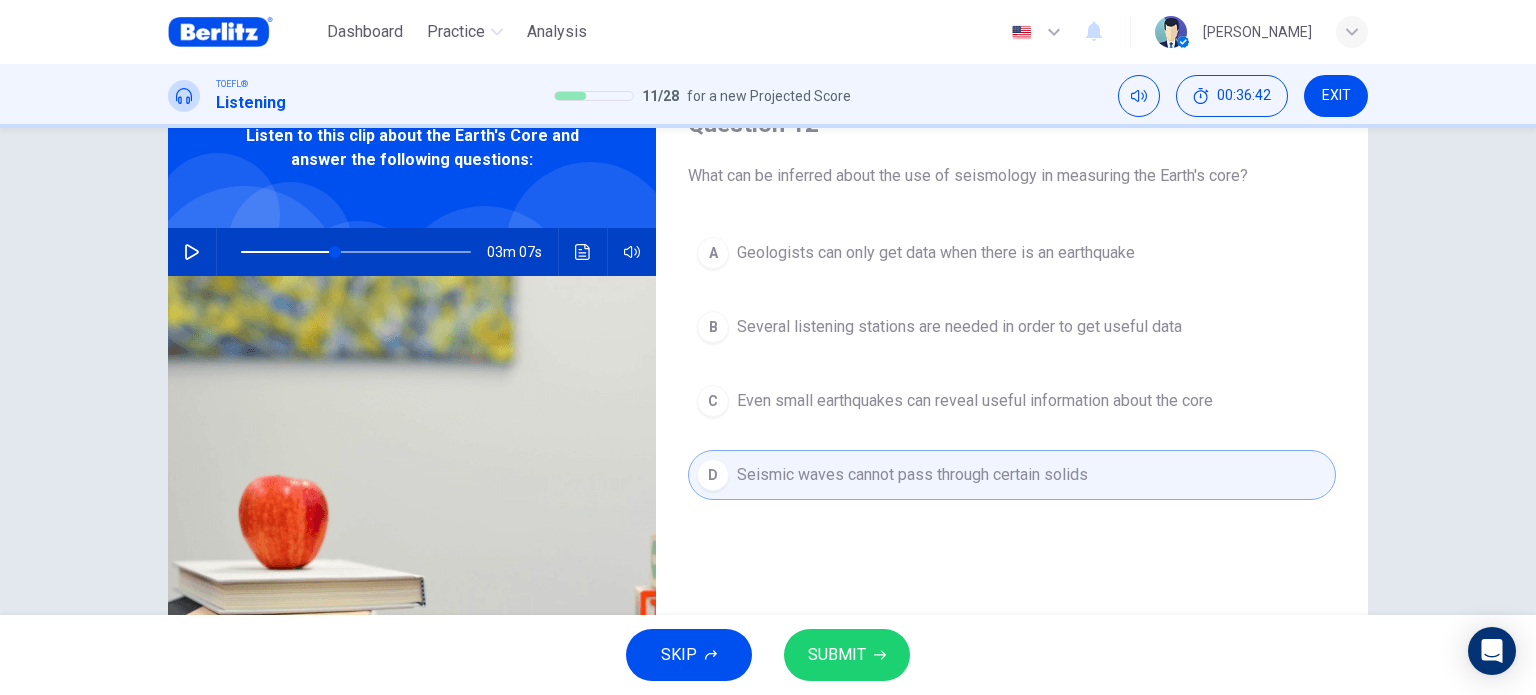 click on "SUBMIT" at bounding box center [837, 655] 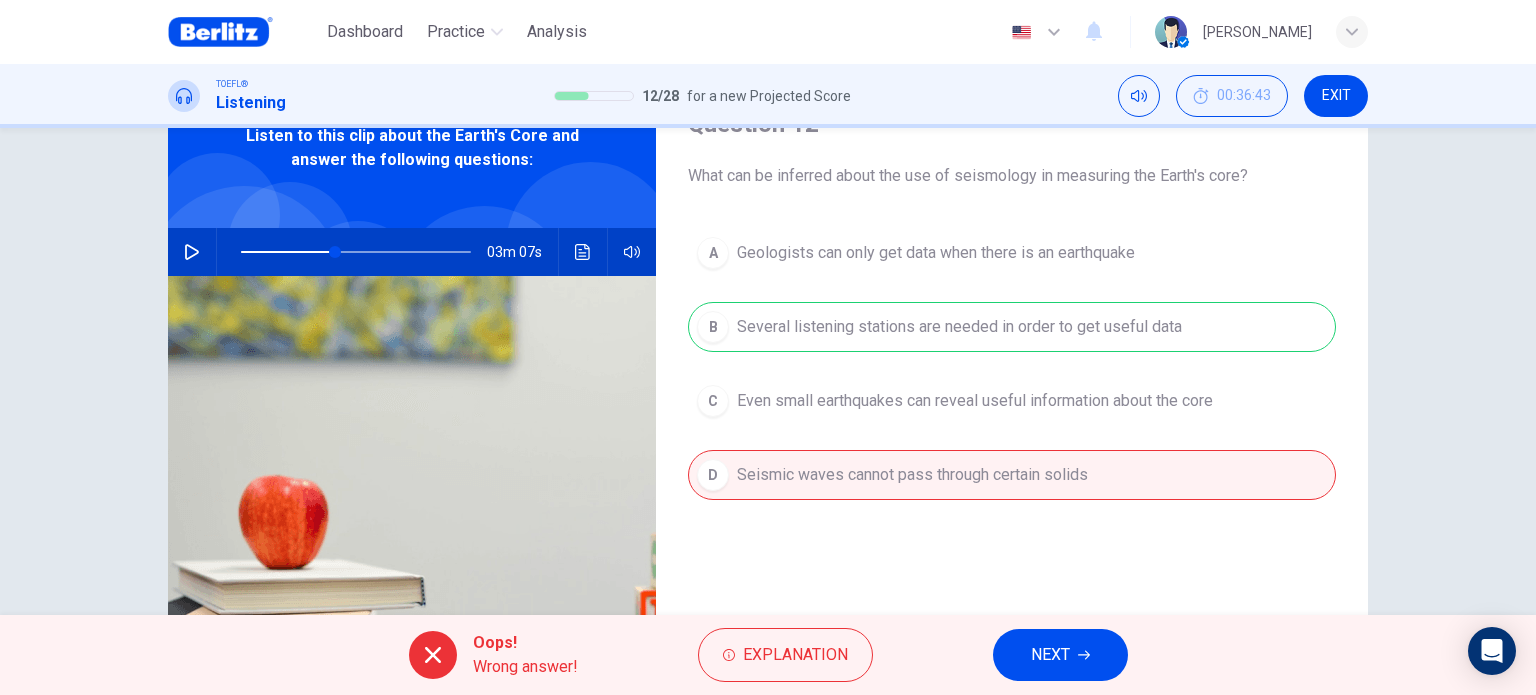 click on "NEXT" at bounding box center (1060, 655) 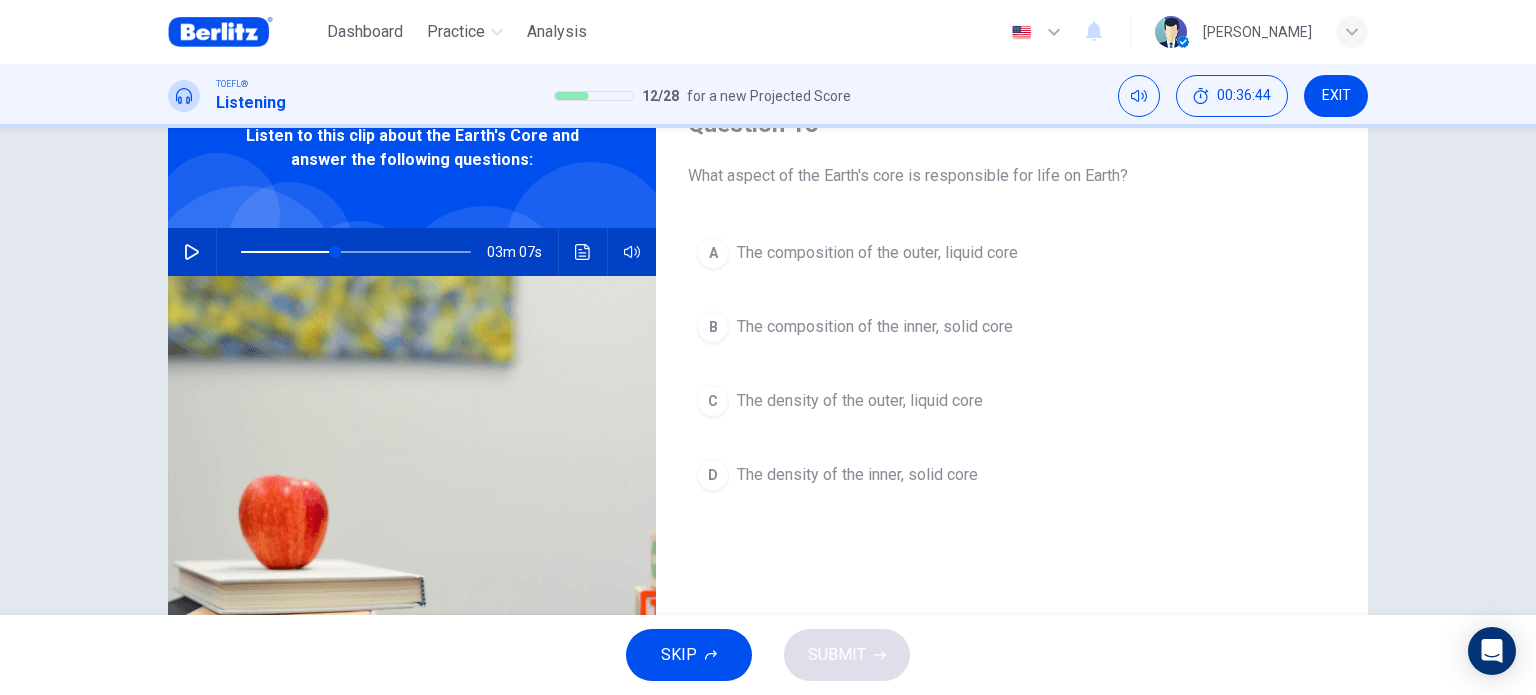 scroll, scrollTop: 0, scrollLeft: 0, axis: both 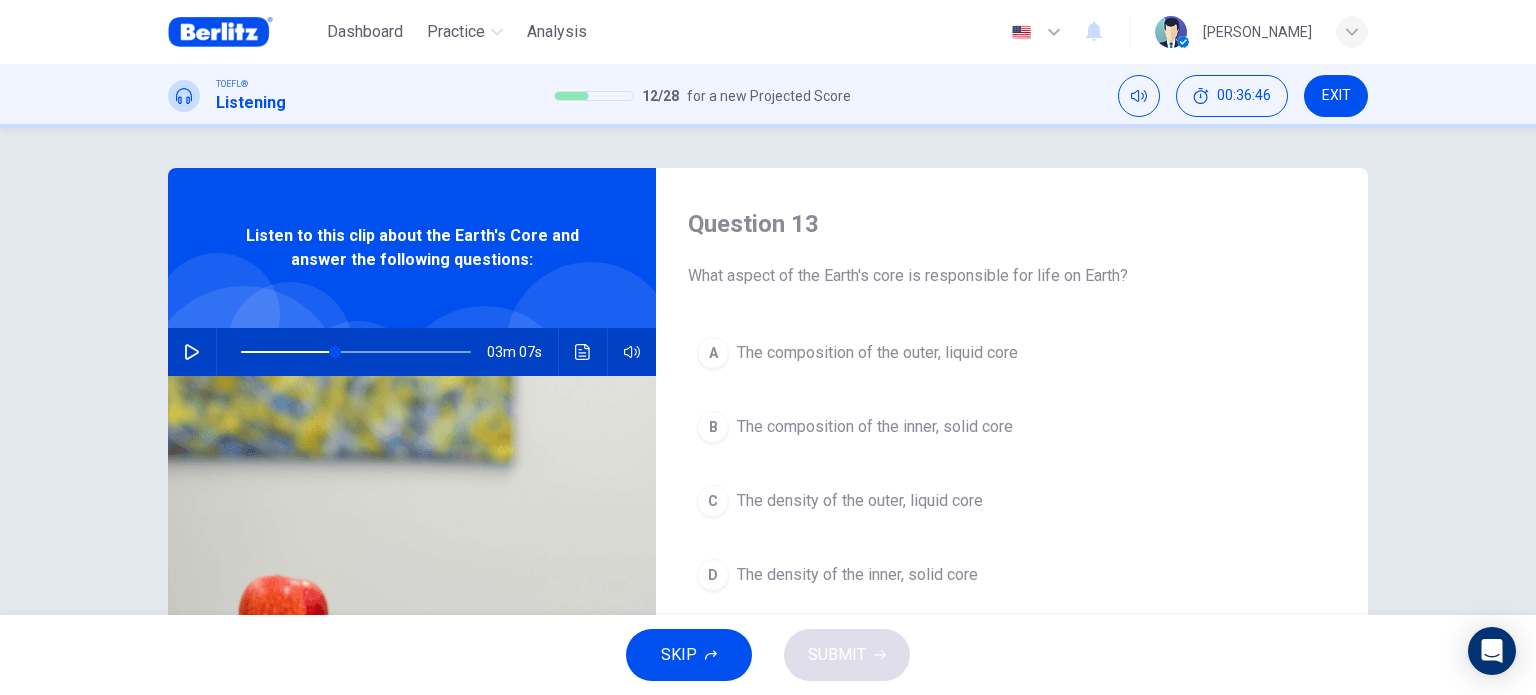 drag, startPoint x: 847, startPoint y: 280, endPoint x: 908, endPoint y: 280, distance: 61 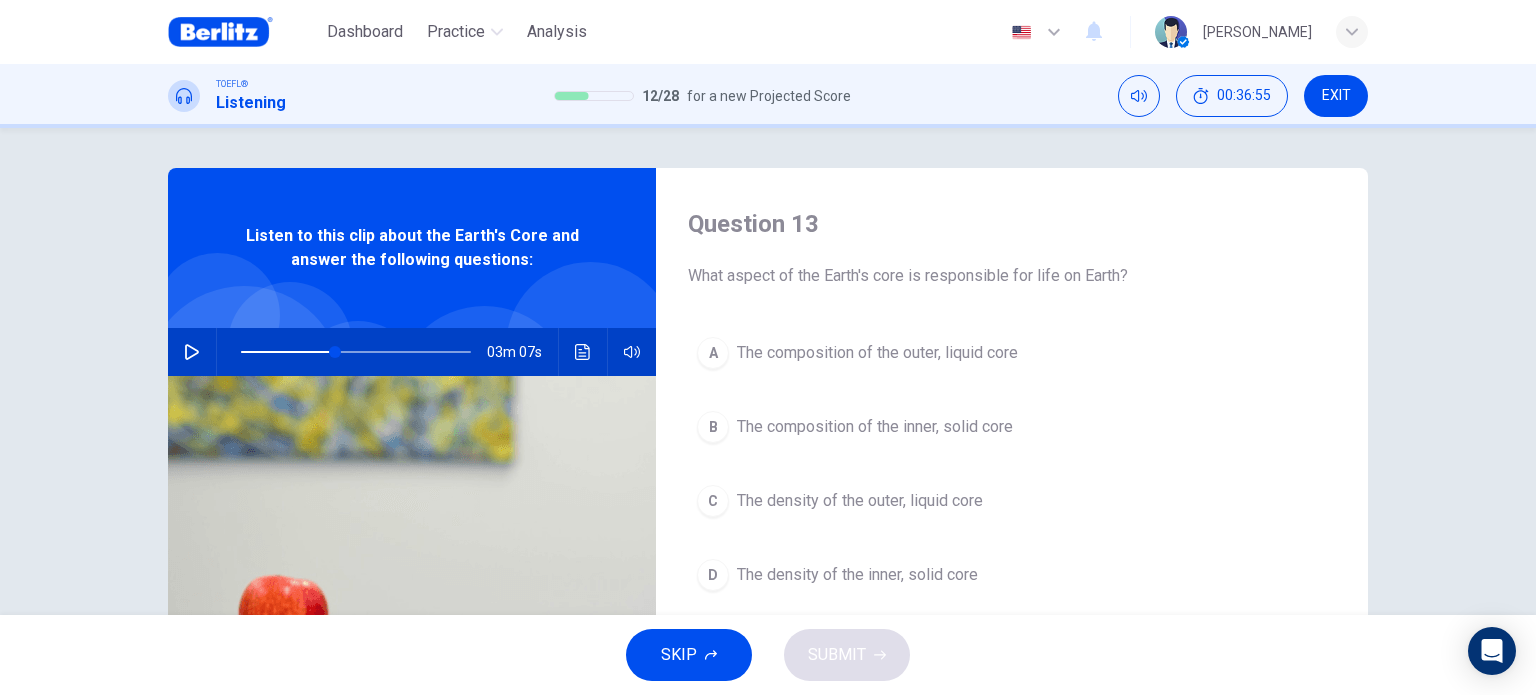 scroll, scrollTop: 100, scrollLeft: 0, axis: vertical 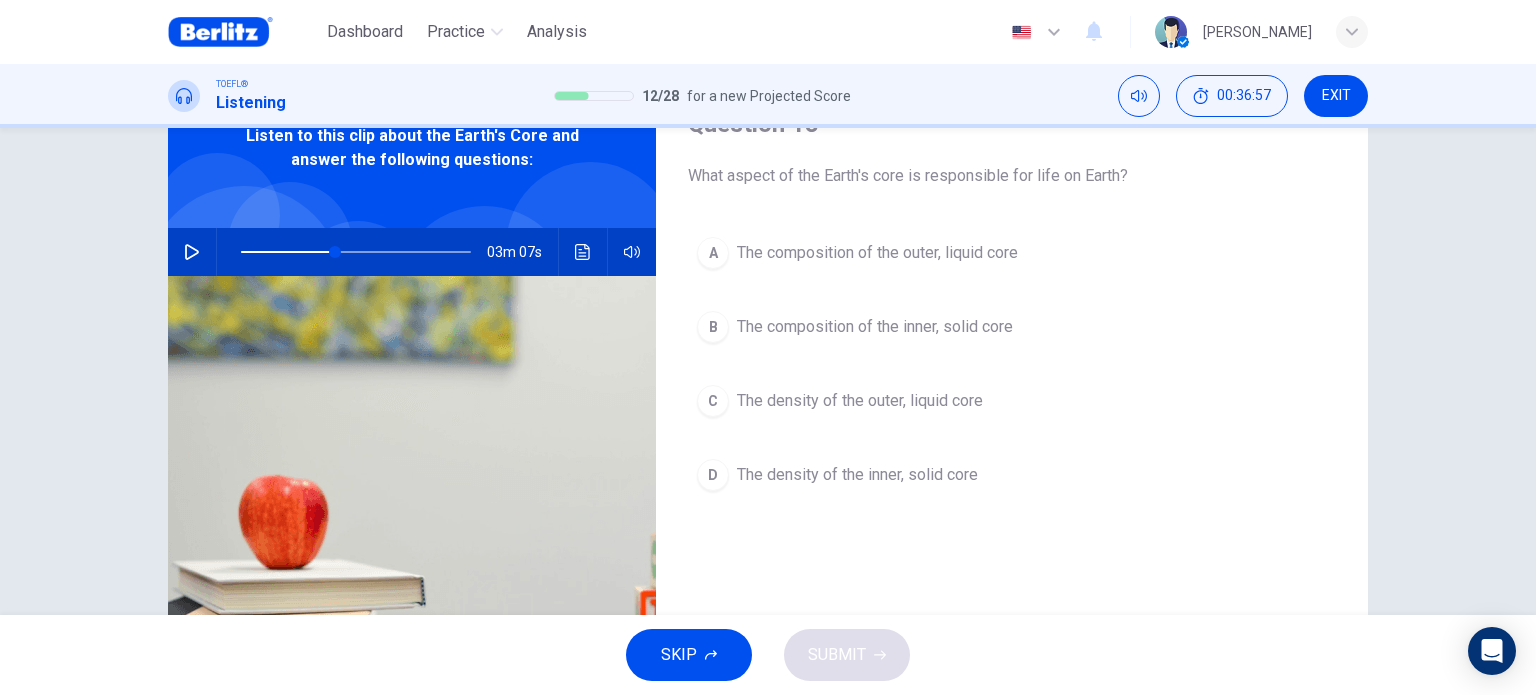 click 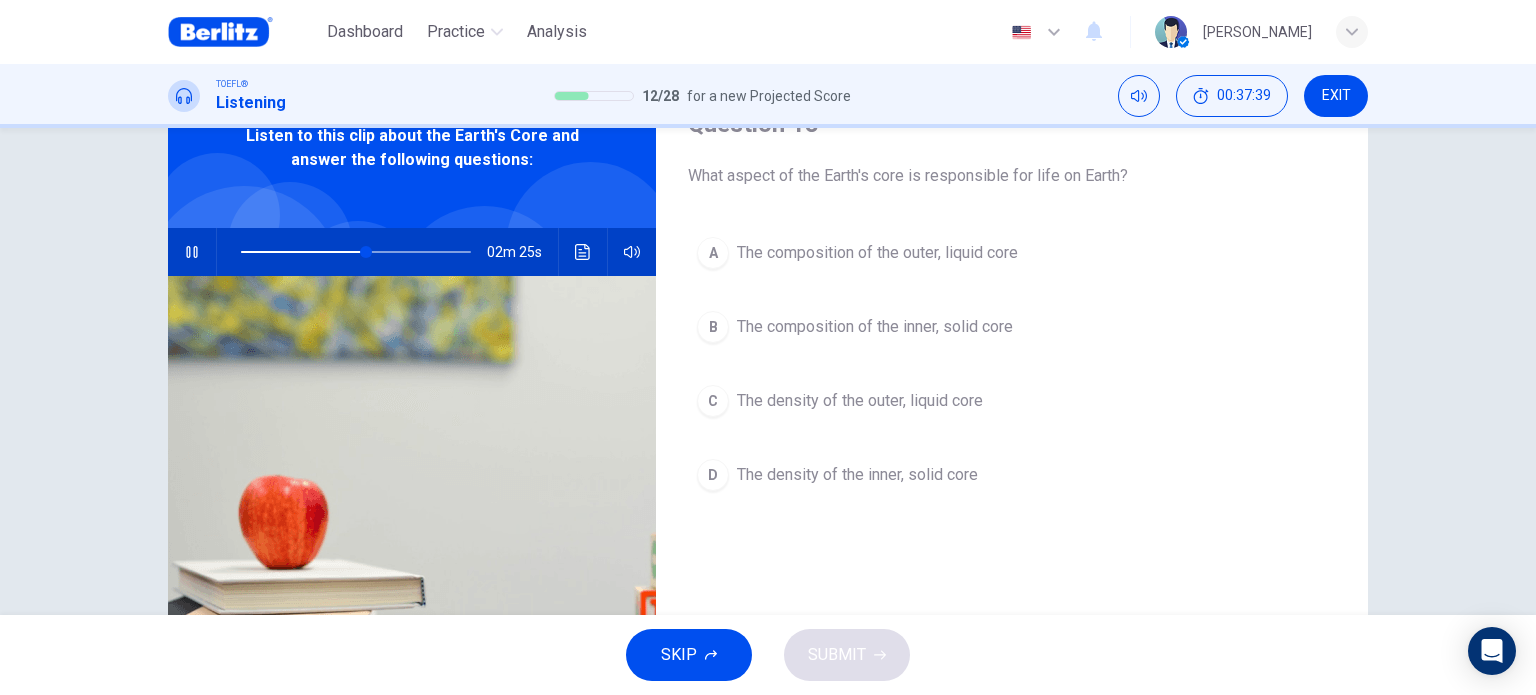 click at bounding box center (192, 252) 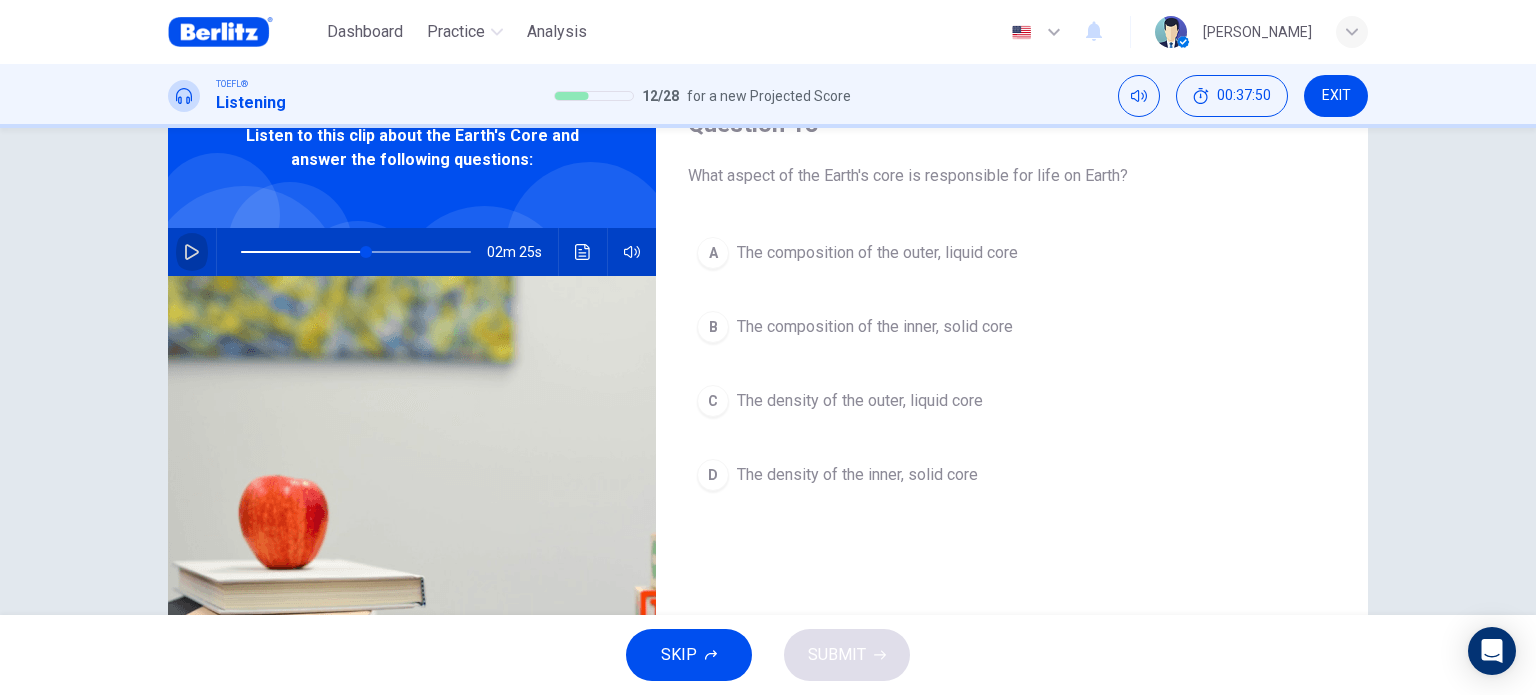click 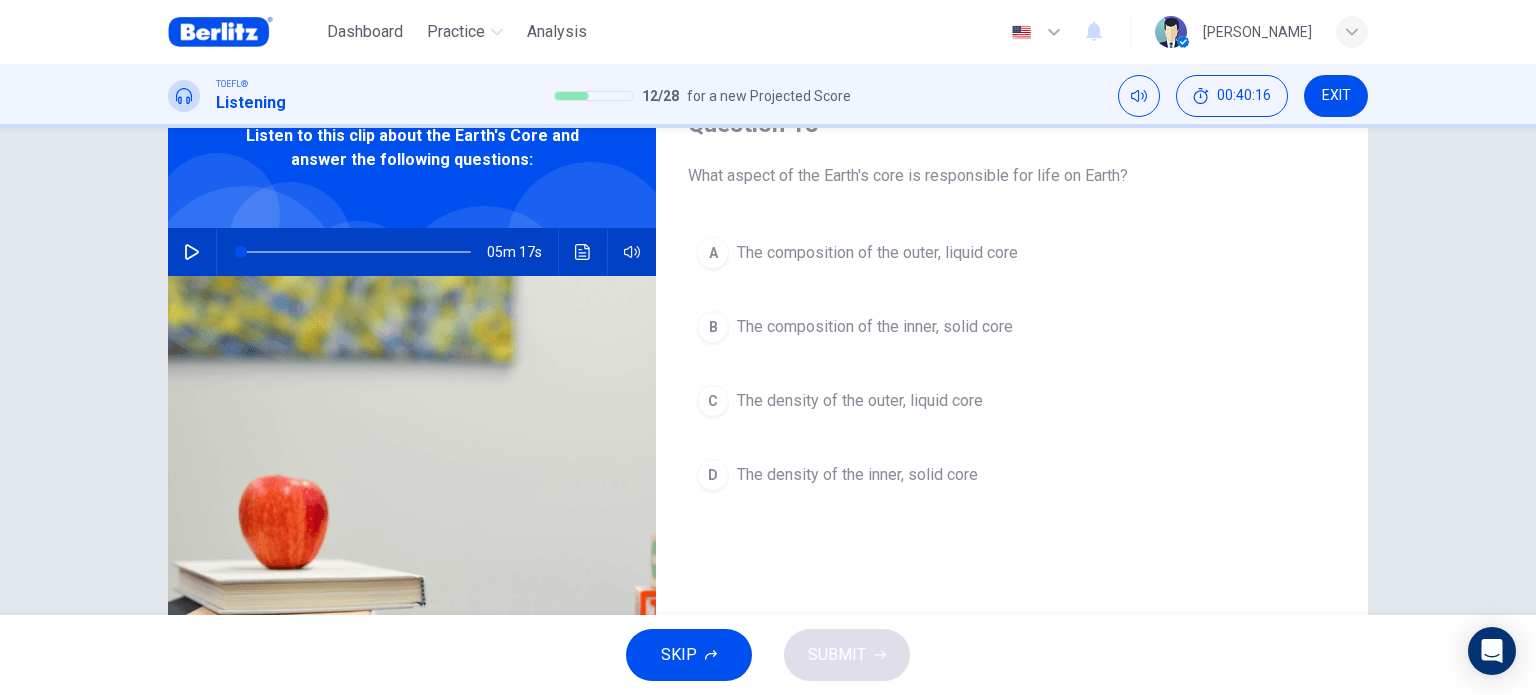 click on "SKIP" at bounding box center (689, 655) 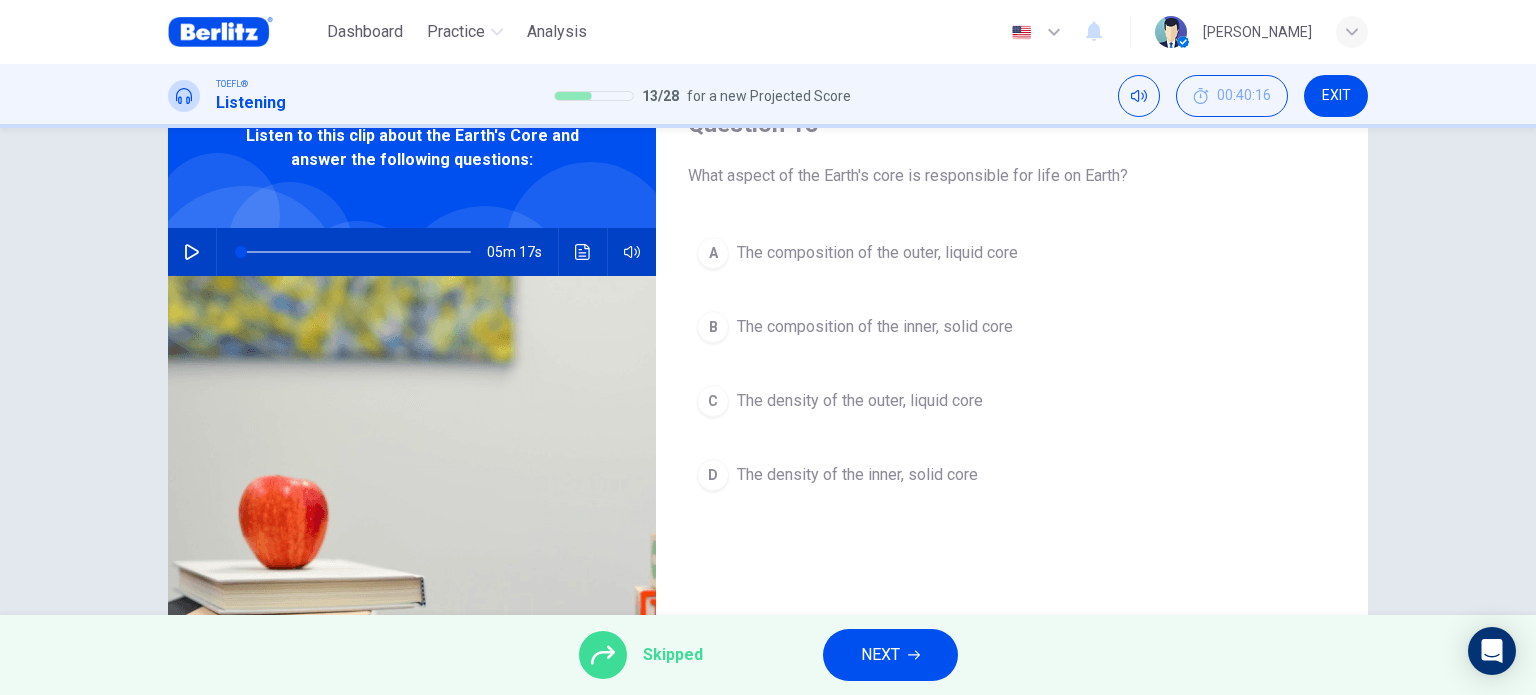 click on "Skipped" at bounding box center (641, 655) 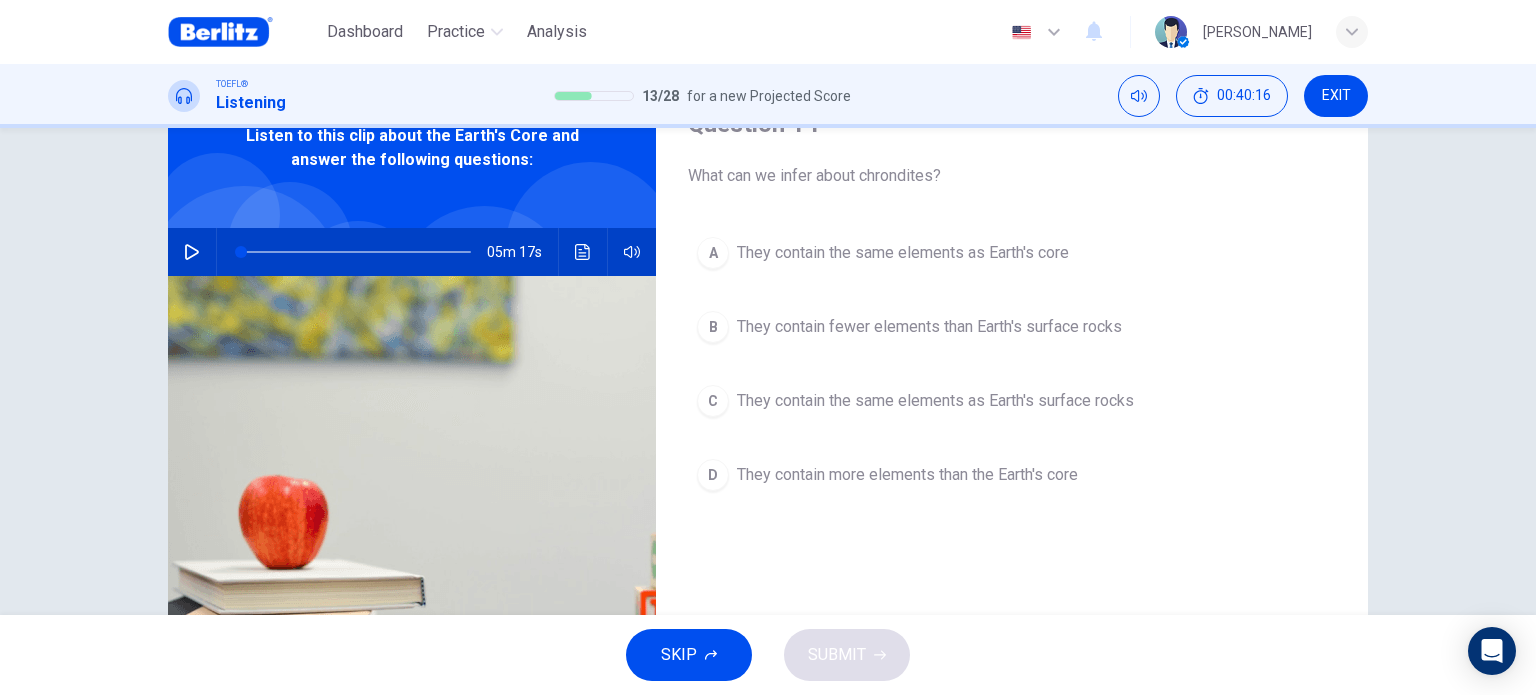 scroll, scrollTop: 0, scrollLeft: 0, axis: both 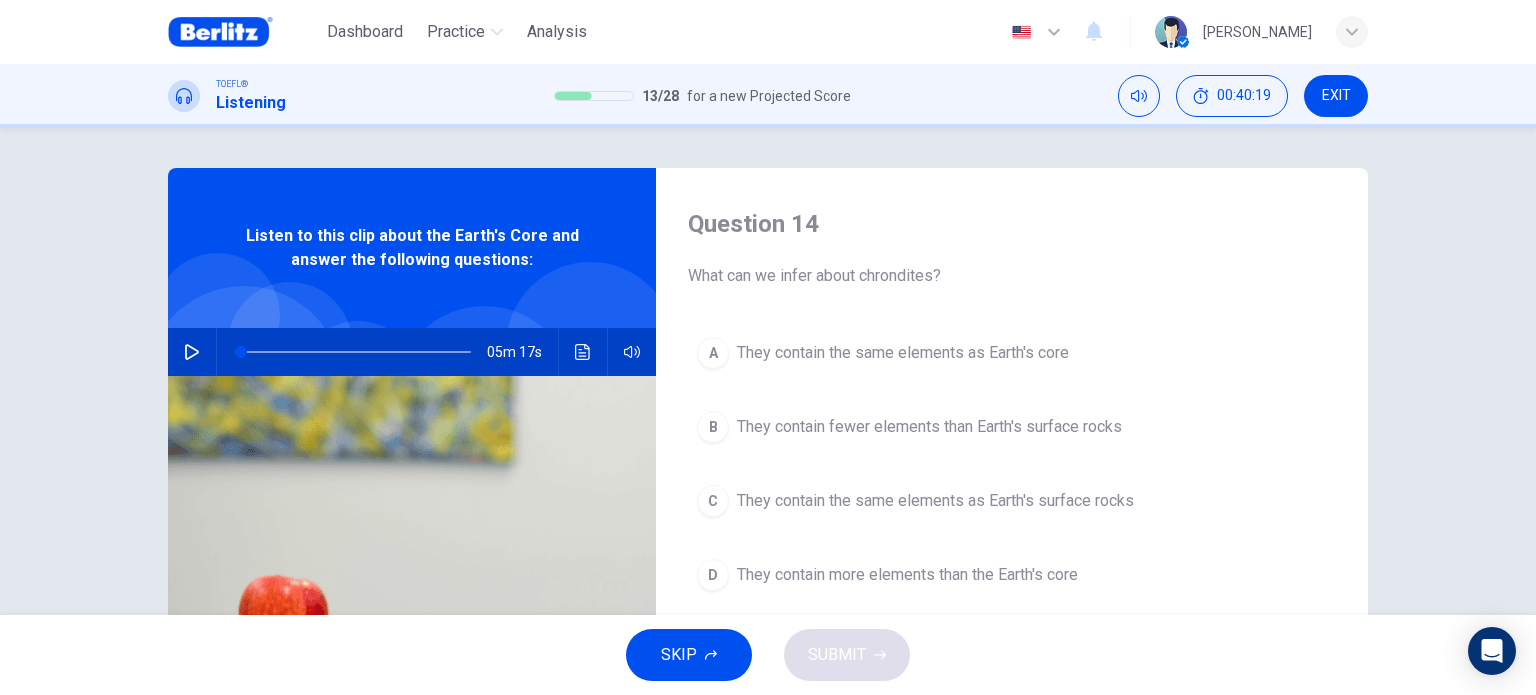 drag, startPoint x: 679, startPoint y: 275, endPoint x: 912, endPoint y: 274, distance: 233.00215 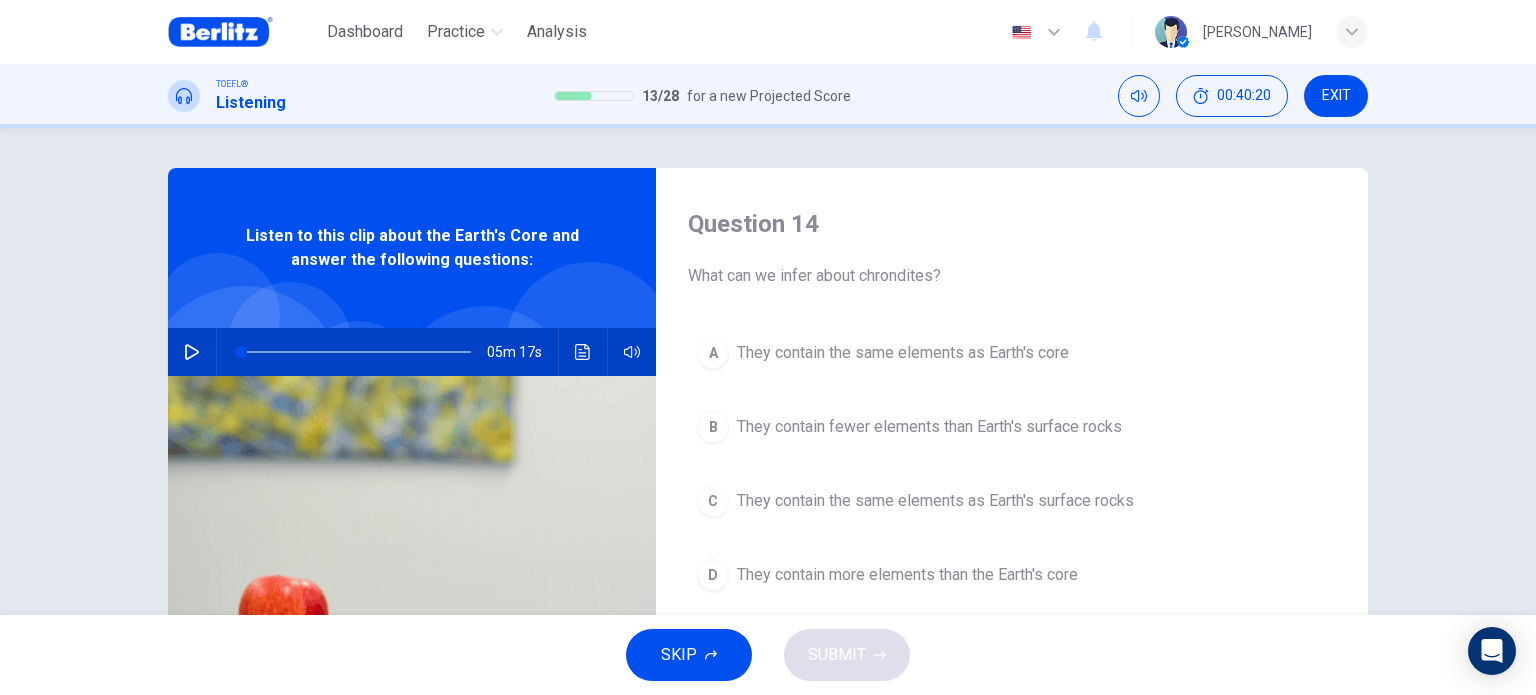 drag, startPoint x: 870, startPoint y: 275, endPoint x: 956, endPoint y: 275, distance: 86 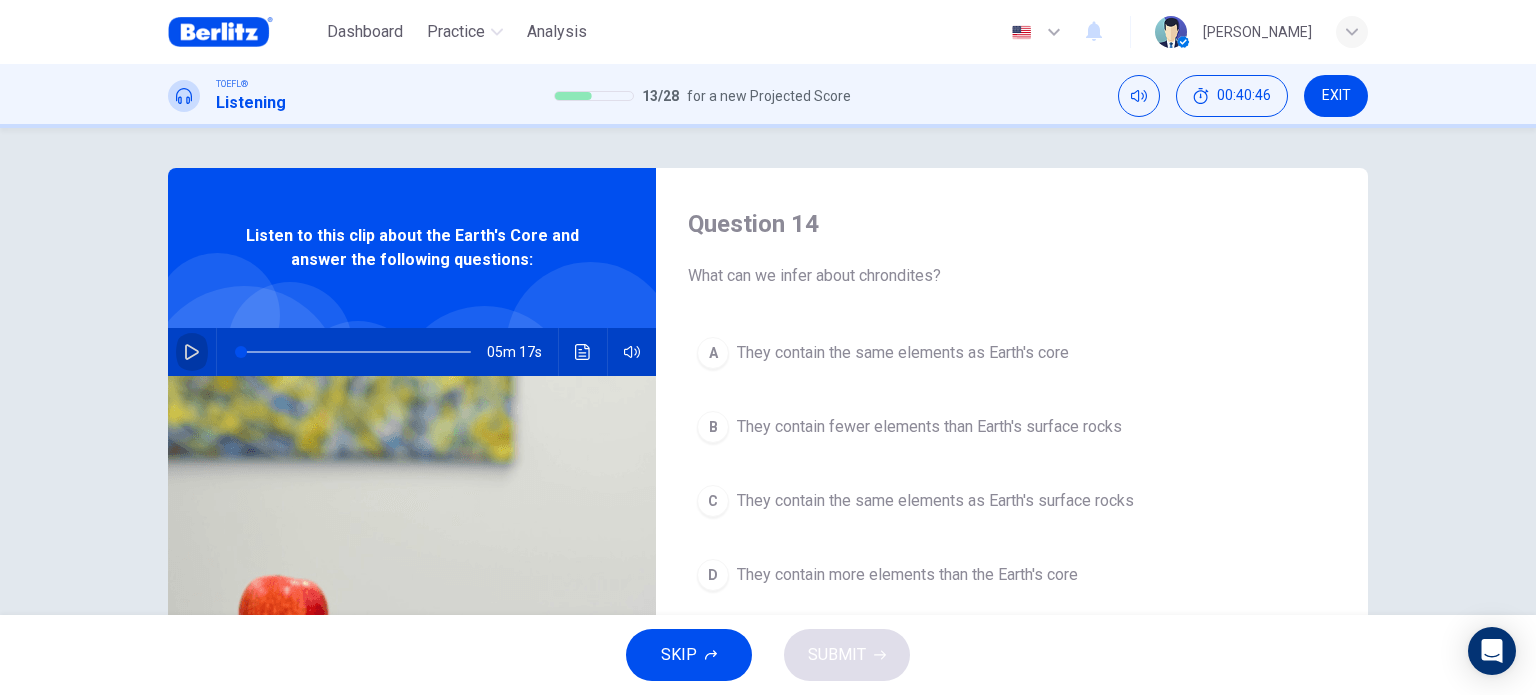 click 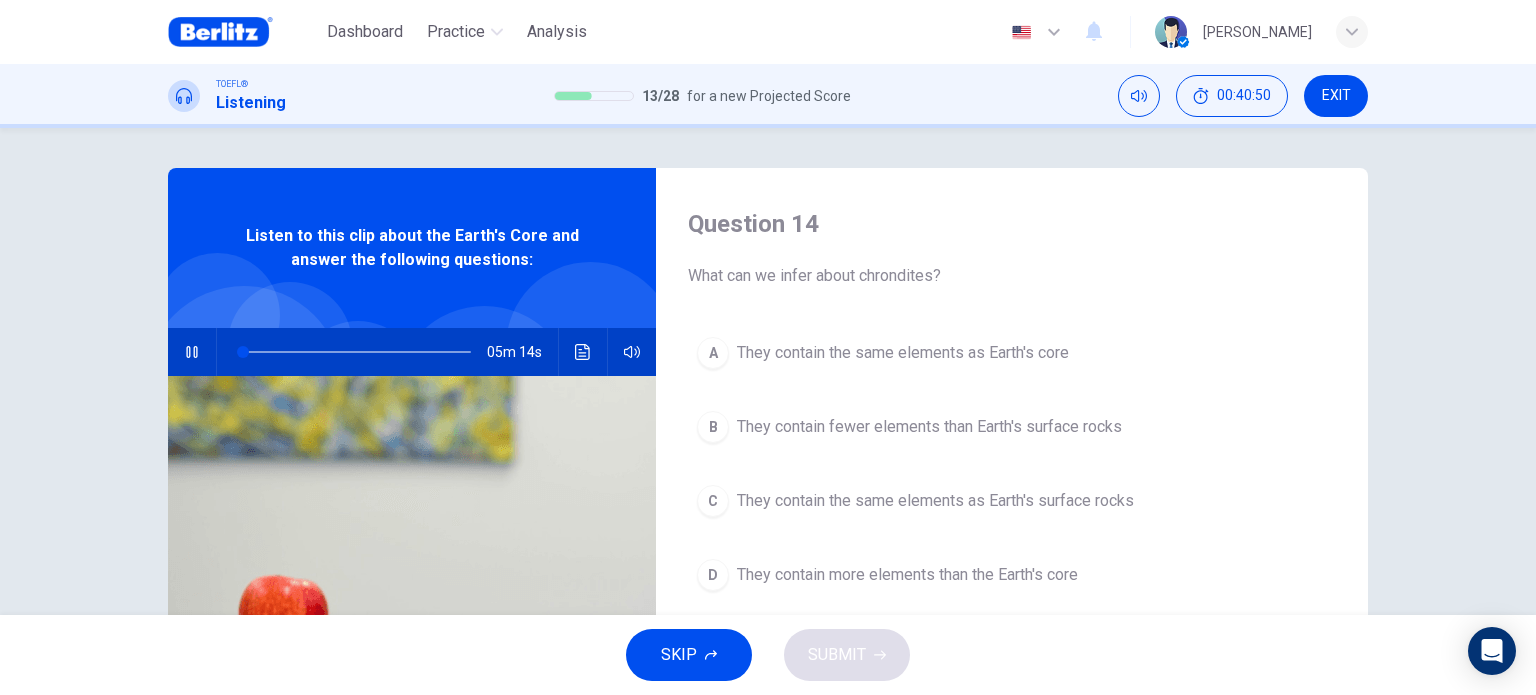 scroll, scrollTop: 100, scrollLeft: 0, axis: vertical 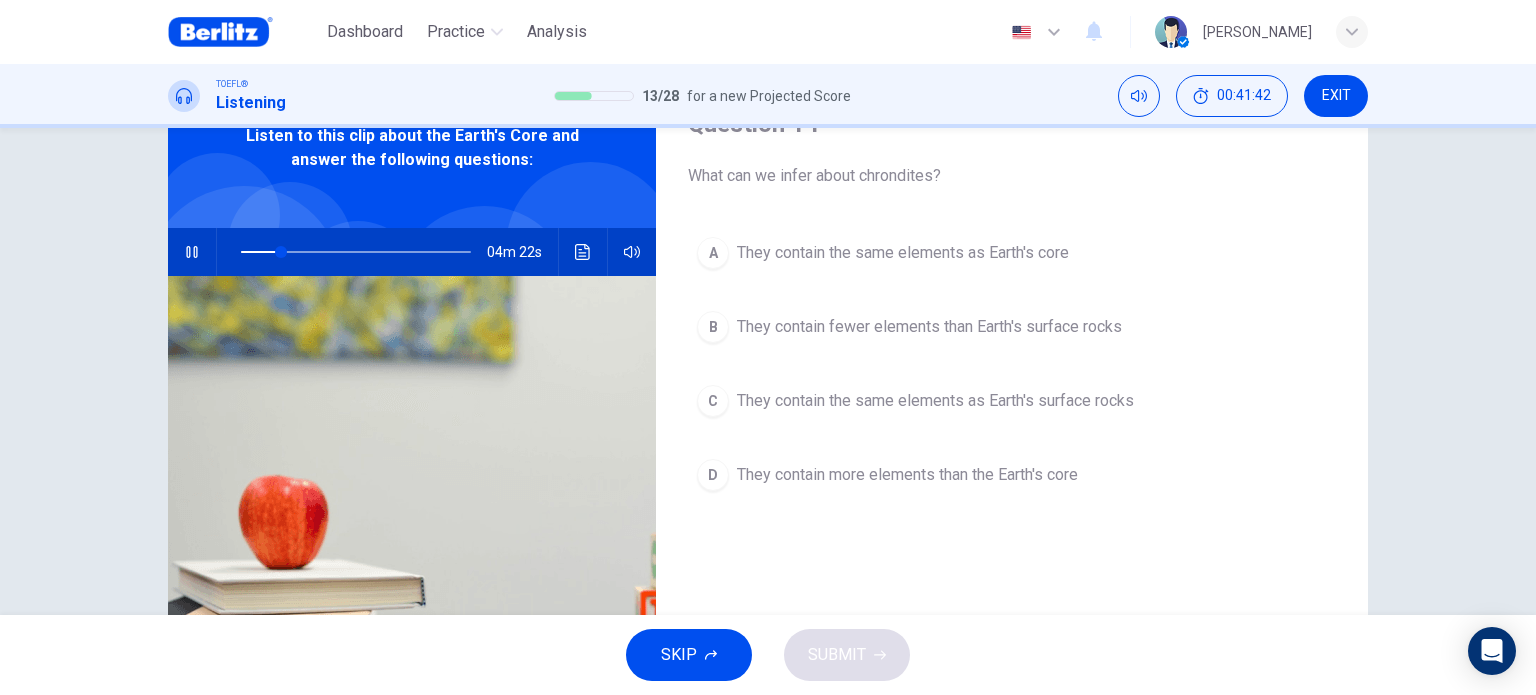 click 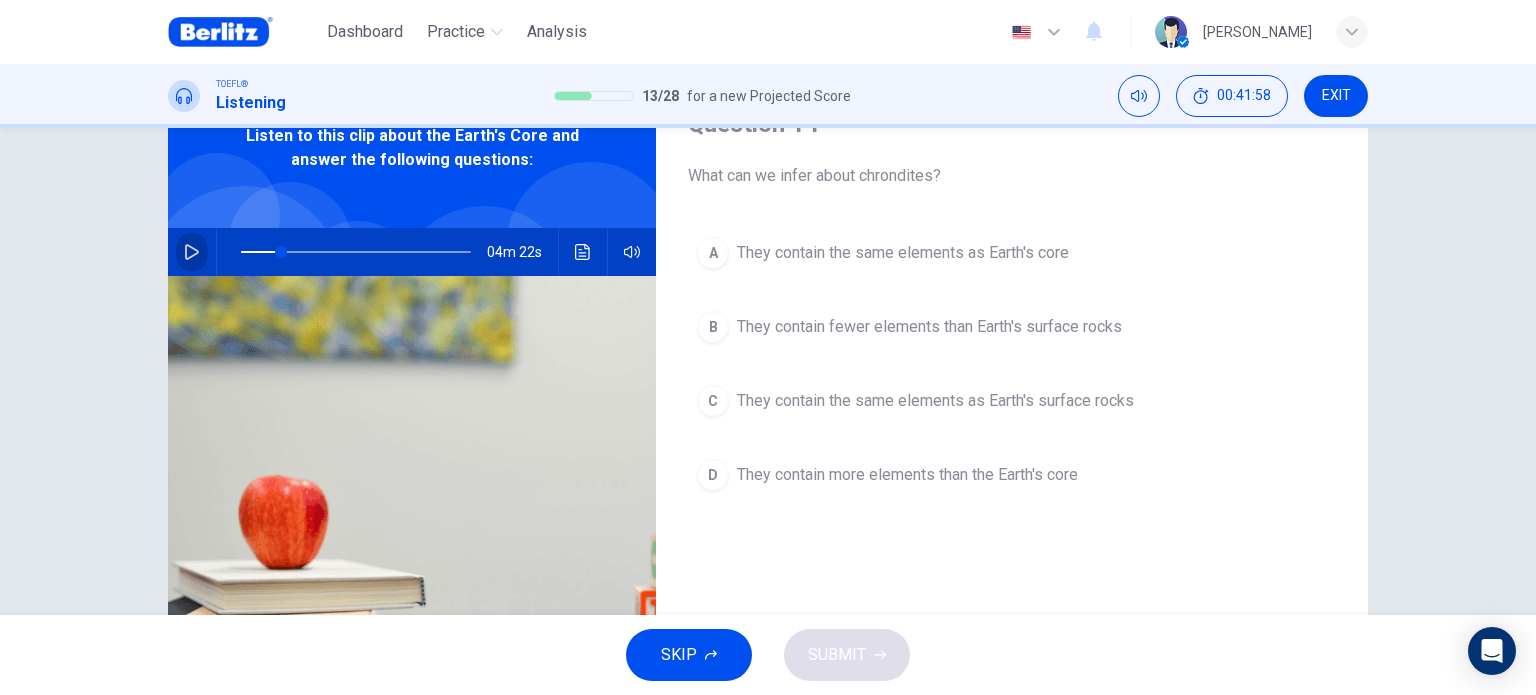 click at bounding box center (192, 252) 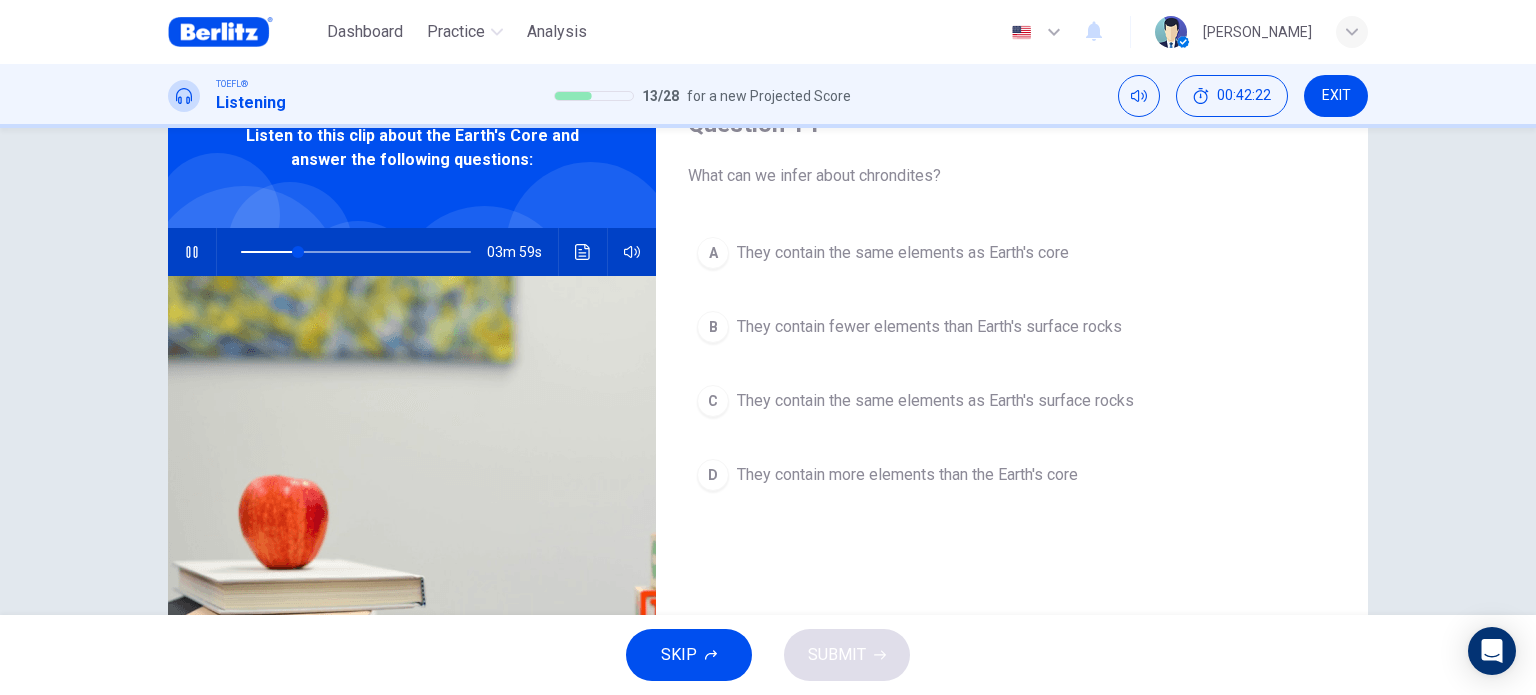 click on "They contain the same elements as Earth's surface rocks" at bounding box center (935, 401) 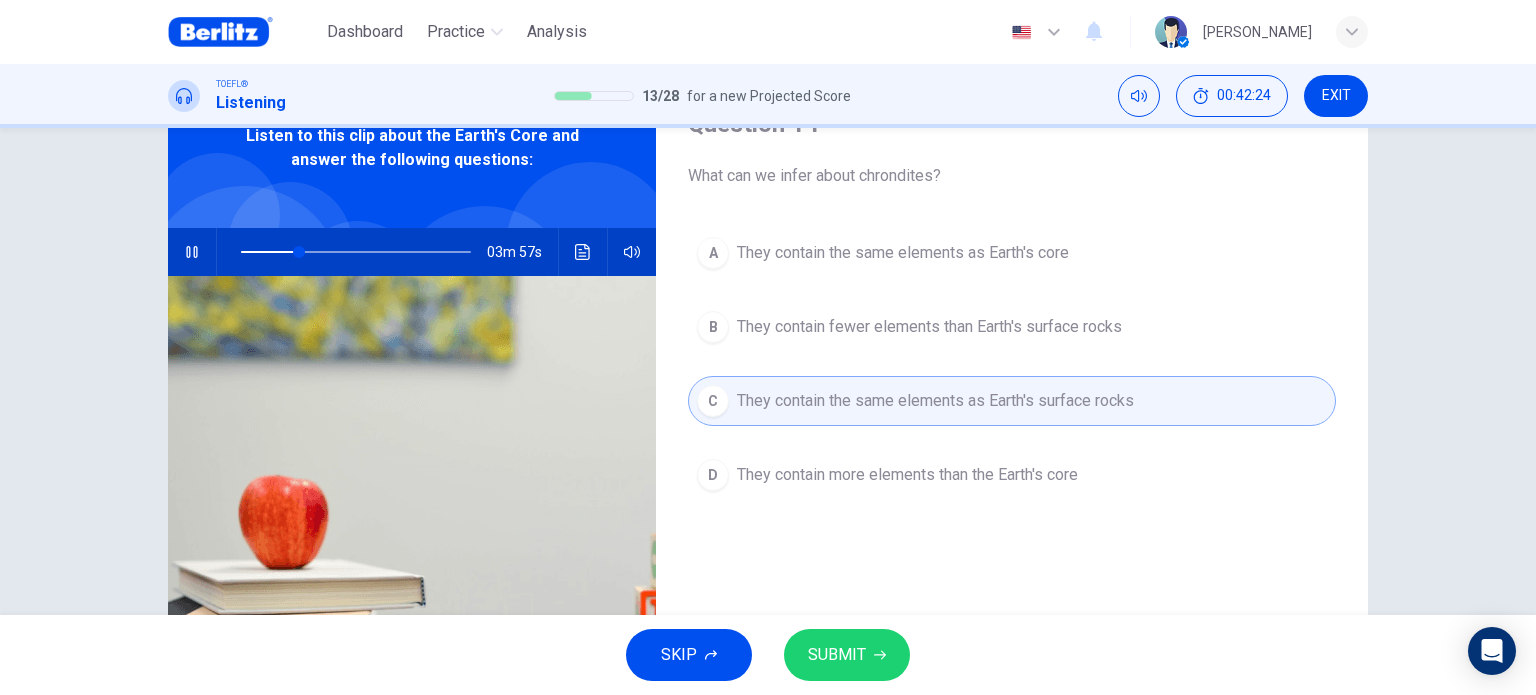 click at bounding box center (192, 252) 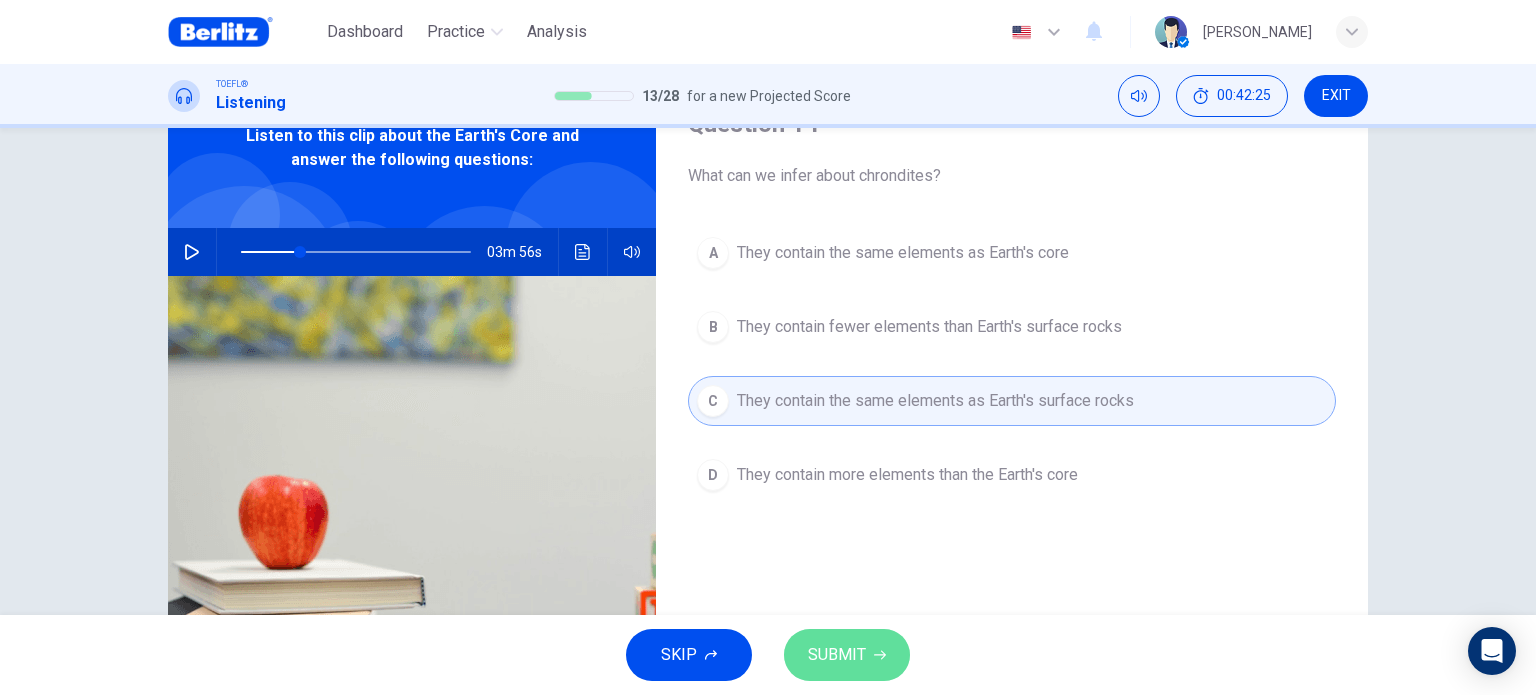 click on "SUBMIT" at bounding box center [837, 655] 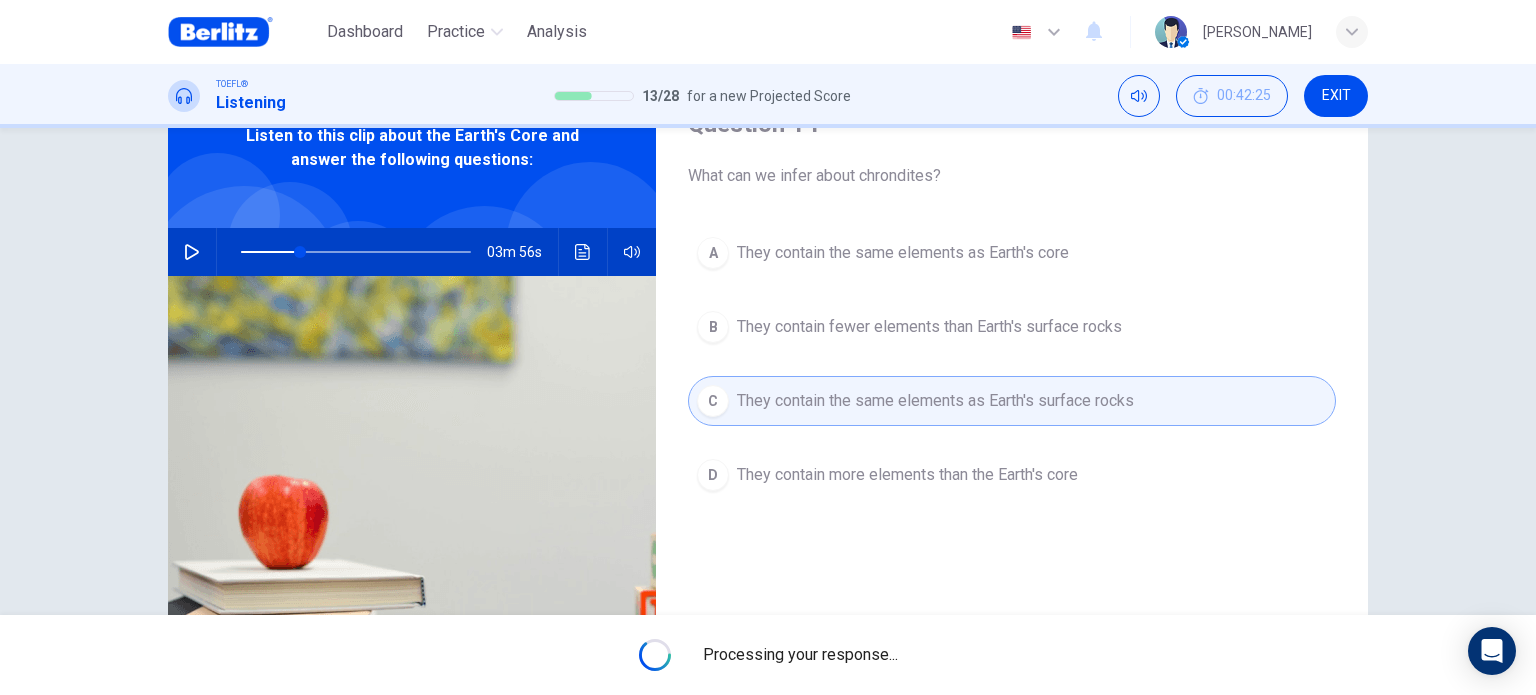 type on "**" 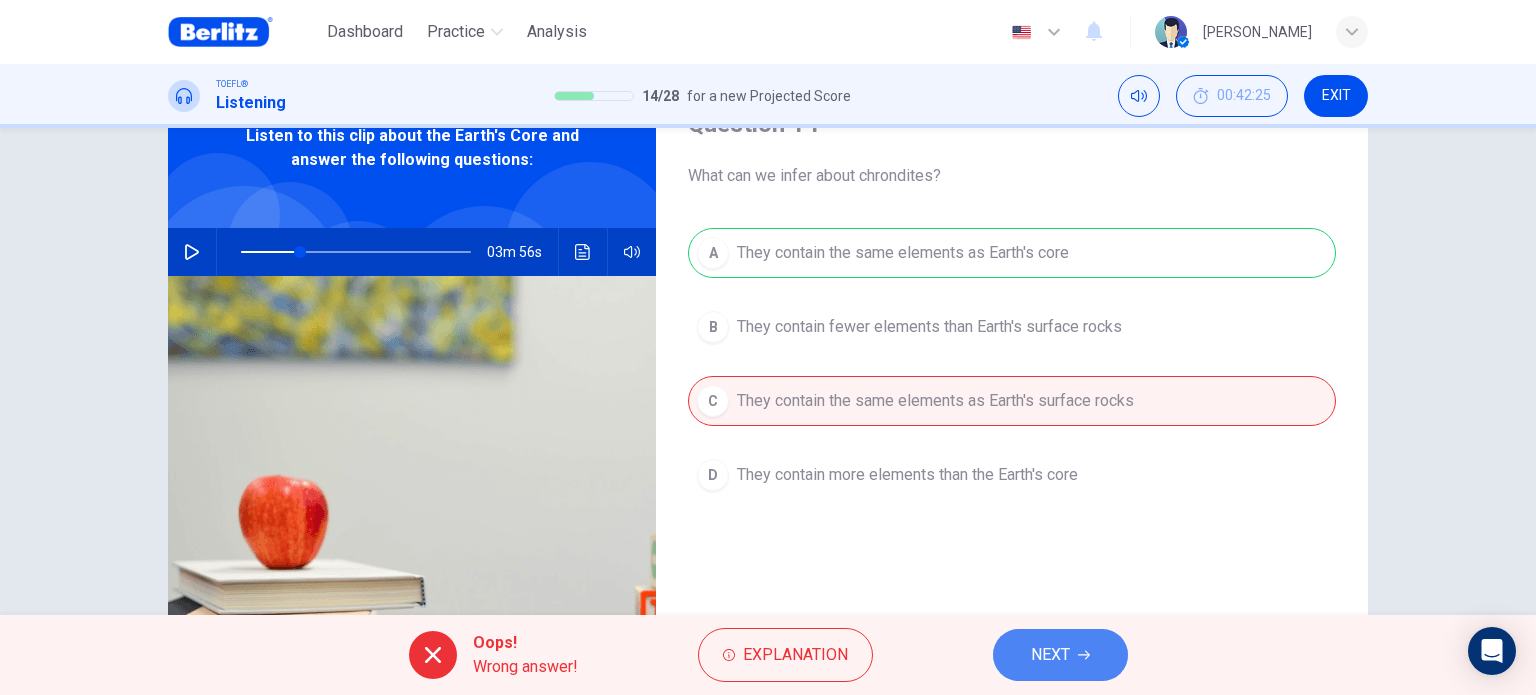 click on "NEXT" at bounding box center [1060, 655] 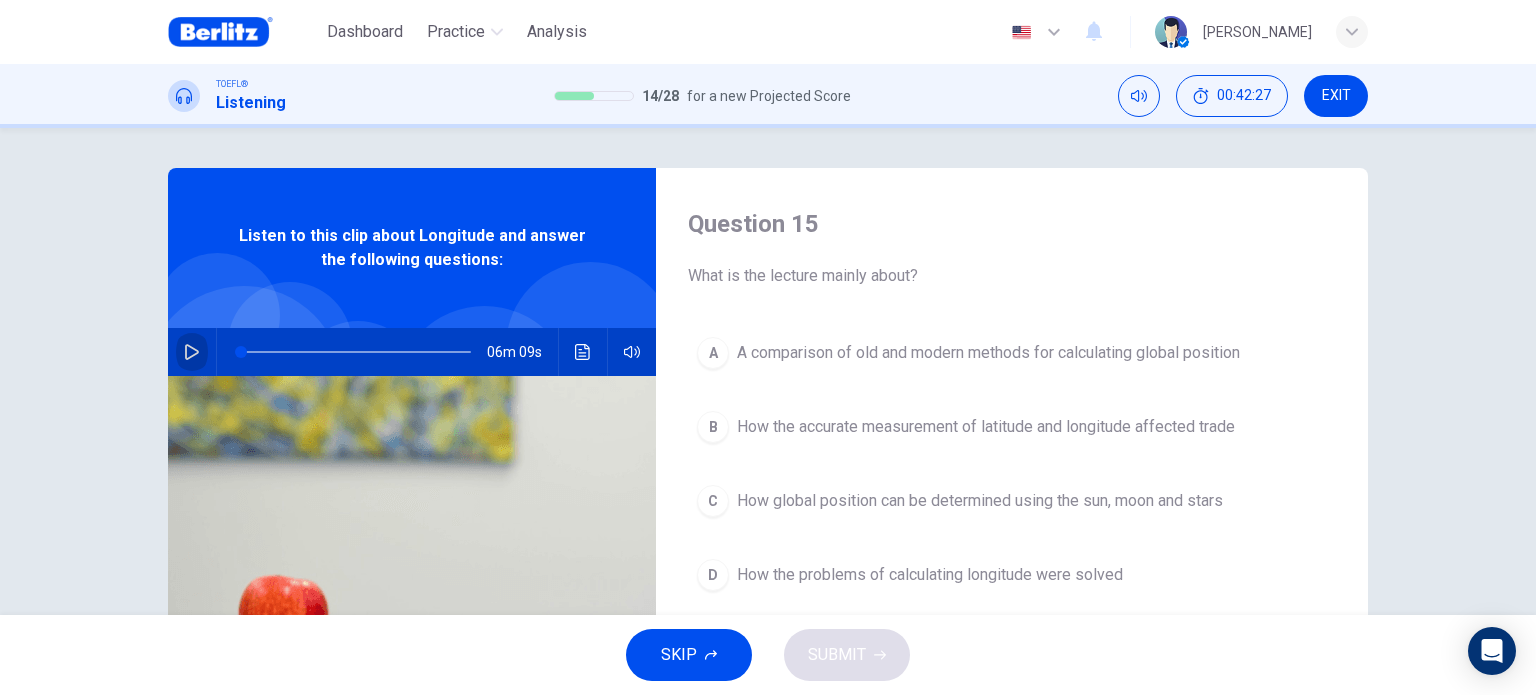 click 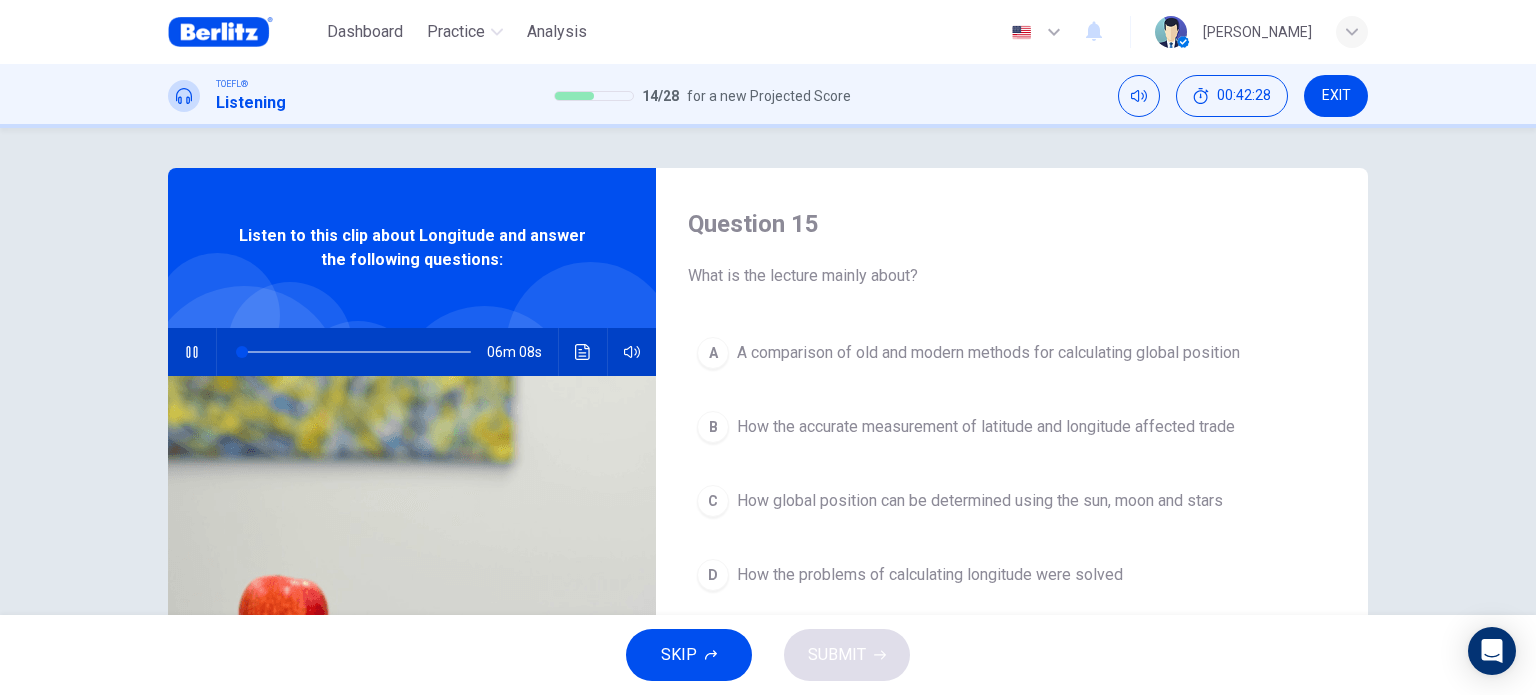 scroll, scrollTop: 100, scrollLeft: 0, axis: vertical 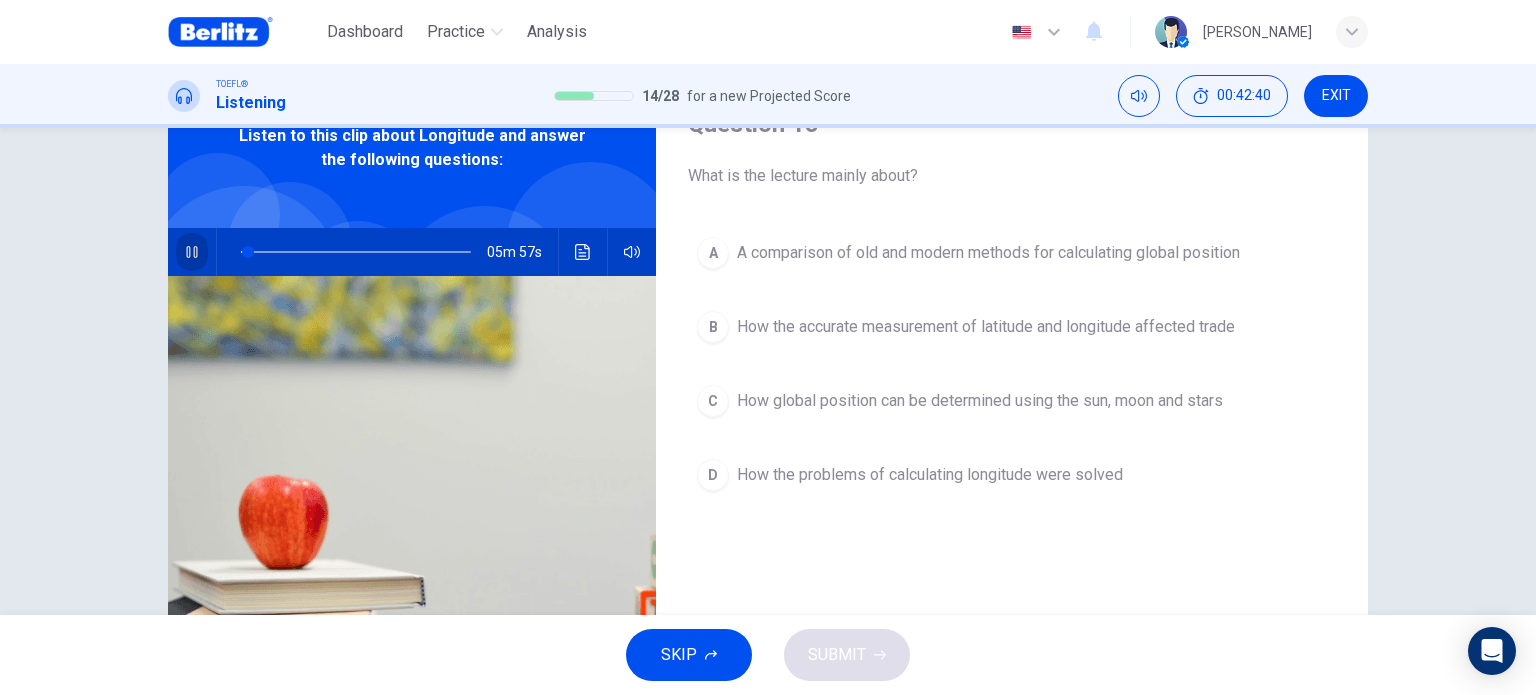 click at bounding box center (192, 252) 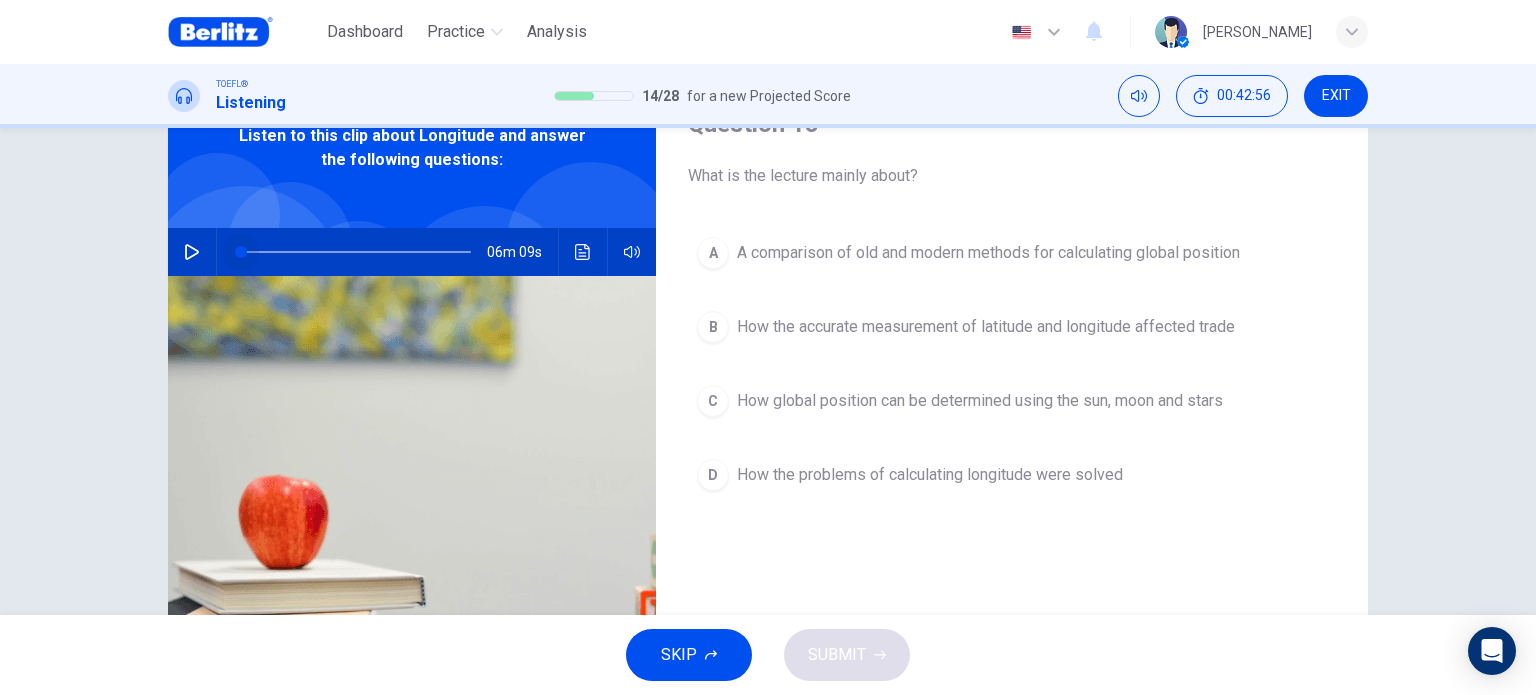 drag, startPoint x: 248, startPoint y: 257, endPoint x: 188, endPoint y: 258, distance: 60.00833 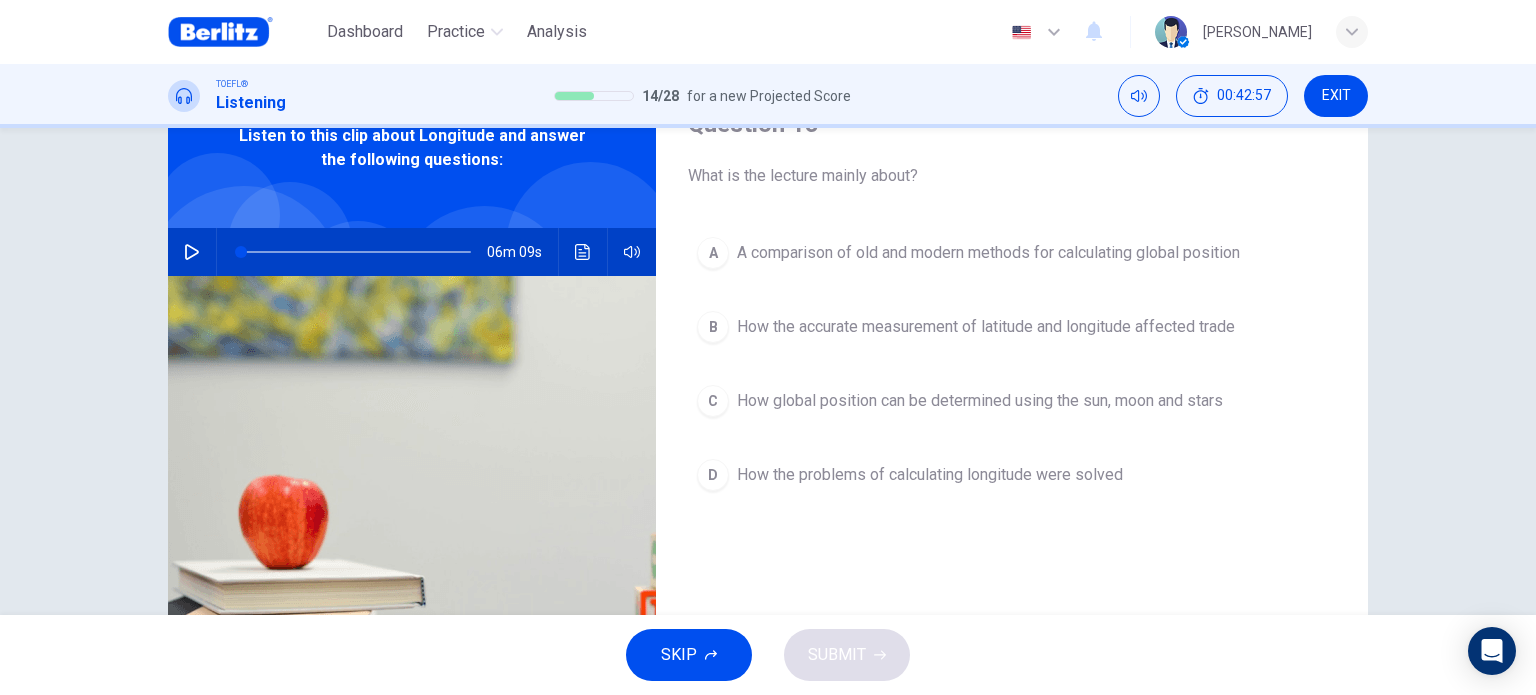 click 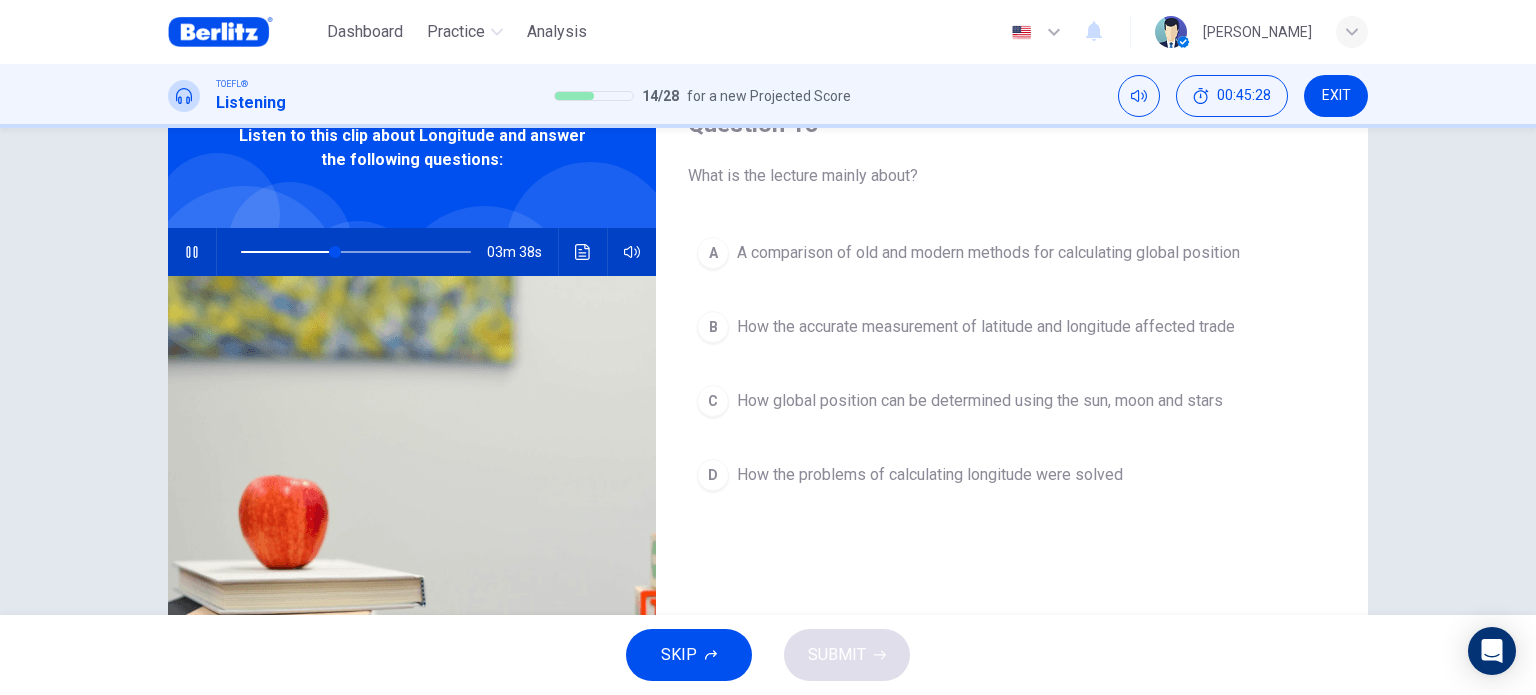 click on "How the accurate measurement of latitude and longitude affected trade" at bounding box center (986, 327) 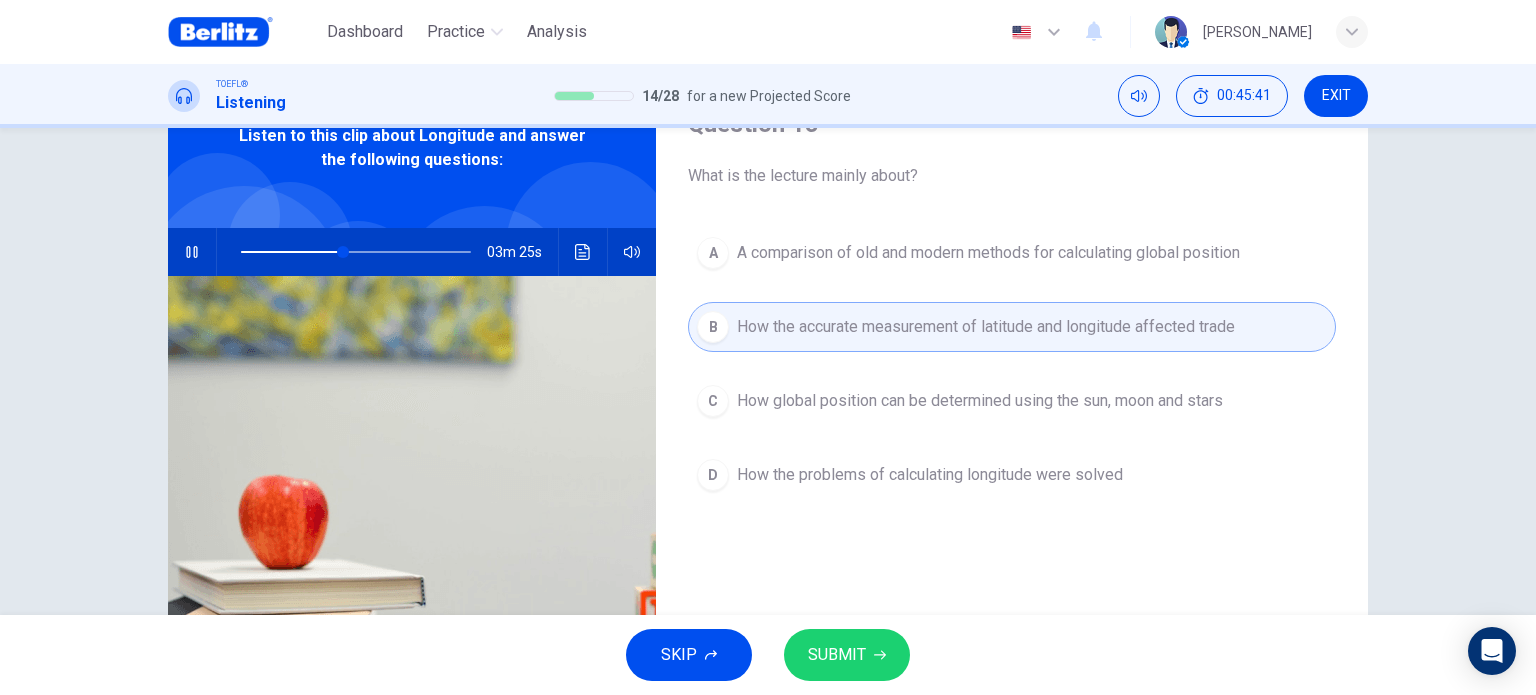 click 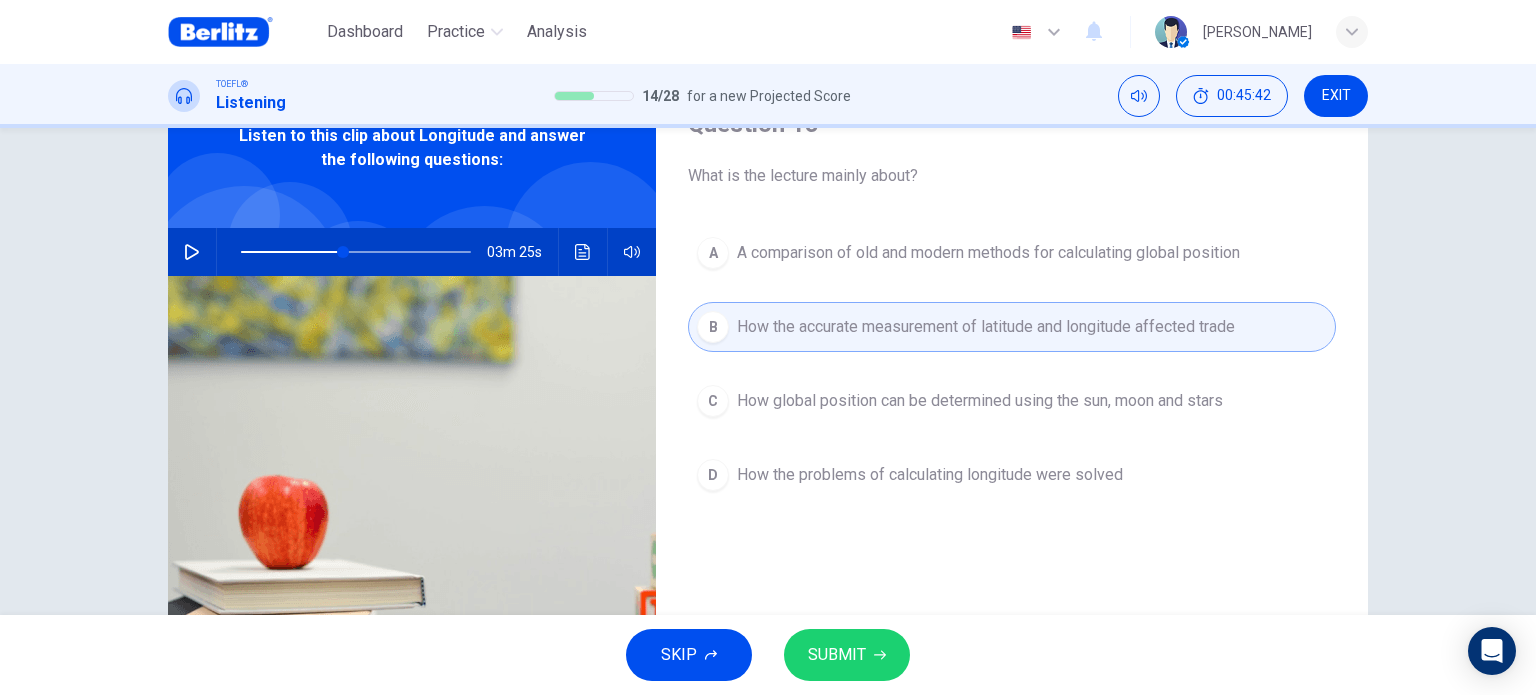click on "SUBMIT" at bounding box center (837, 655) 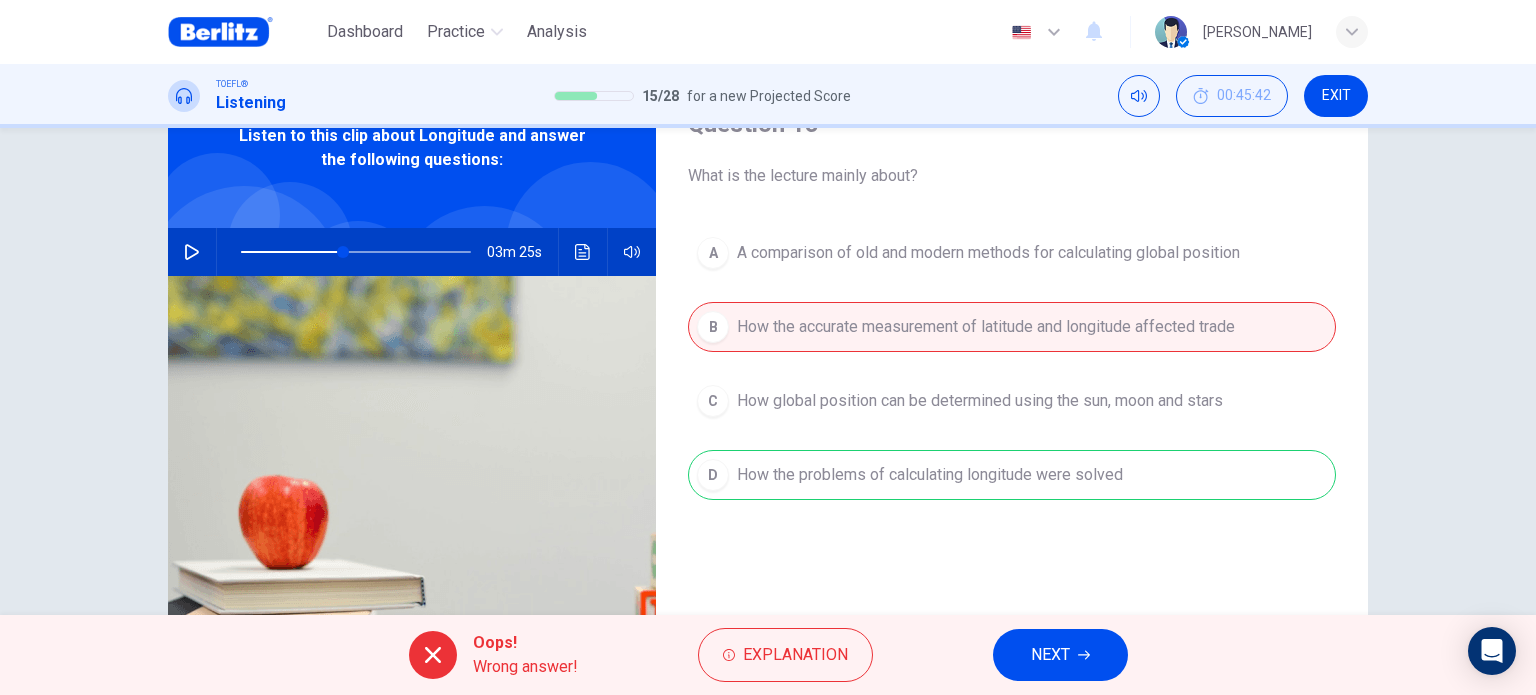 click on "NEXT" at bounding box center (1060, 655) 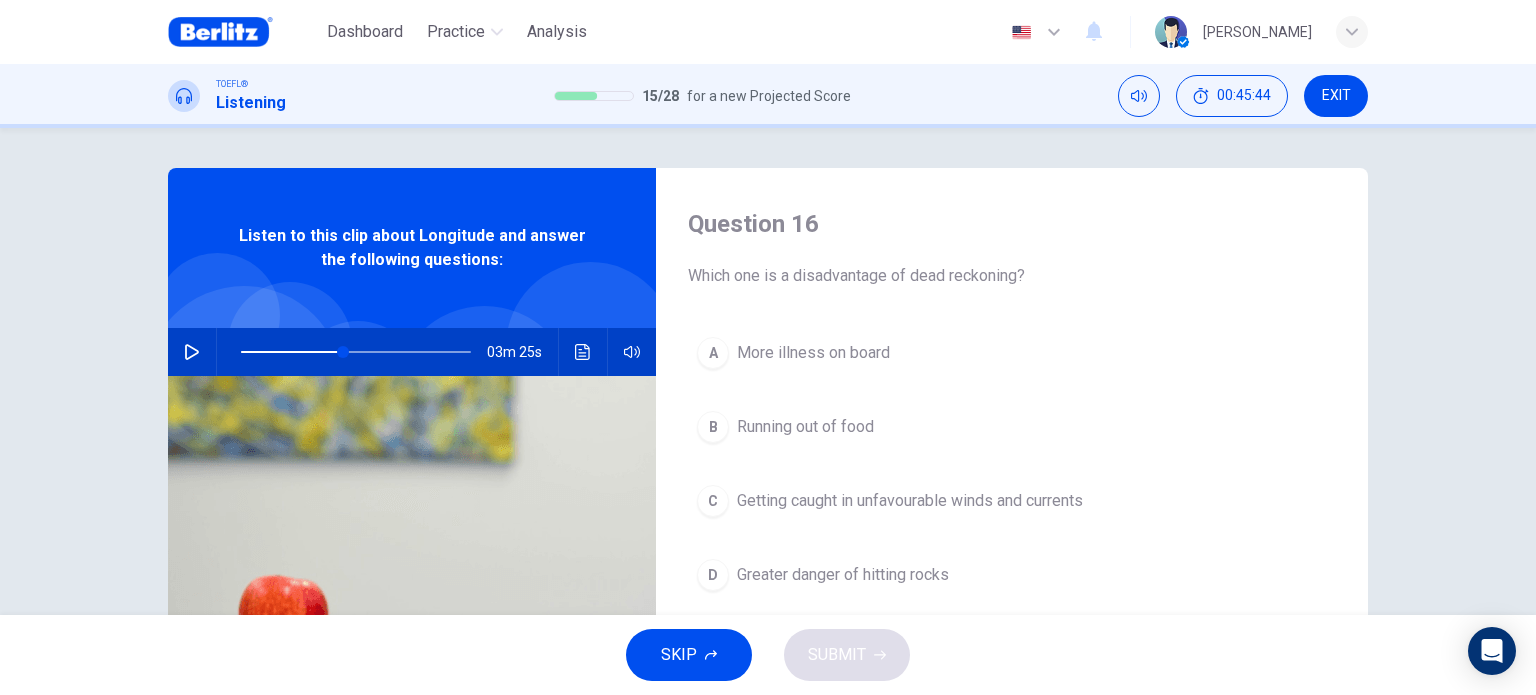 scroll, scrollTop: 100, scrollLeft: 0, axis: vertical 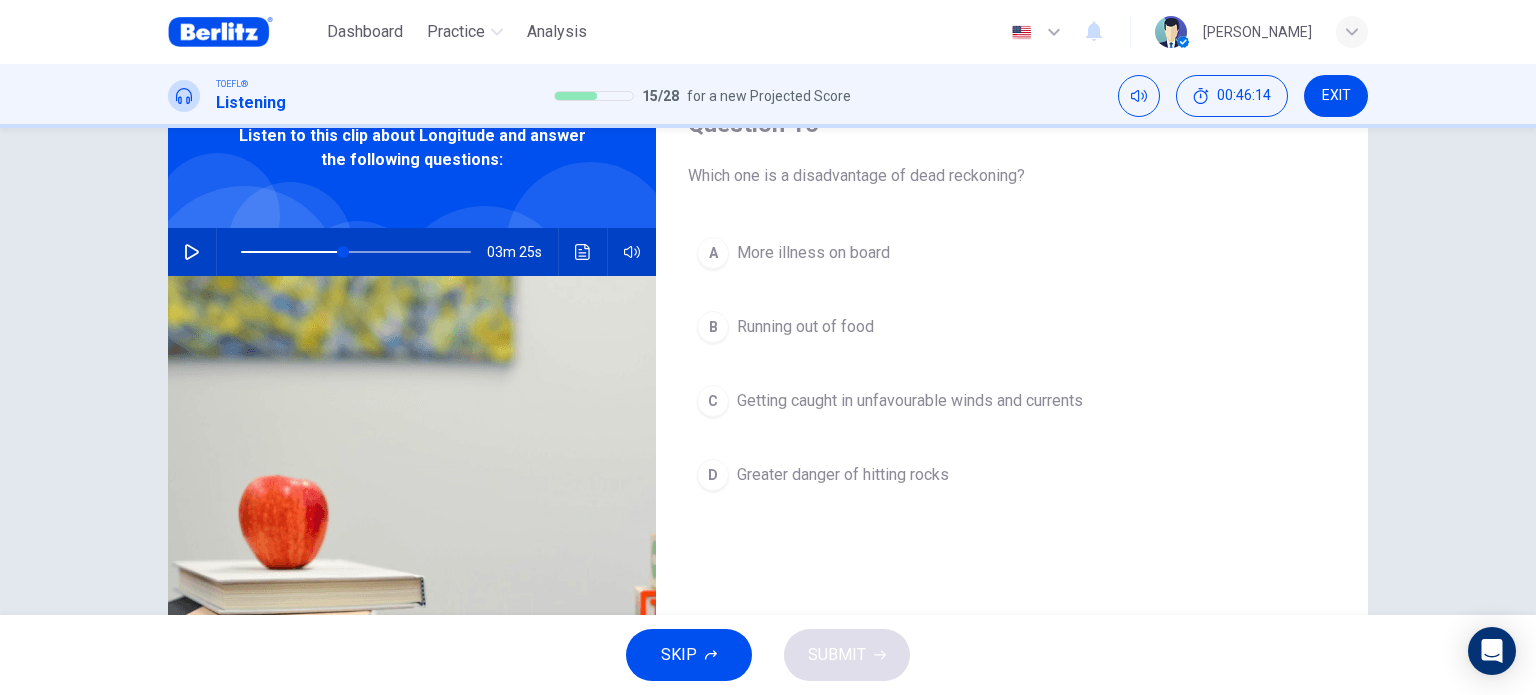 drag, startPoint x: 799, startPoint y: 174, endPoint x: 1056, endPoint y: 184, distance: 257.1945 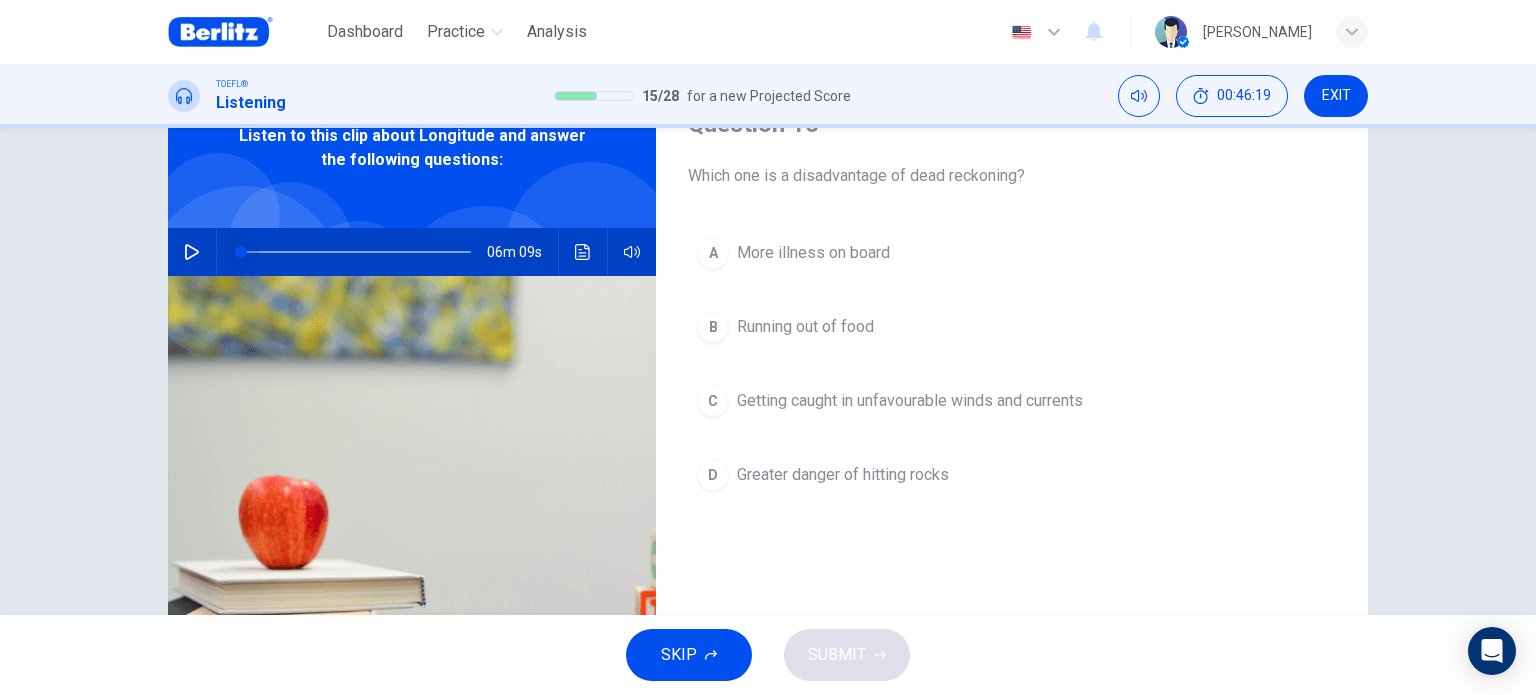 drag, startPoint x: 329, startPoint y: 252, endPoint x: 176, endPoint y: 251, distance: 153.00327 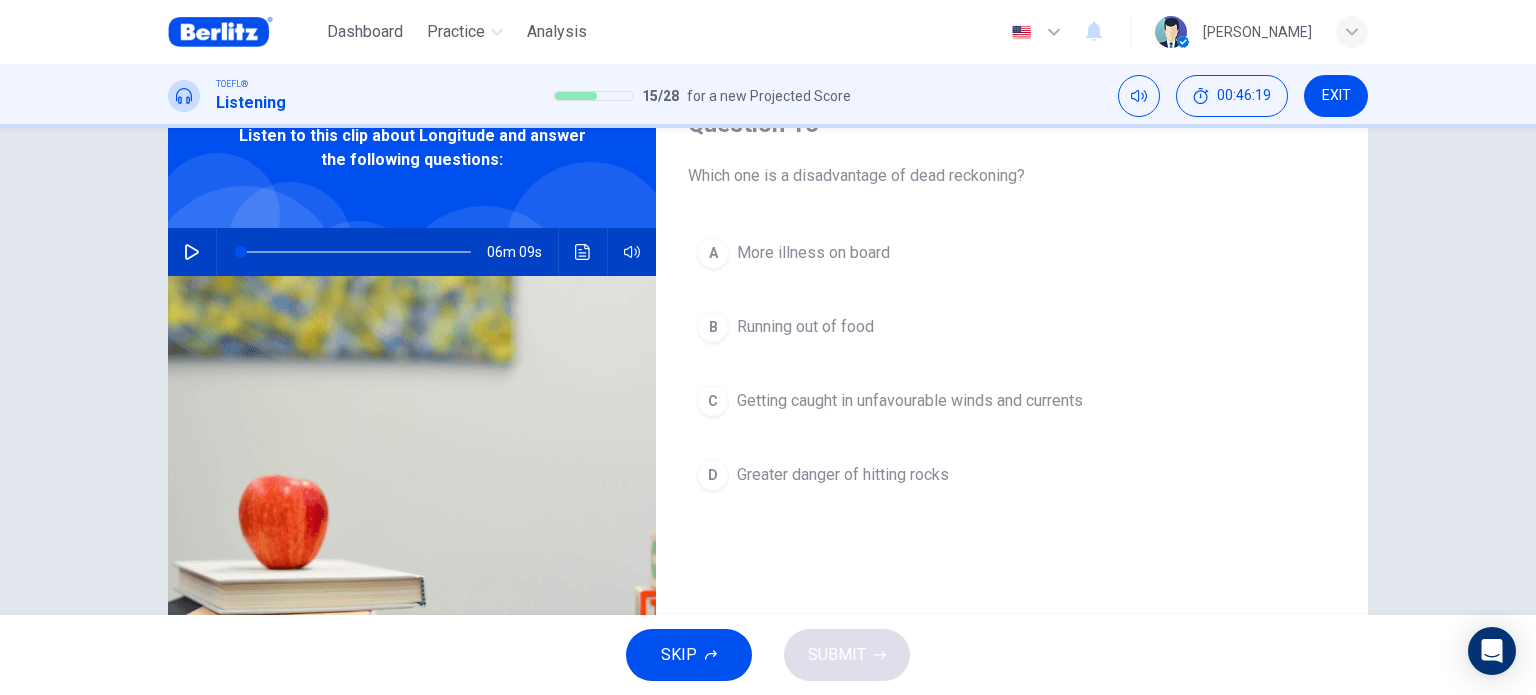 click 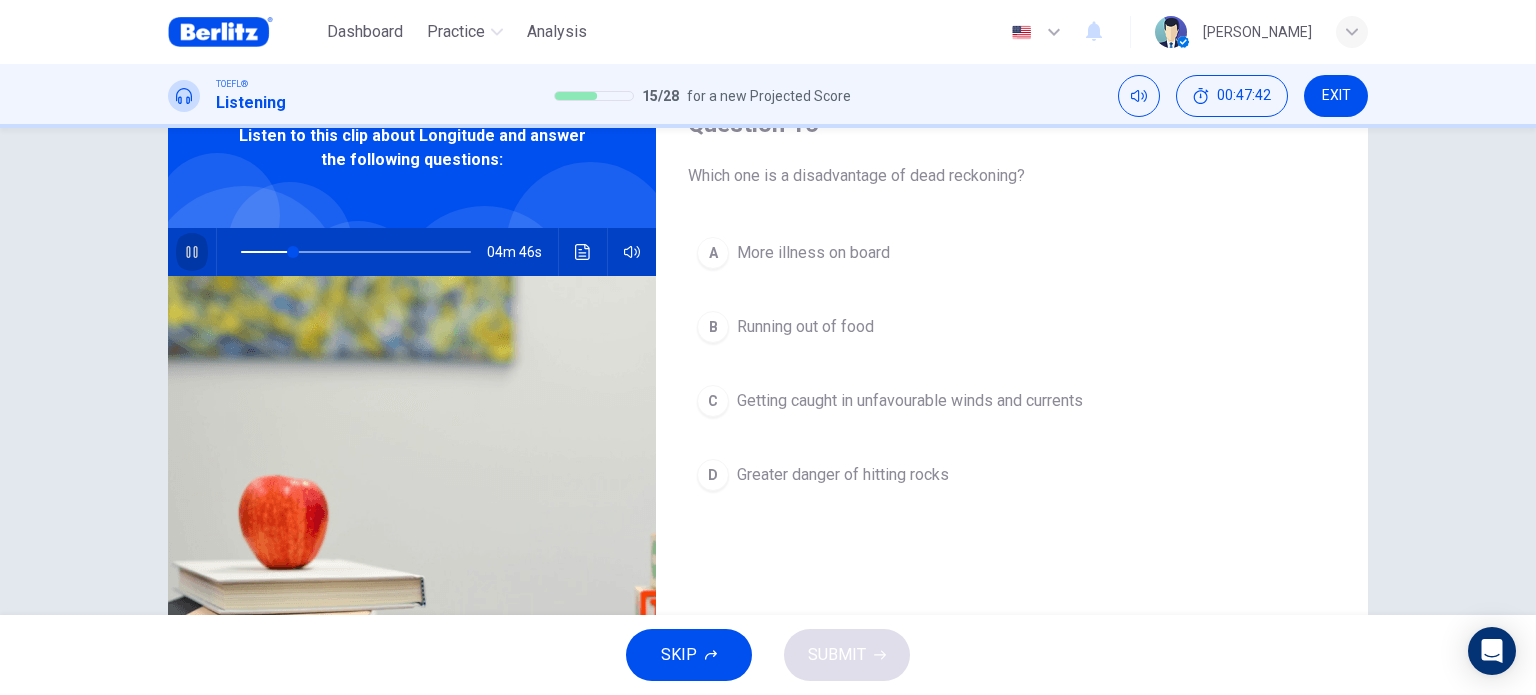 click 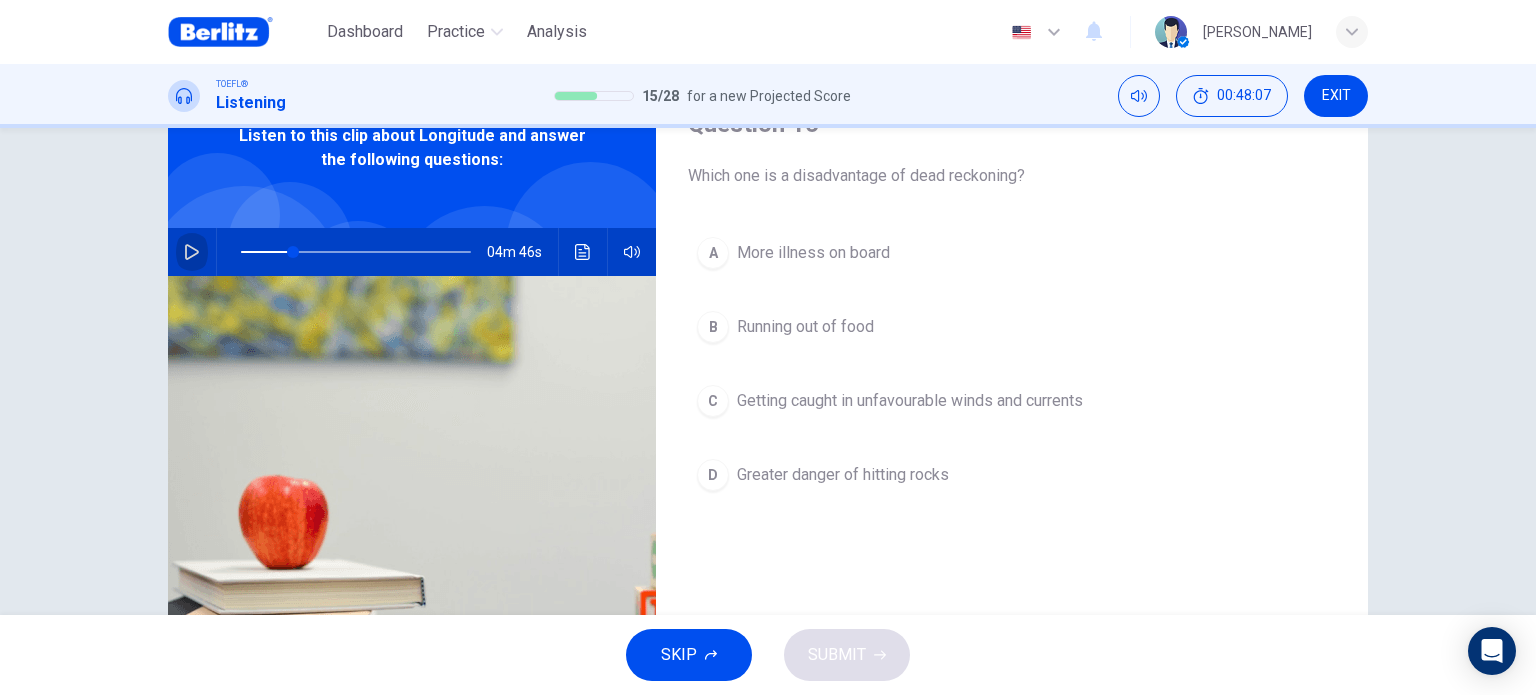 click 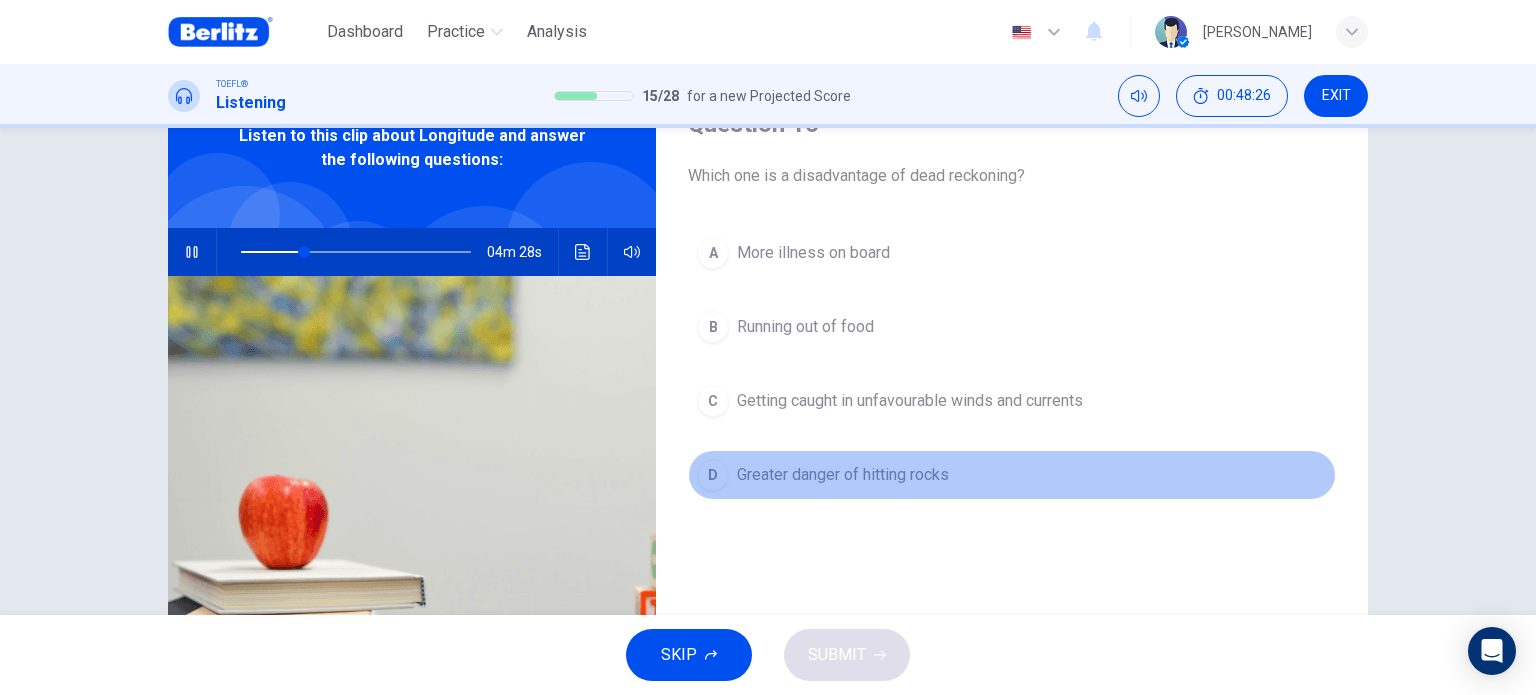 click on "Greater danger of hitting rocks" at bounding box center [843, 475] 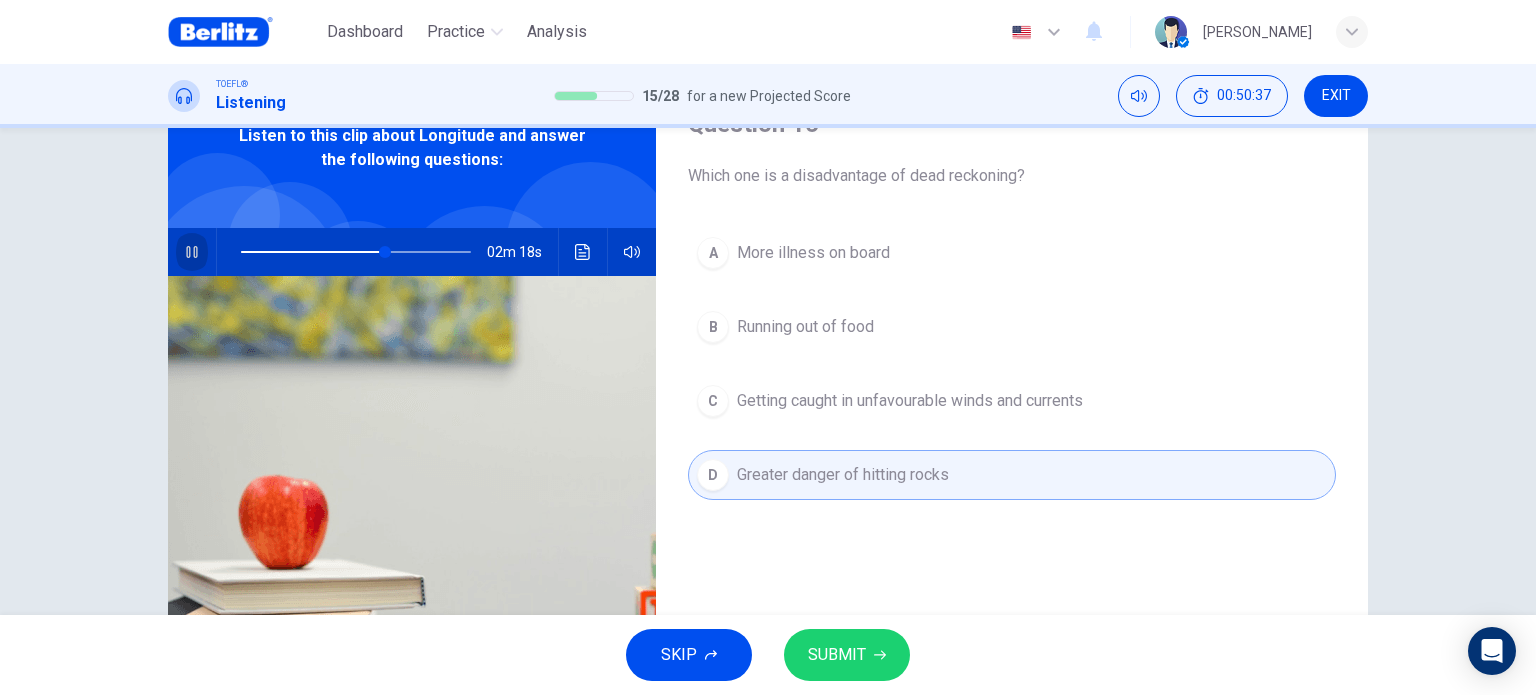 click 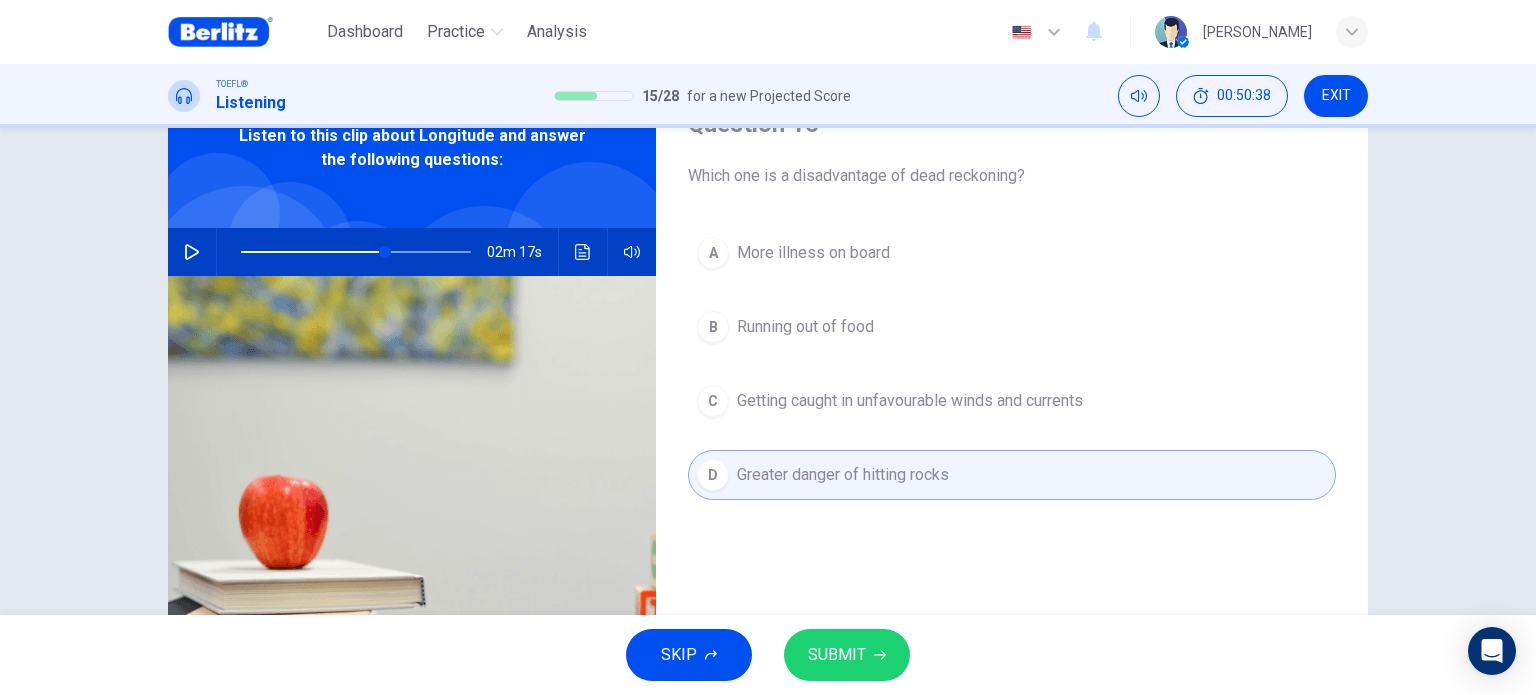 click on "SKIP" at bounding box center [679, 655] 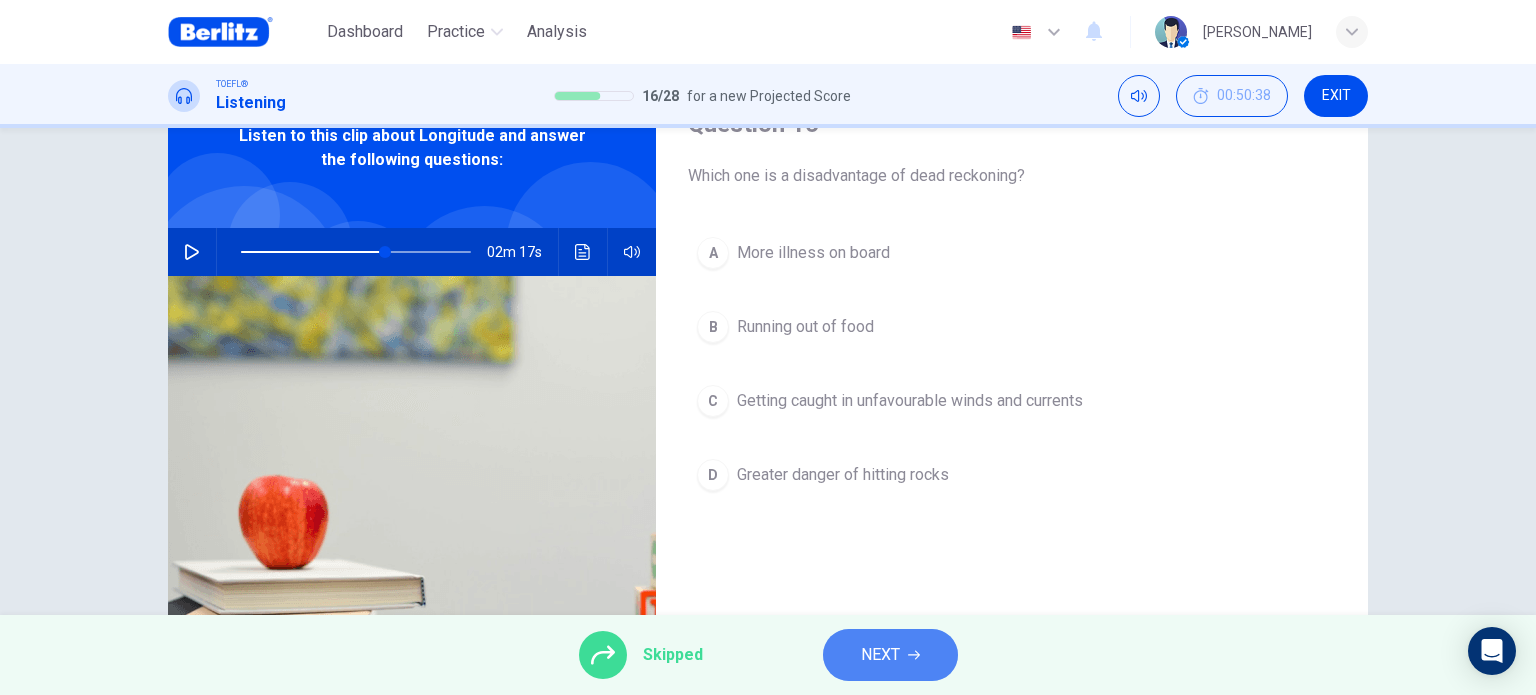 click on "NEXT" at bounding box center [880, 655] 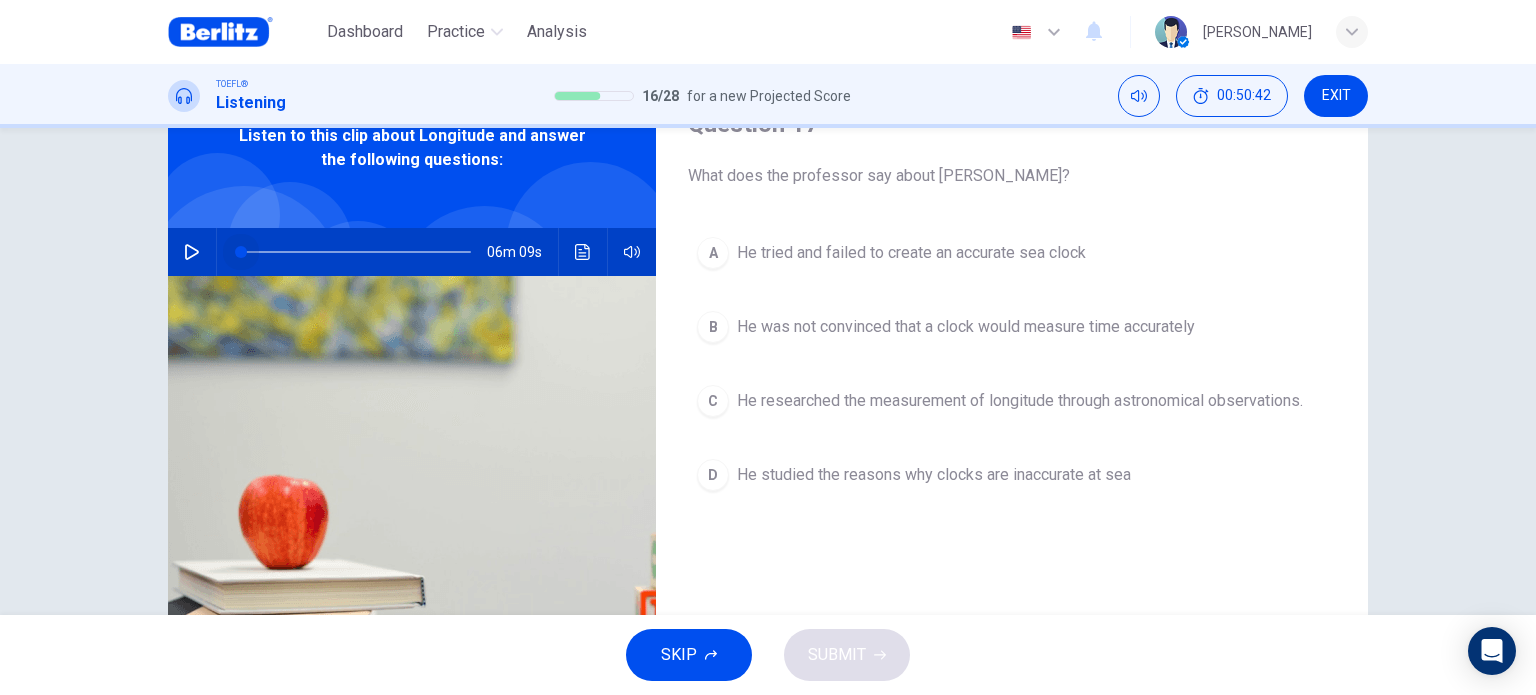 drag, startPoint x: 366, startPoint y: 259, endPoint x: 136, endPoint y: 260, distance: 230.00217 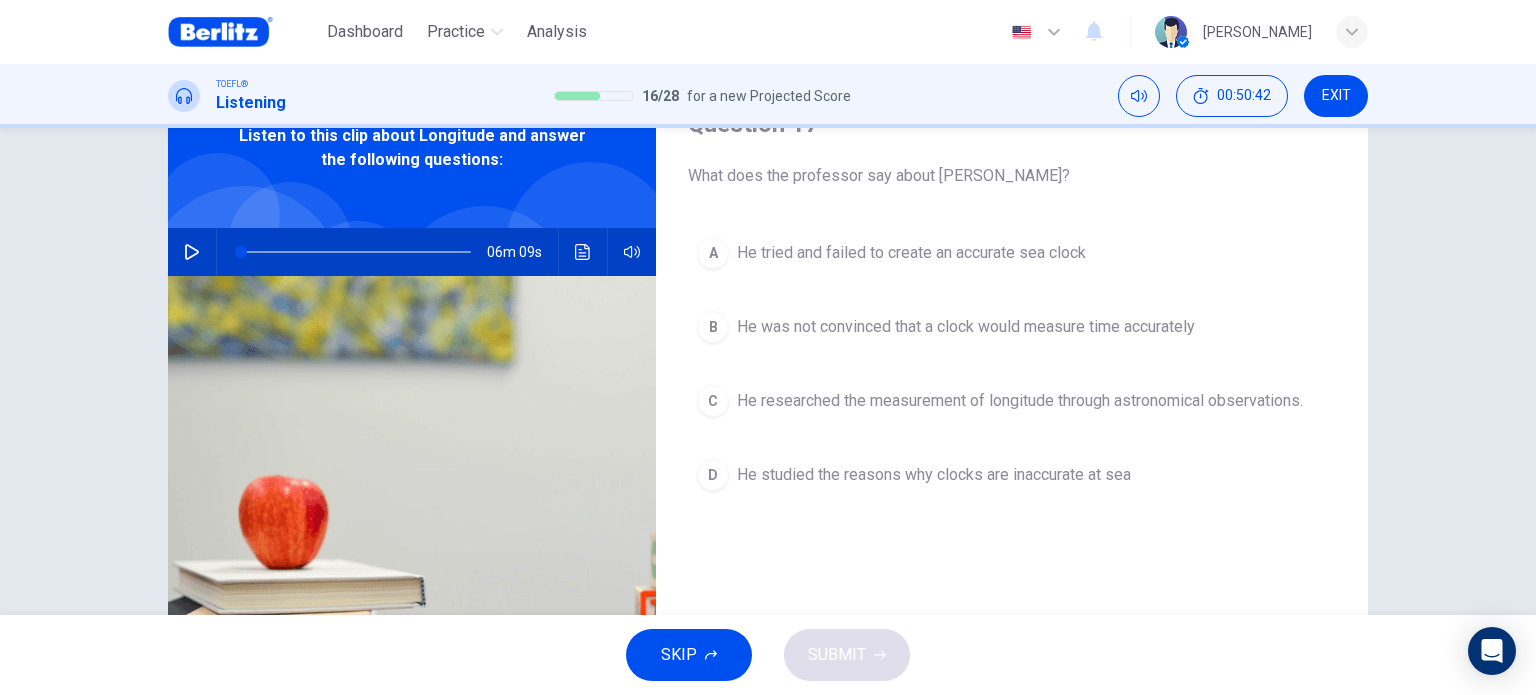 click 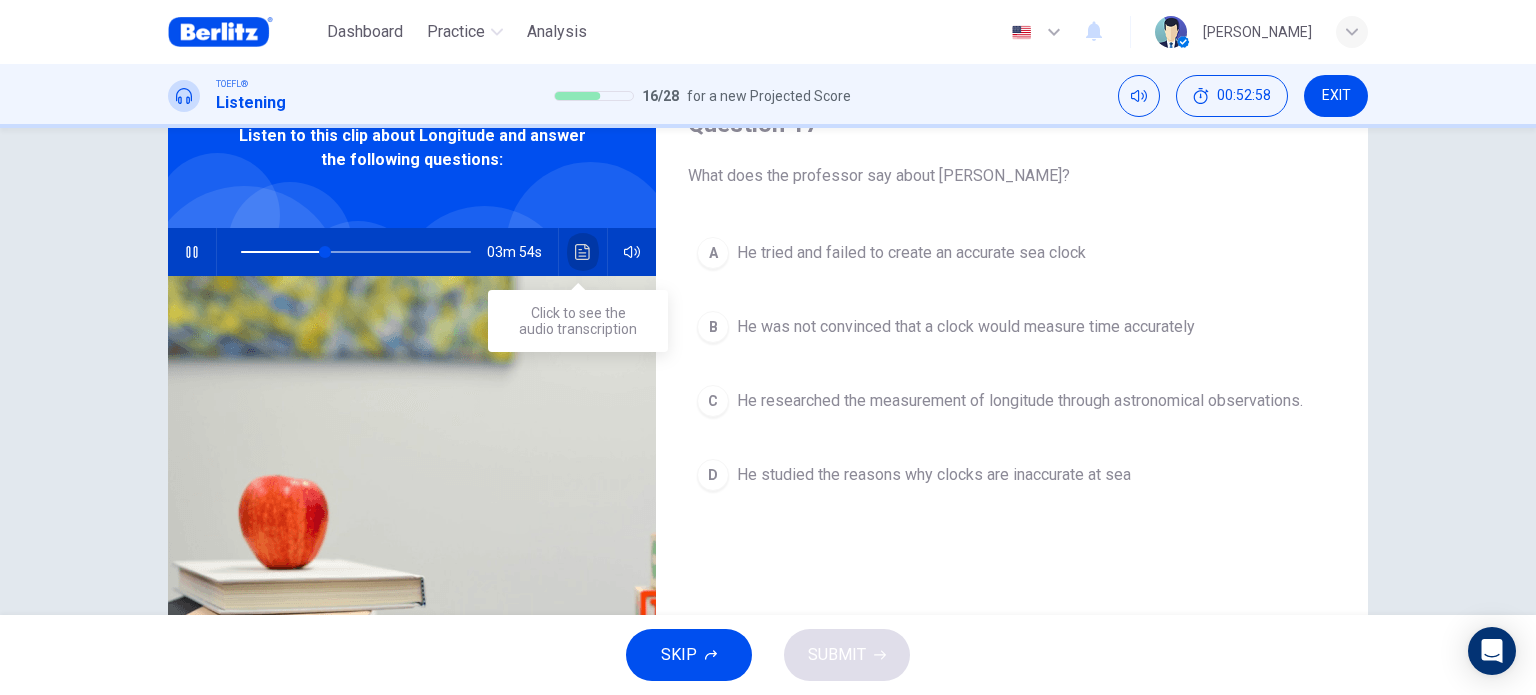 click at bounding box center [583, 252] 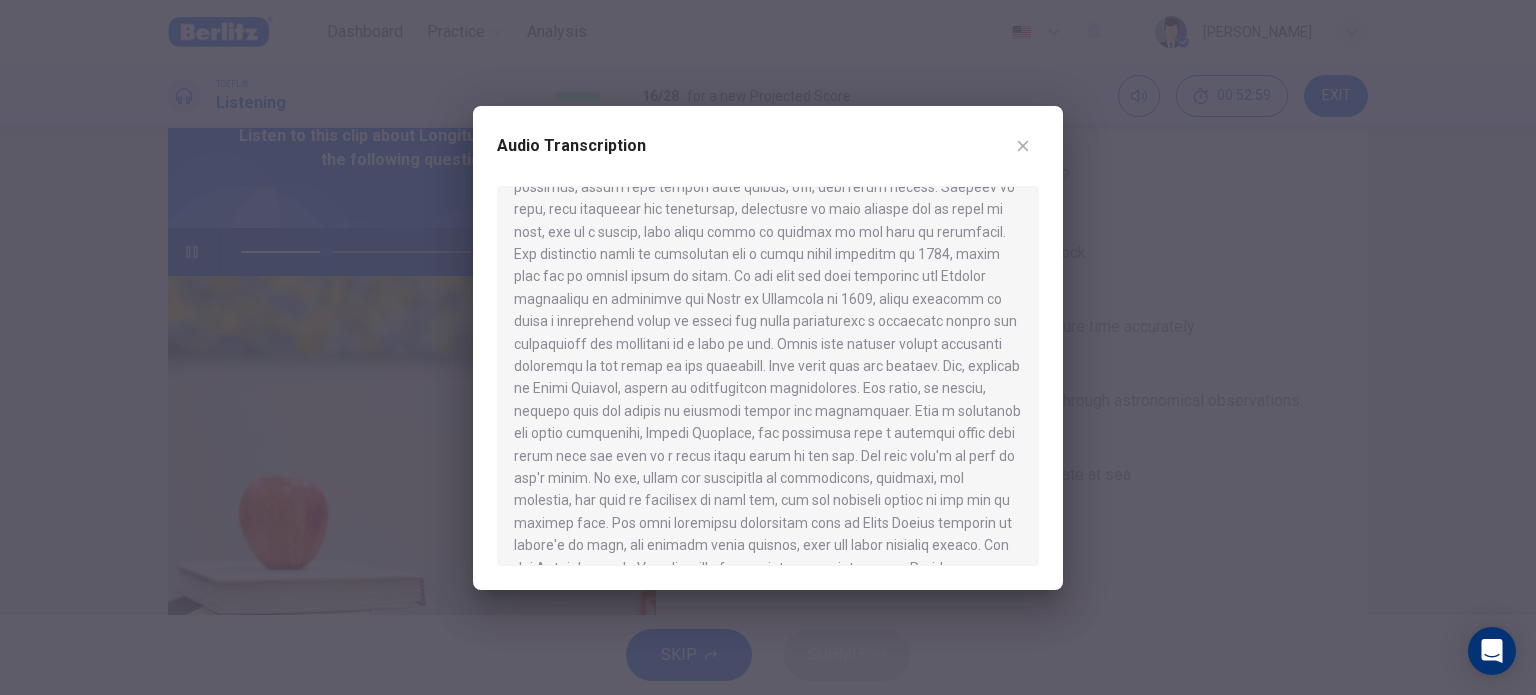 scroll, scrollTop: 500, scrollLeft: 0, axis: vertical 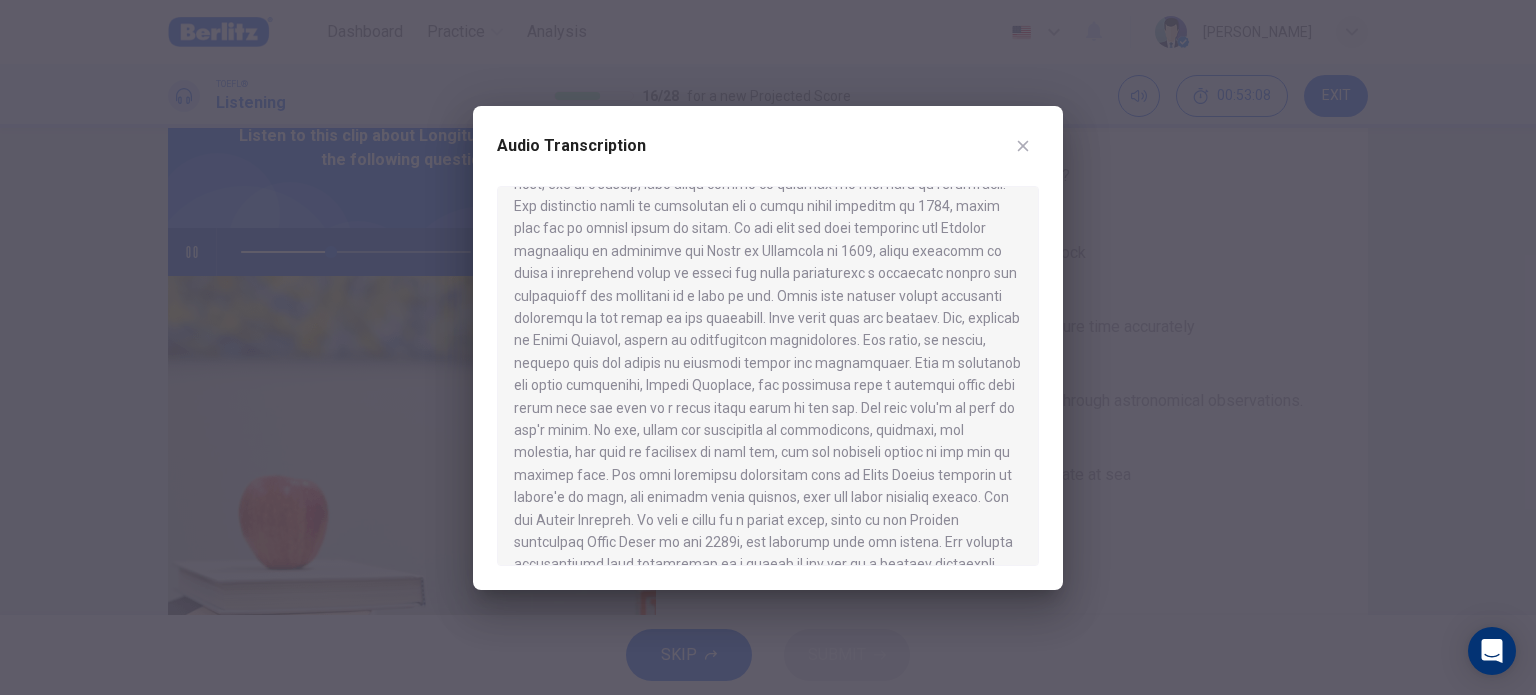 click 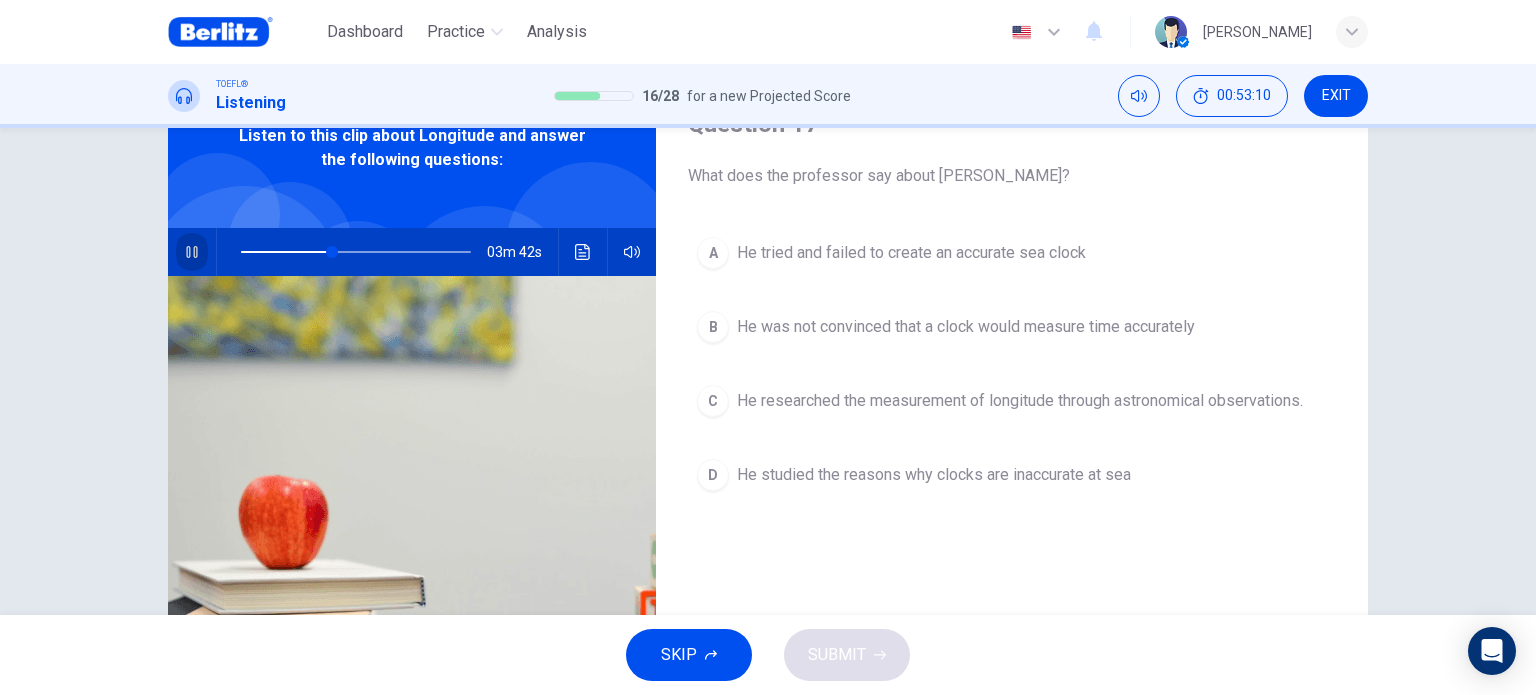 click 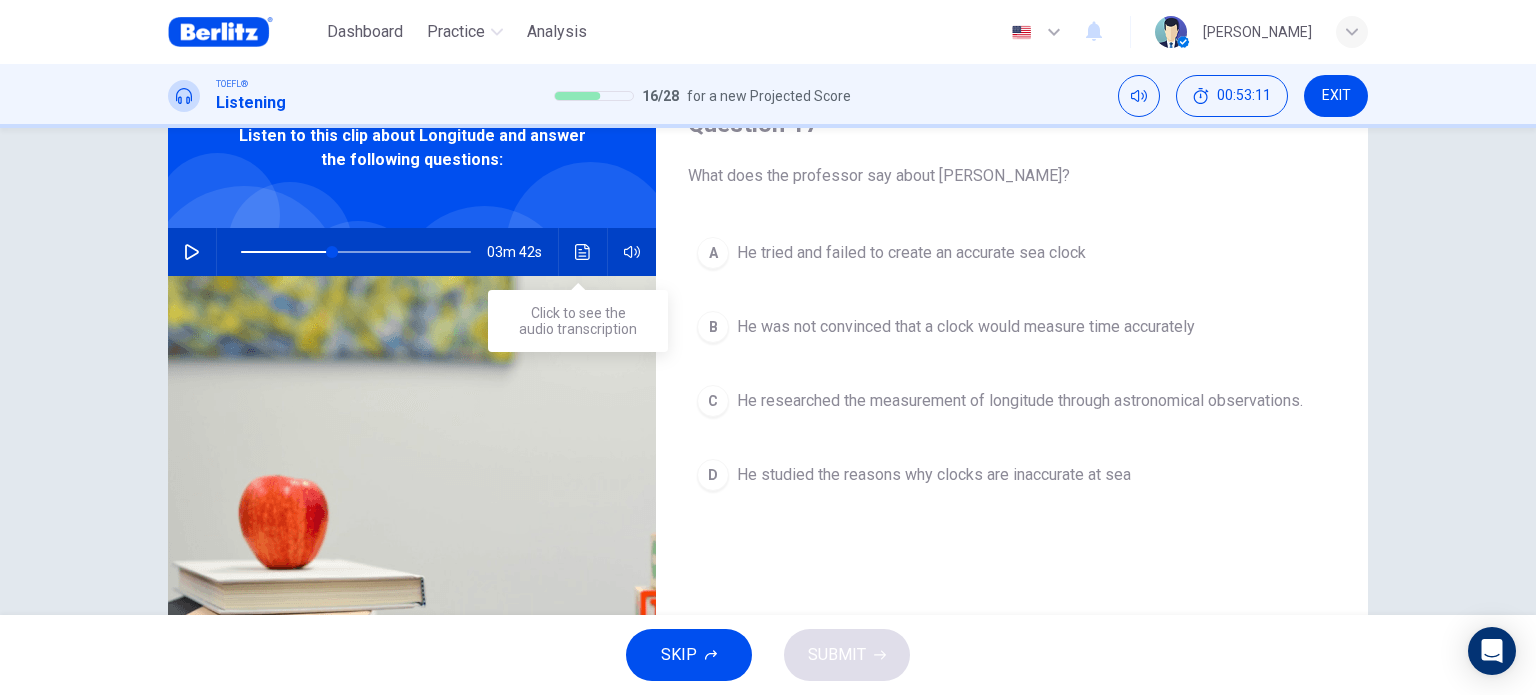 click 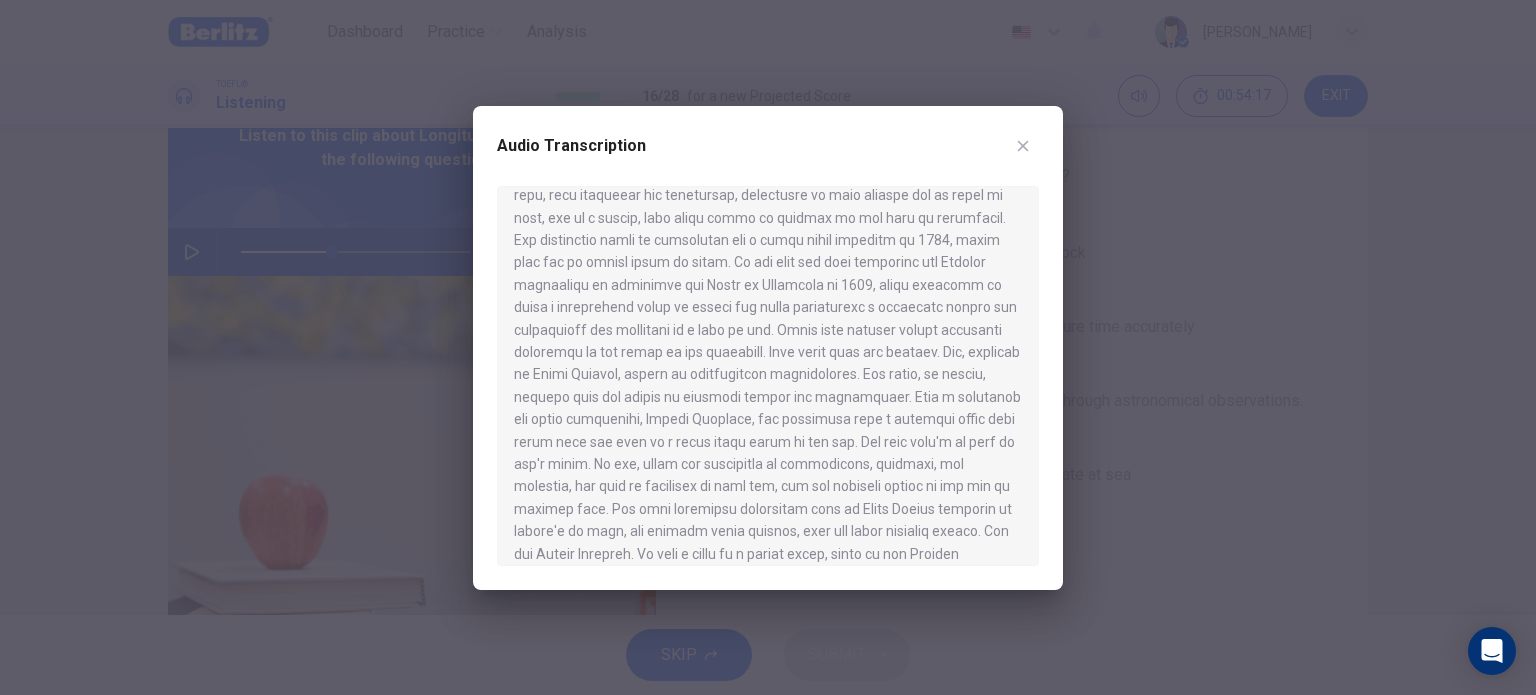 scroll, scrollTop: 500, scrollLeft: 0, axis: vertical 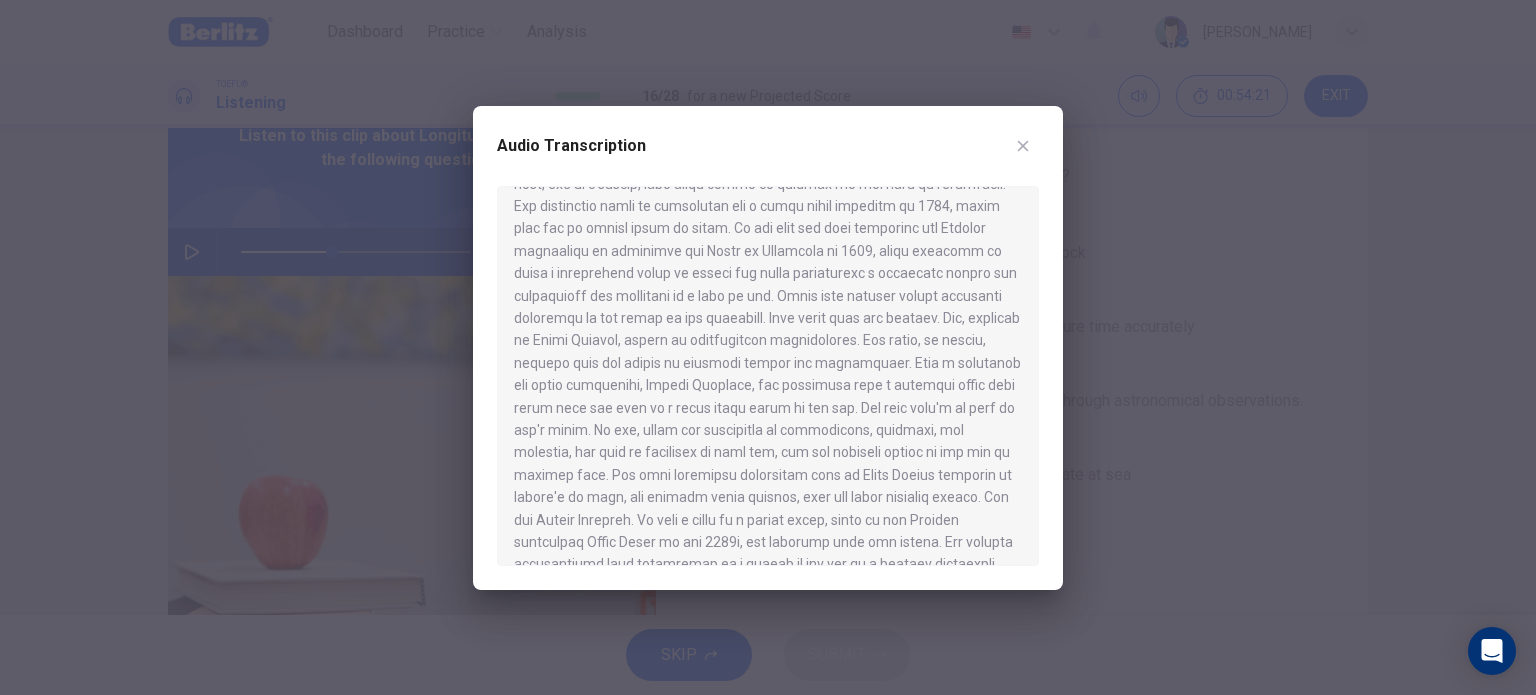 drag, startPoint x: 514, startPoint y: 475, endPoint x: 744, endPoint y: 467, distance: 230.13908 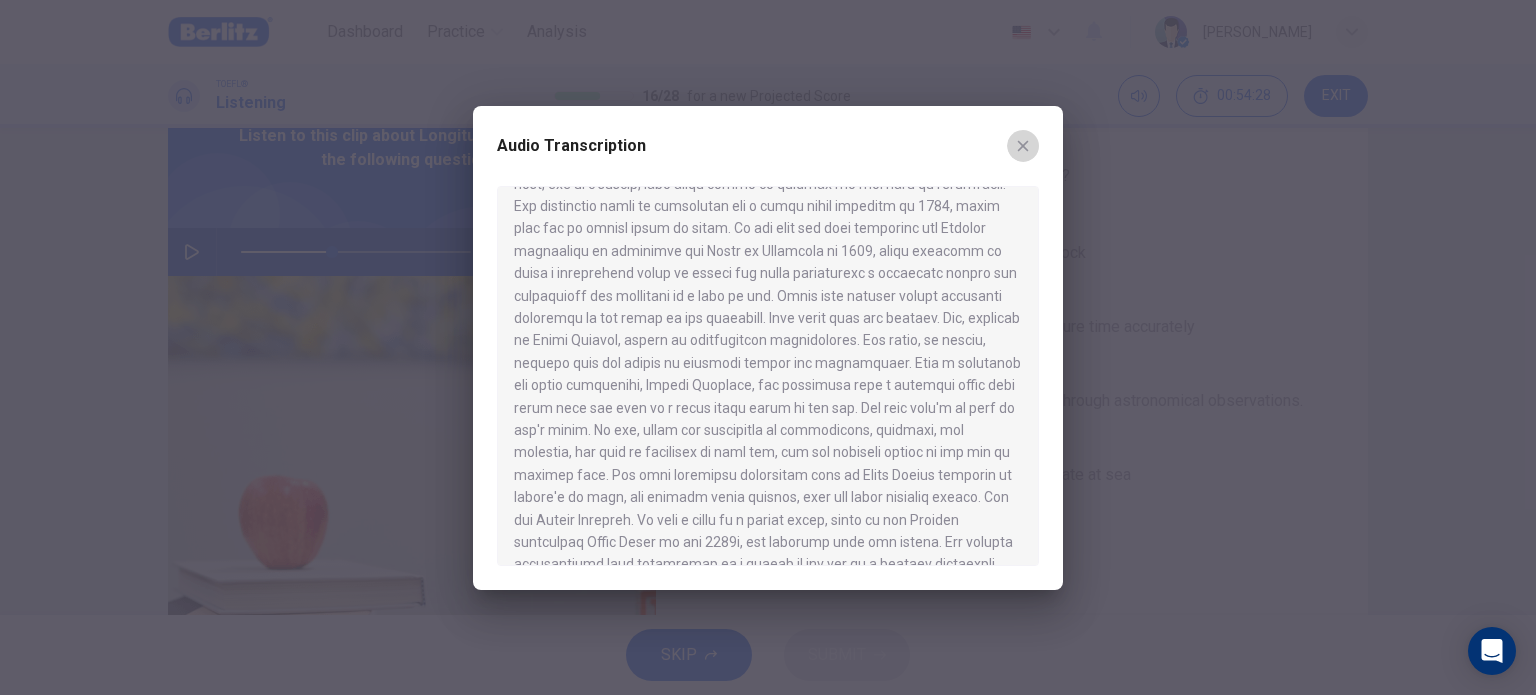 click 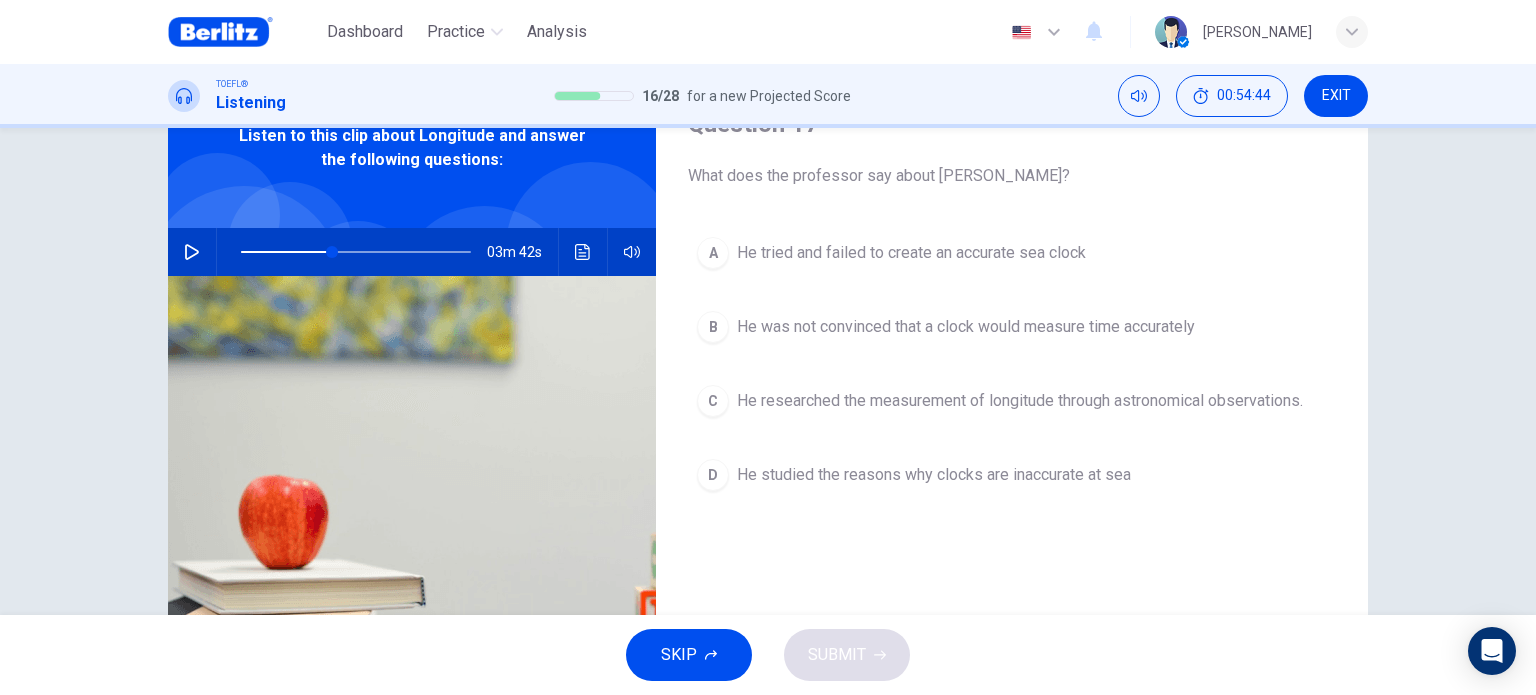 click on "He researched the measurement of longitude through astronomical observations." at bounding box center (1020, 401) 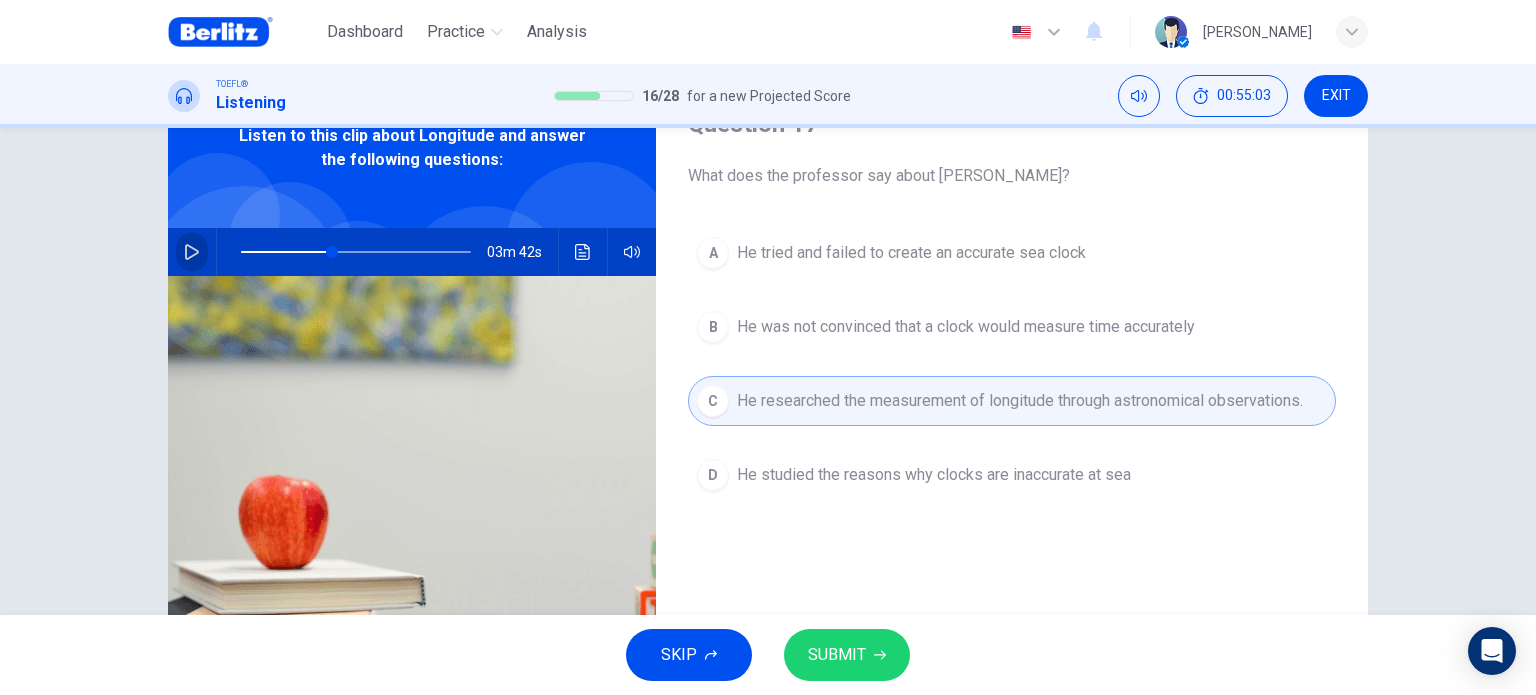 click 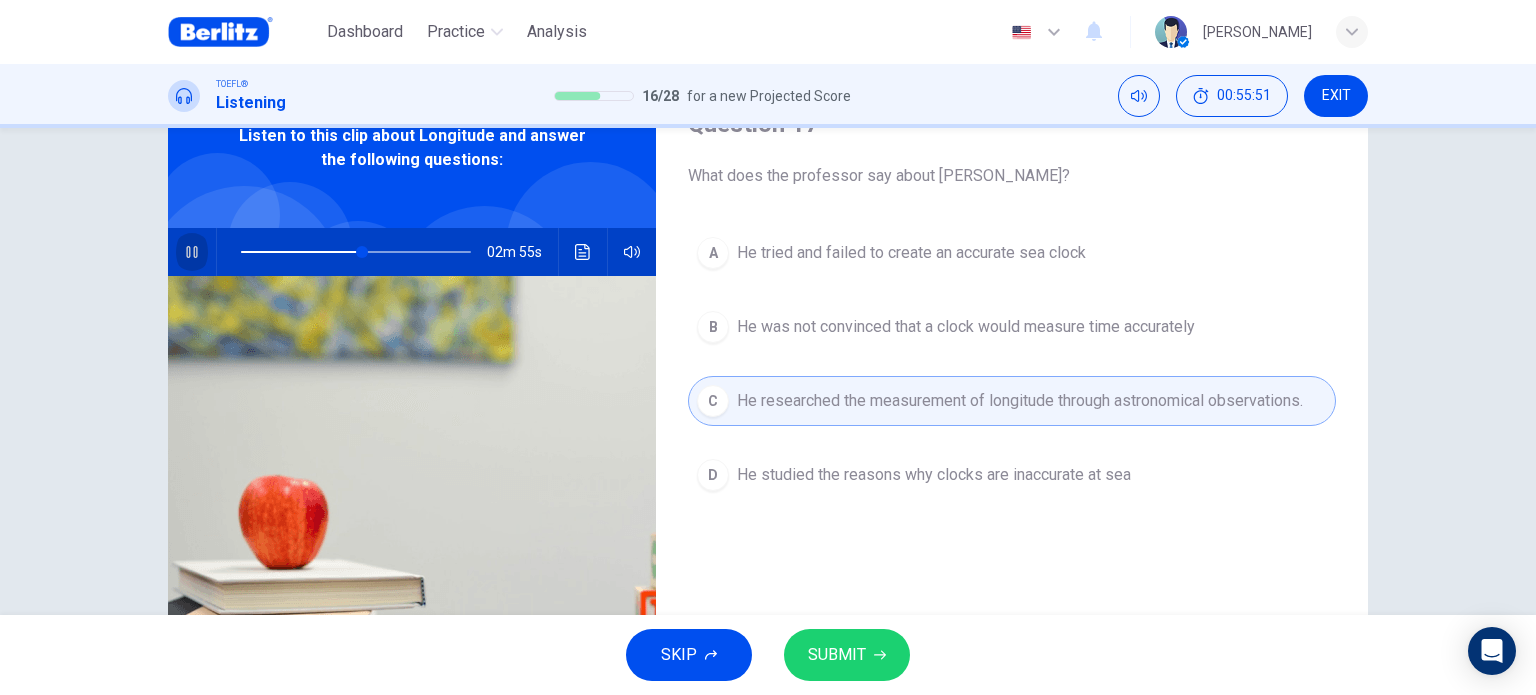 click at bounding box center [192, 252] 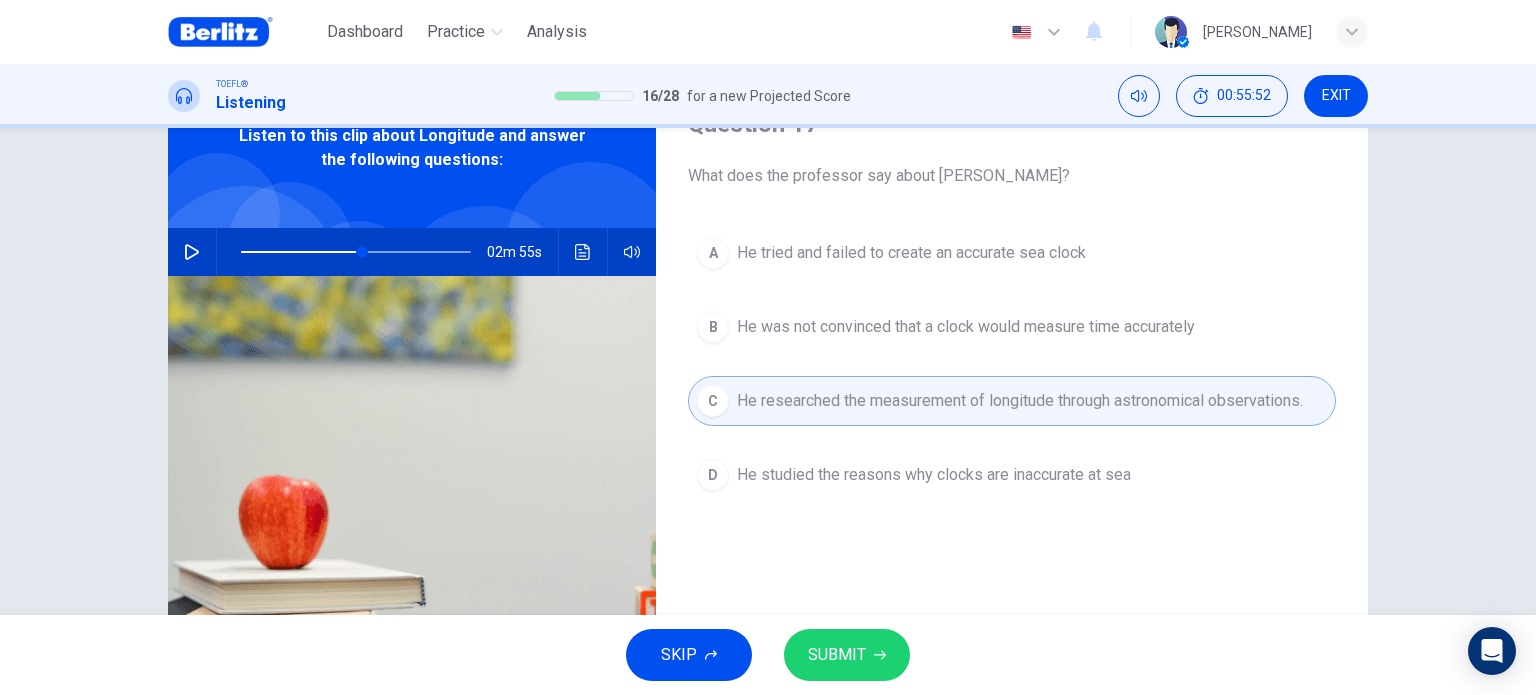 click on "SUBMIT" at bounding box center (837, 655) 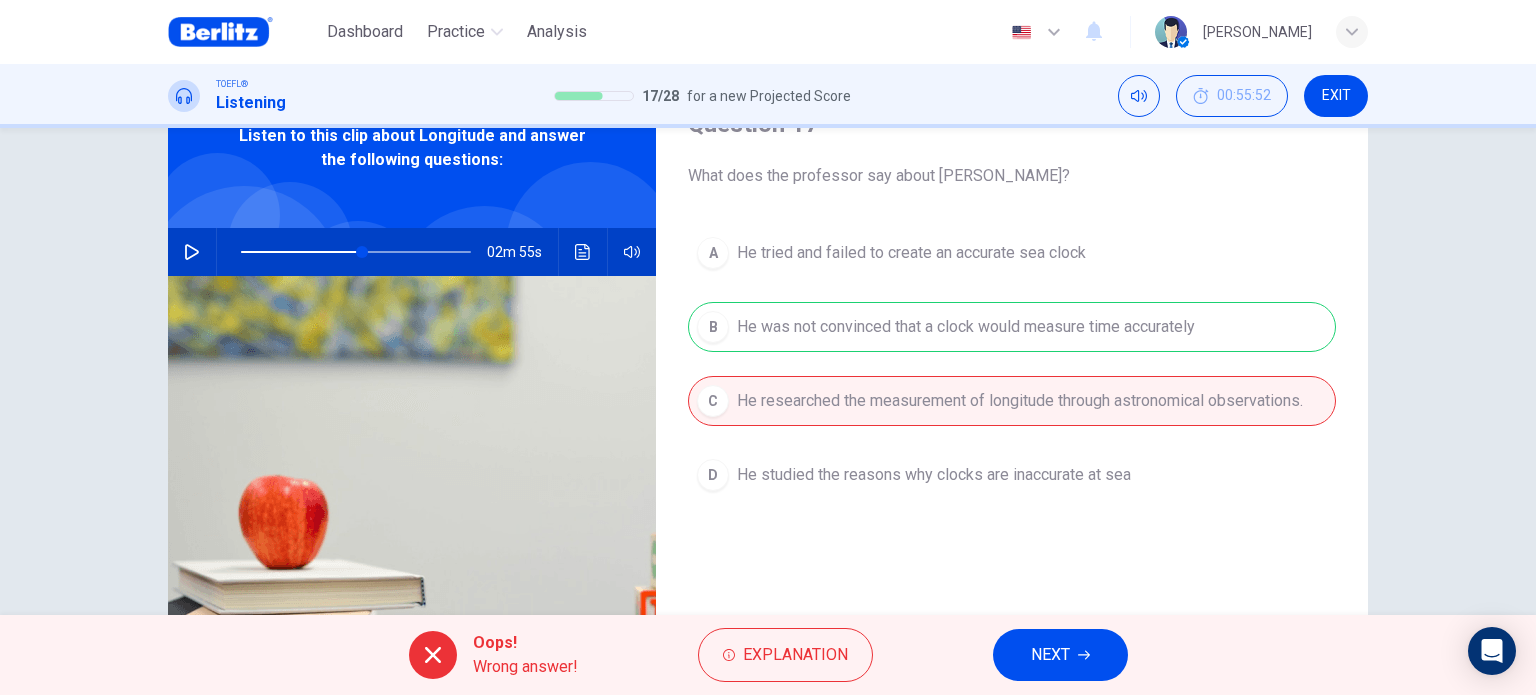 click on "NEXT" at bounding box center [1060, 655] 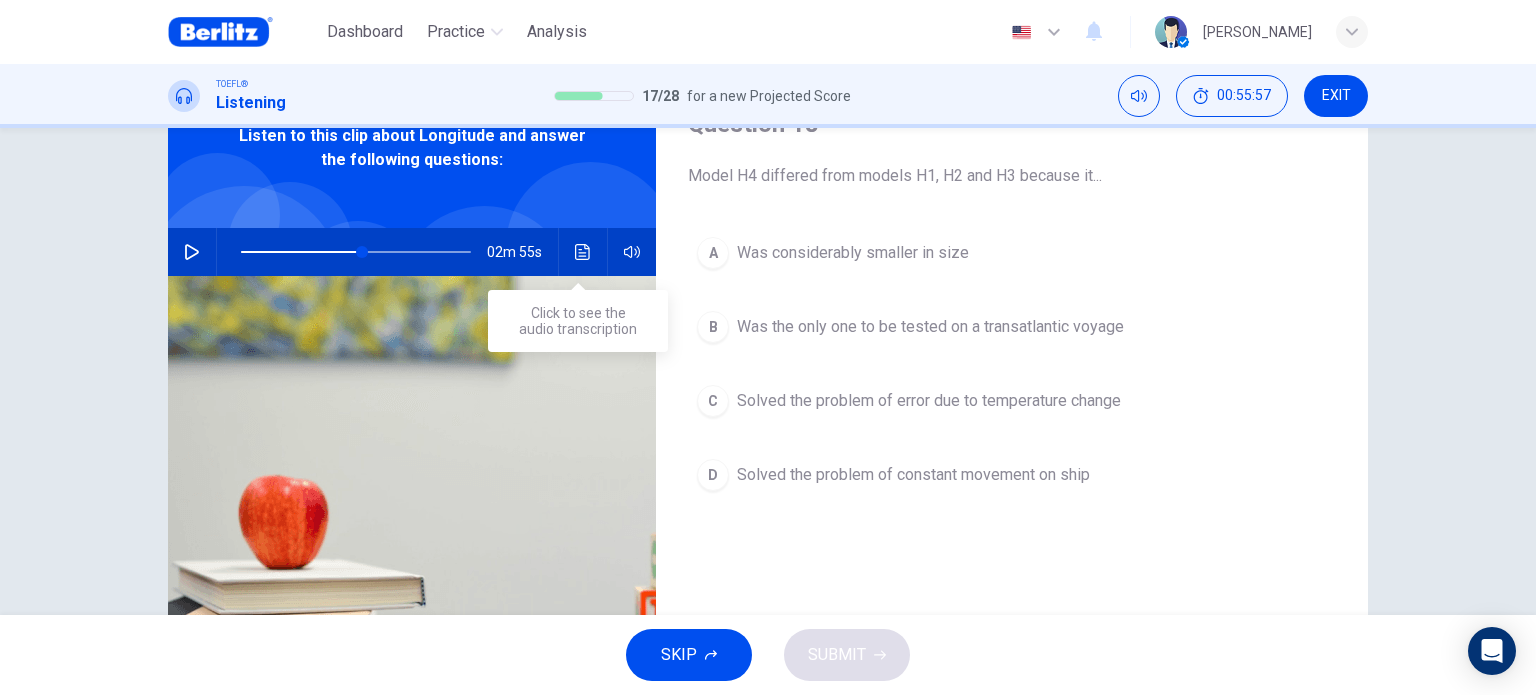 click 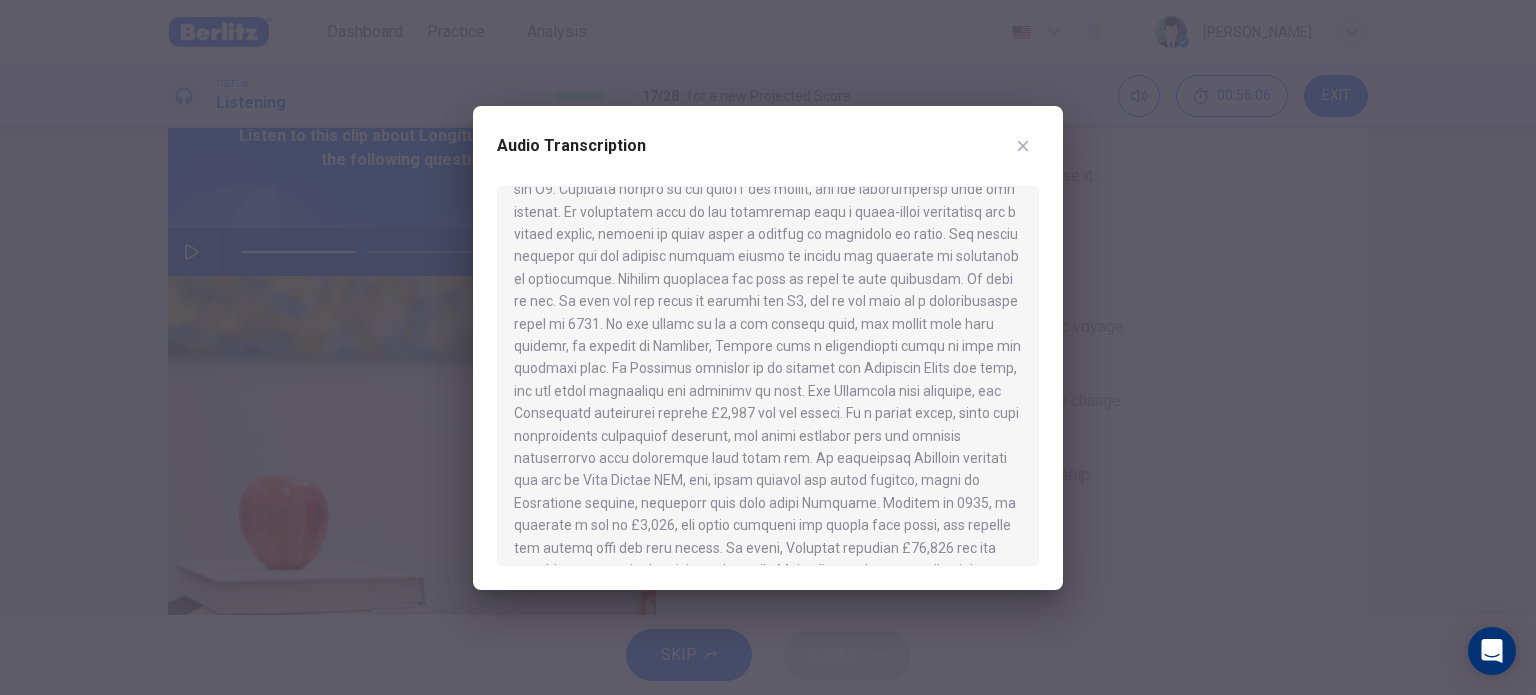 scroll, scrollTop: 1100, scrollLeft: 0, axis: vertical 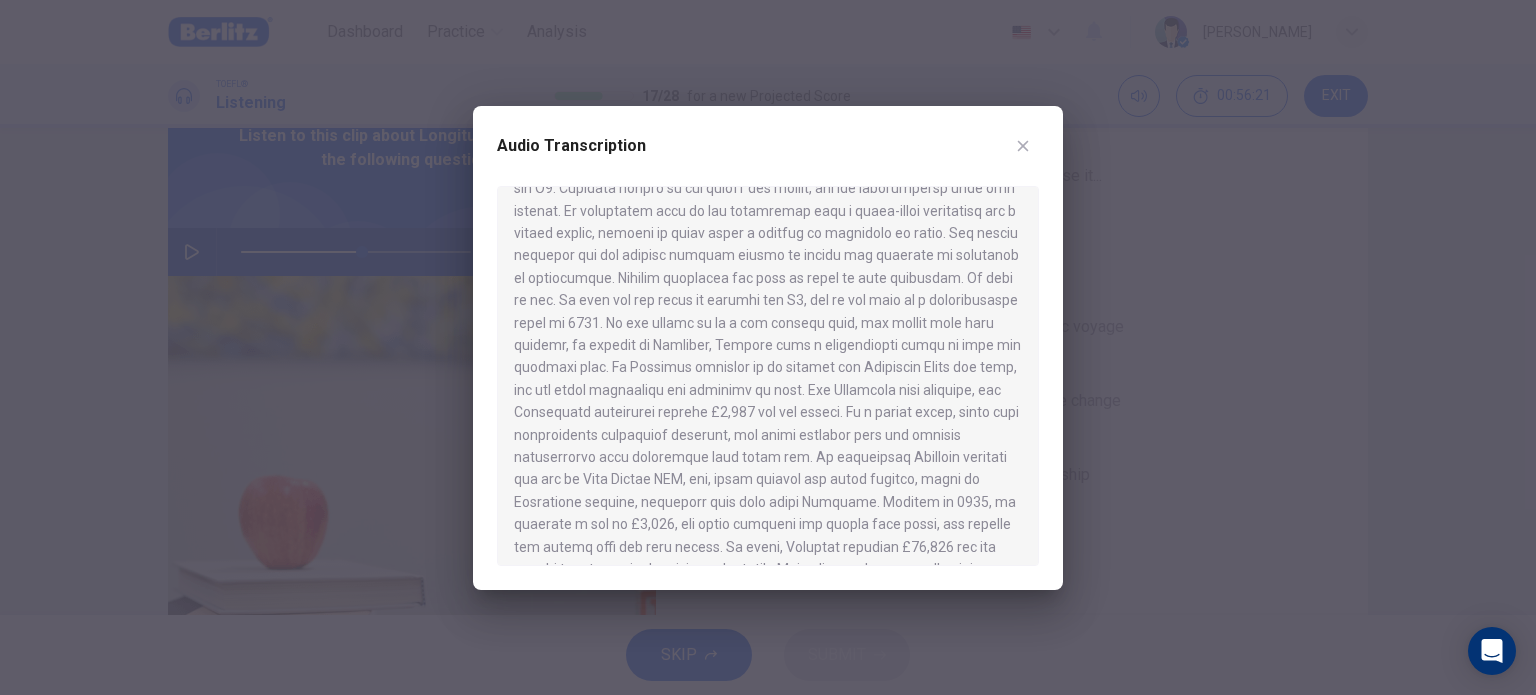 drag, startPoint x: 568, startPoint y: 369, endPoint x: 817, endPoint y: 364, distance: 249.0502 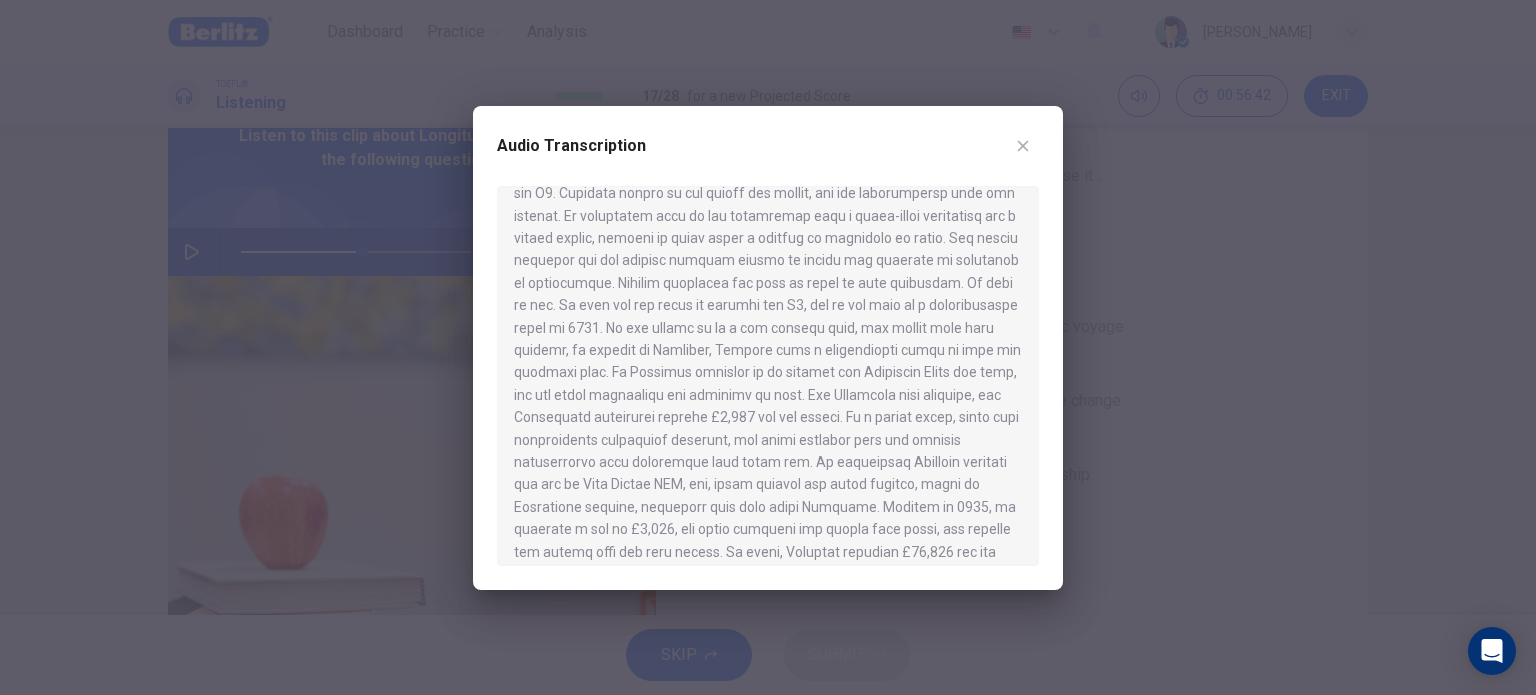 scroll, scrollTop: 1100, scrollLeft: 0, axis: vertical 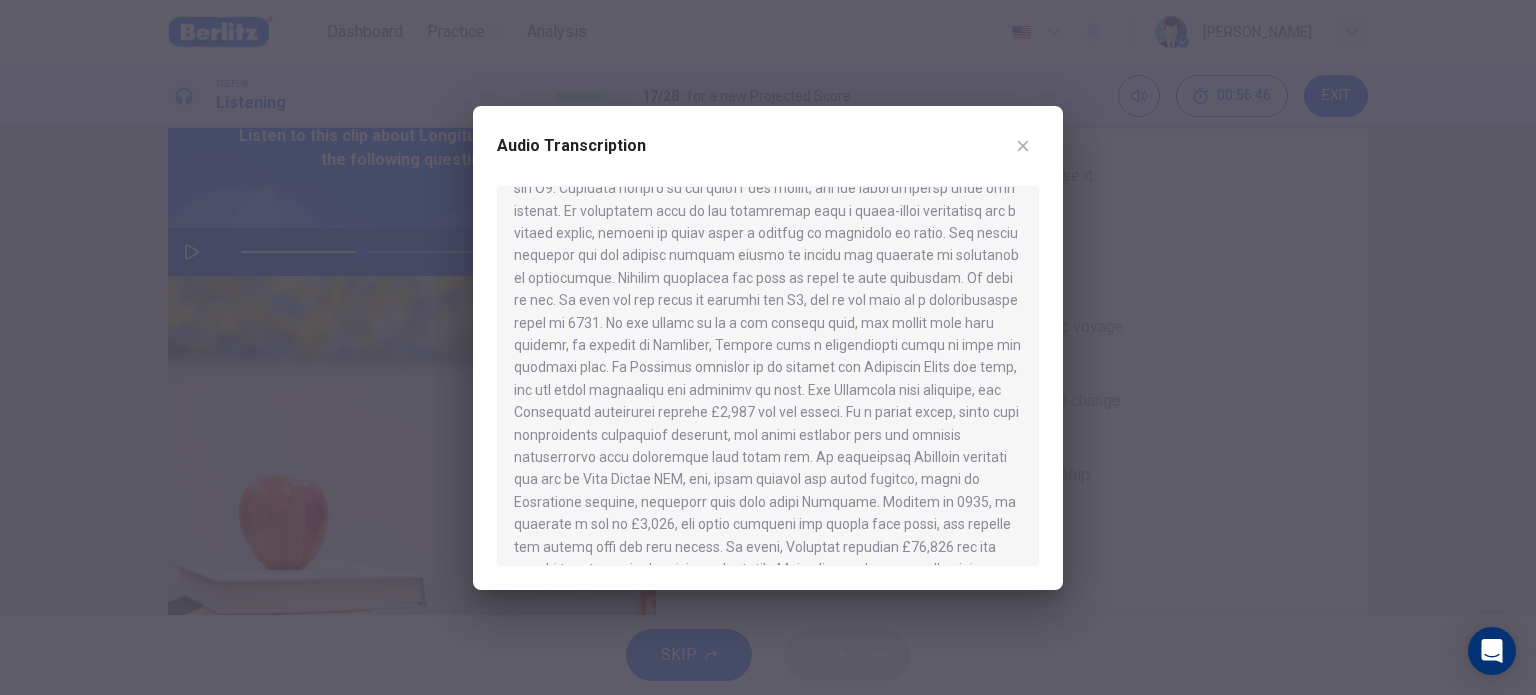 drag, startPoint x: 561, startPoint y: 305, endPoint x: 740, endPoint y: 303, distance: 179.01117 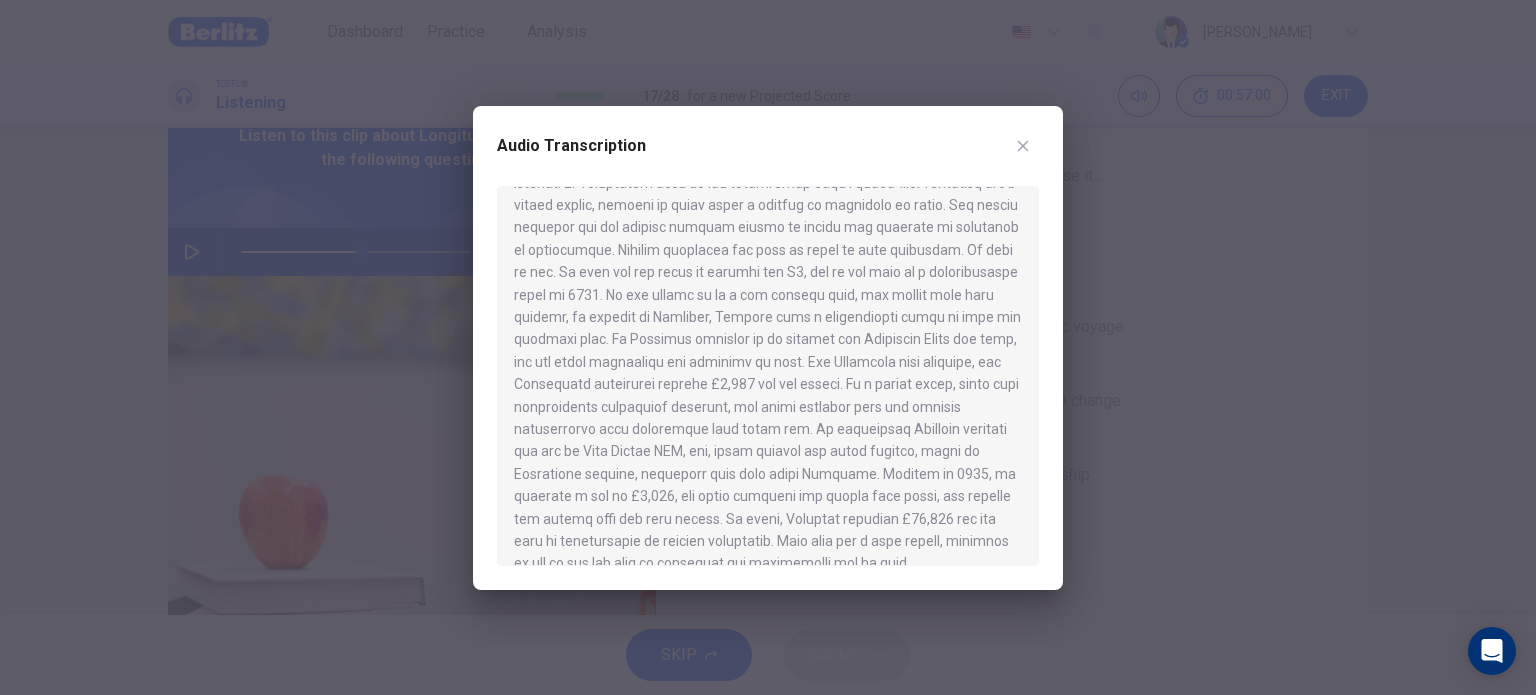 scroll, scrollTop: 1154, scrollLeft: 0, axis: vertical 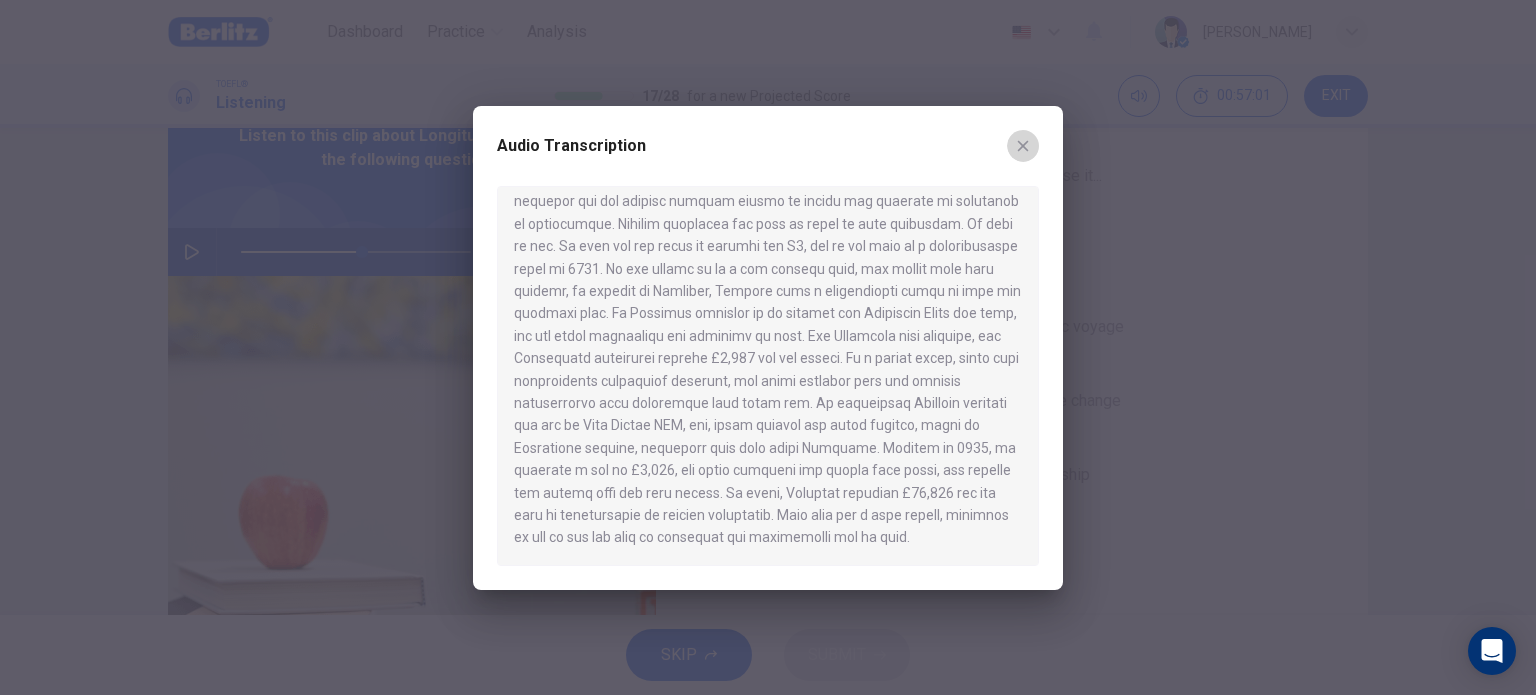 click at bounding box center [1023, 146] 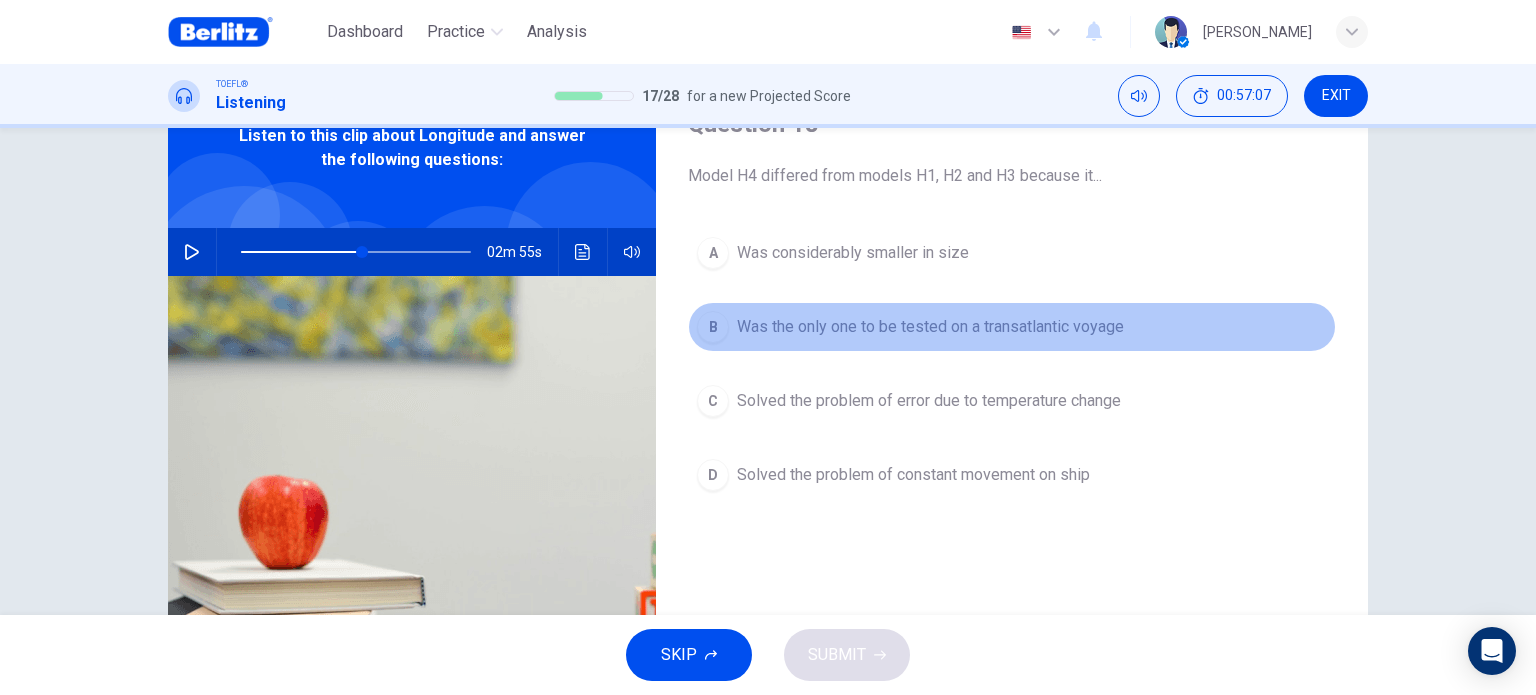 click on "Was the only one to be tested on a transatlantic voyage" at bounding box center (930, 327) 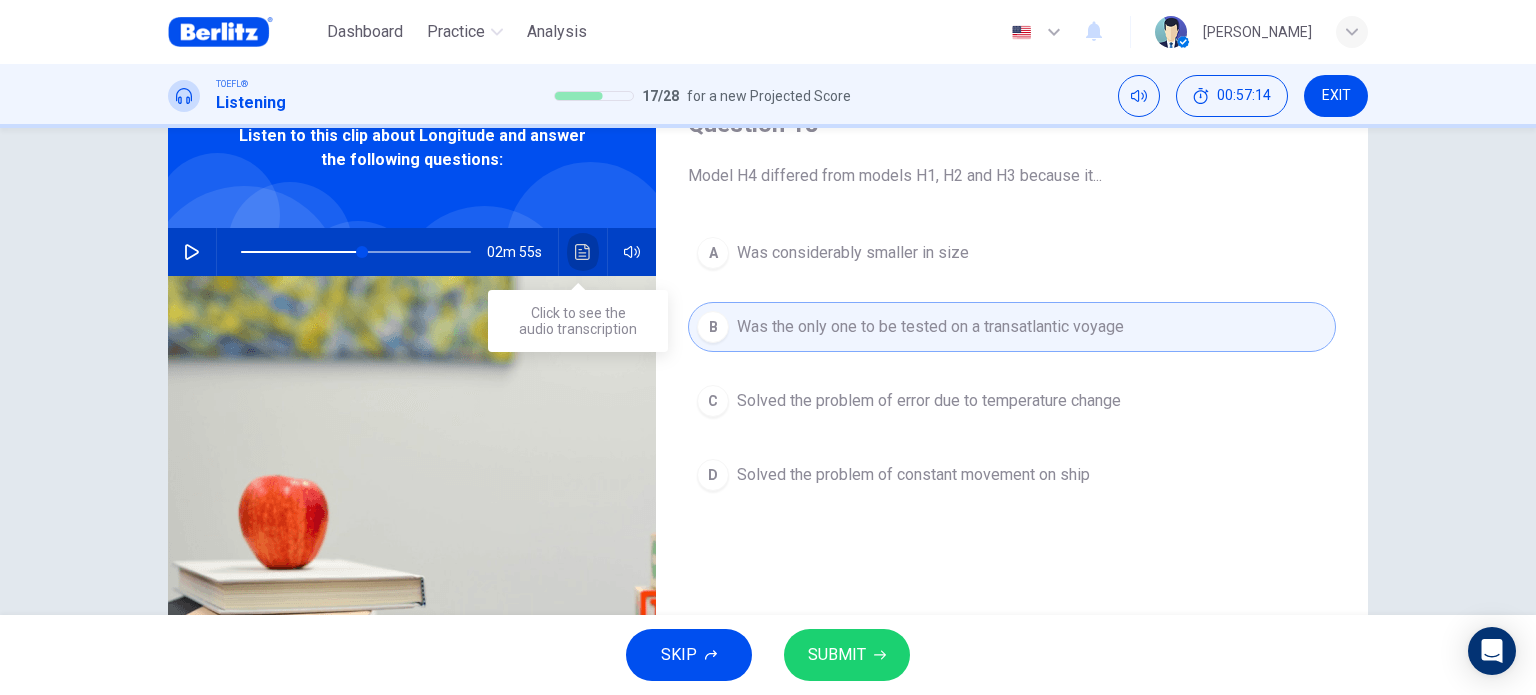 click 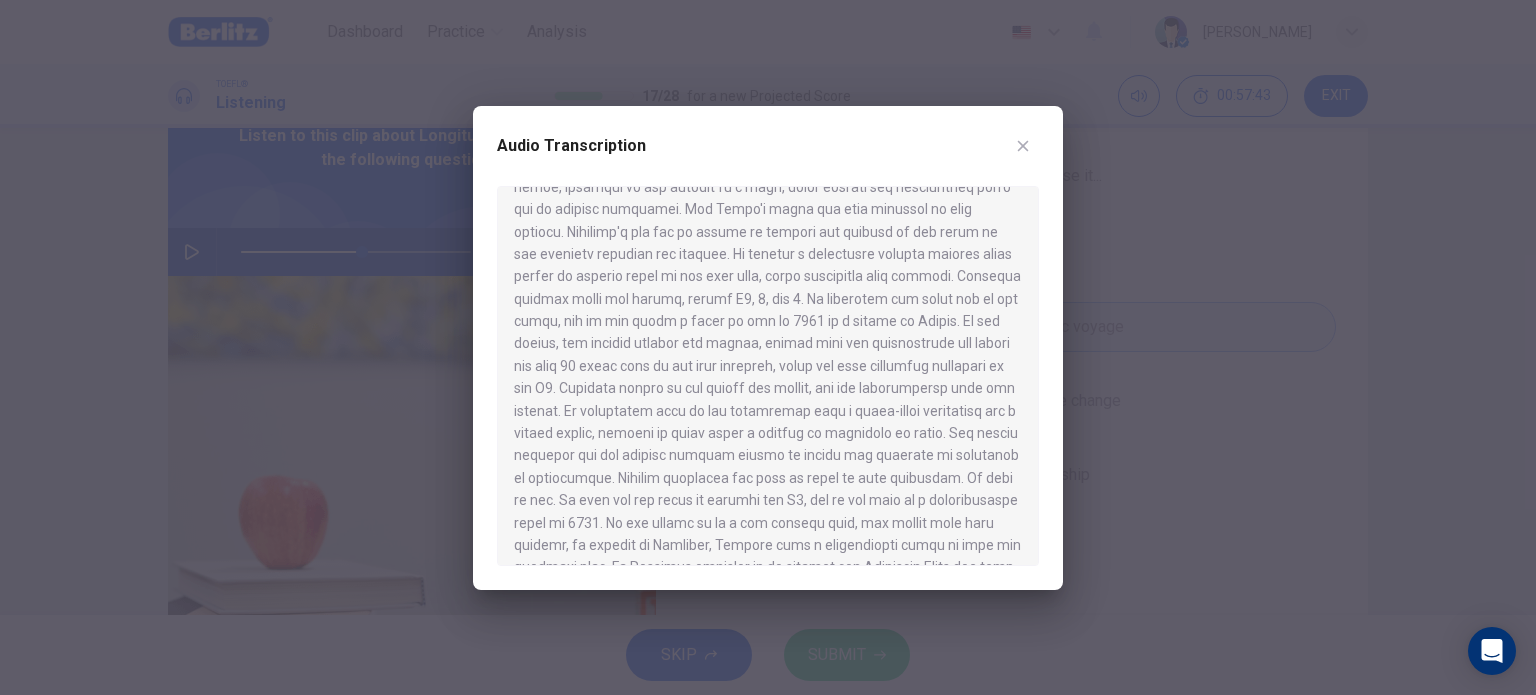 scroll, scrollTop: 1000, scrollLeft: 0, axis: vertical 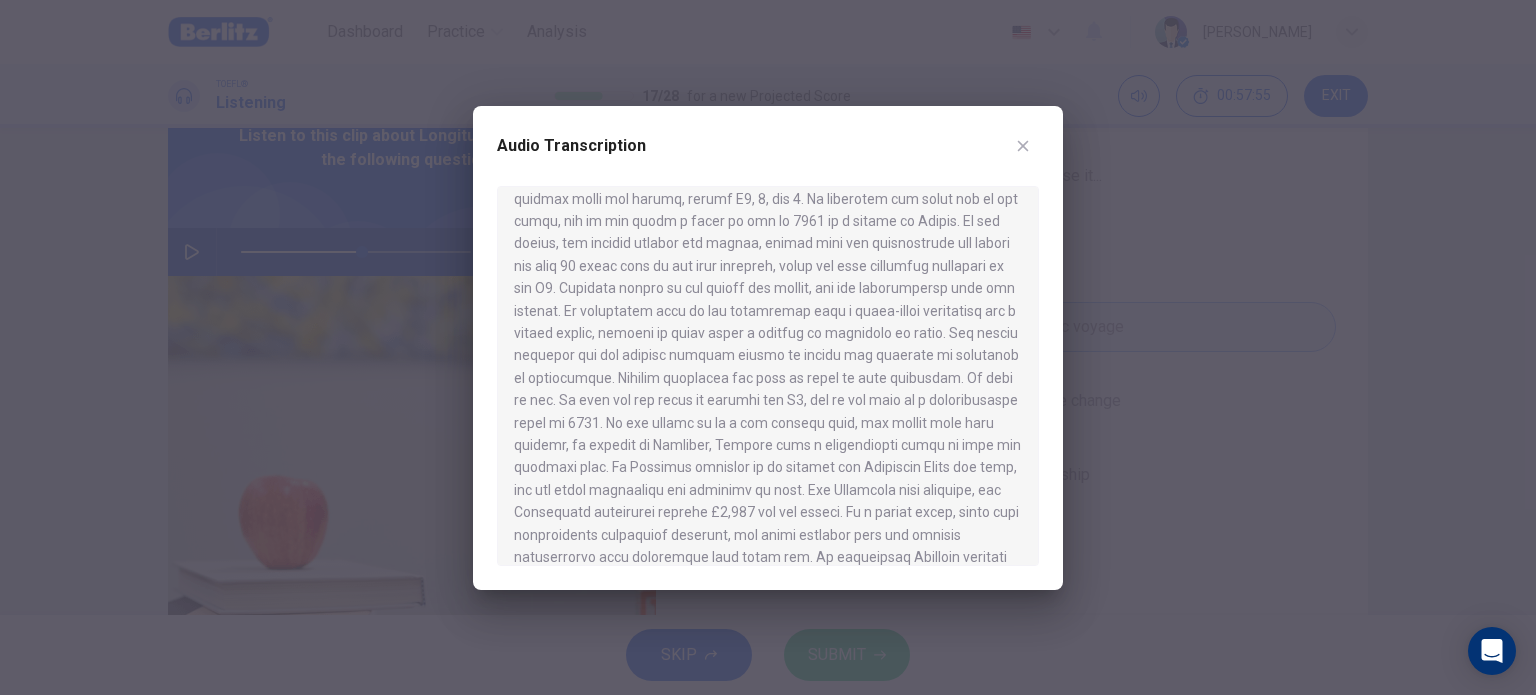 click at bounding box center [768, 376] 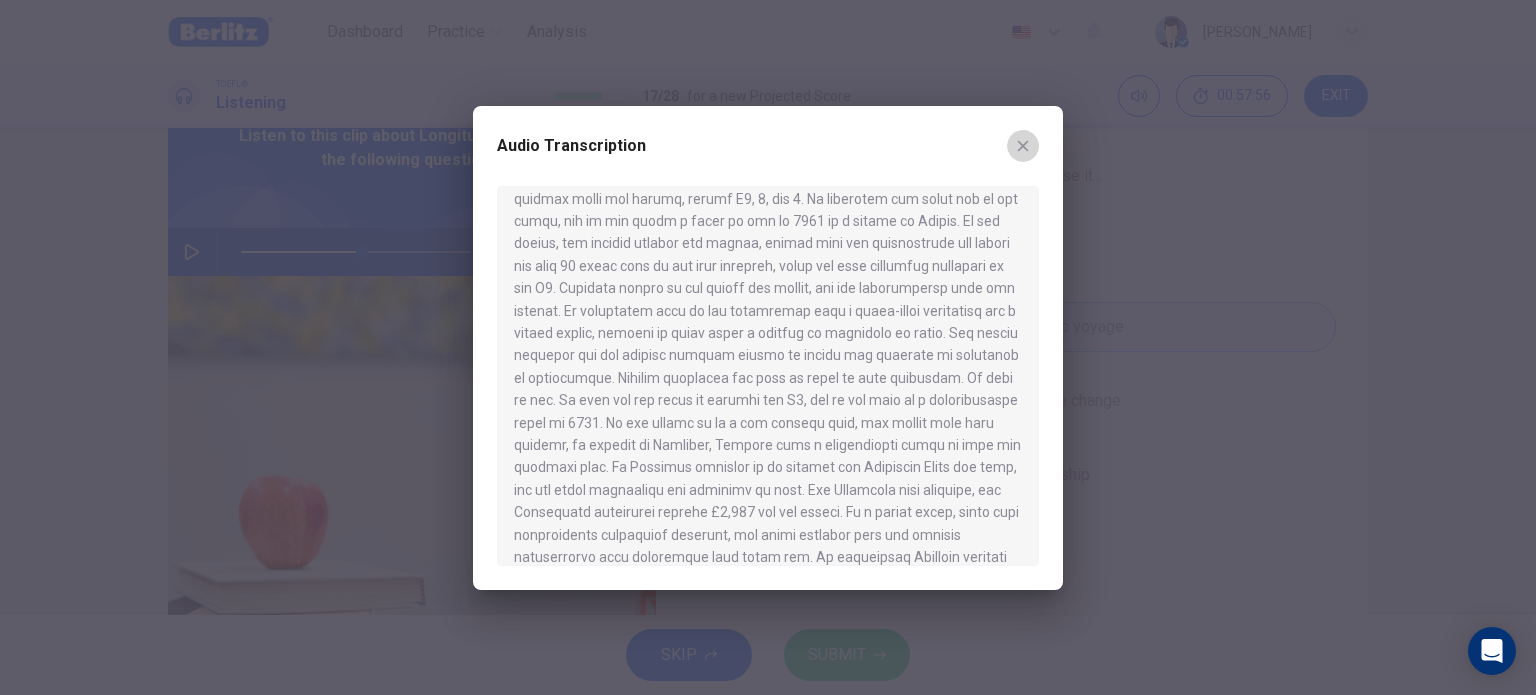 click 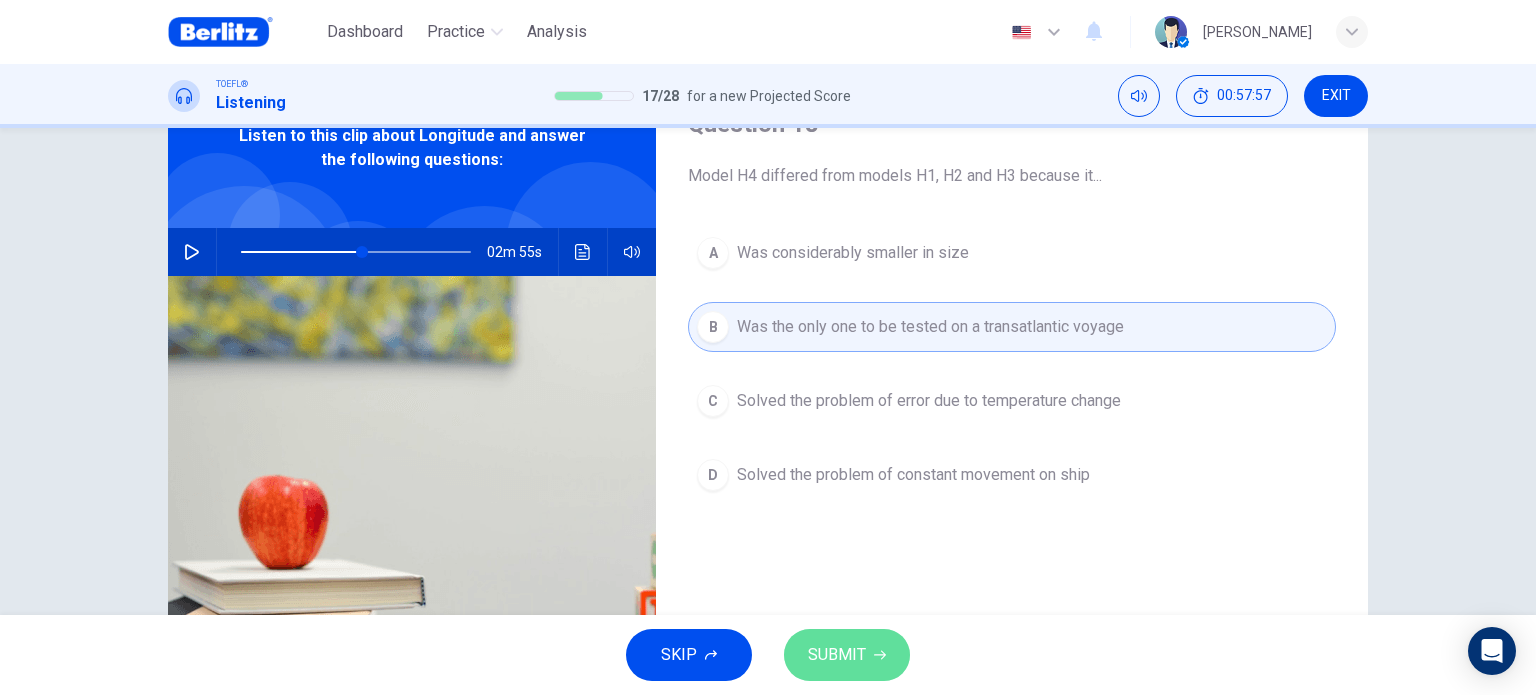 click on "SUBMIT" at bounding box center (847, 655) 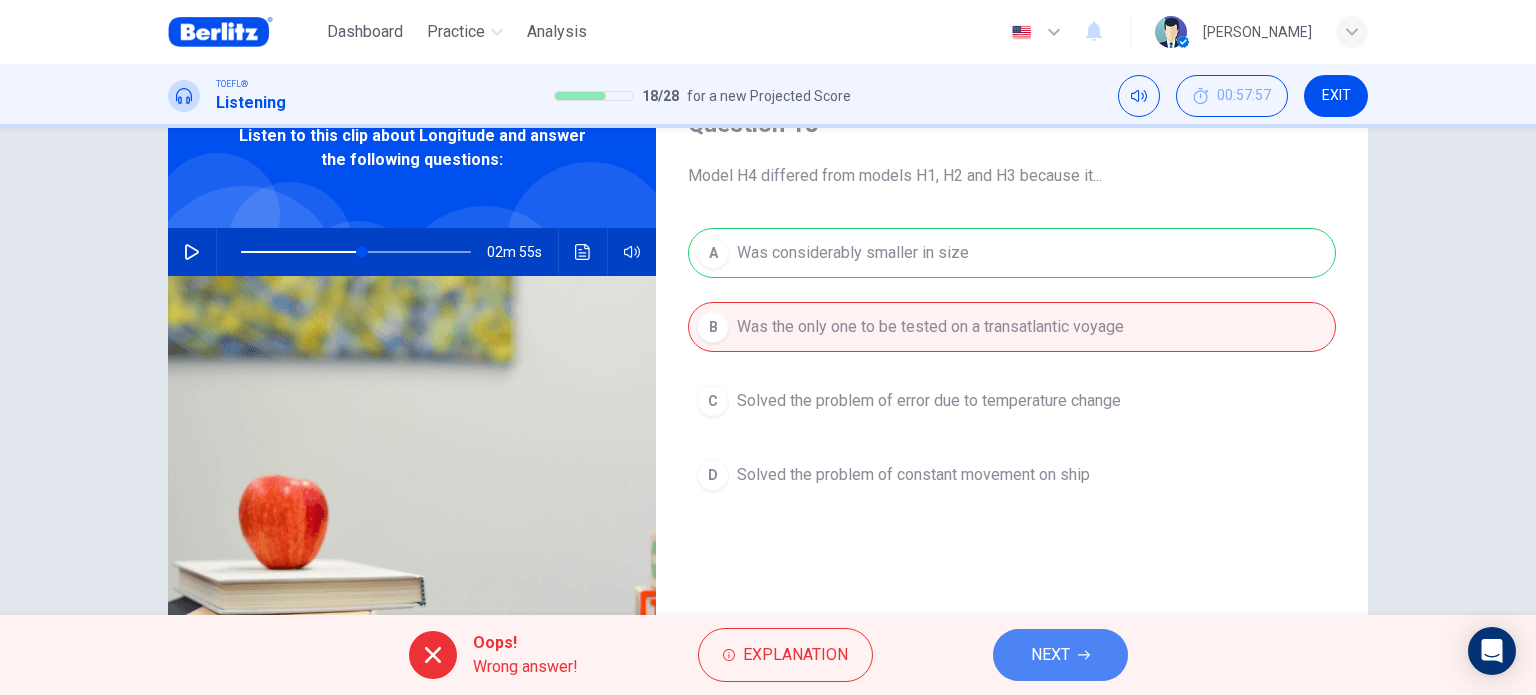 click on "NEXT" at bounding box center [1060, 655] 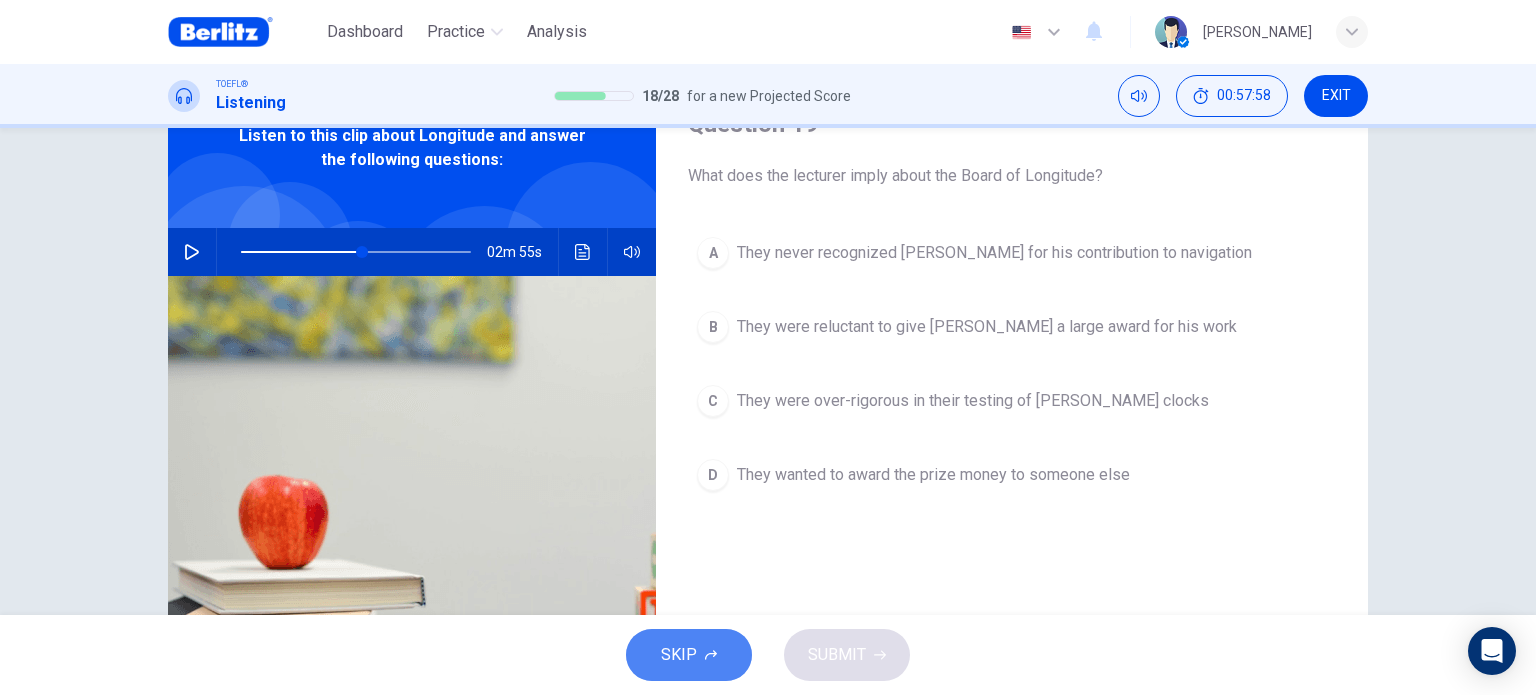 drag, startPoint x: 694, startPoint y: 679, endPoint x: 689, endPoint y: 670, distance: 10.29563 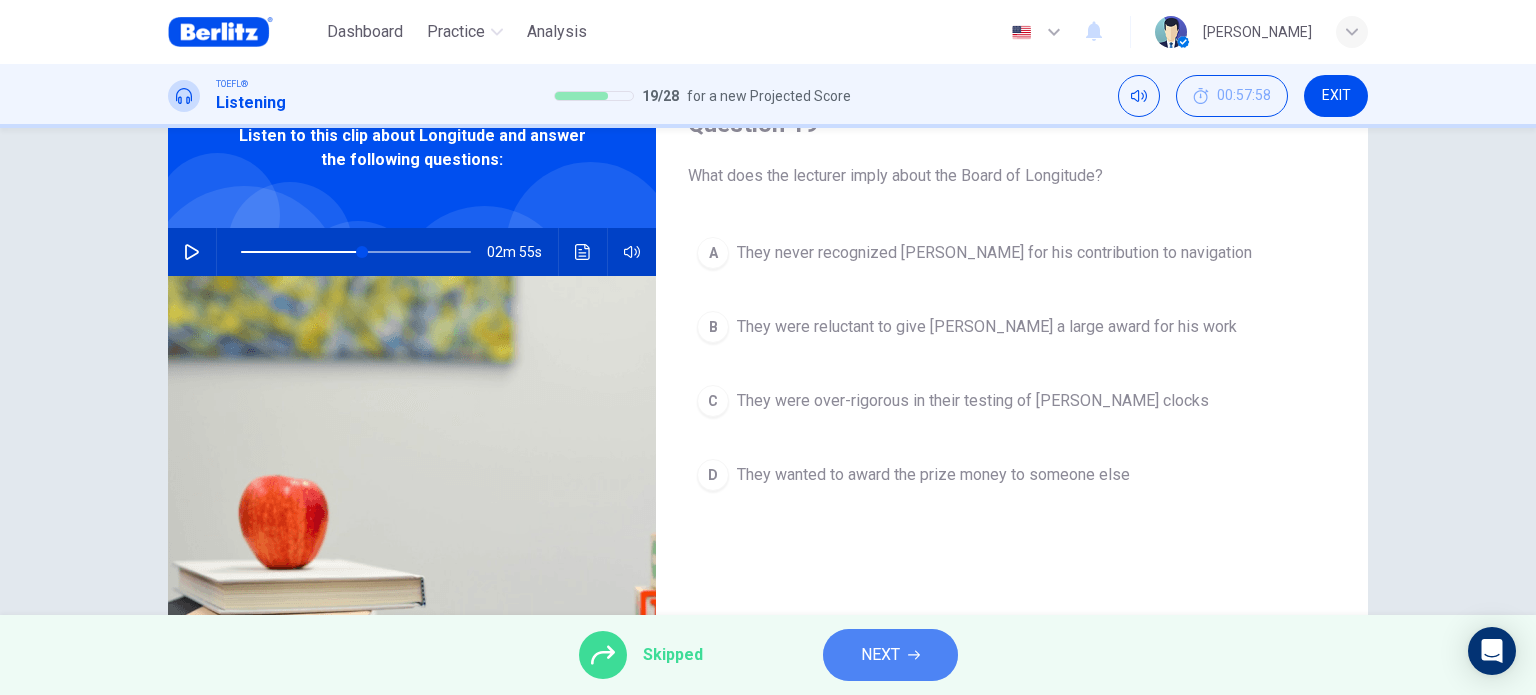 click on "NEXT" at bounding box center (880, 655) 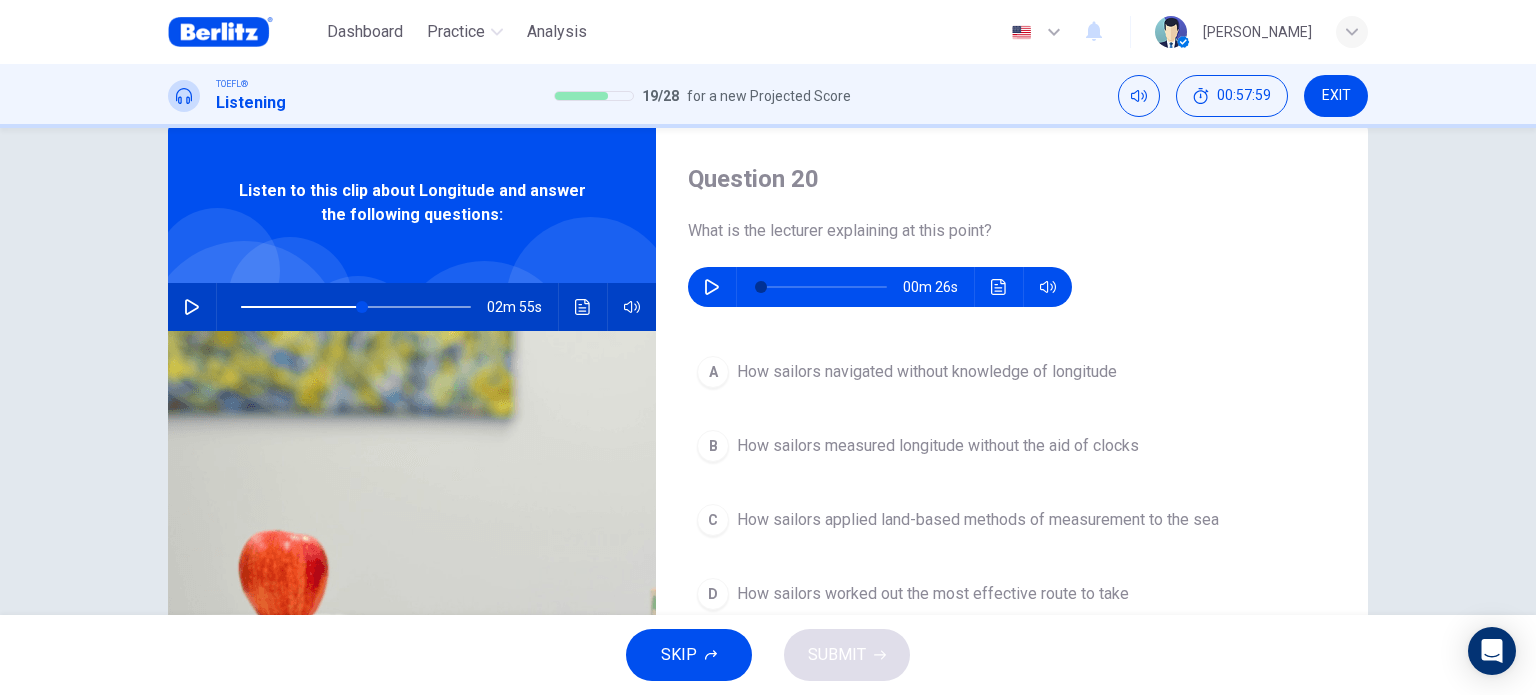 scroll, scrollTop: 0, scrollLeft: 0, axis: both 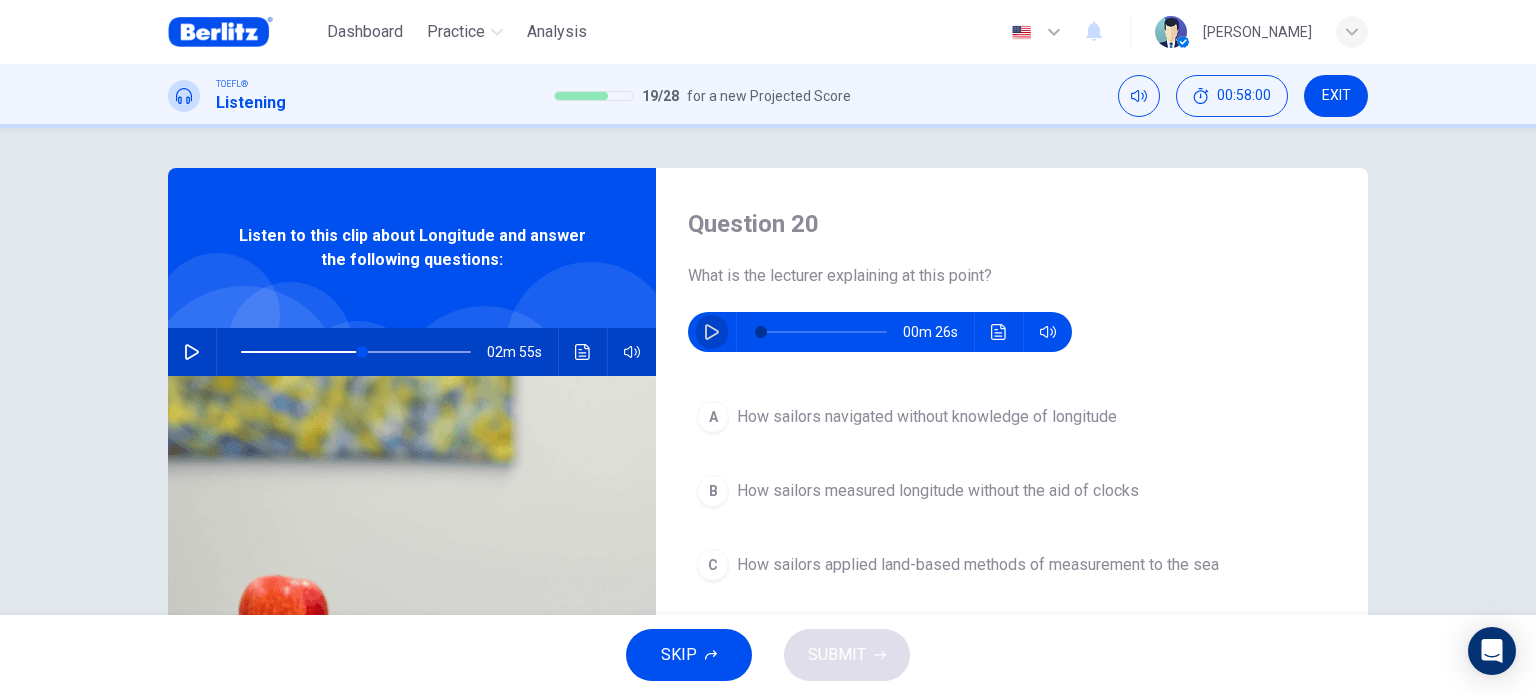 click 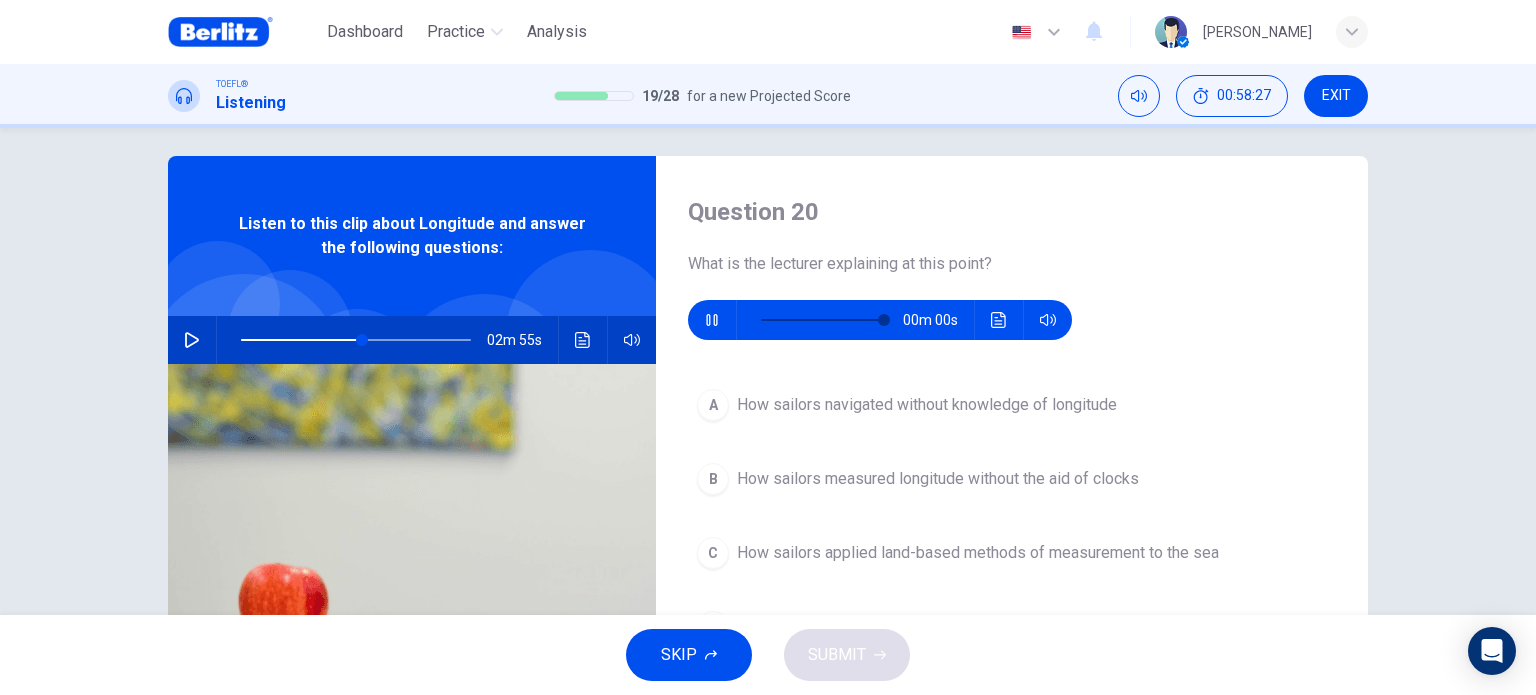scroll, scrollTop: 0, scrollLeft: 0, axis: both 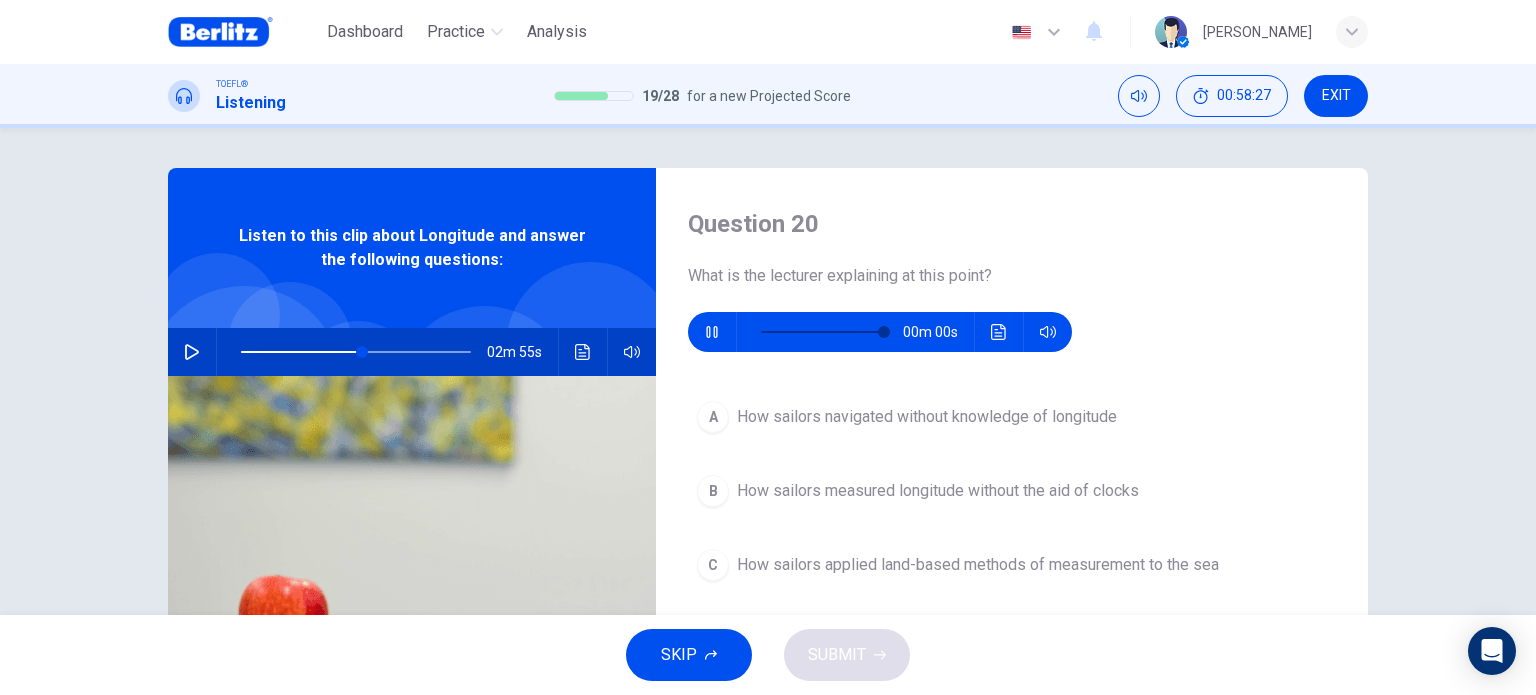 type on "*" 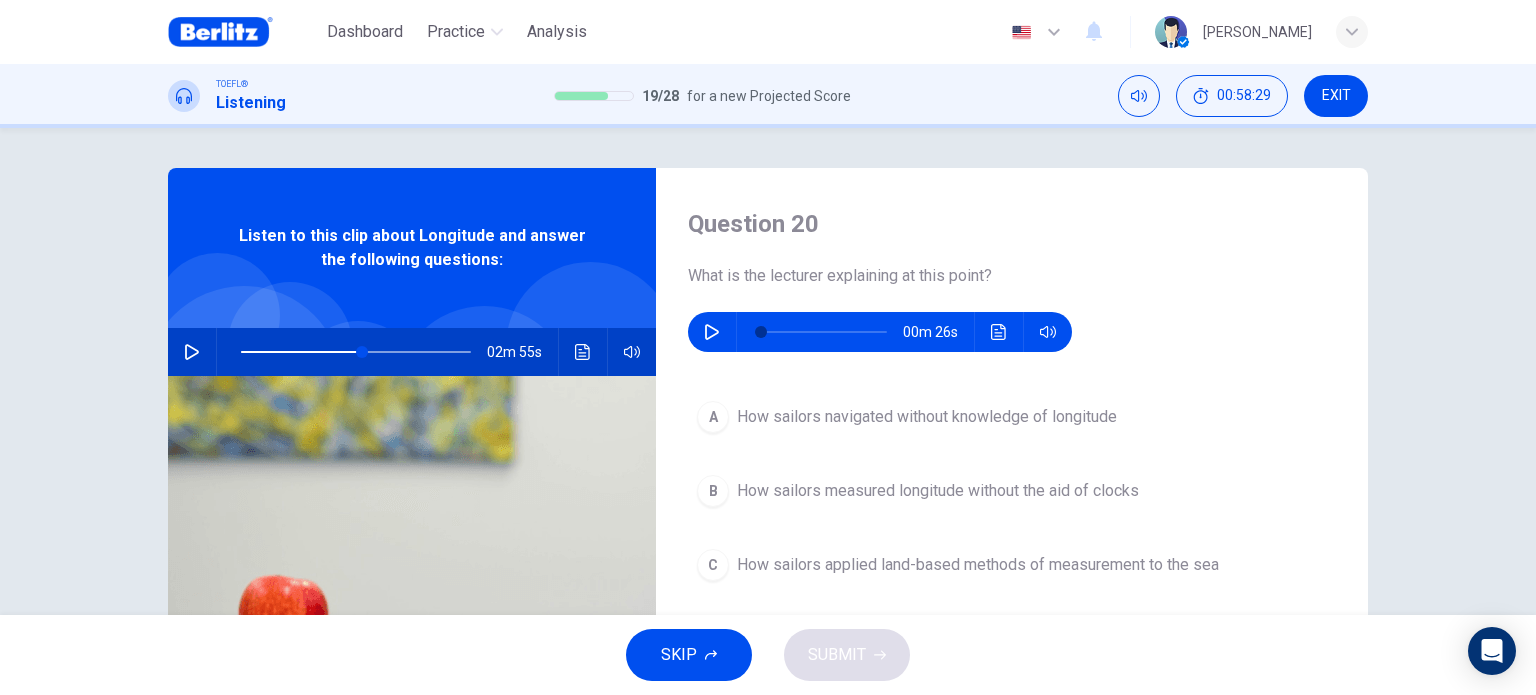 click on "SKIP" at bounding box center [679, 655] 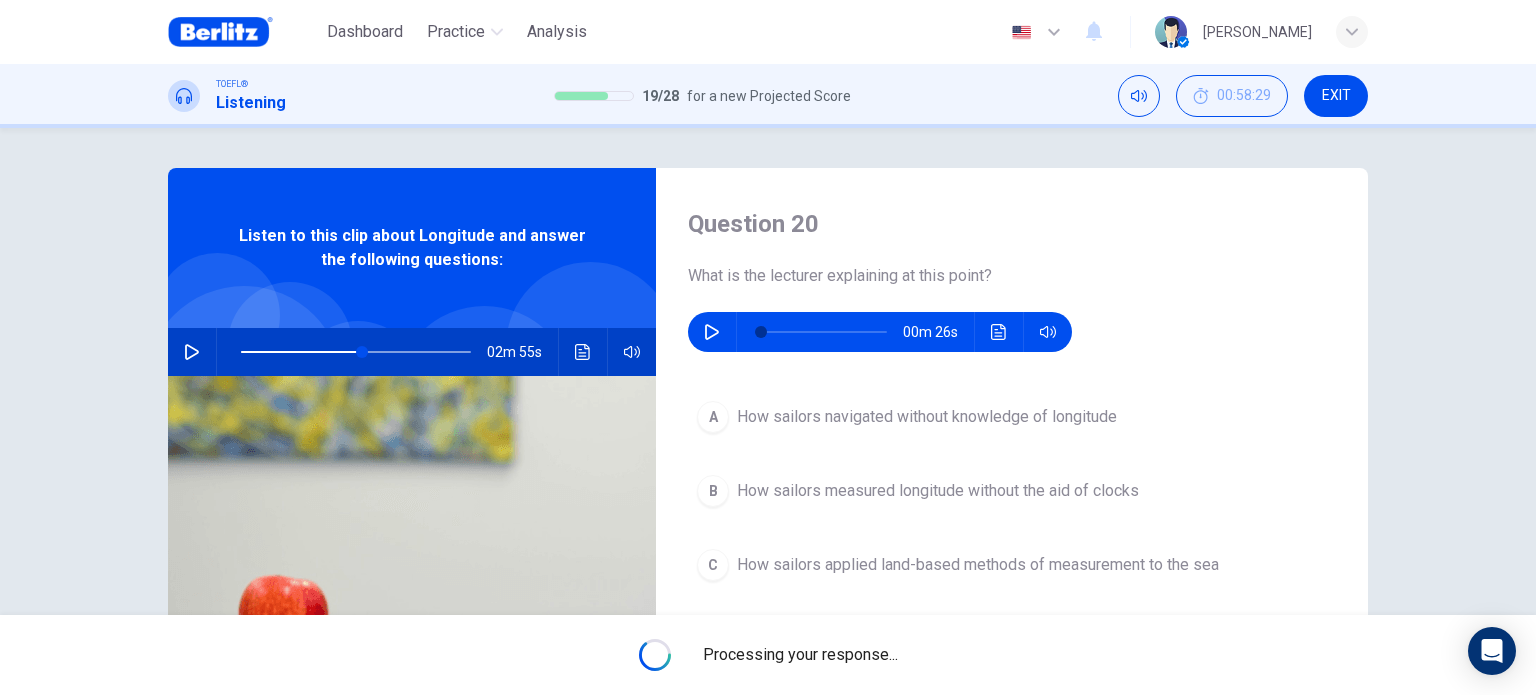 type on "**" 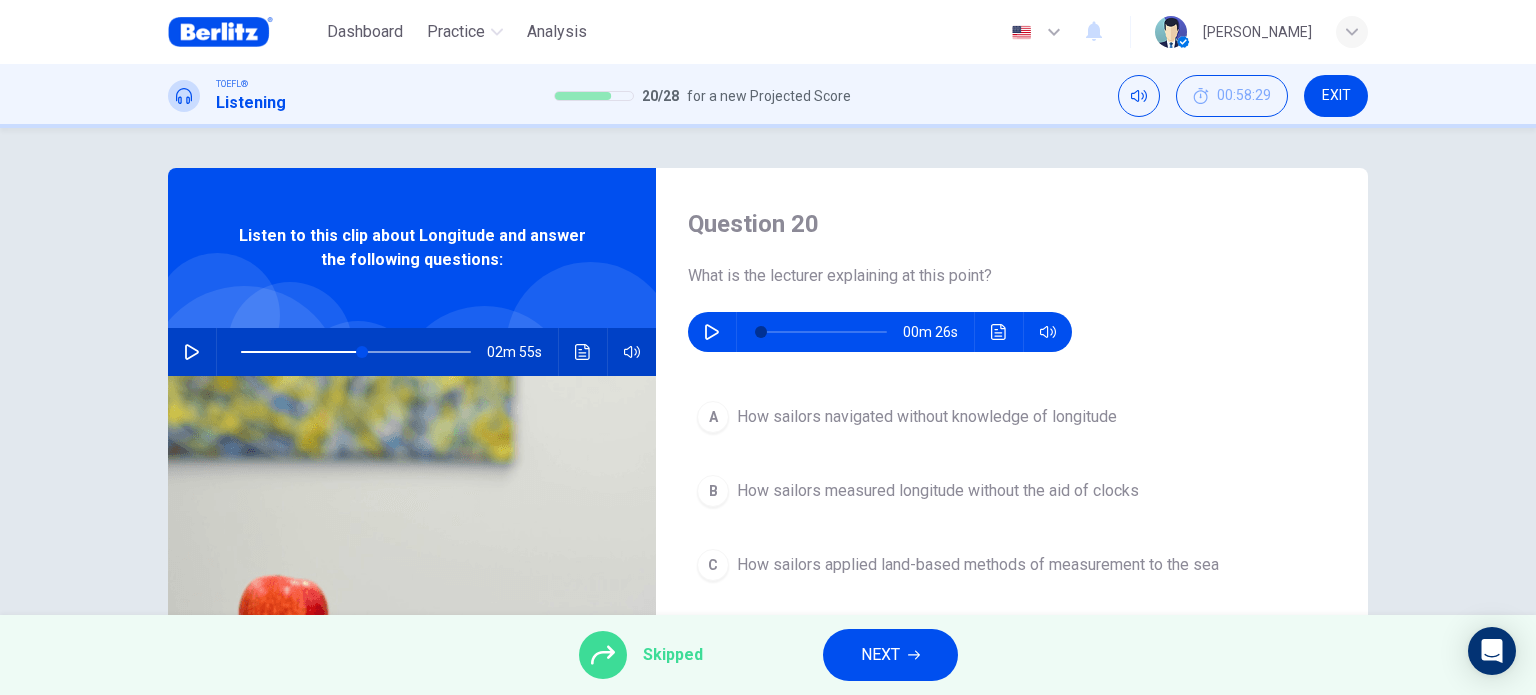 click on "NEXT" at bounding box center (890, 655) 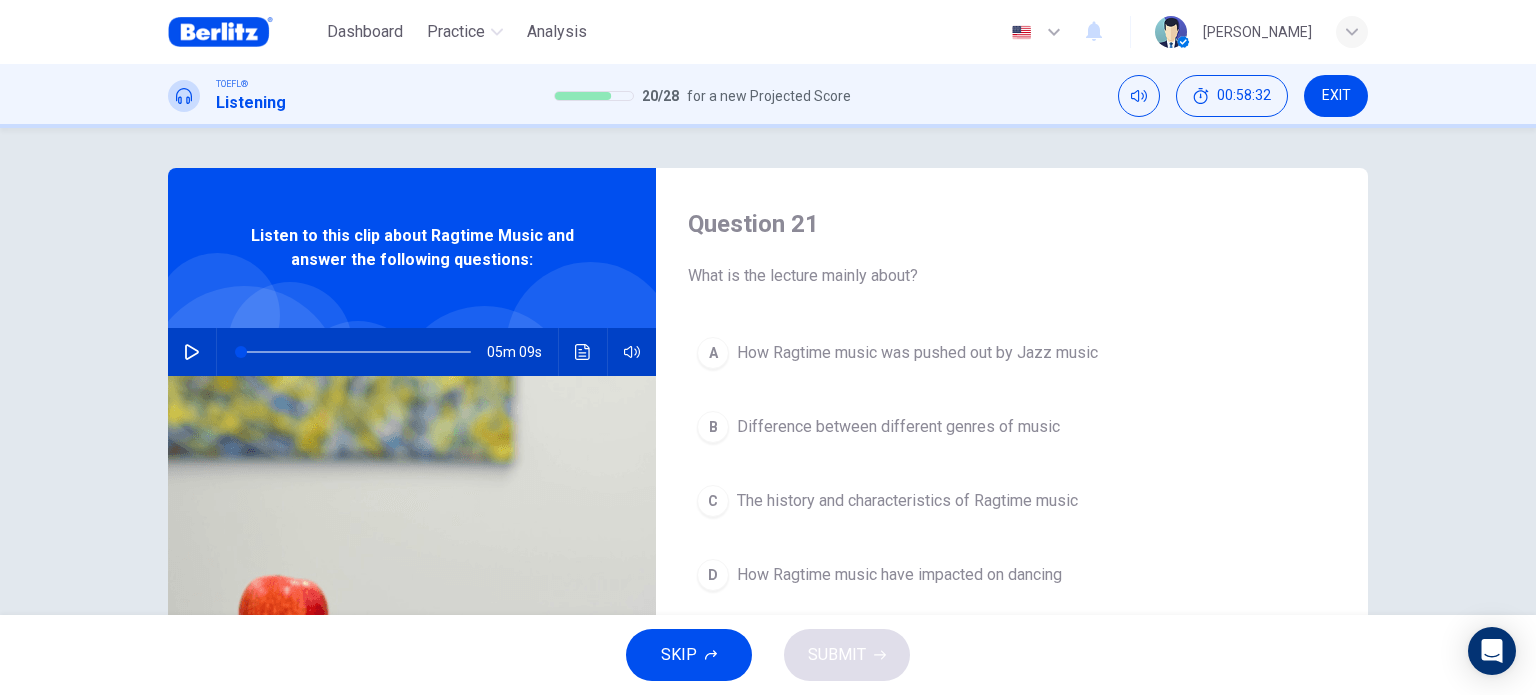 click at bounding box center (192, 352) 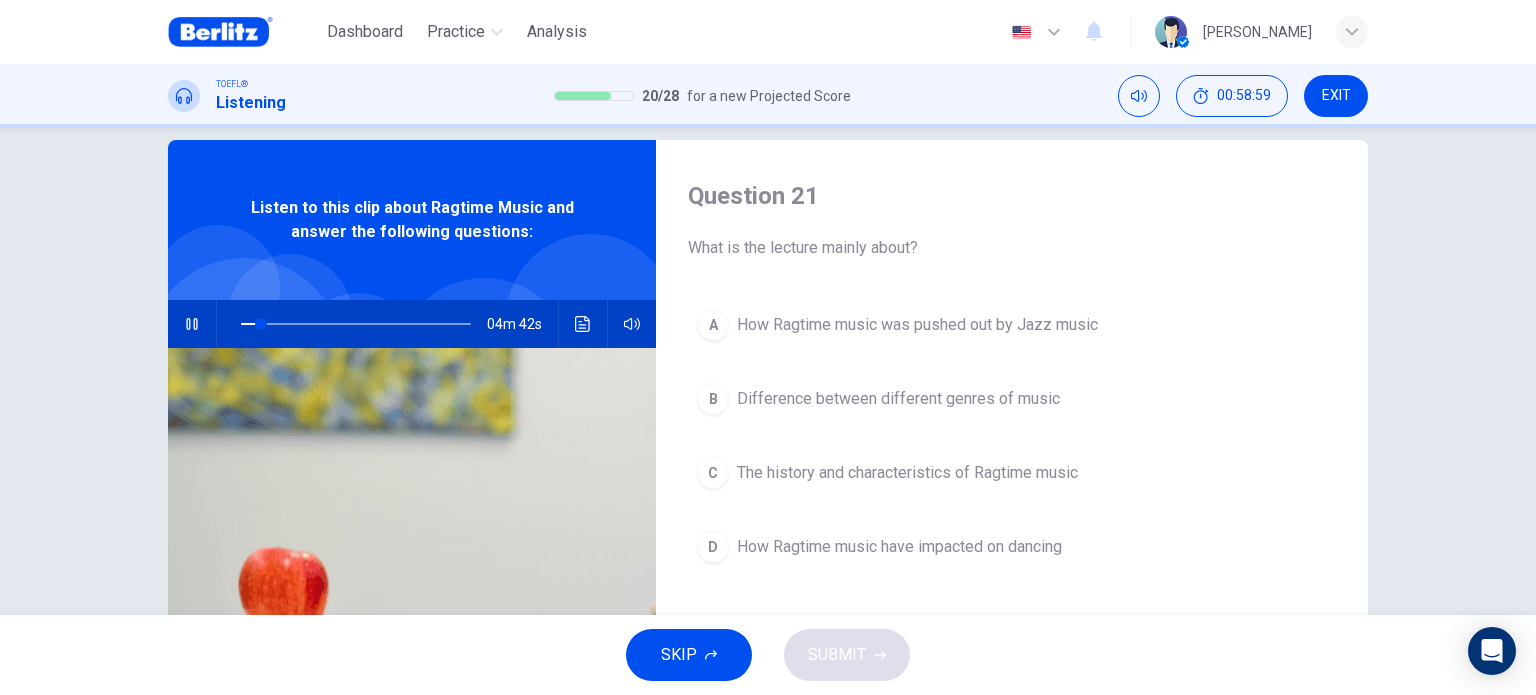 scroll, scrollTop: 0, scrollLeft: 0, axis: both 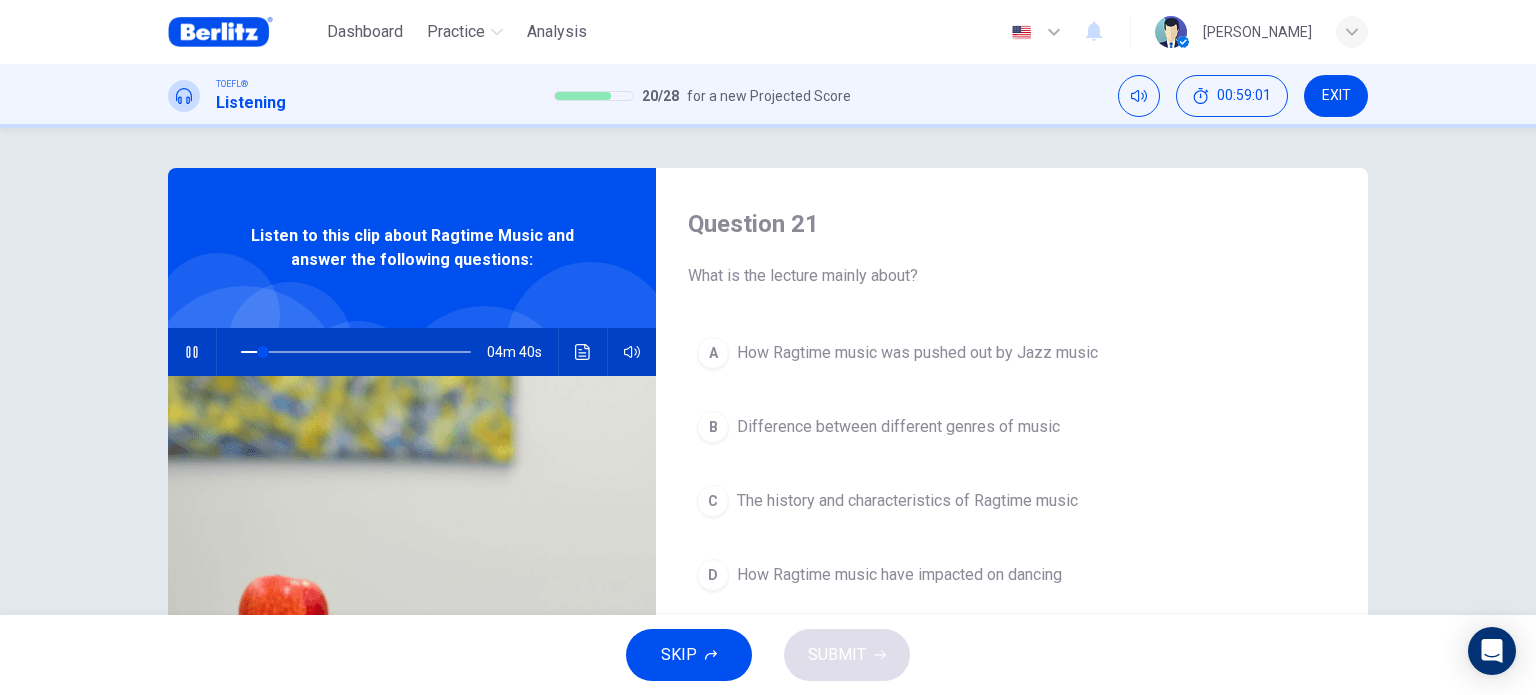 click 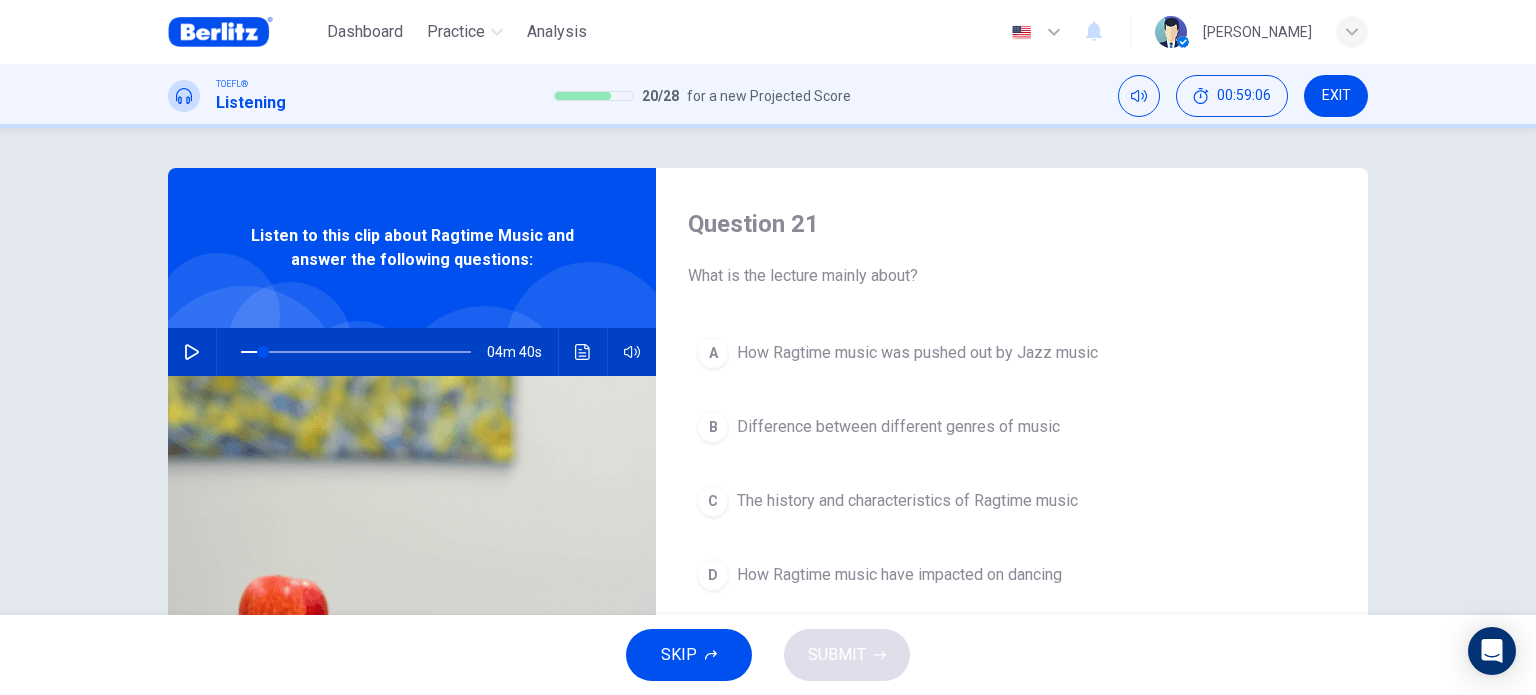 scroll, scrollTop: 100, scrollLeft: 0, axis: vertical 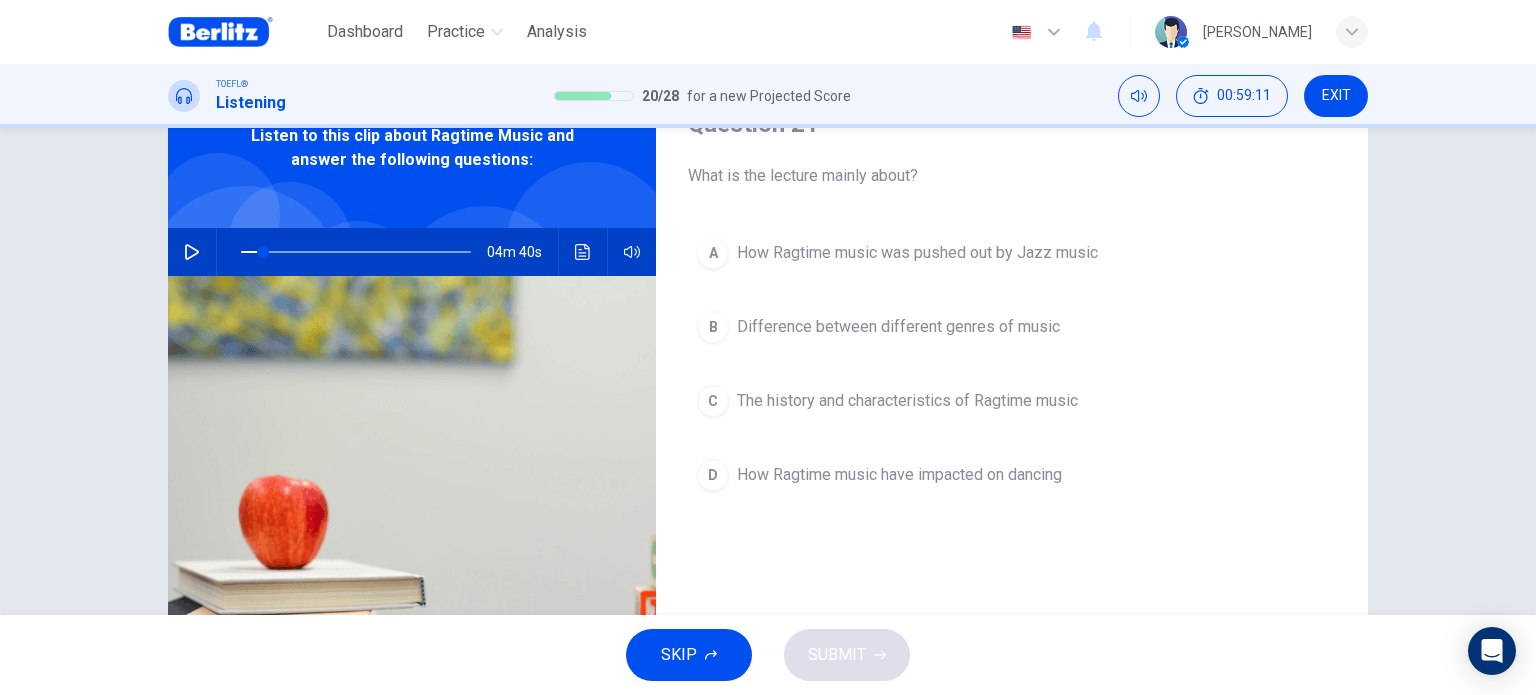 click on "The history and characteristics of Ragtime music" at bounding box center [907, 401] 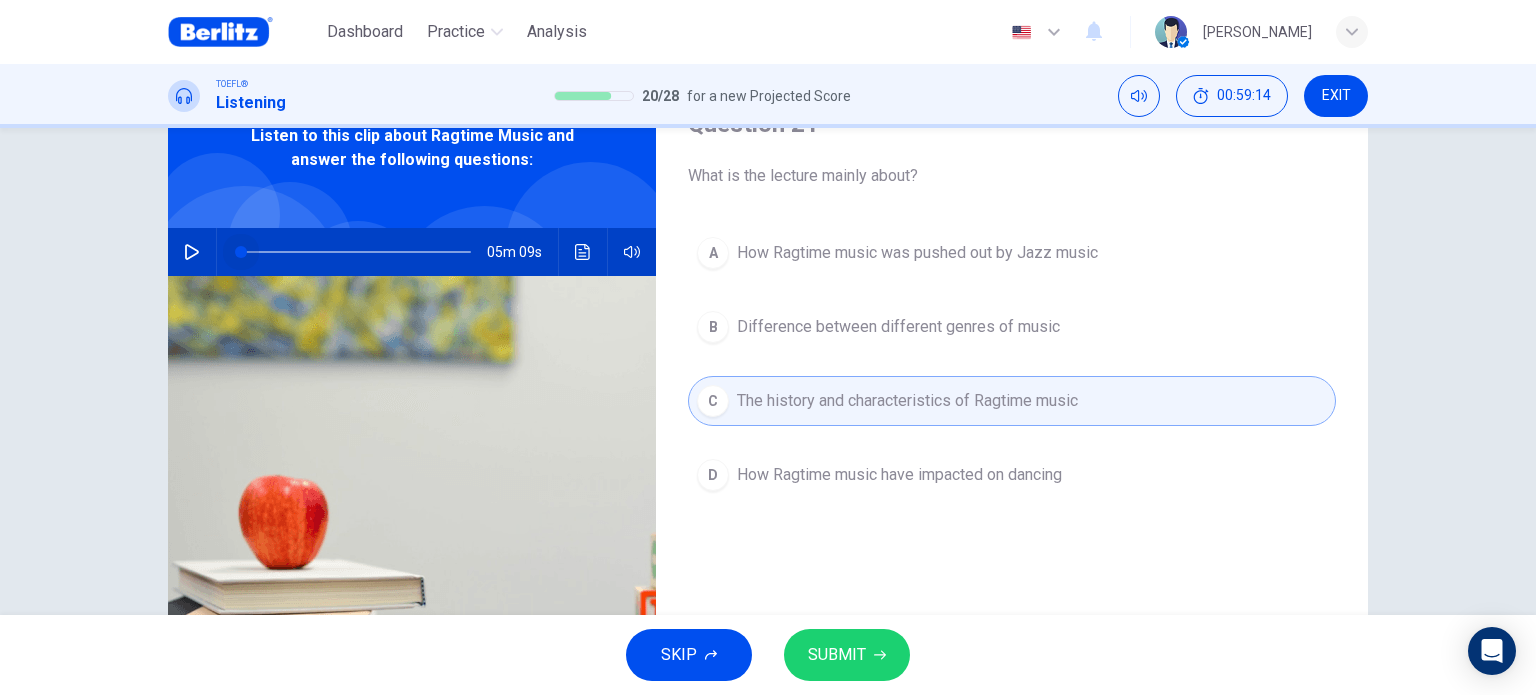 drag, startPoint x: 250, startPoint y: 250, endPoint x: 172, endPoint y: 250, distance: 78 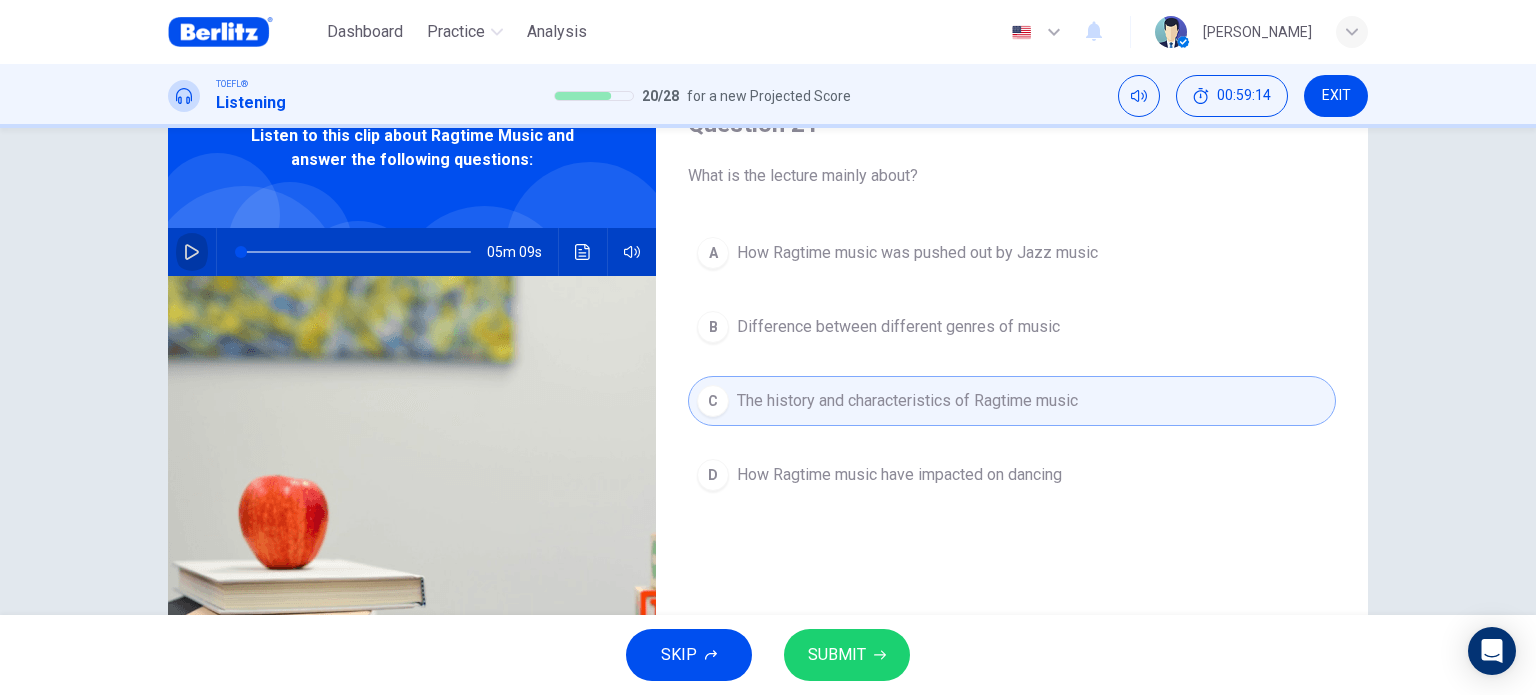 click at bounding box center [192, 252] 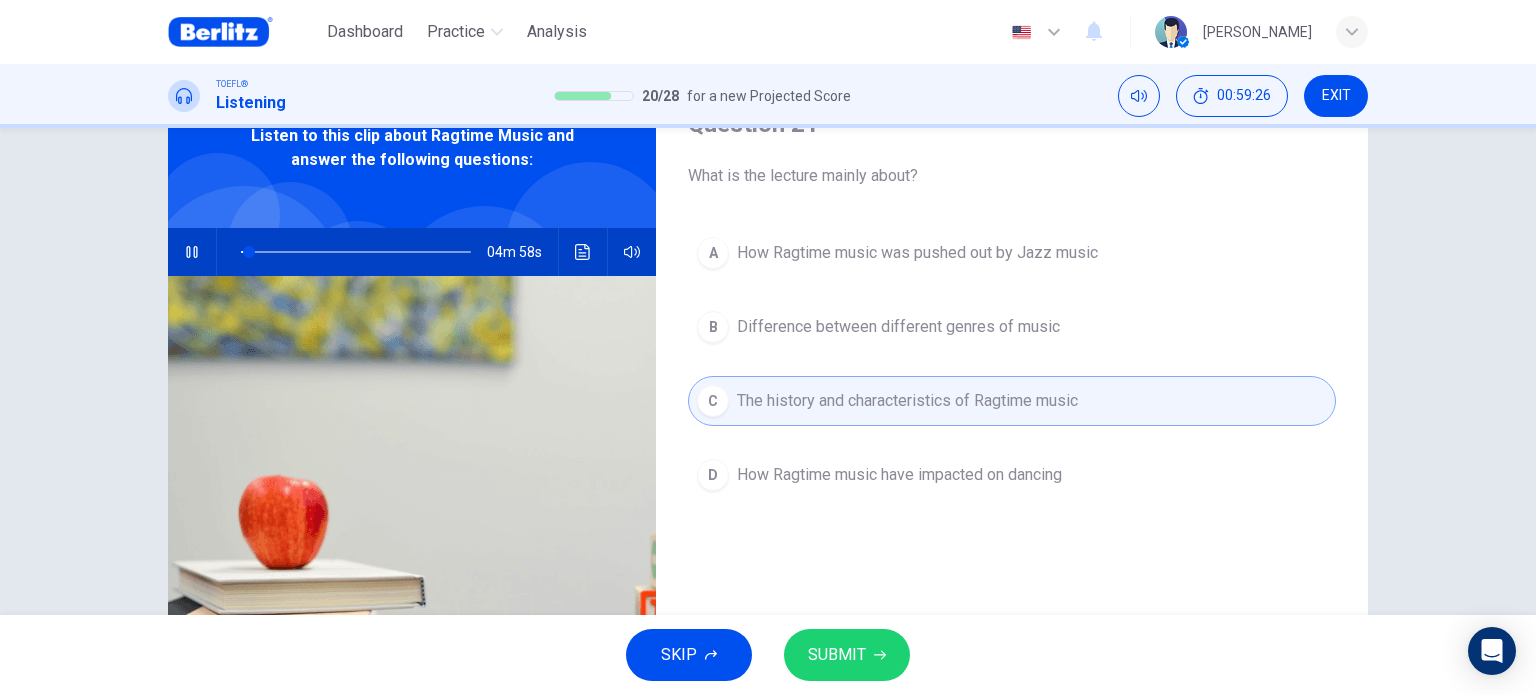 scroll, scrollTop: 0, scrollLeft: 0, axis: both 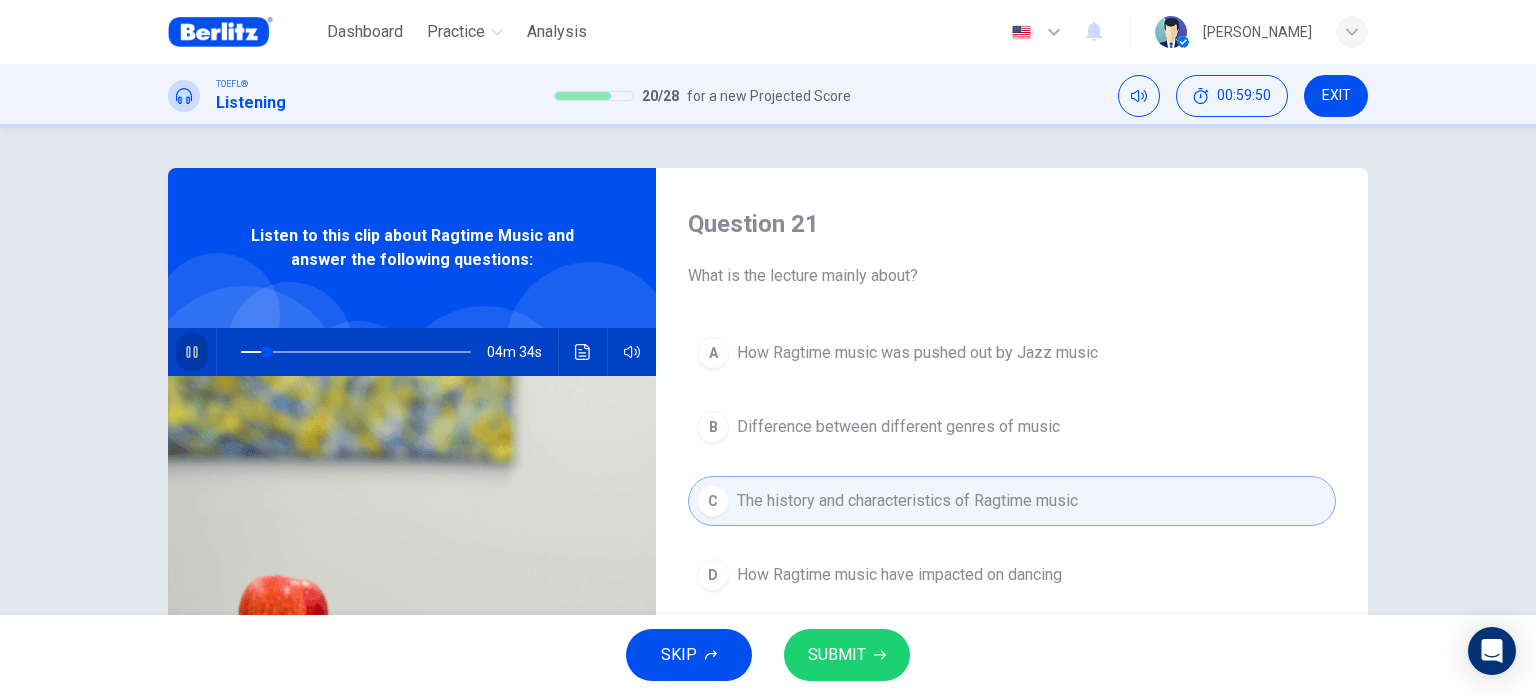 click 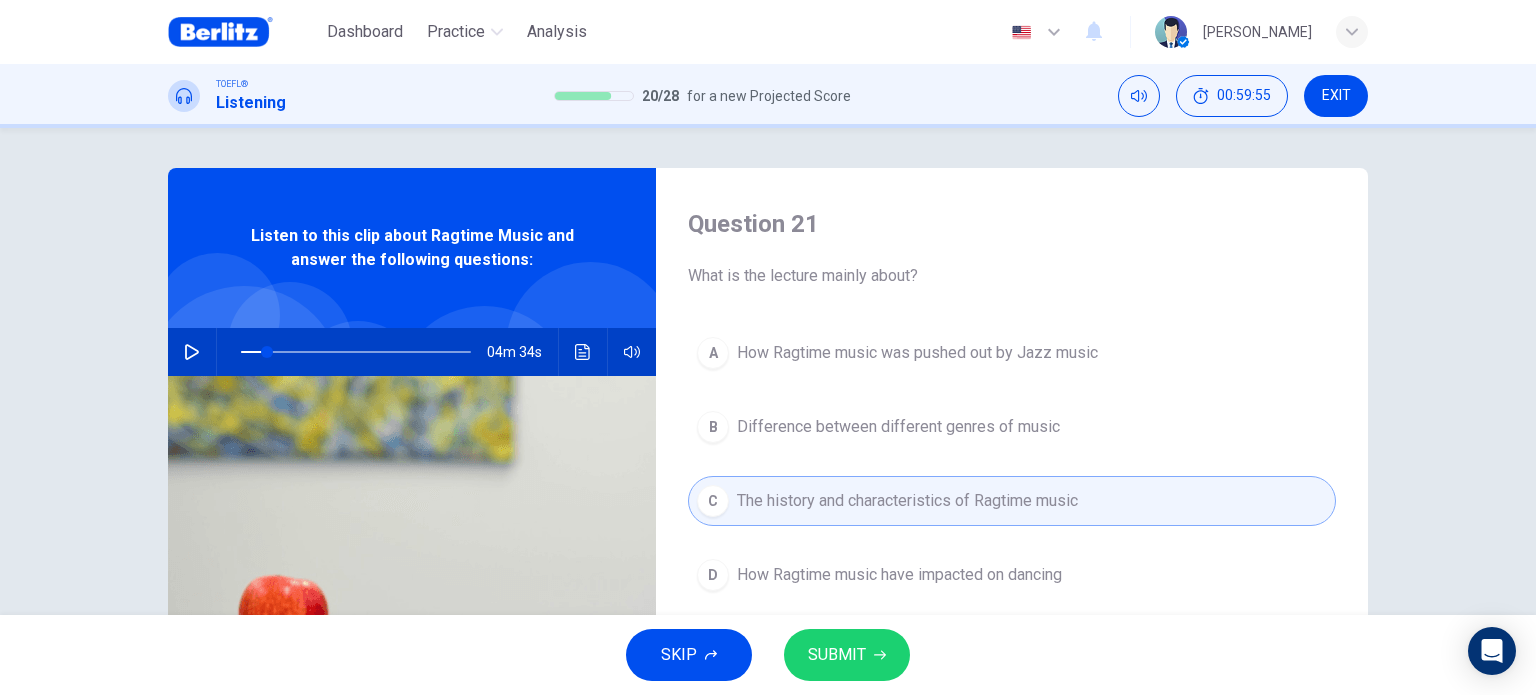click on "SUBMIT" at bounding box center (847, 655) 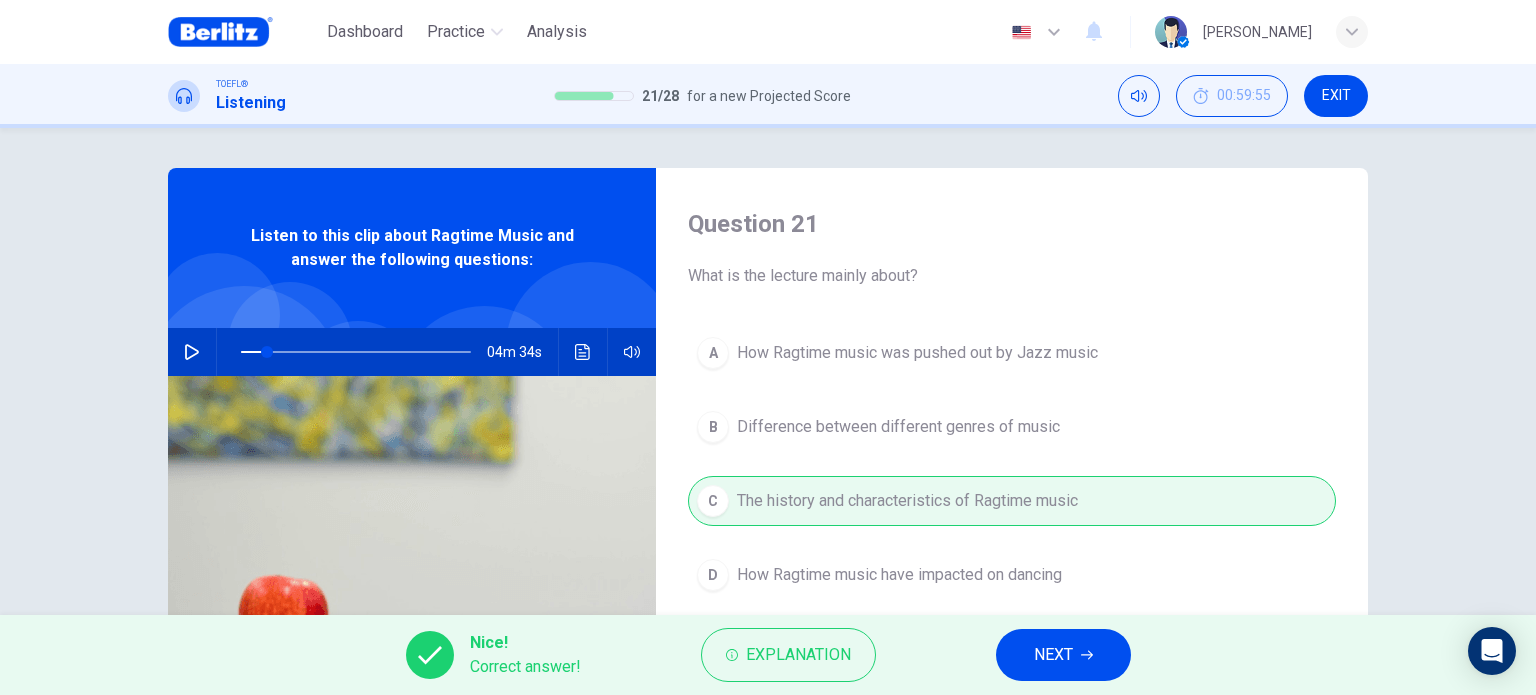 click on "NEXT" at bounding box center (1063, 655) 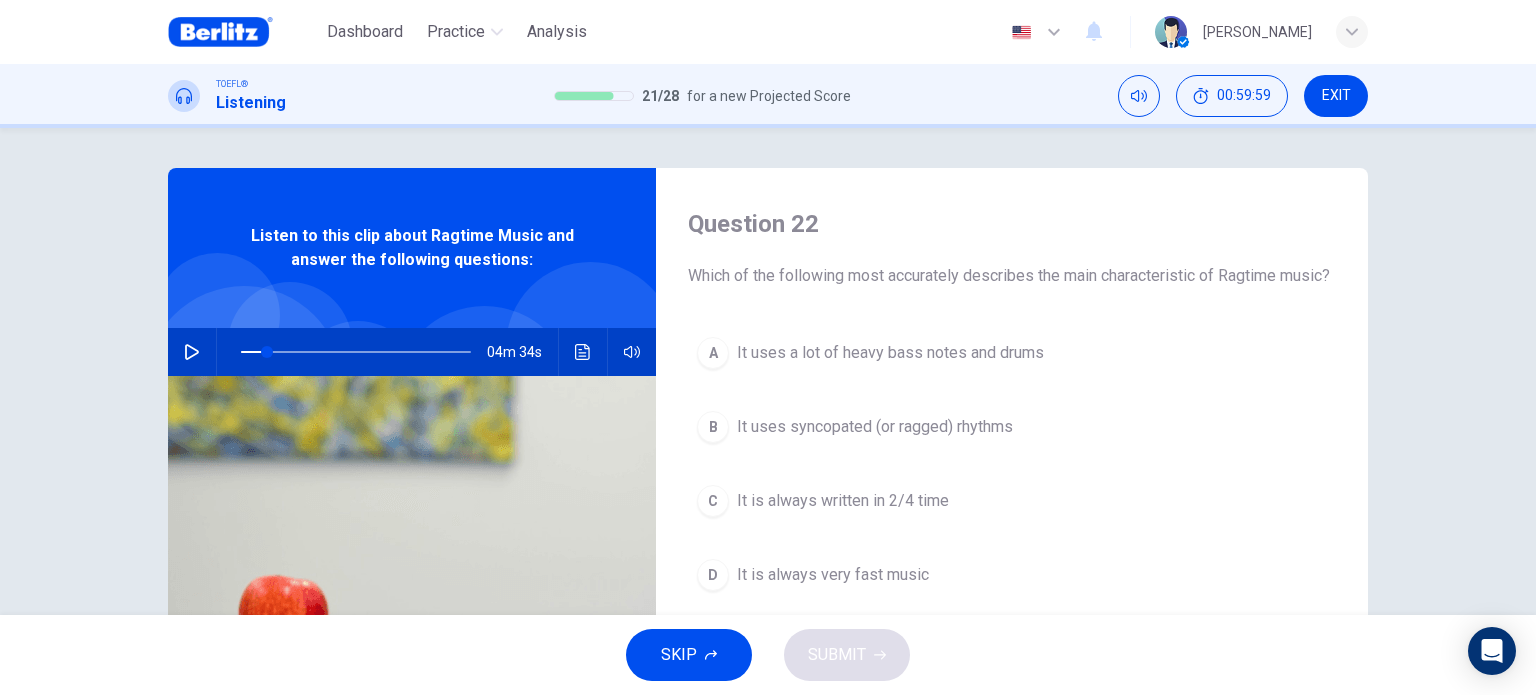 click 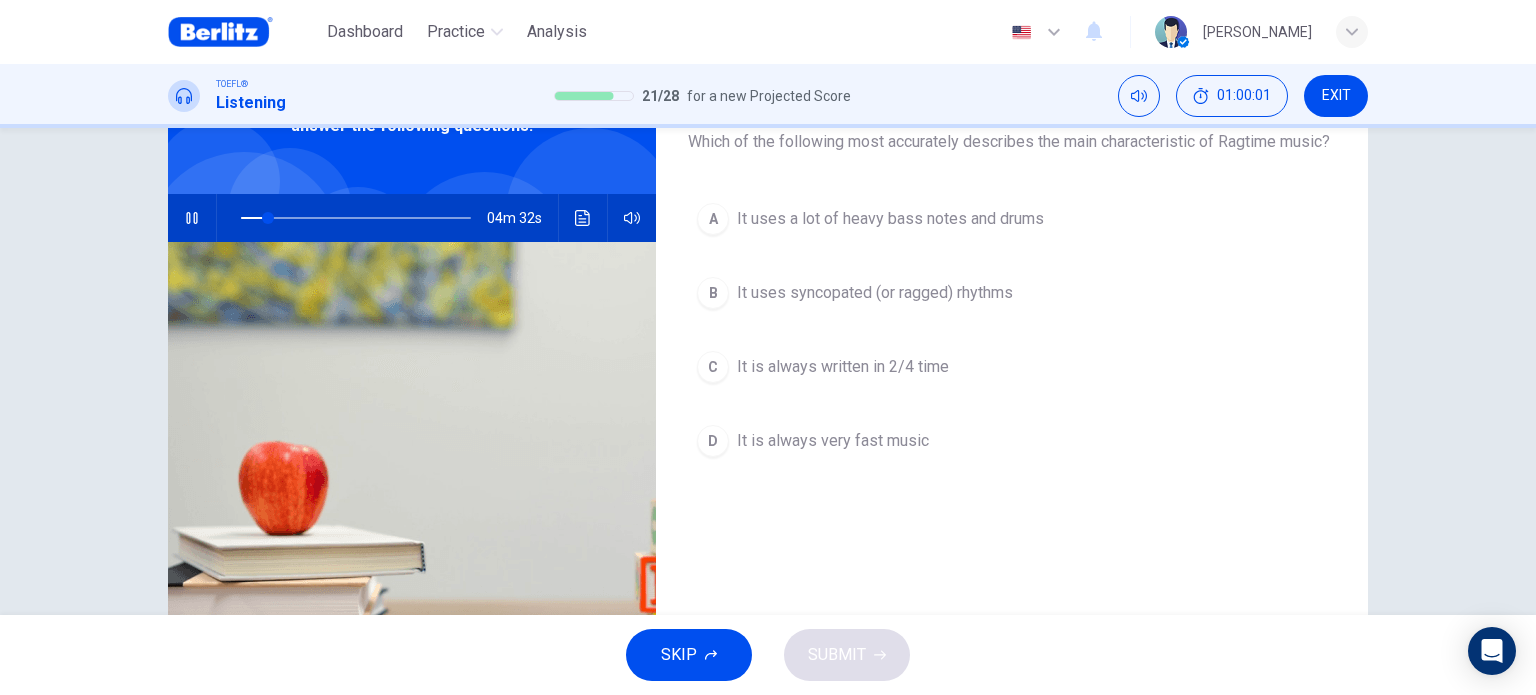 scroll, scrollTop: 100, scrollLeft: 0, axis: vertical 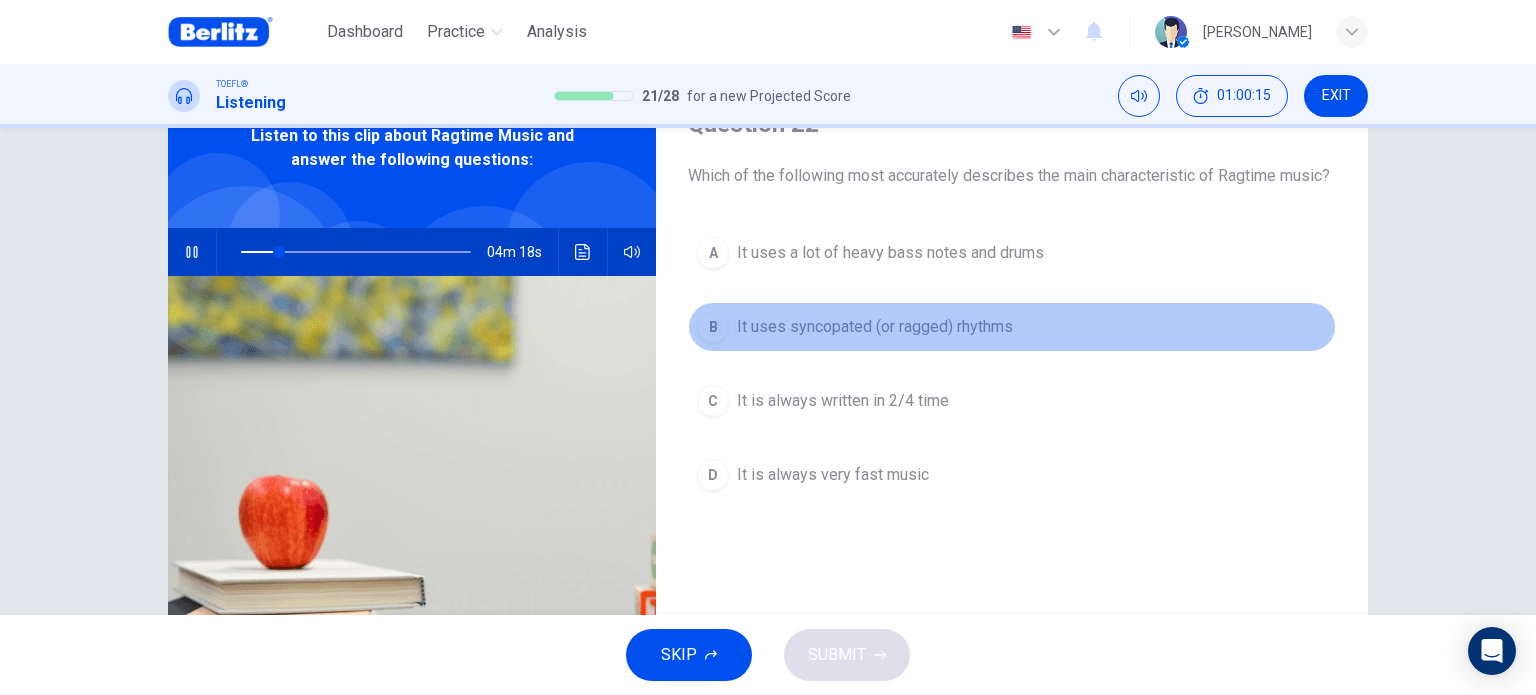 click on "It uses syncopated (or ragged) rhythms" at bounding box center [875, 327] 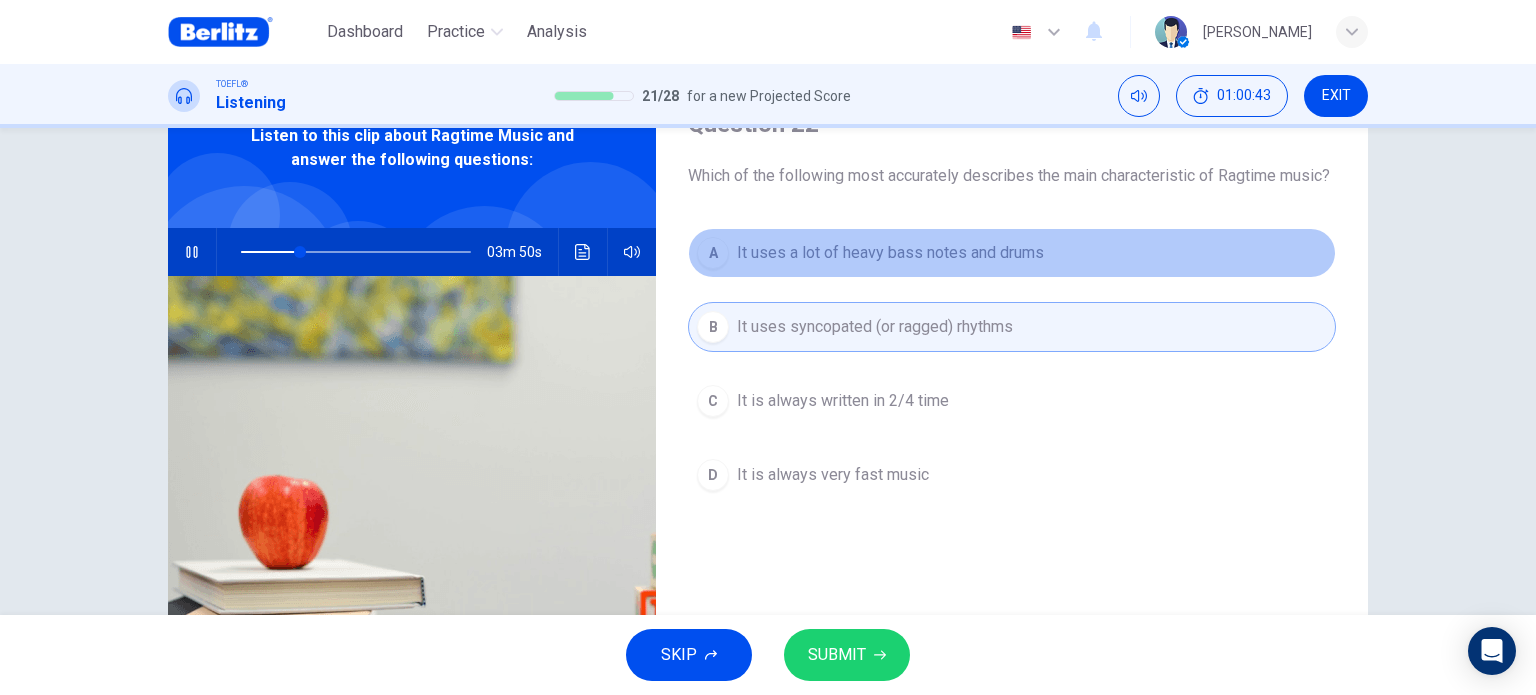 click on "It uses a lot of heavy bass notes and drums" at bounding box center [890, 253] 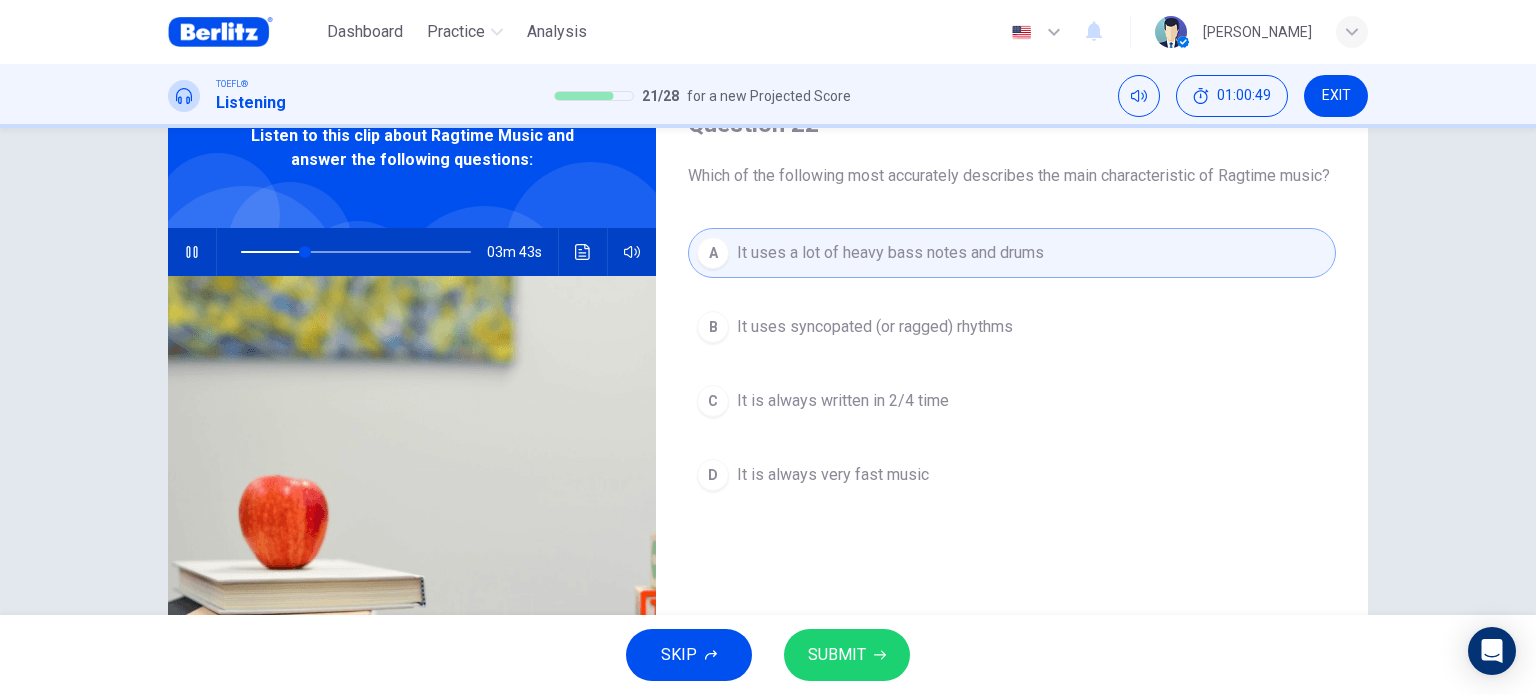 click 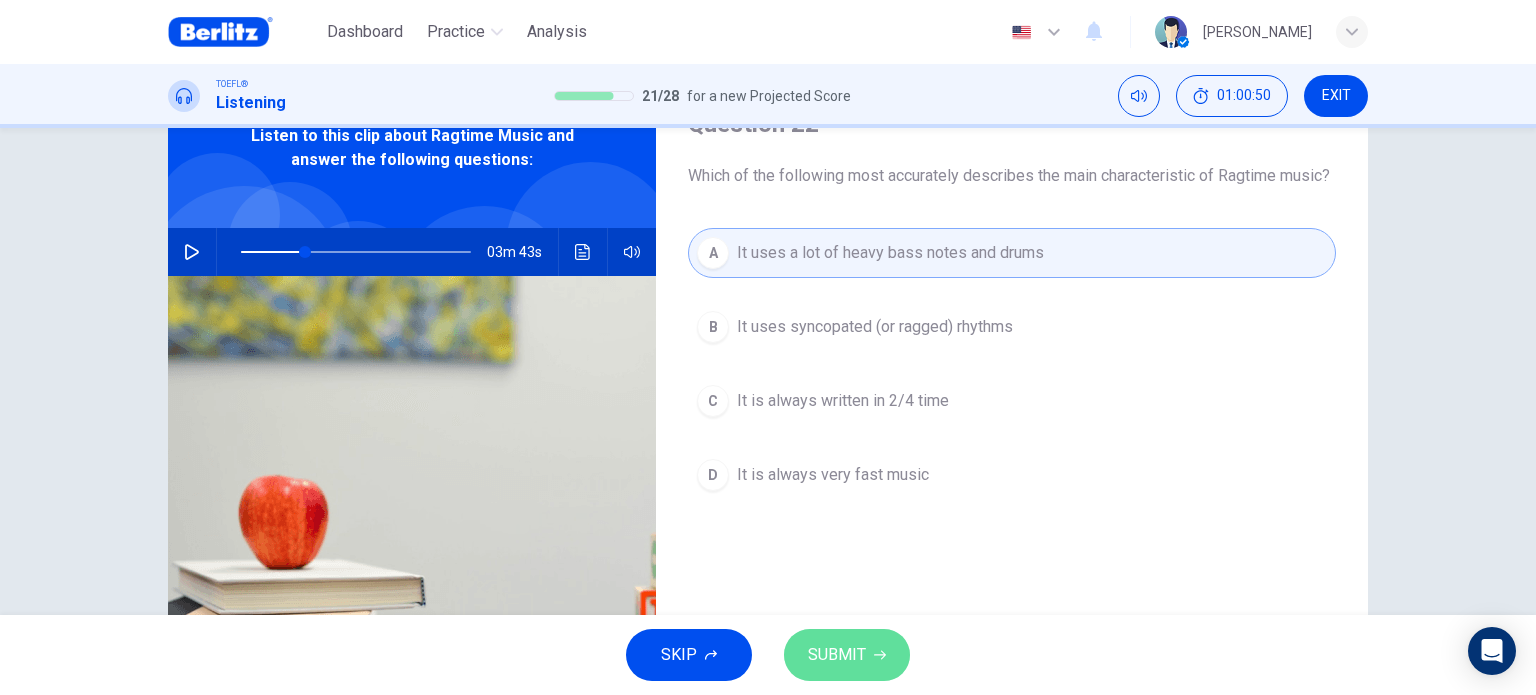 click on "SUBMIT" at bounding box center (847, 655) 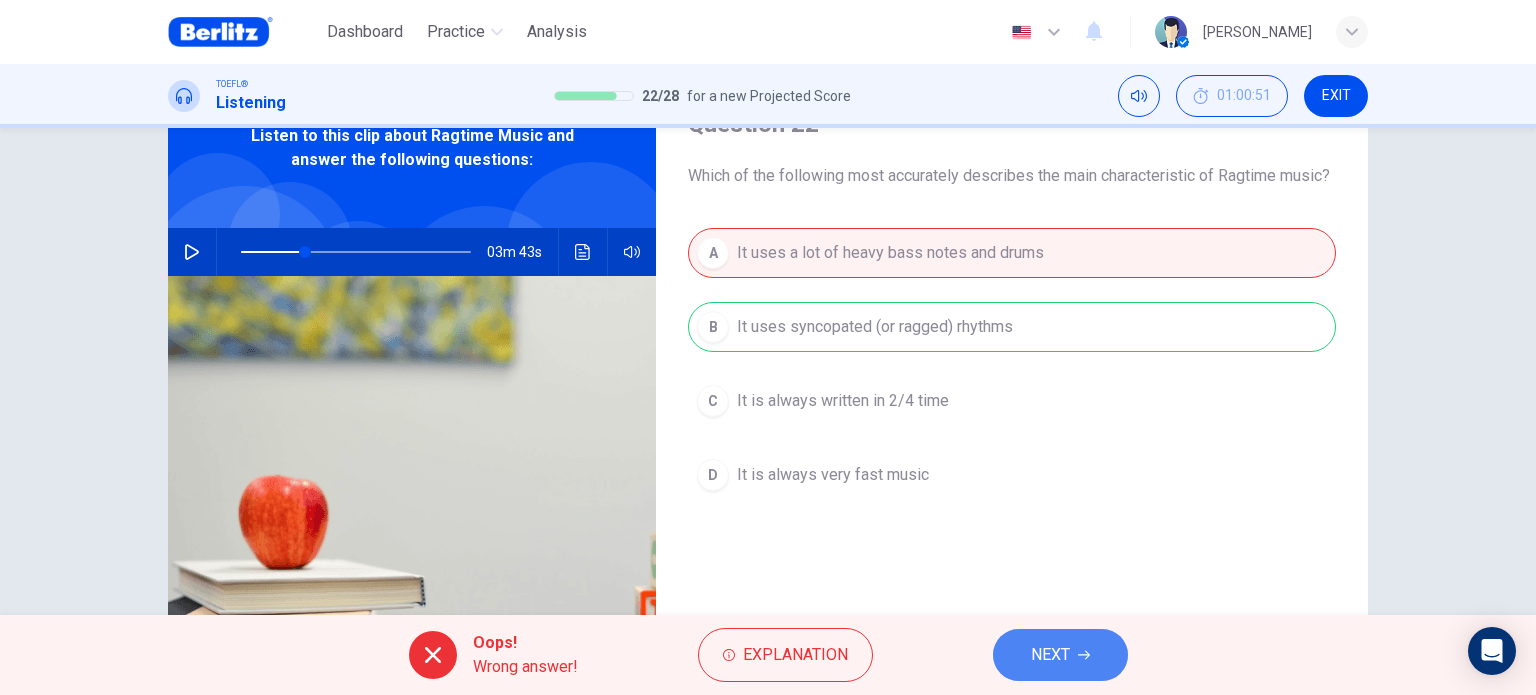 click on "NEXT" at bounding box center (1060, 655) 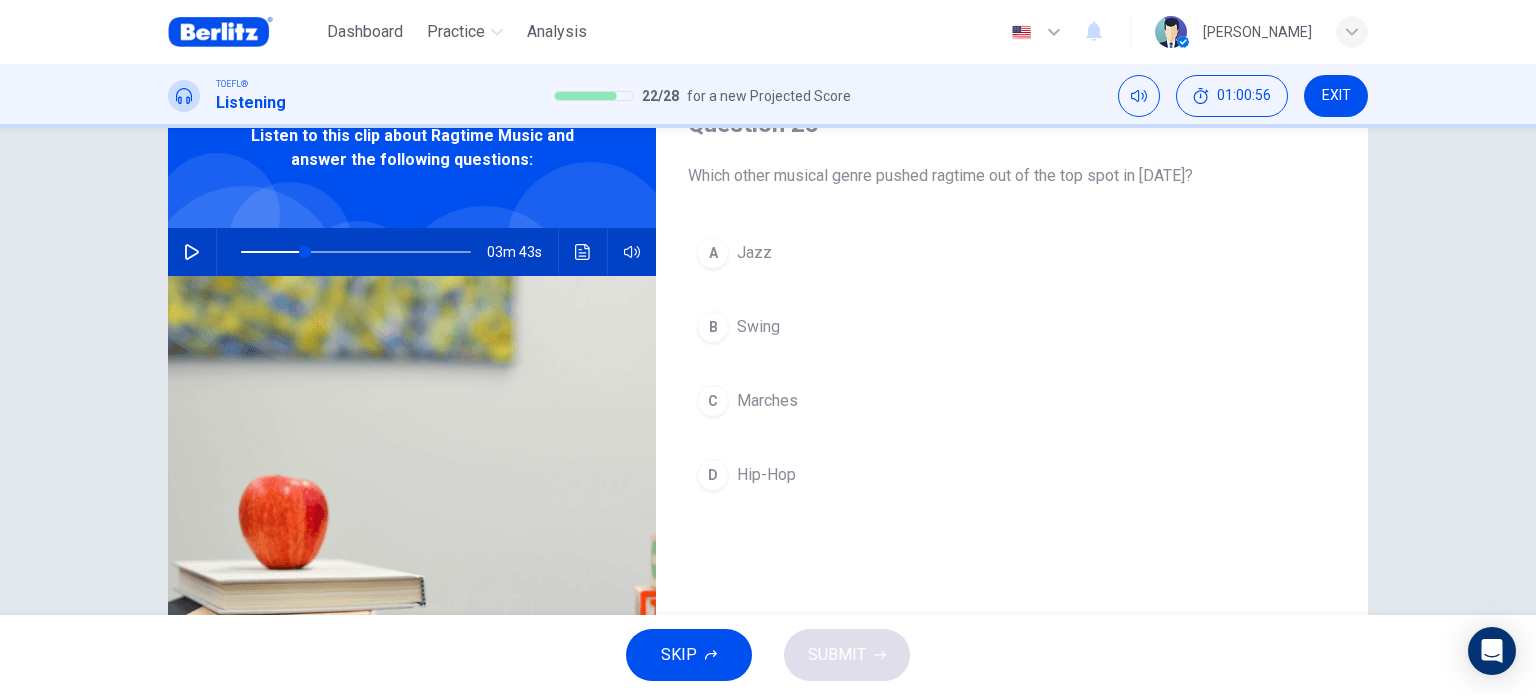 drag, startPoint x: 698, startPoint y: 176, endPoint x: 1138, endPoint y: 178, distance: 440.00455 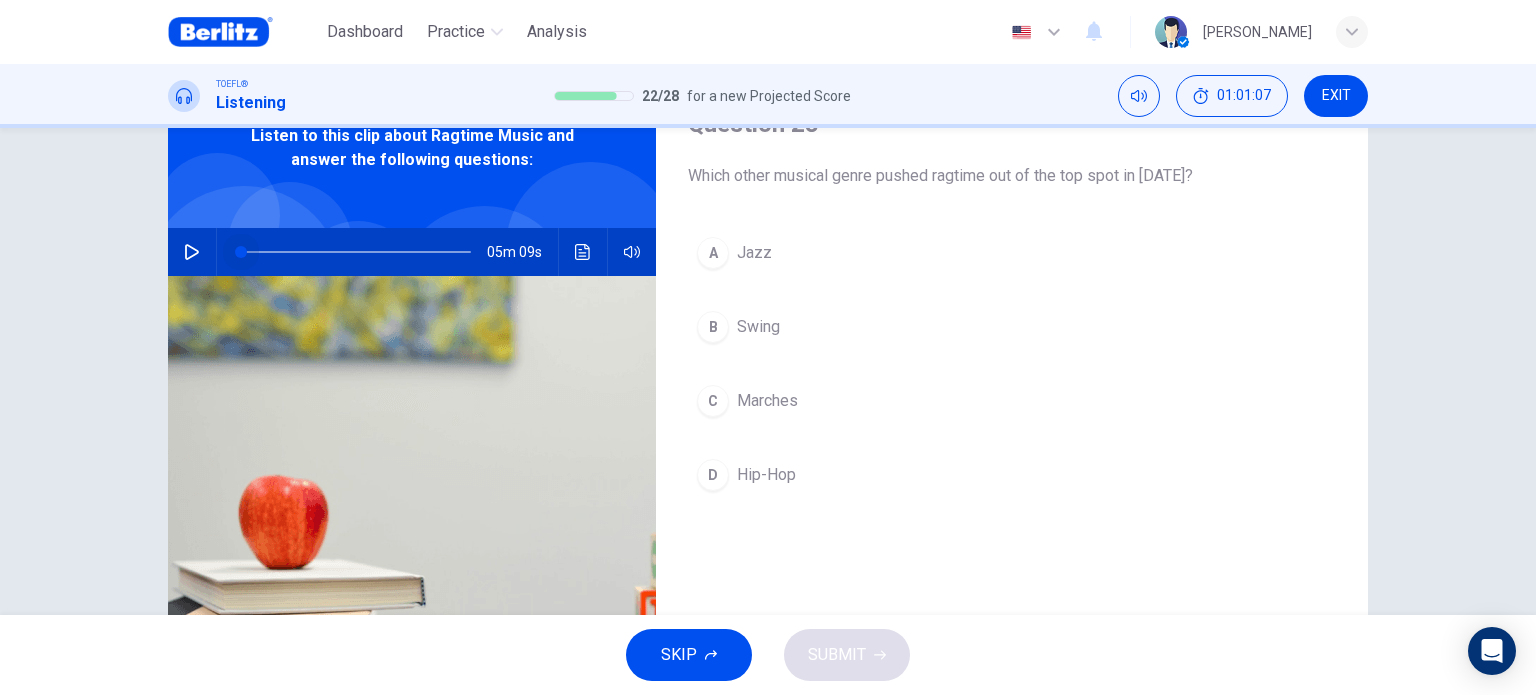 drag, startPoint x: 295, startPoint y: 254, endPoint x: 183, endPoint y: 254, distance: 112 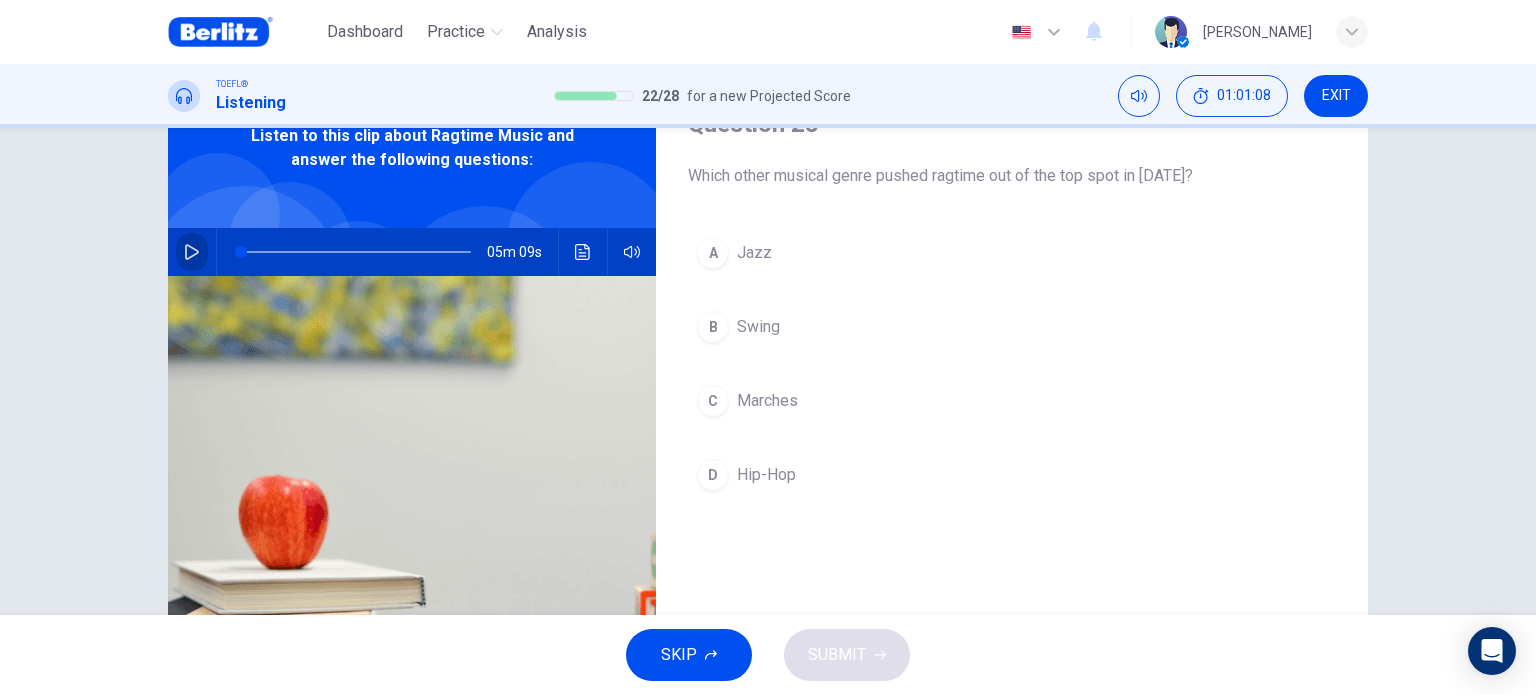 click 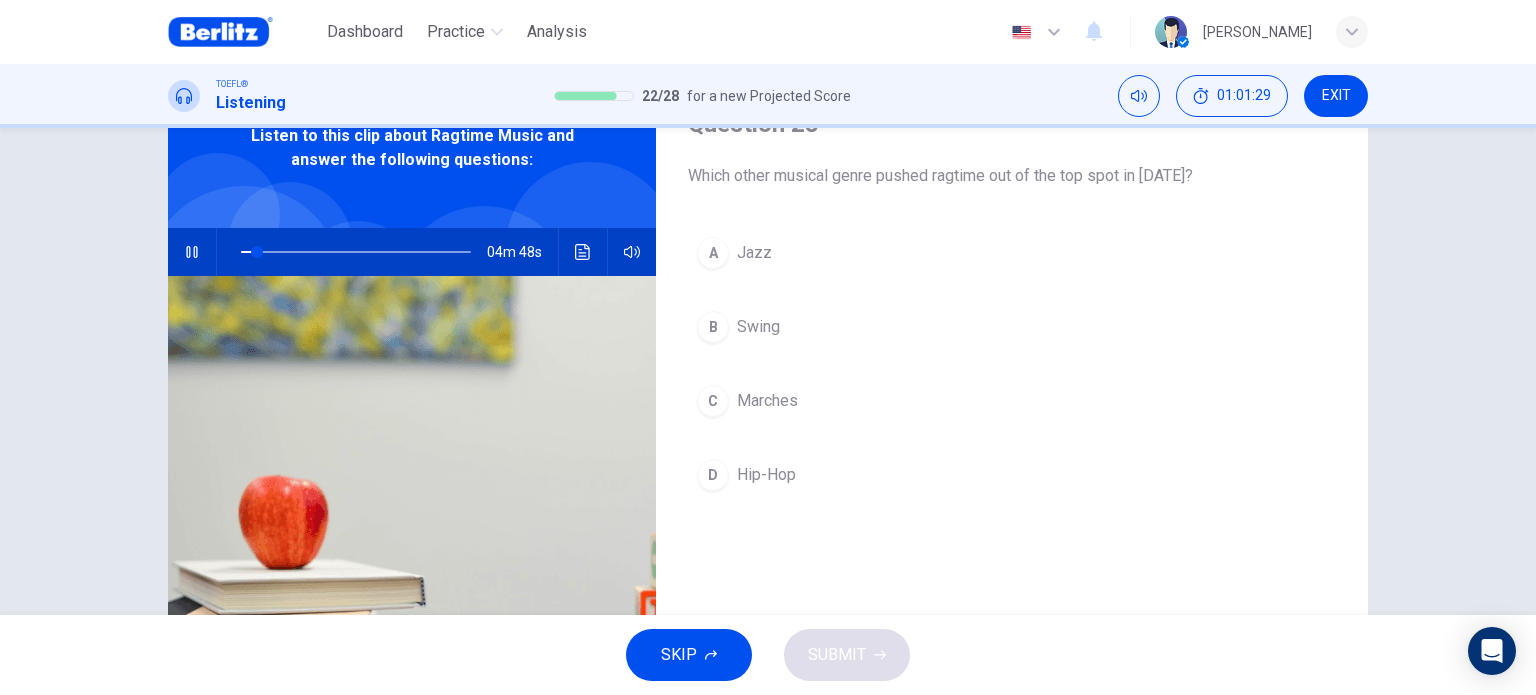 click 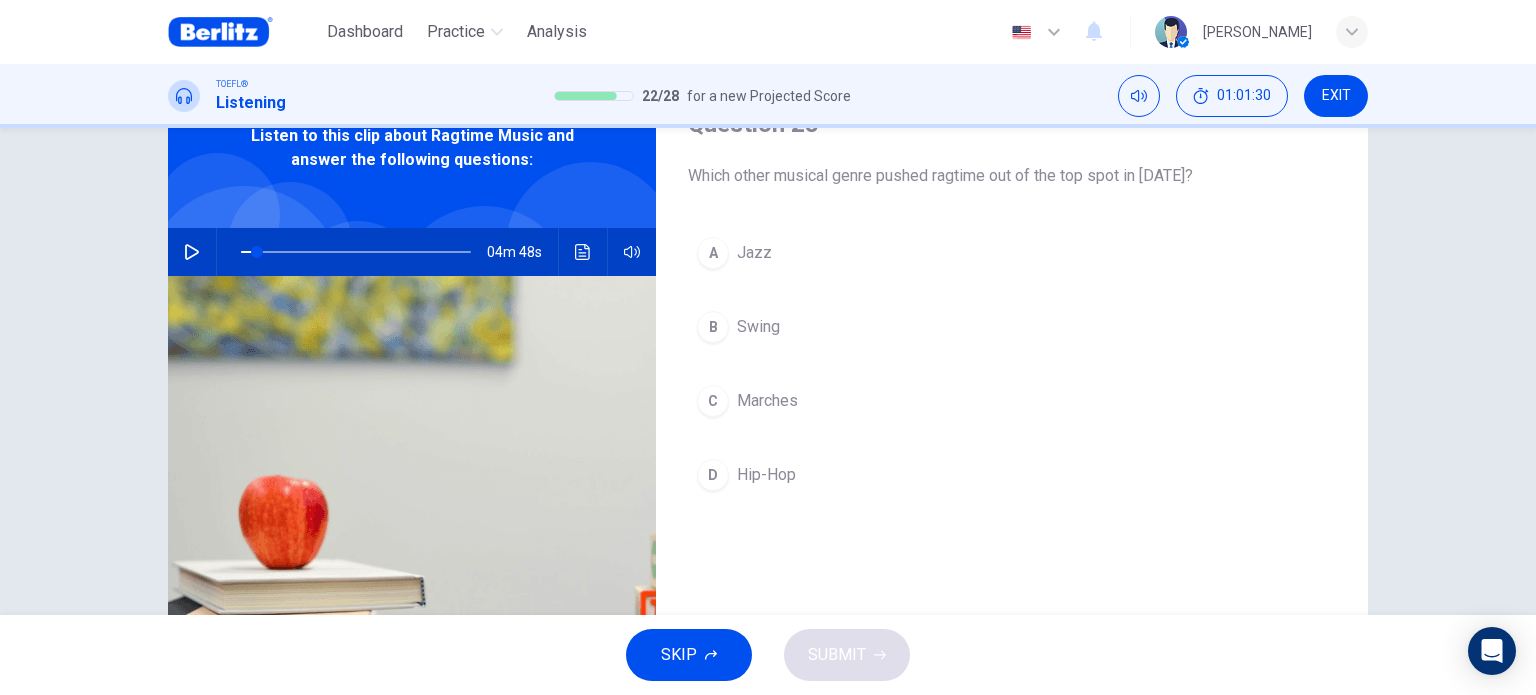 click 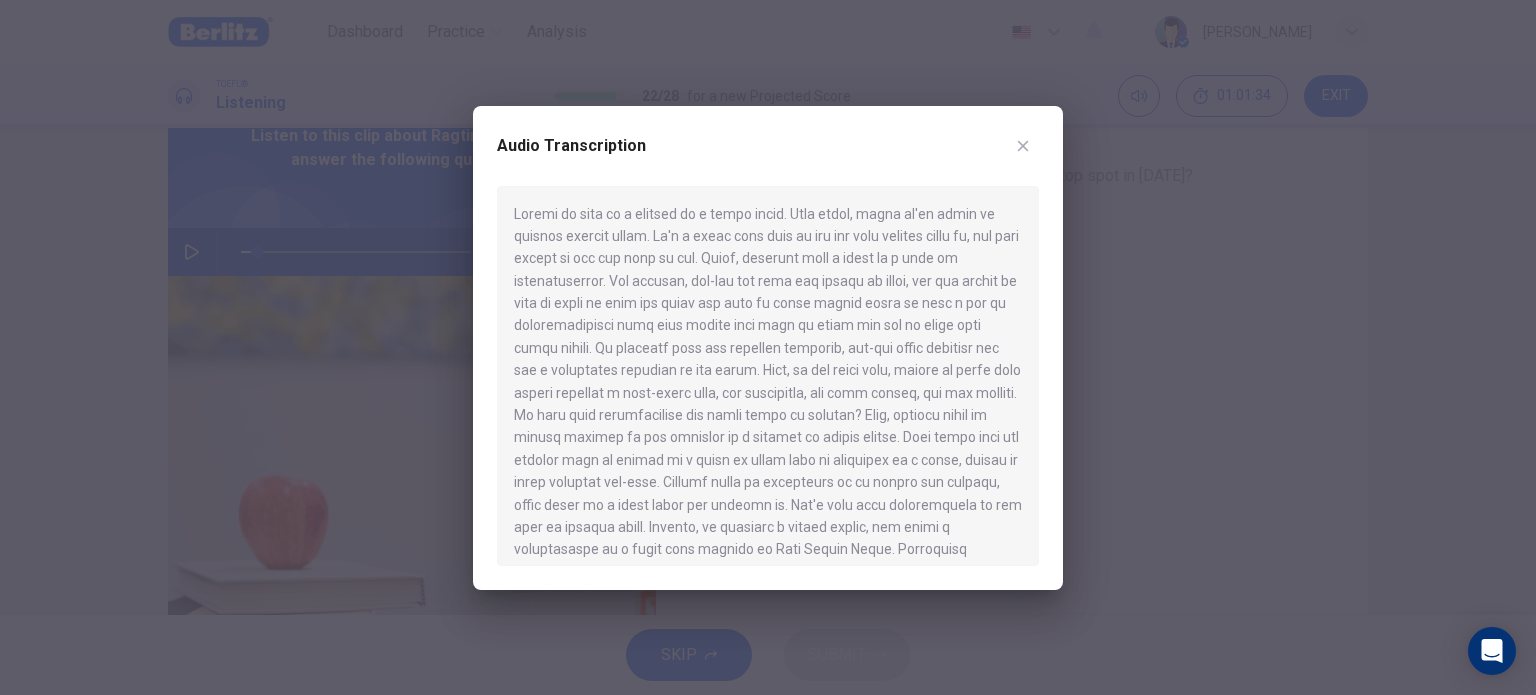drag, startPoint x: 840, startPoint y: 124, endPoint x: 864, endPoint y: 196, distance: 75.89466 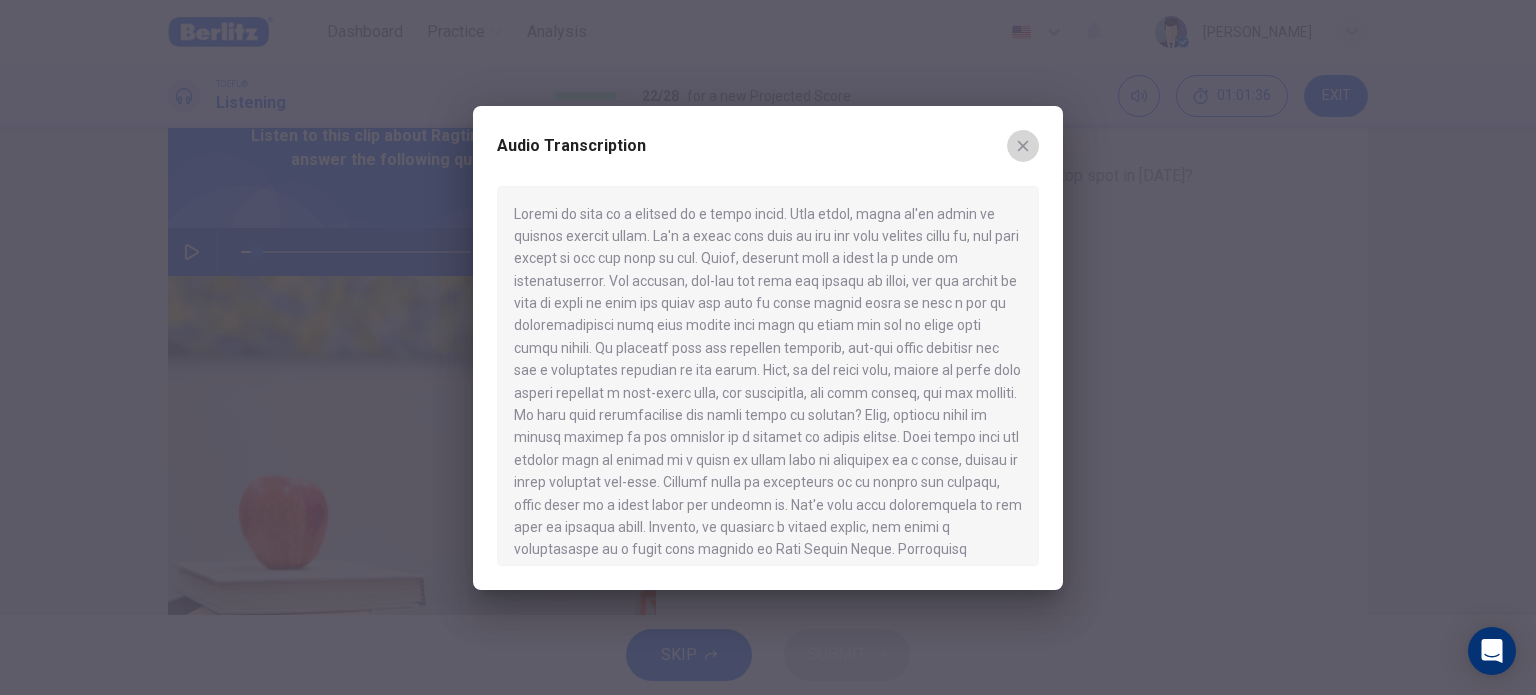 click 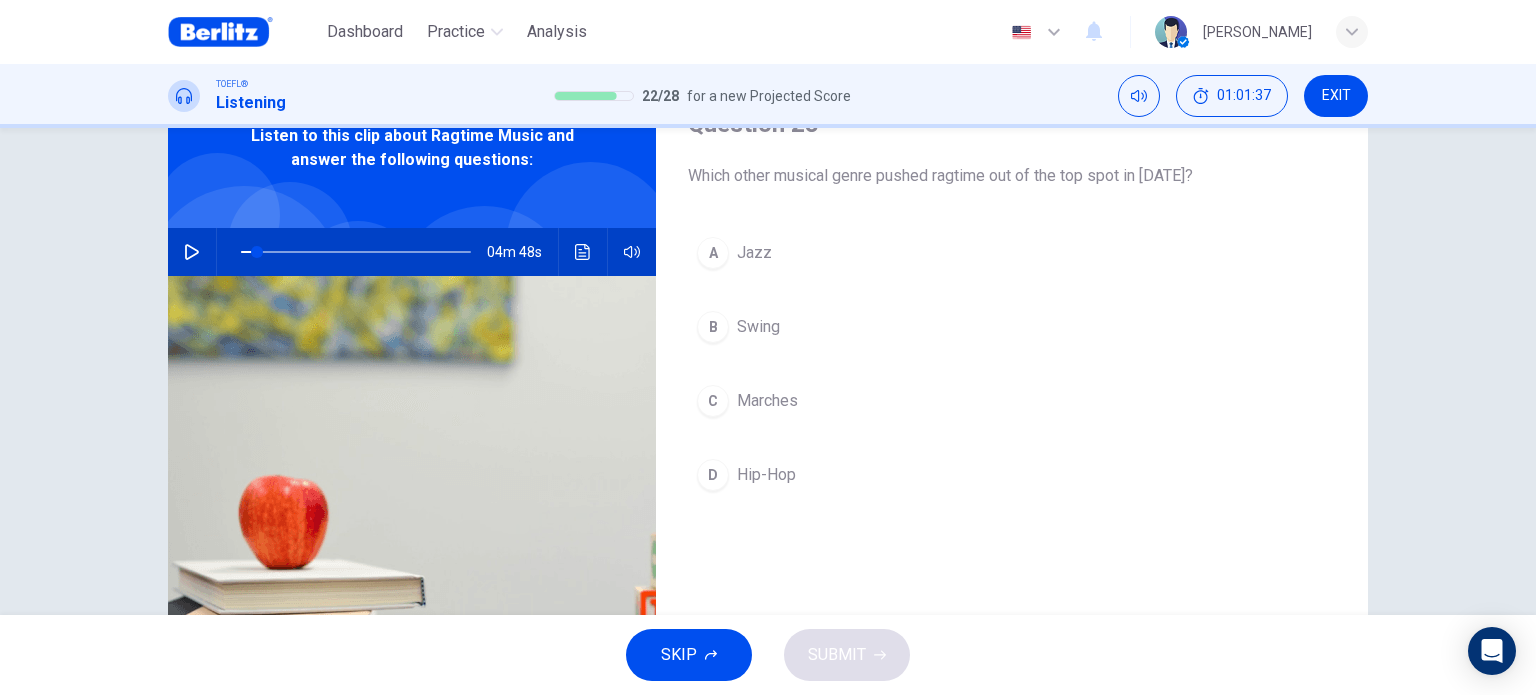 click on "This site uses cookies, as explained in our  Privacy Policy . If you agree to the use of cookies, please click the Accept button and continue to browse our site.   Privacy Policy Accept Dashboard Practice Analysis English ** ​ [PERSON_NAME] TOEFL® Listening 22 / 28 for a new Projected Score 01:01:37 EXIT Question 23 Which other musical genre pushed ragtime out of the top spot in [DATE]? A Jazz B Swing C Marches D Hip-Hop Listen to this clip about Ragtime Music and answer the following questions: 04m 48s SKIP SUBMIT Berlitz - Online Testing Platform
Dashboard Practice Analysis Notifications © Copyright  2025" at bounding box center (768, 347) 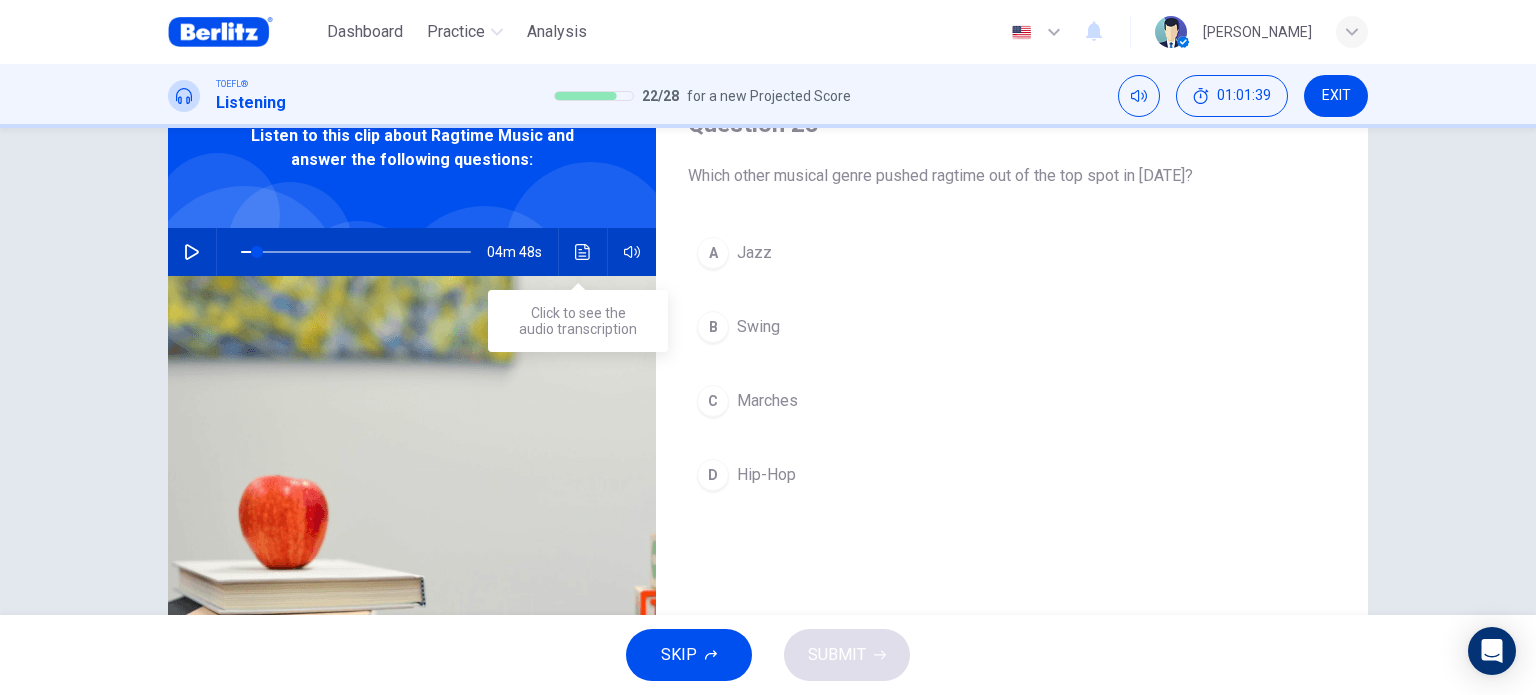 click 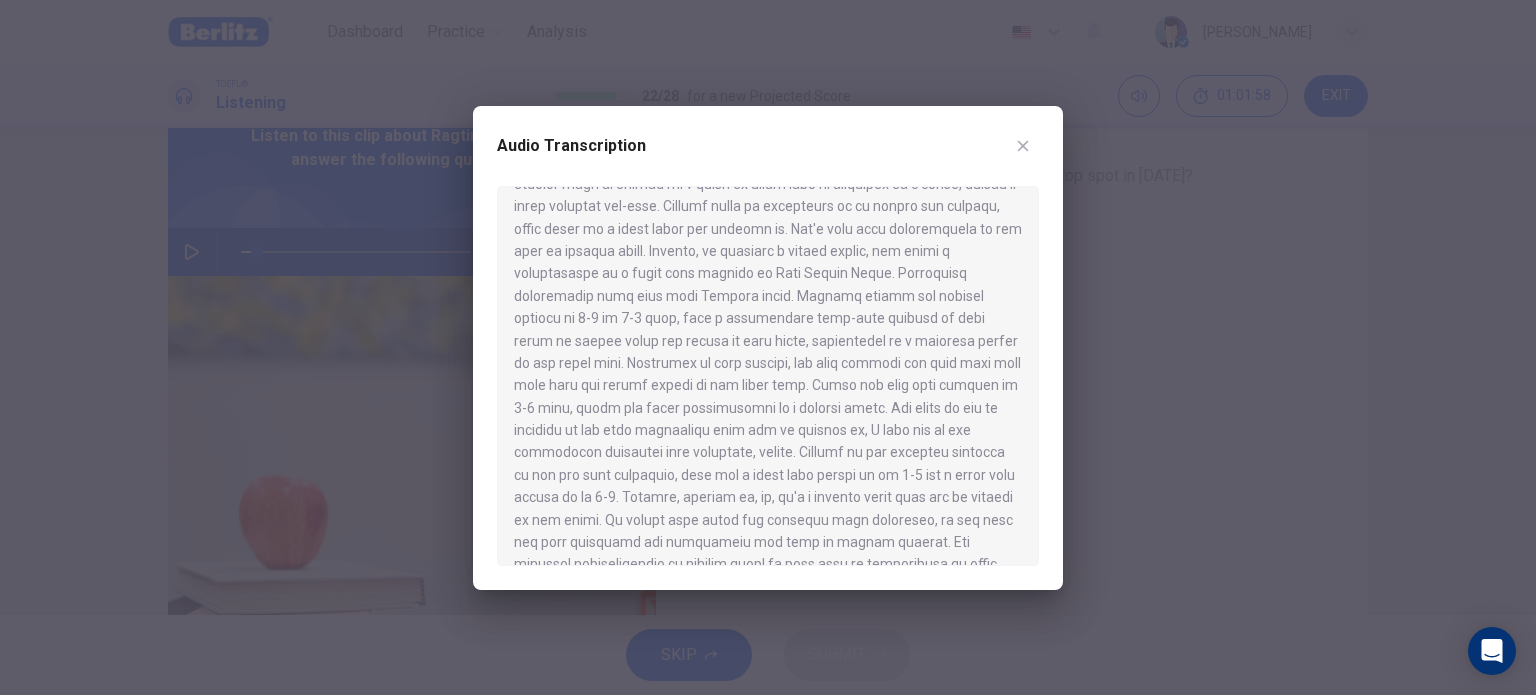 scroll, scrollTop: 0, scrollLeft: 0, axis: both 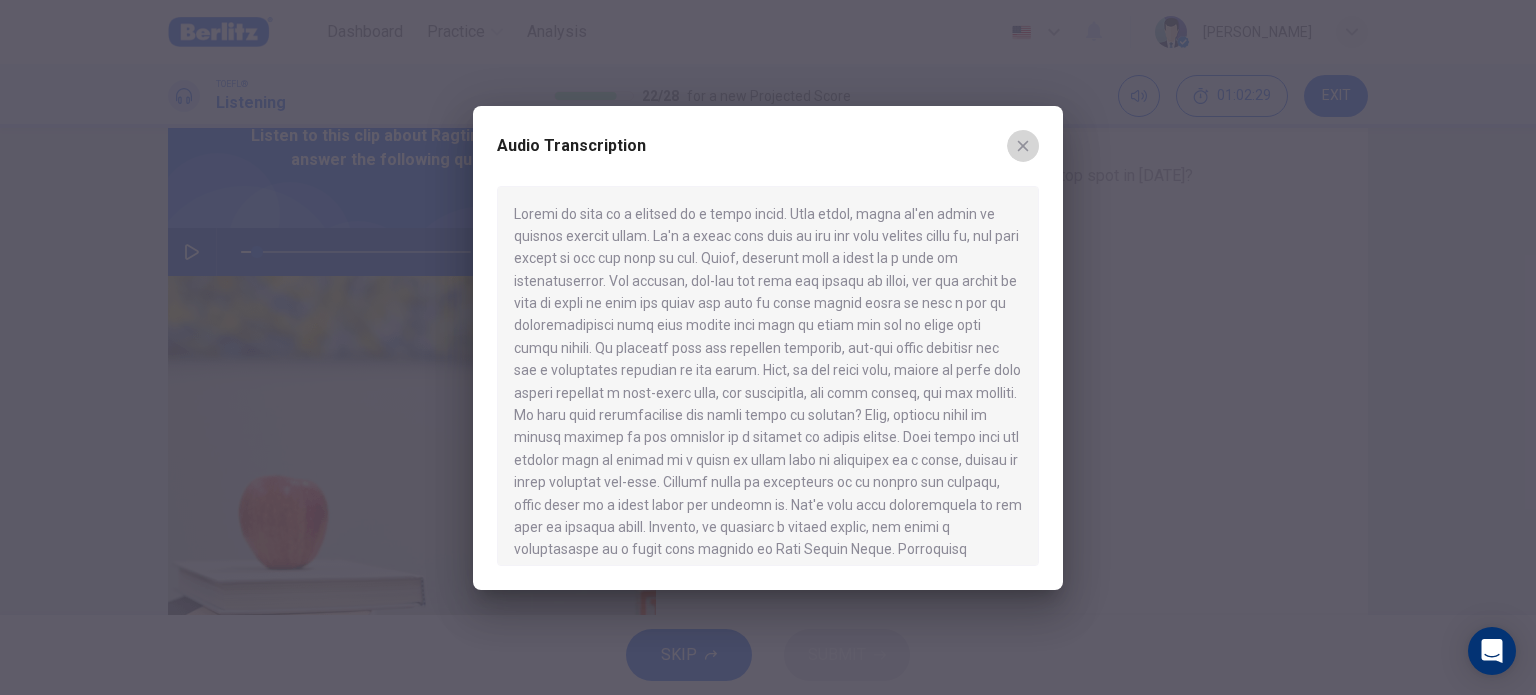 click at bounding box center (1023, 146) 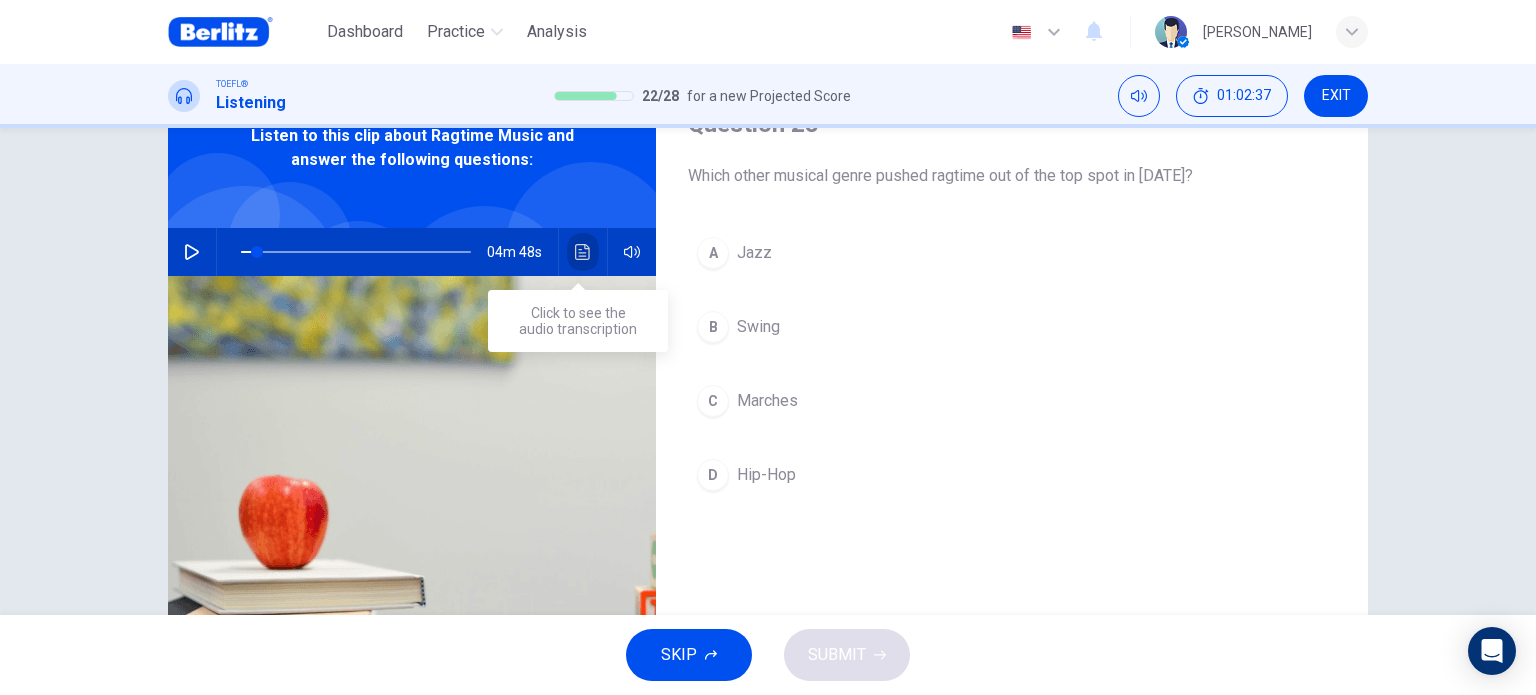 click 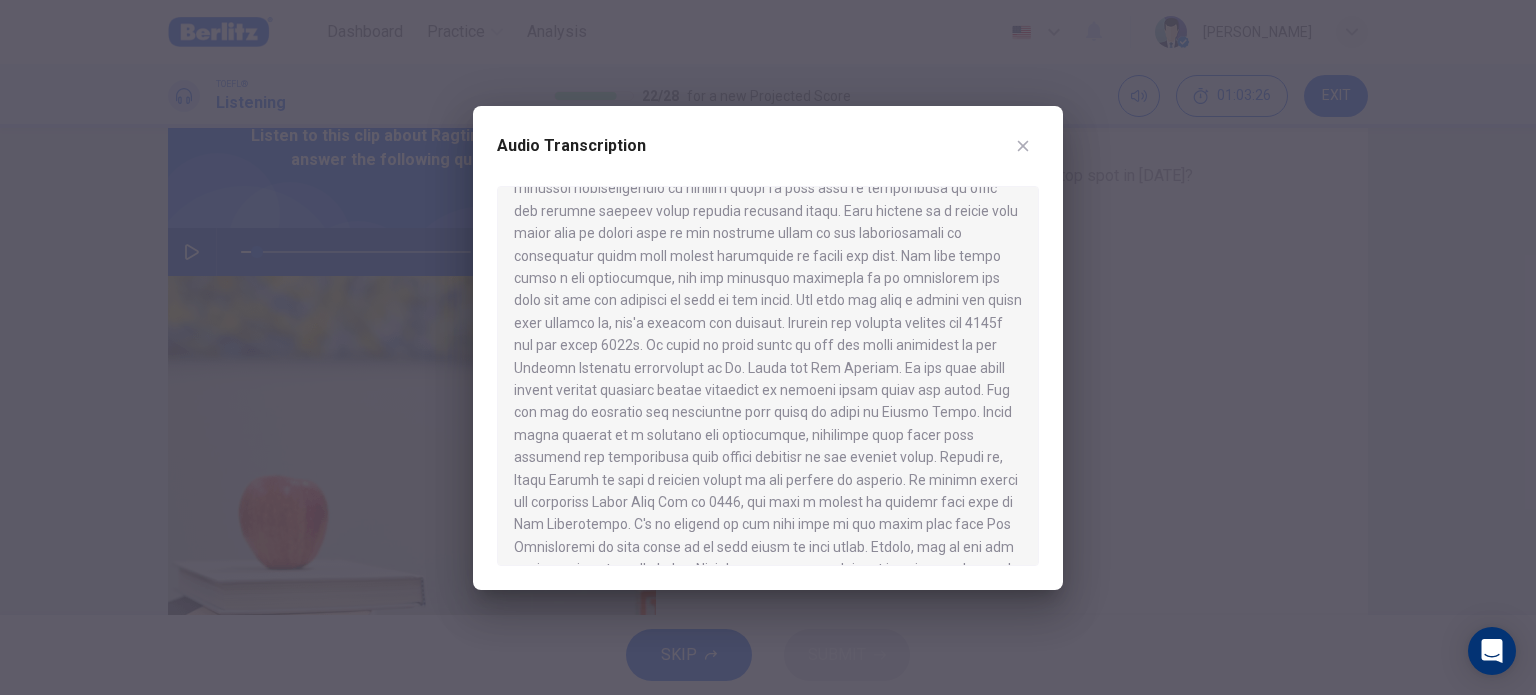 scroll, scrollTop: 700, scrollLeft: 0, axis: vertical 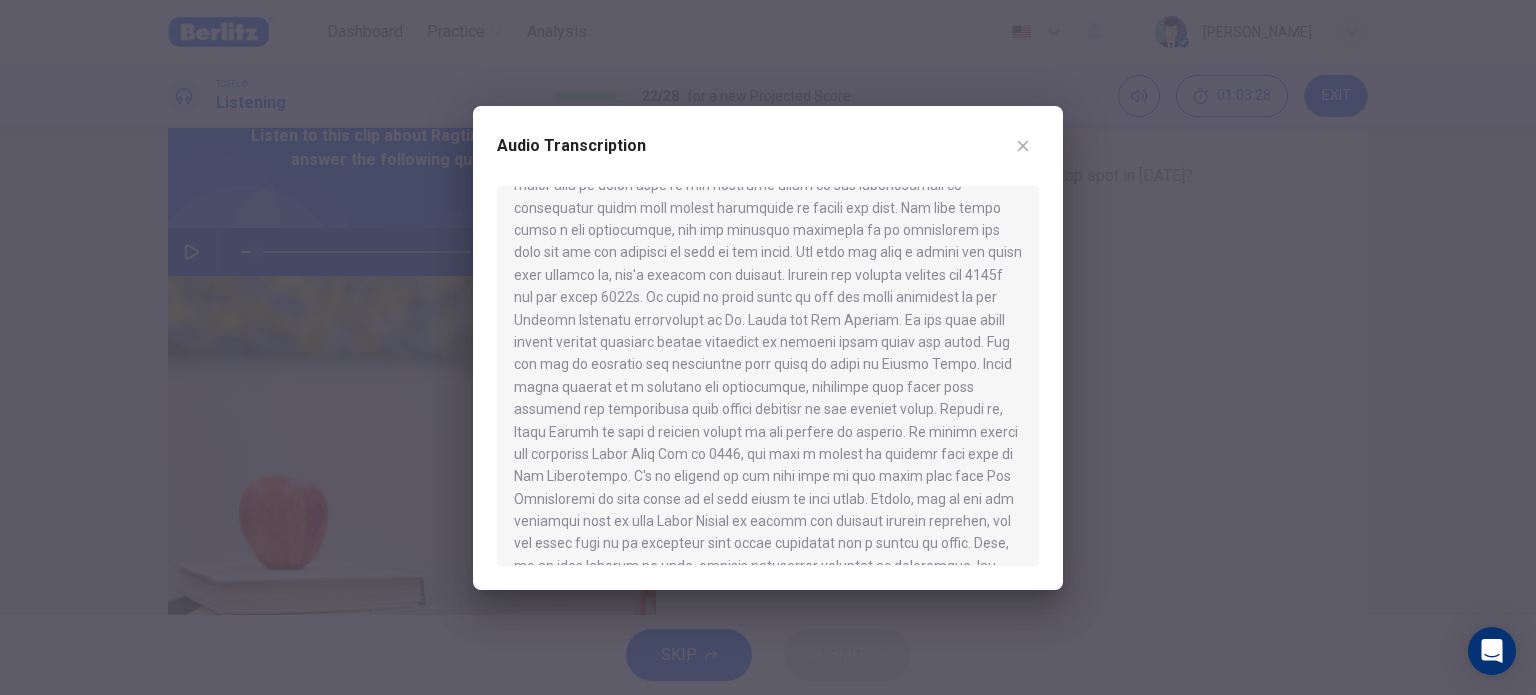 click at bounding box center [1023, 146] 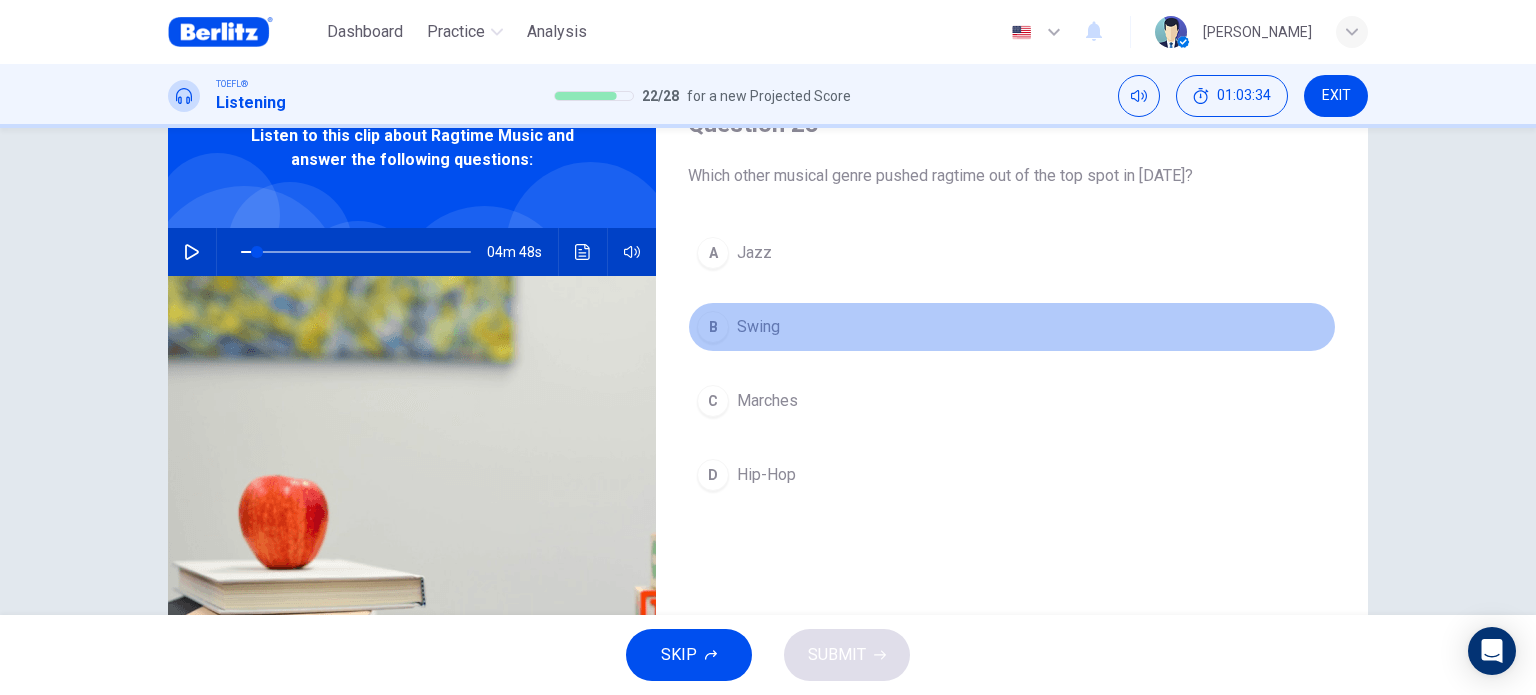 click on "Swing" at bounding box center [758, 327] 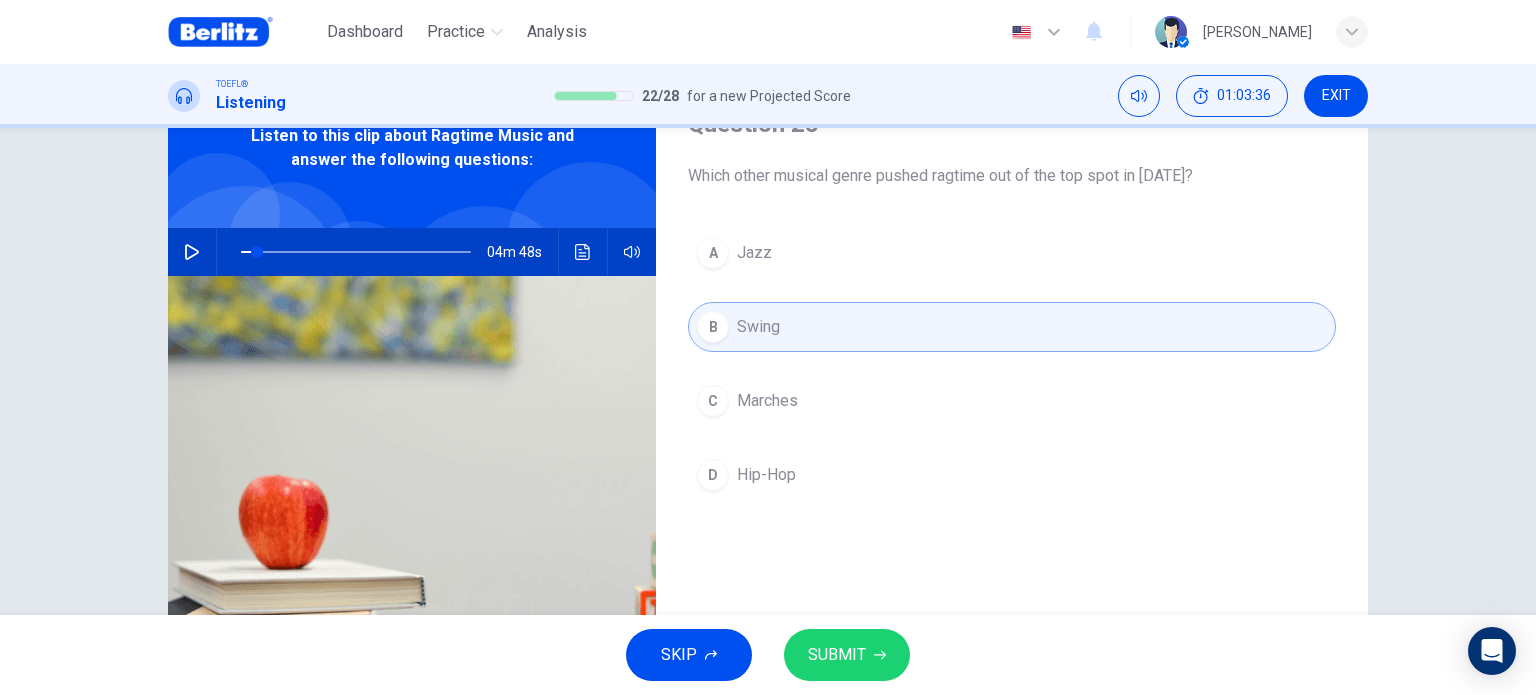 click on "EXIT" at bounding box center (1336, 96) 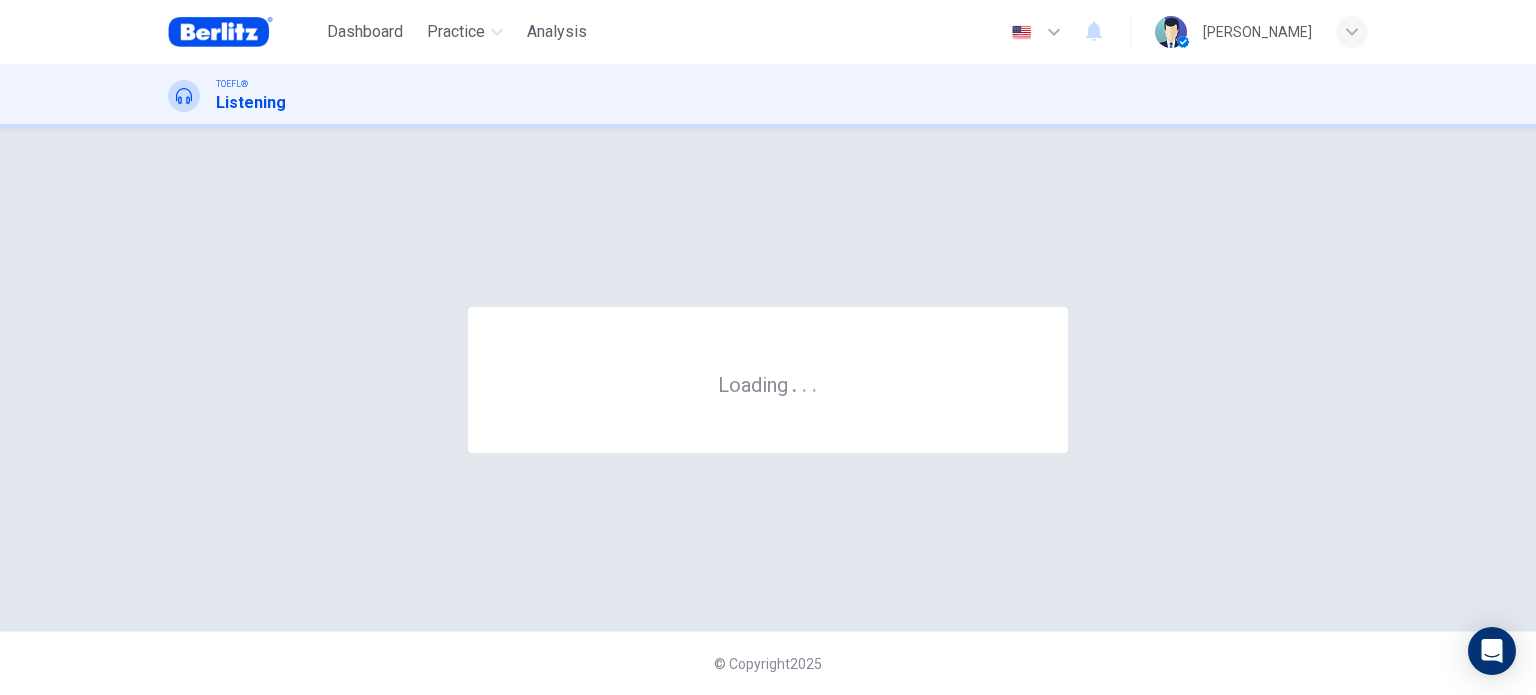 scroll, scrollTop: 0, scrollLeft: 0, axis: both 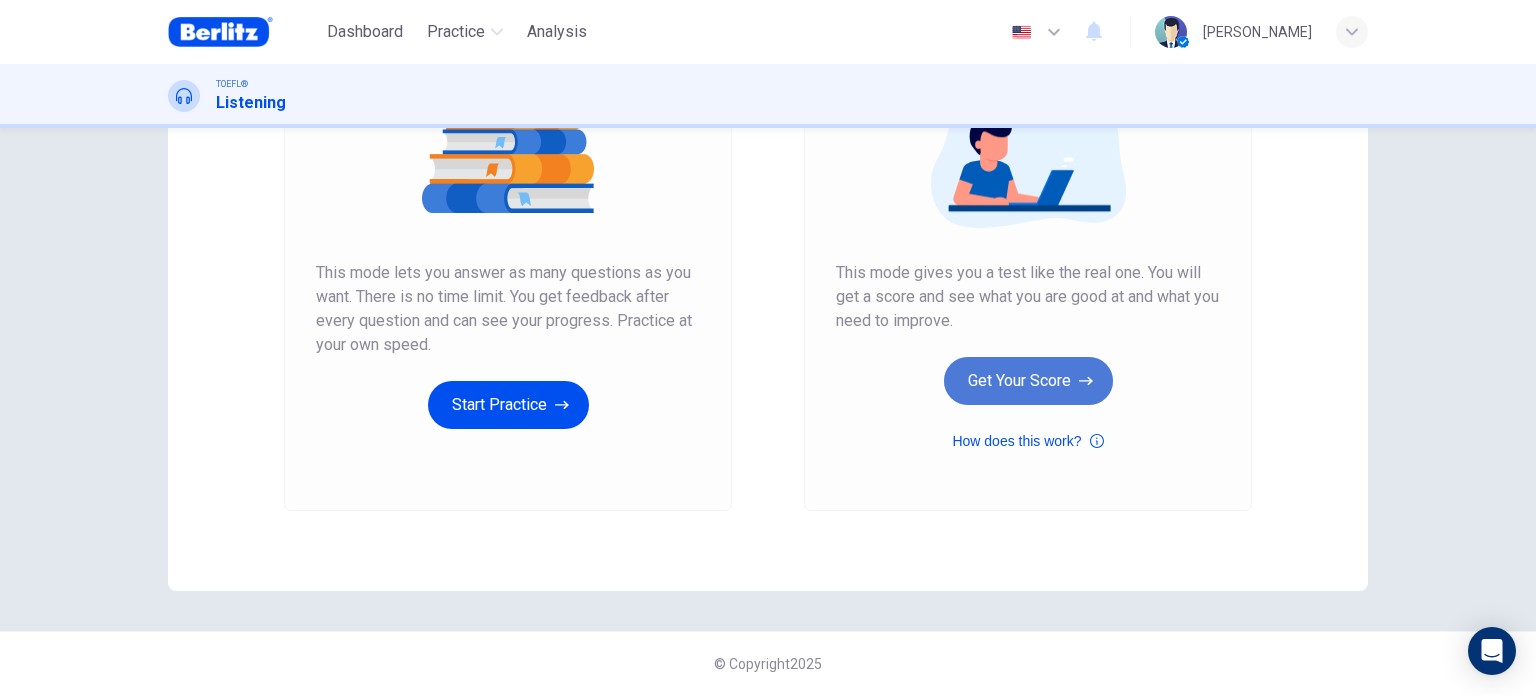 click on "Get Your Score" at bounding box center (1028, 381) 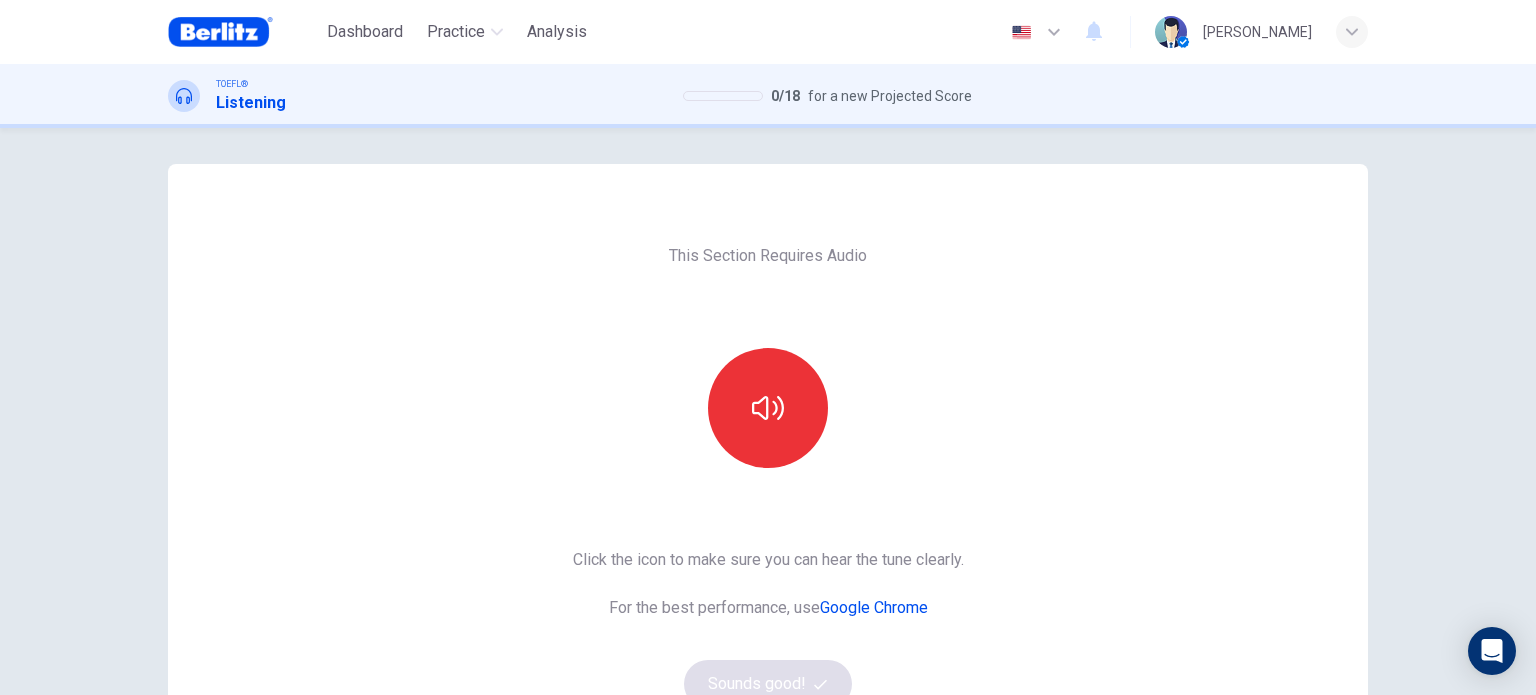 scroll, scrollTop: 0, scrollLeft: 0, axis: both 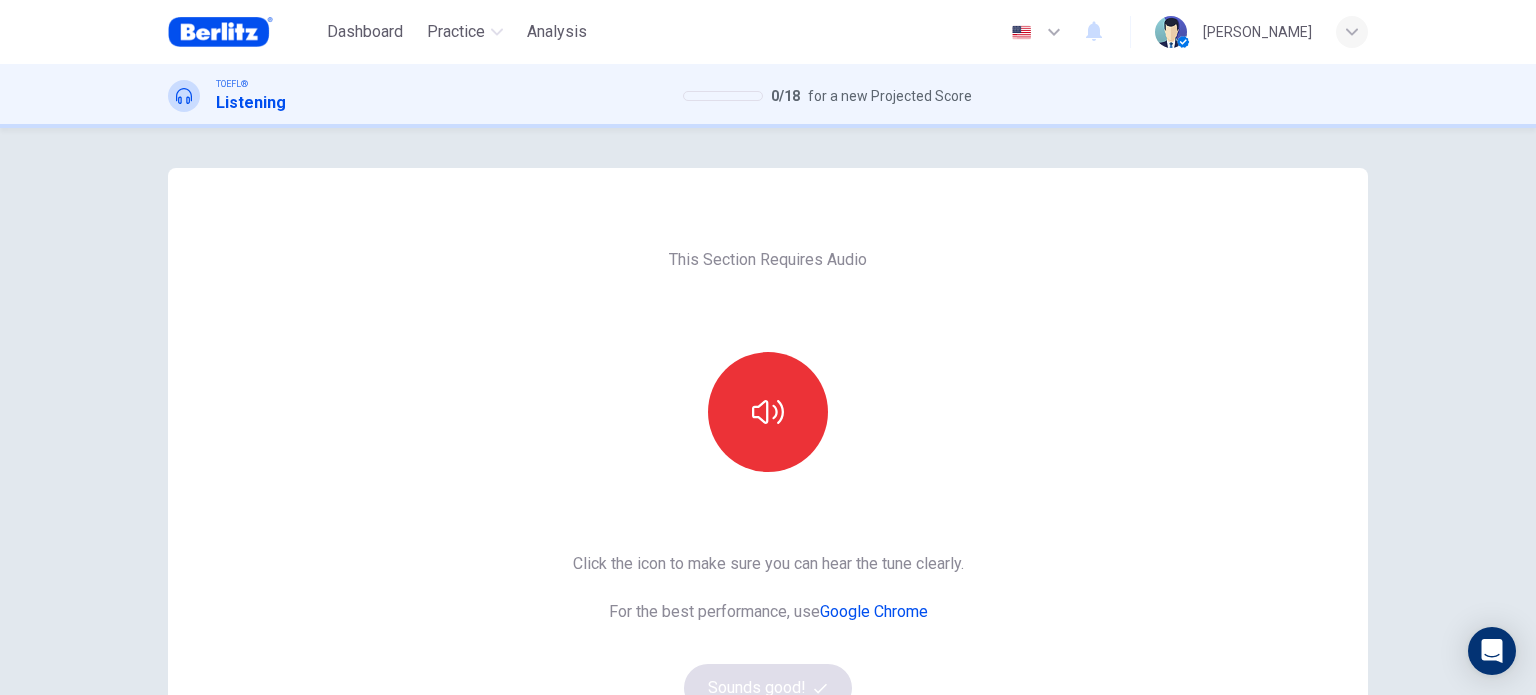 click on "[PERSON_NAME]" at bounding box center [1261, 32] 